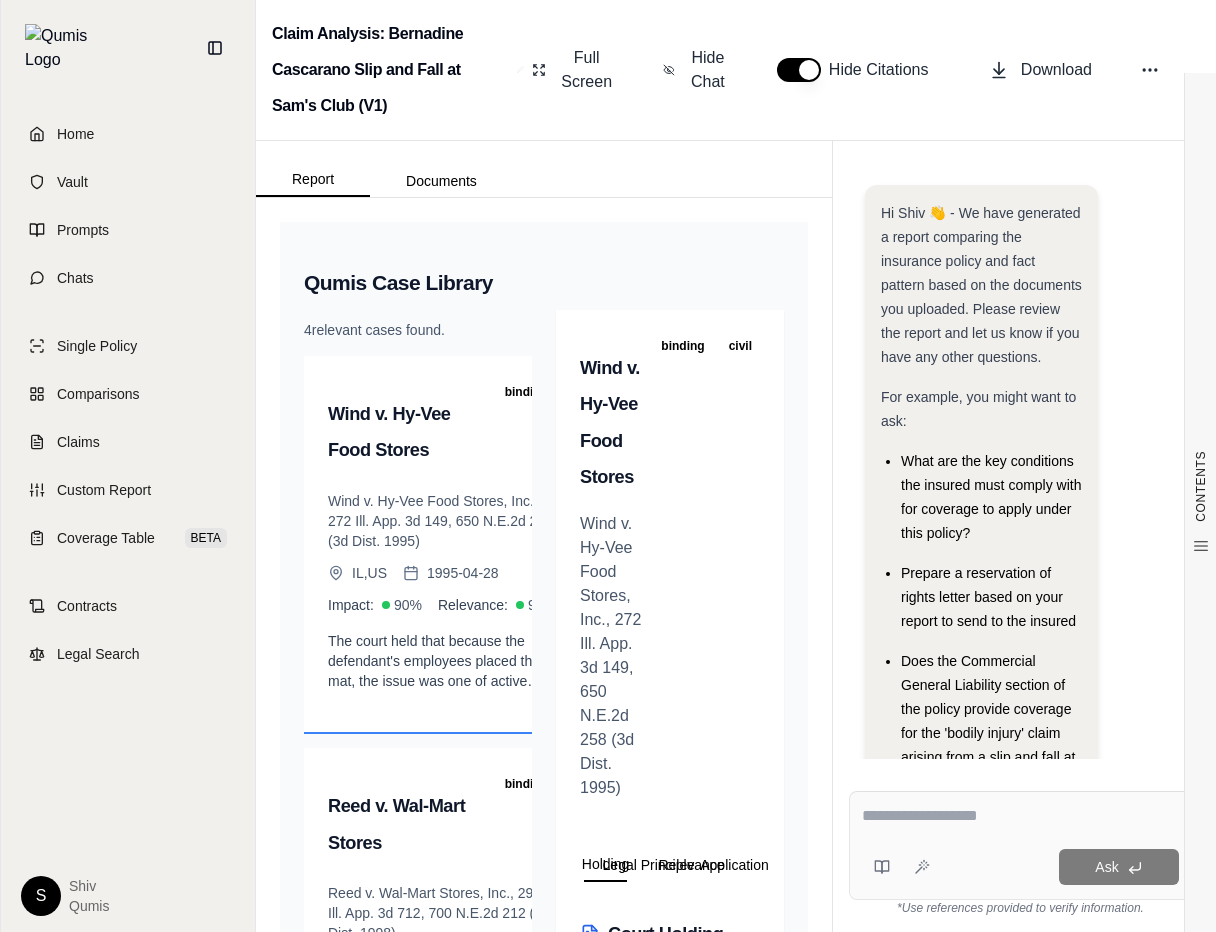 scroll, scrollTop: 0, scrollLeft: 0, axis: both 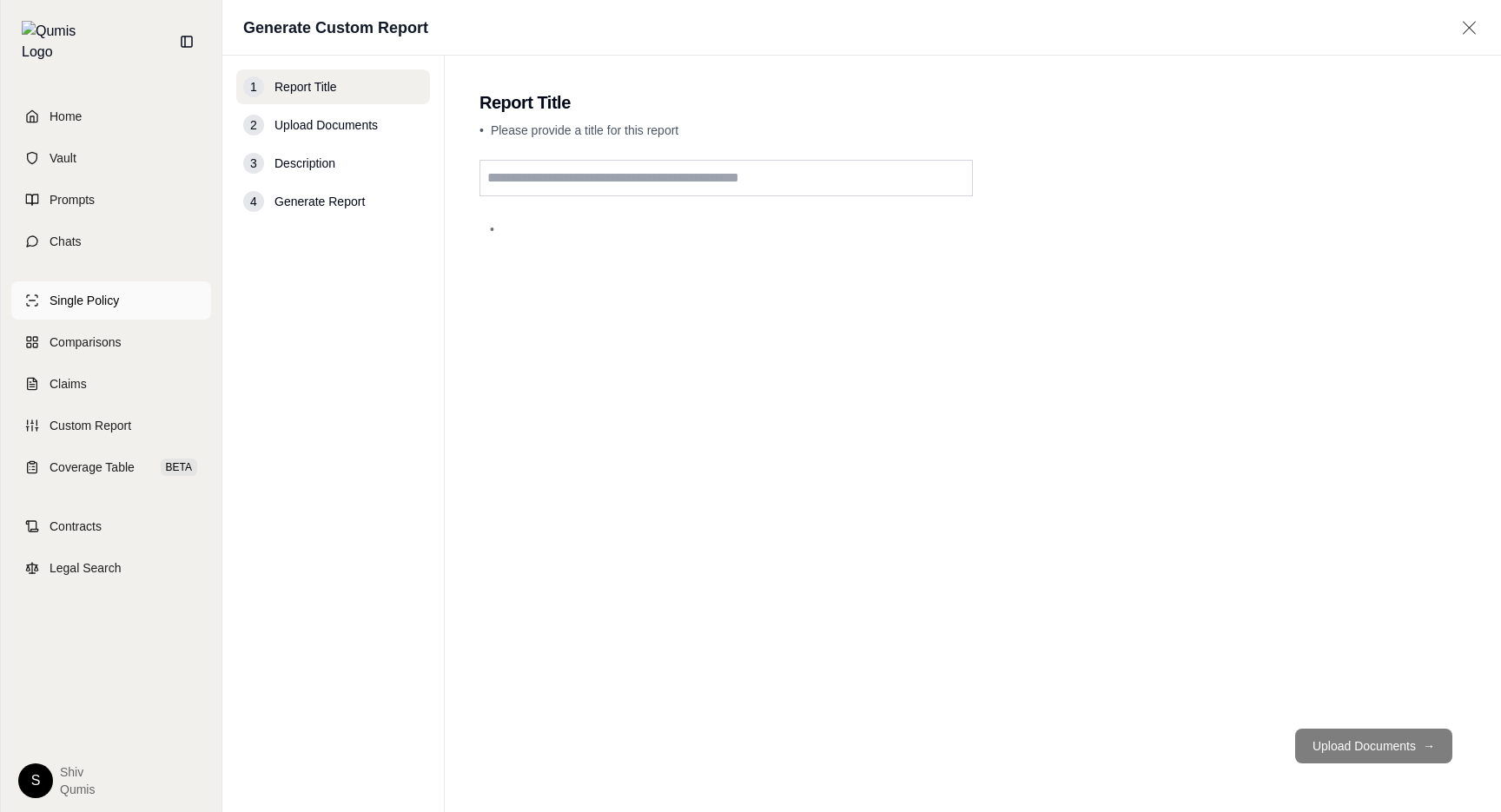 click on "Single Policy" at bounding box center (84, 300) 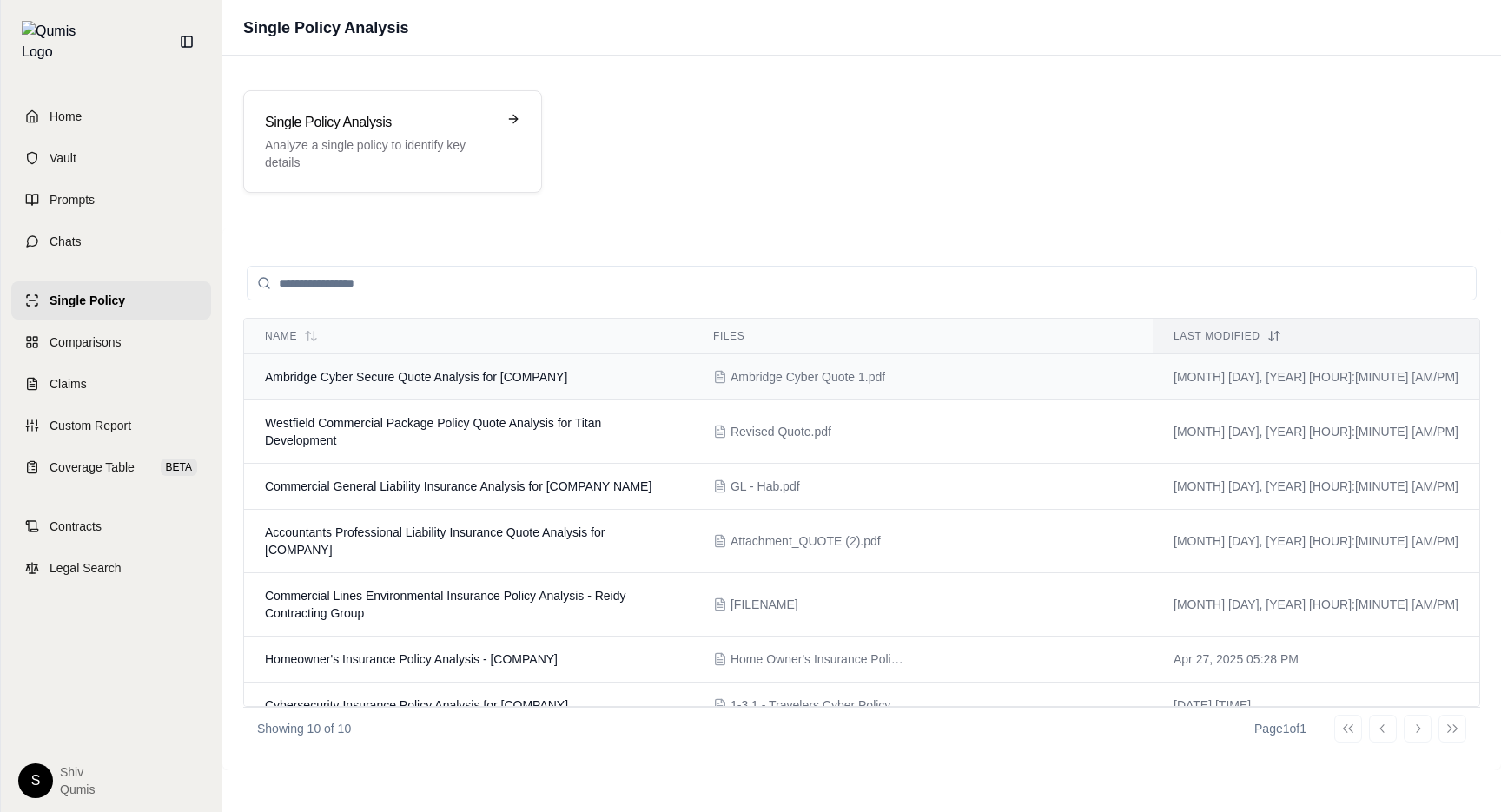 click on "Ambridge Cyber Secure Quote Analysis for [COMPANY]" at bounding box center (416, 377) 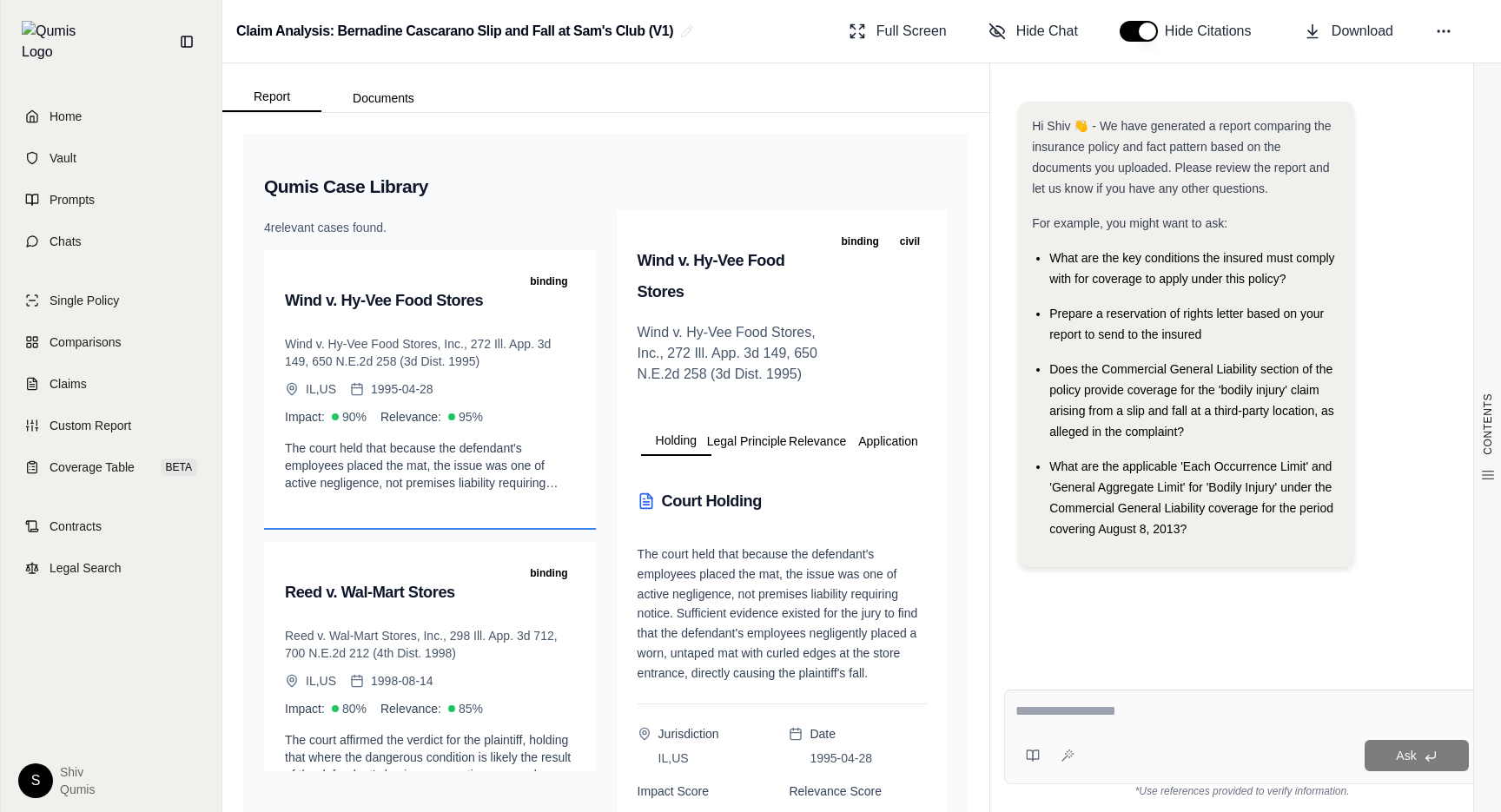 scroll, scrollTop: 0, scrollLeft: 0, axis: both 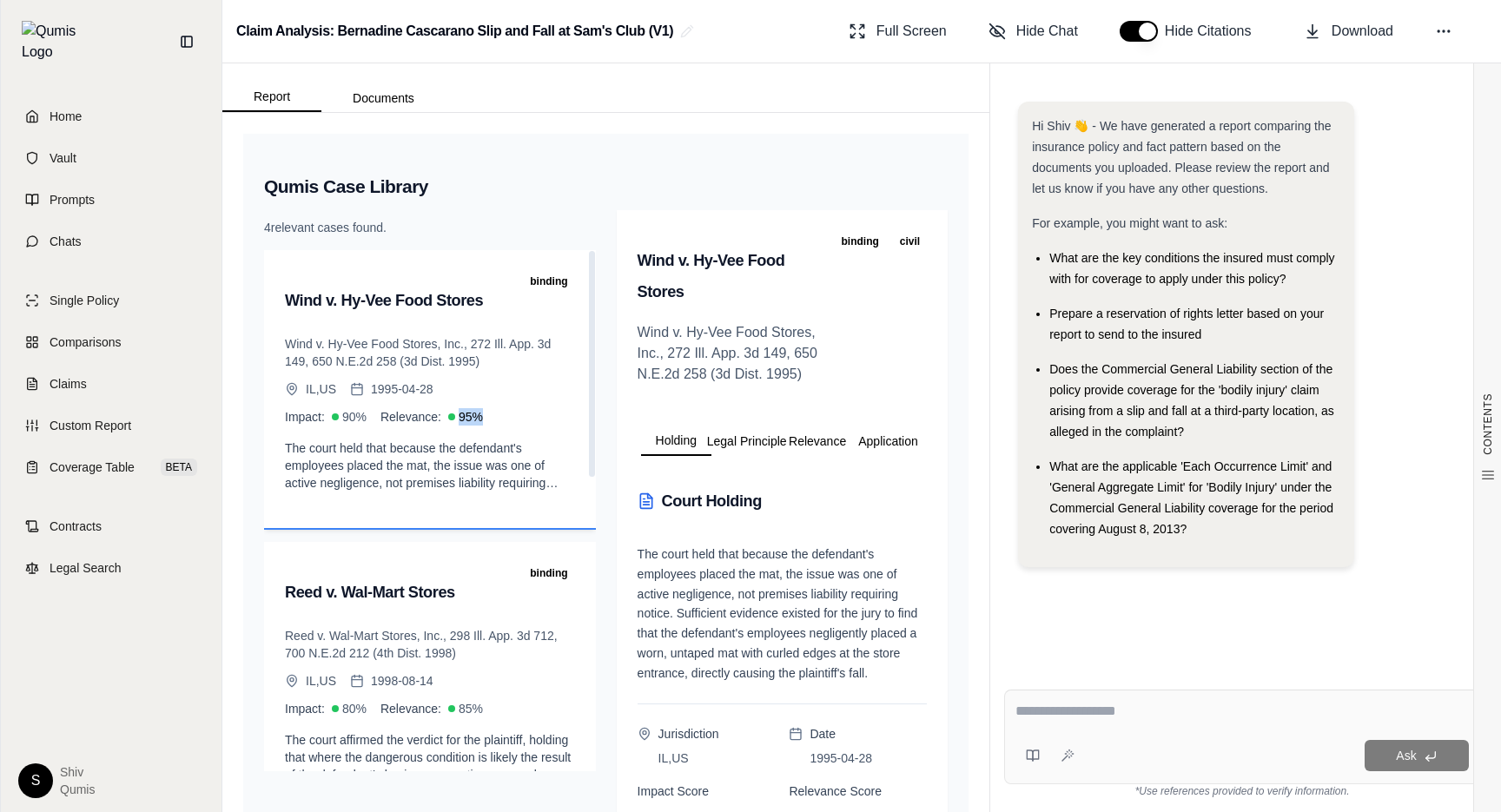 drag, startPoint x: 516, startPoint y: 411, endPoint x: 535, endPoint y: 405, distance: 19.924859 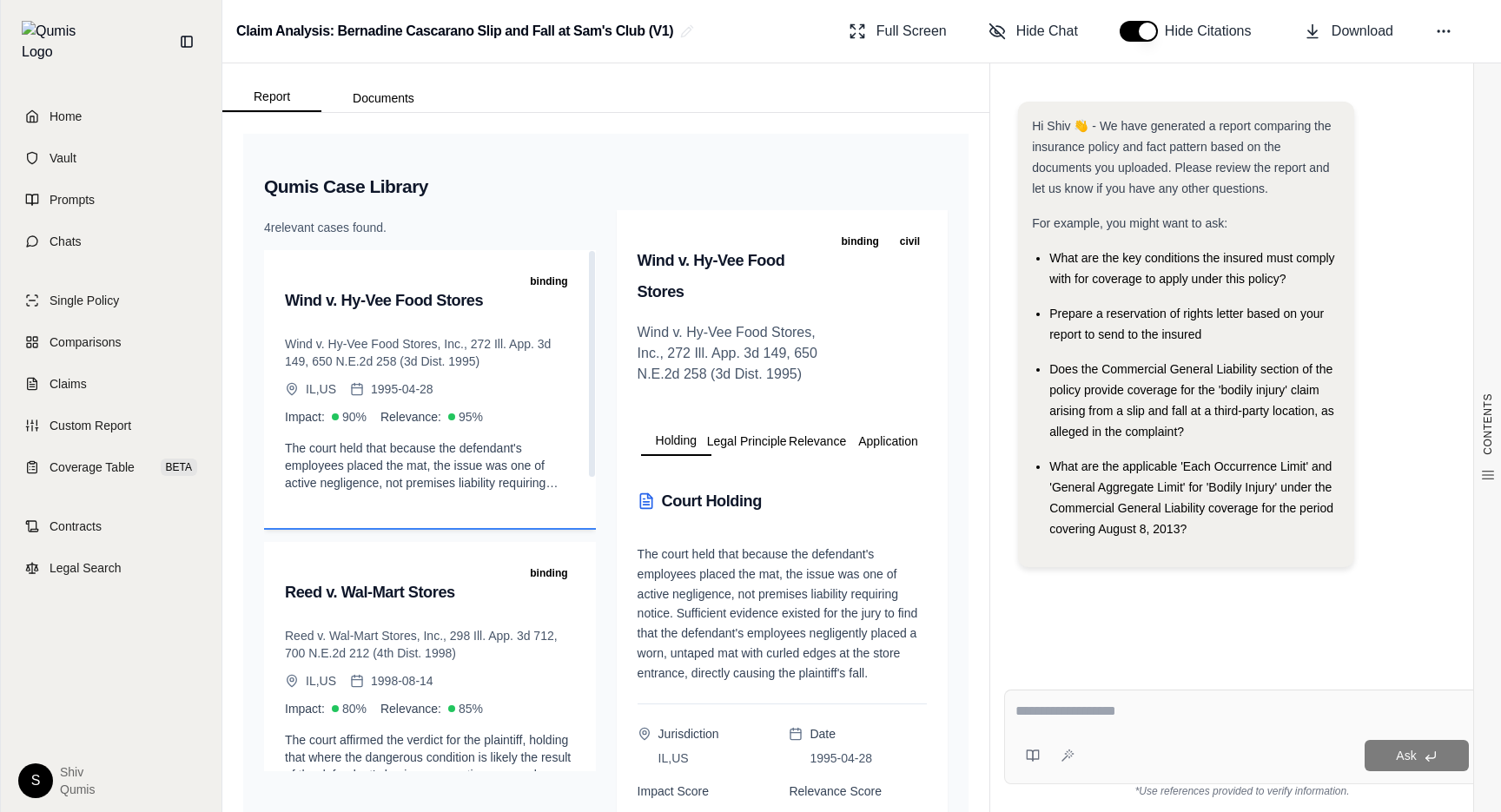 click on "Wind v. Hy-Vee Food Stores binding" at bounding box center (430, 300) 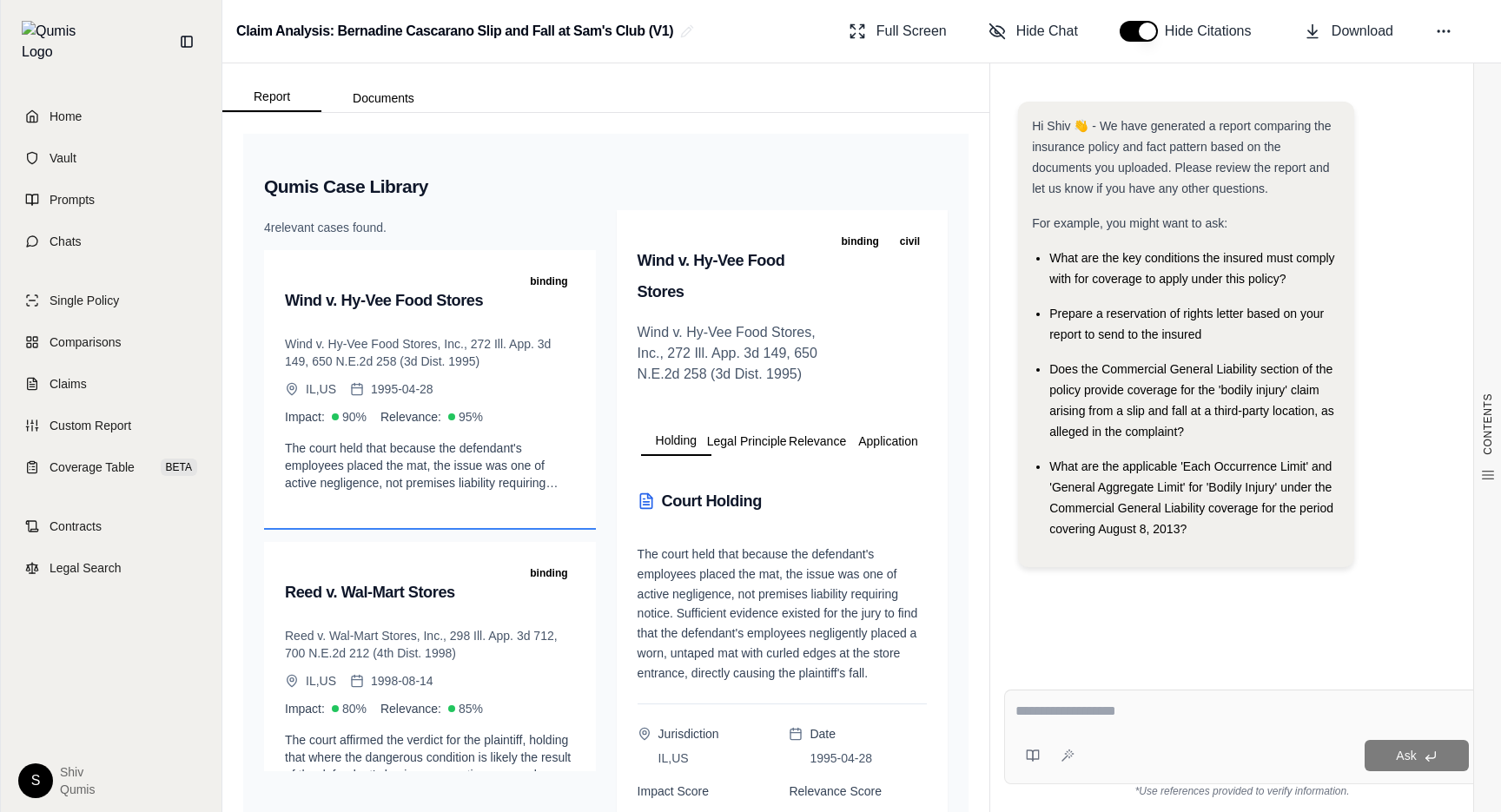scroll, scrollTop: 0, scrollLeft: 0, axis: both 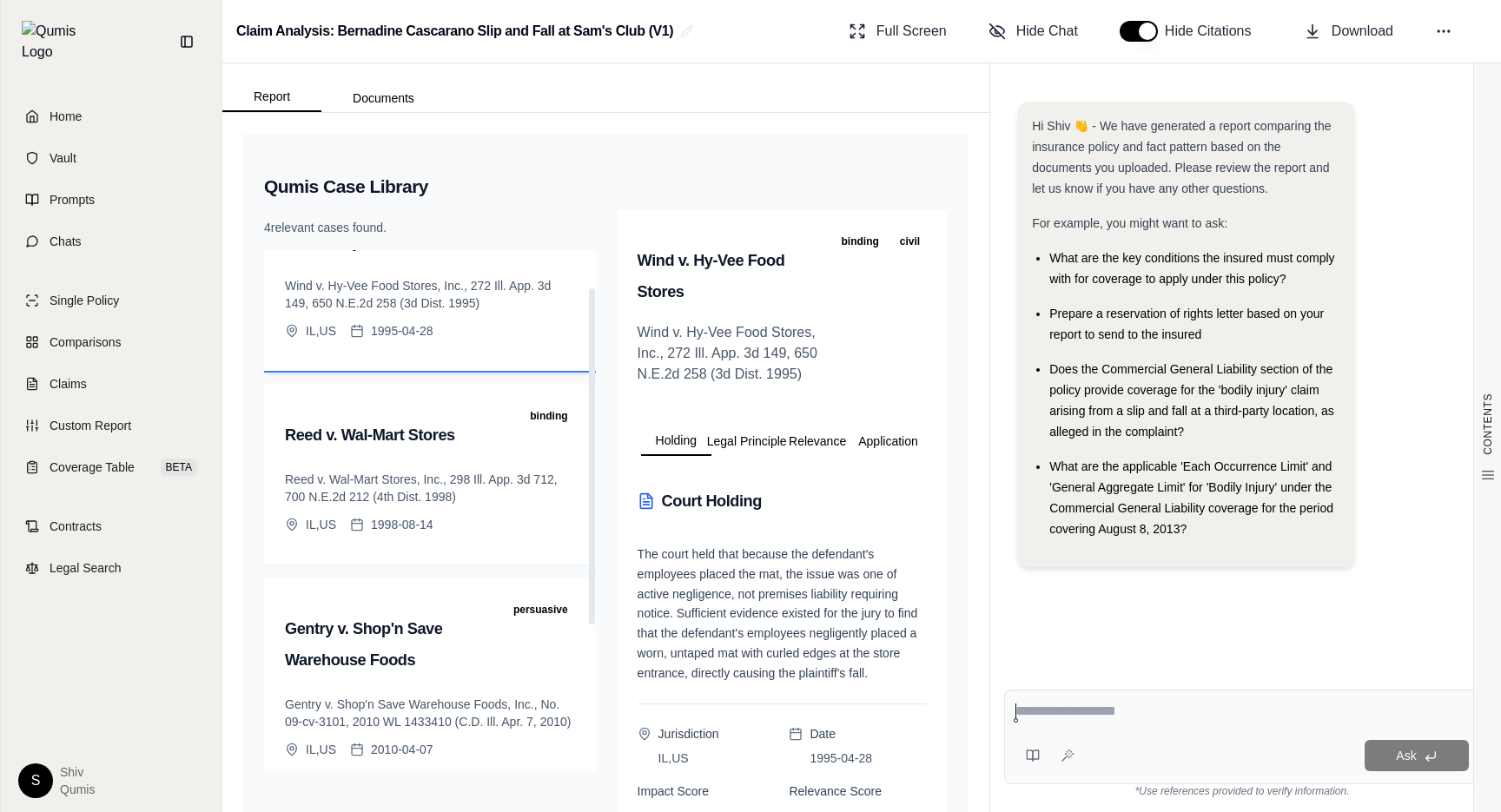 click on "Wind v. Hy-Vee Food Stores, Inc., 272 Ill. App. 3d 149, 650 N.E.2d 258 (3d Dist. 1995)" at bounding box center [430, 294] 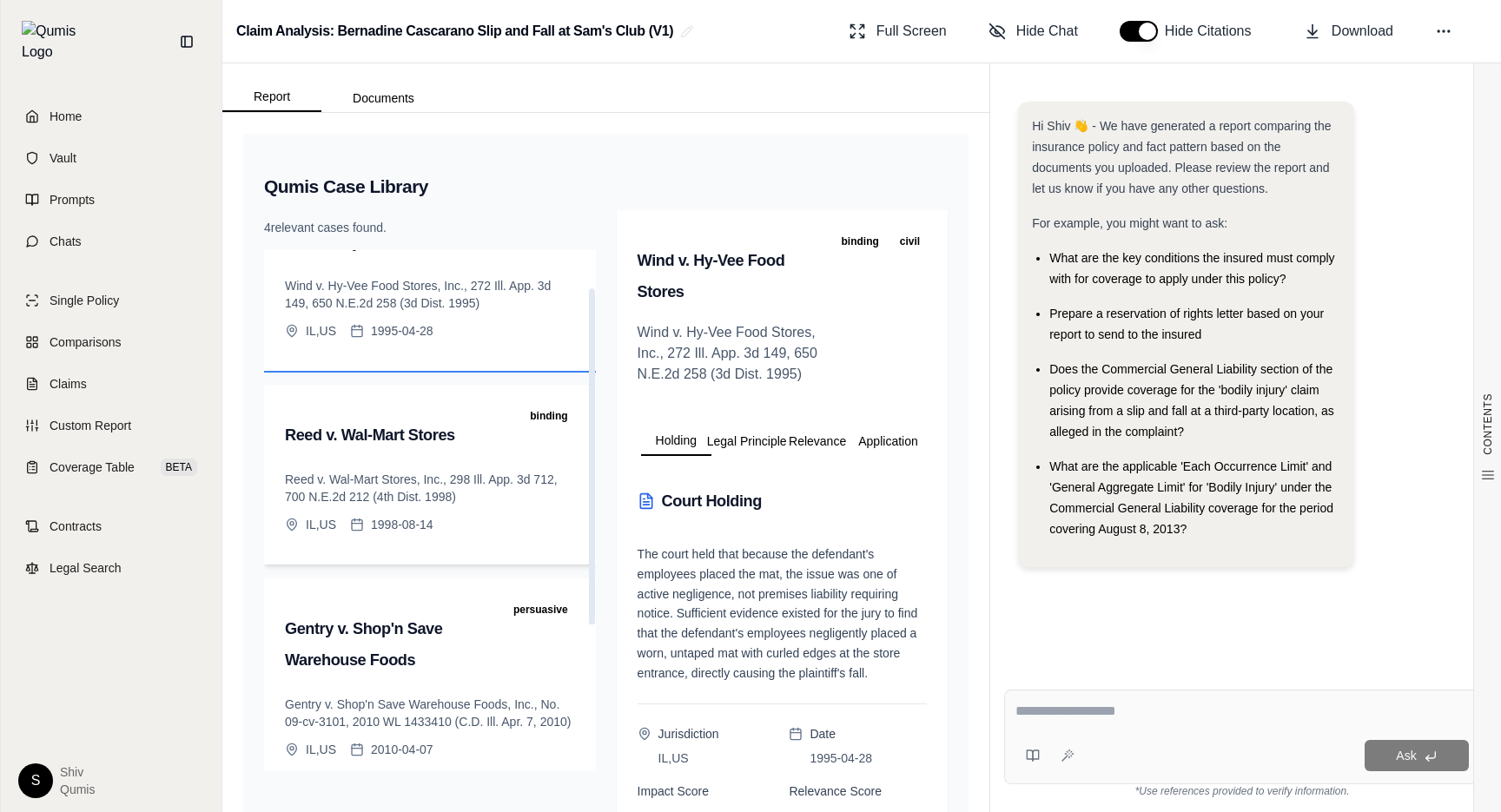 click on "Reed v. Wal-Mart Stores, Inc., 298 Ill. App. 3d 712, 700 N.E.2d 212 (4th Dist. 1998)" at bounding box center (430, 488) 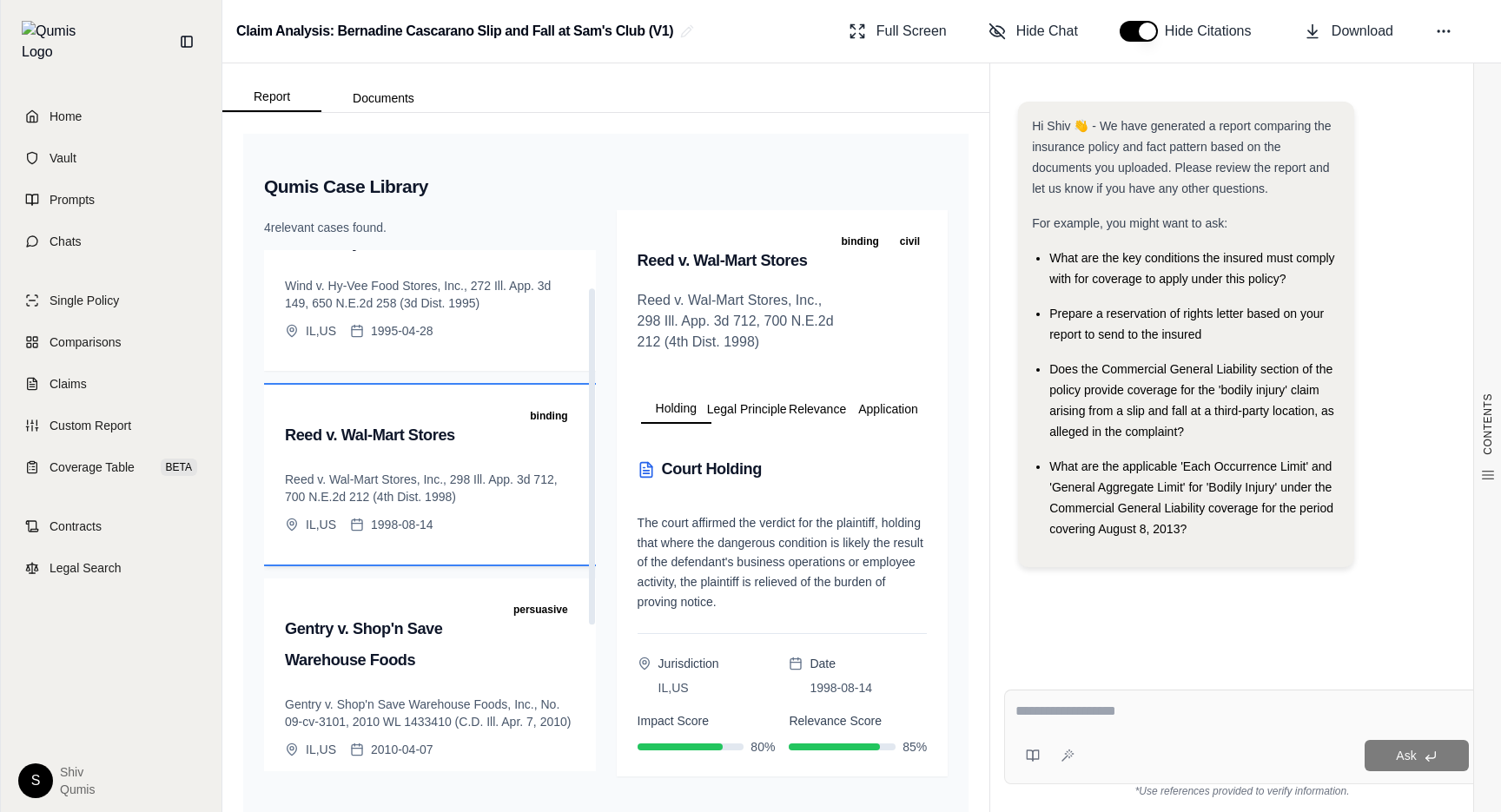 scroll, scrollTop: 0, scrollLeft: 0, axis: both 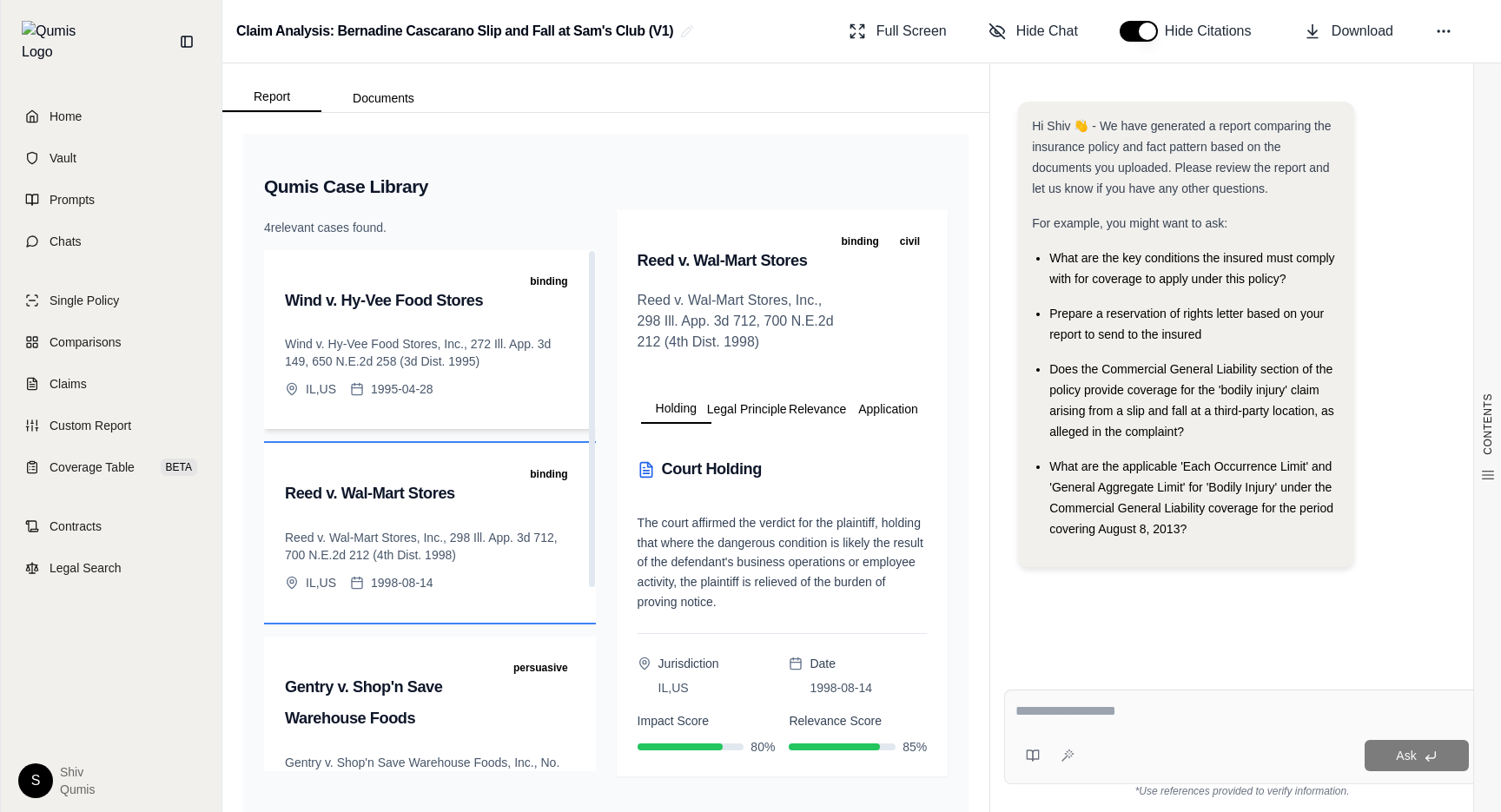 click on "Wind v. Hy-Vee Food Stores binding" at bounding box center [430, 300] 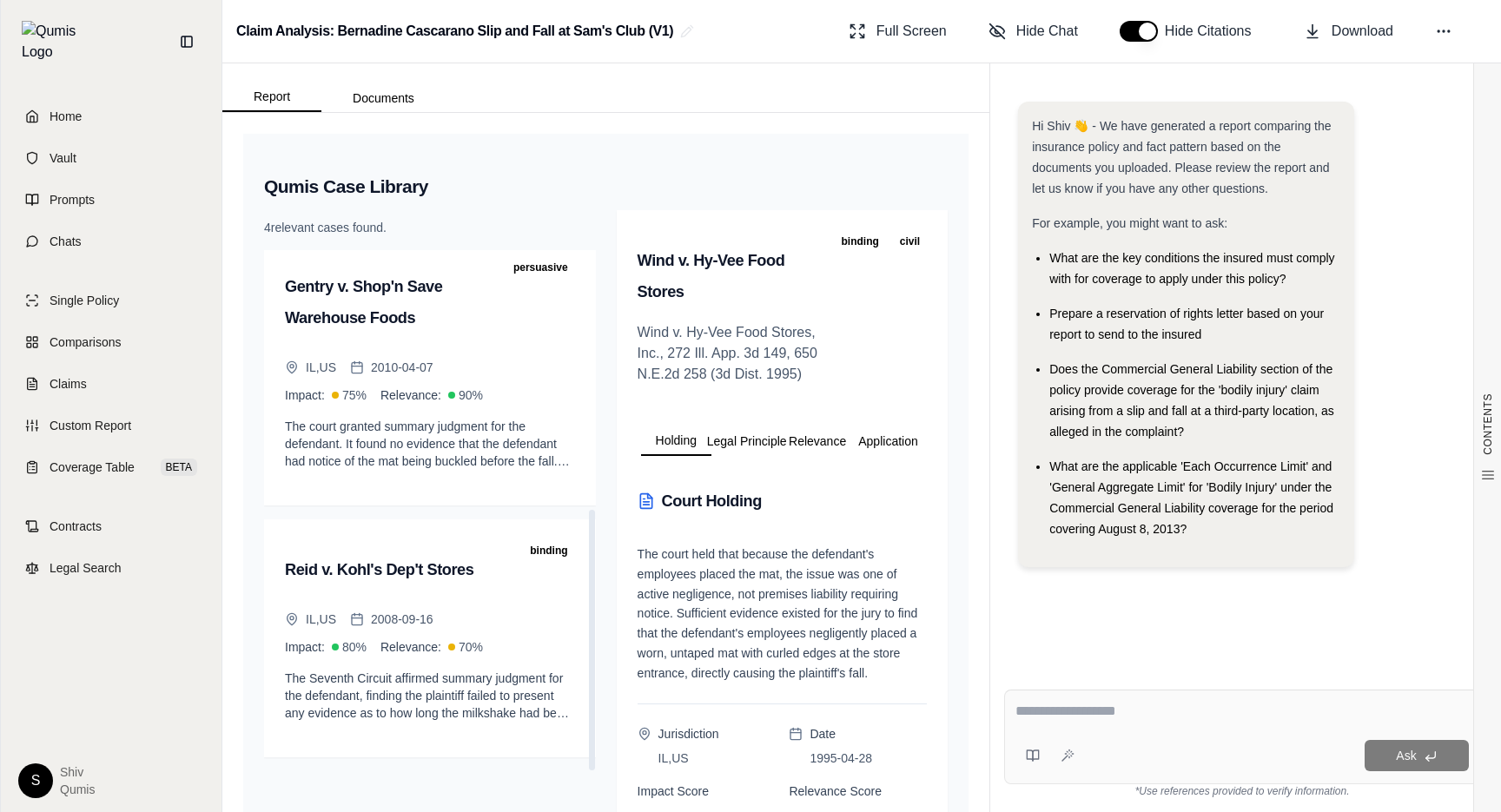 scroll, scrollTop: 0, scrollLeft: 0, axis: both 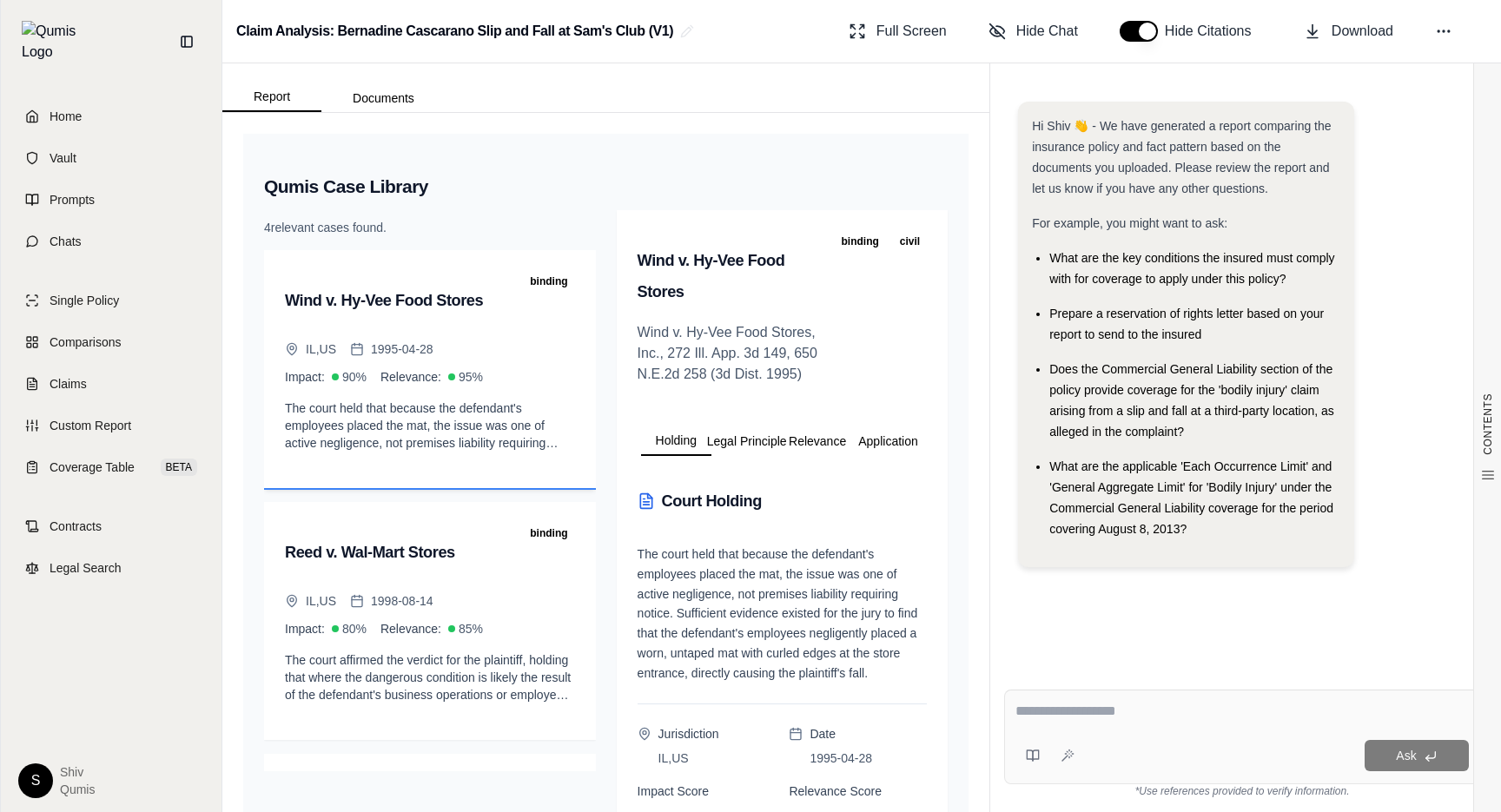 drag, startPoint x: 387, startPoint y: 182, endPoint x: 545, endPoint y: 253, distance: 173.21951 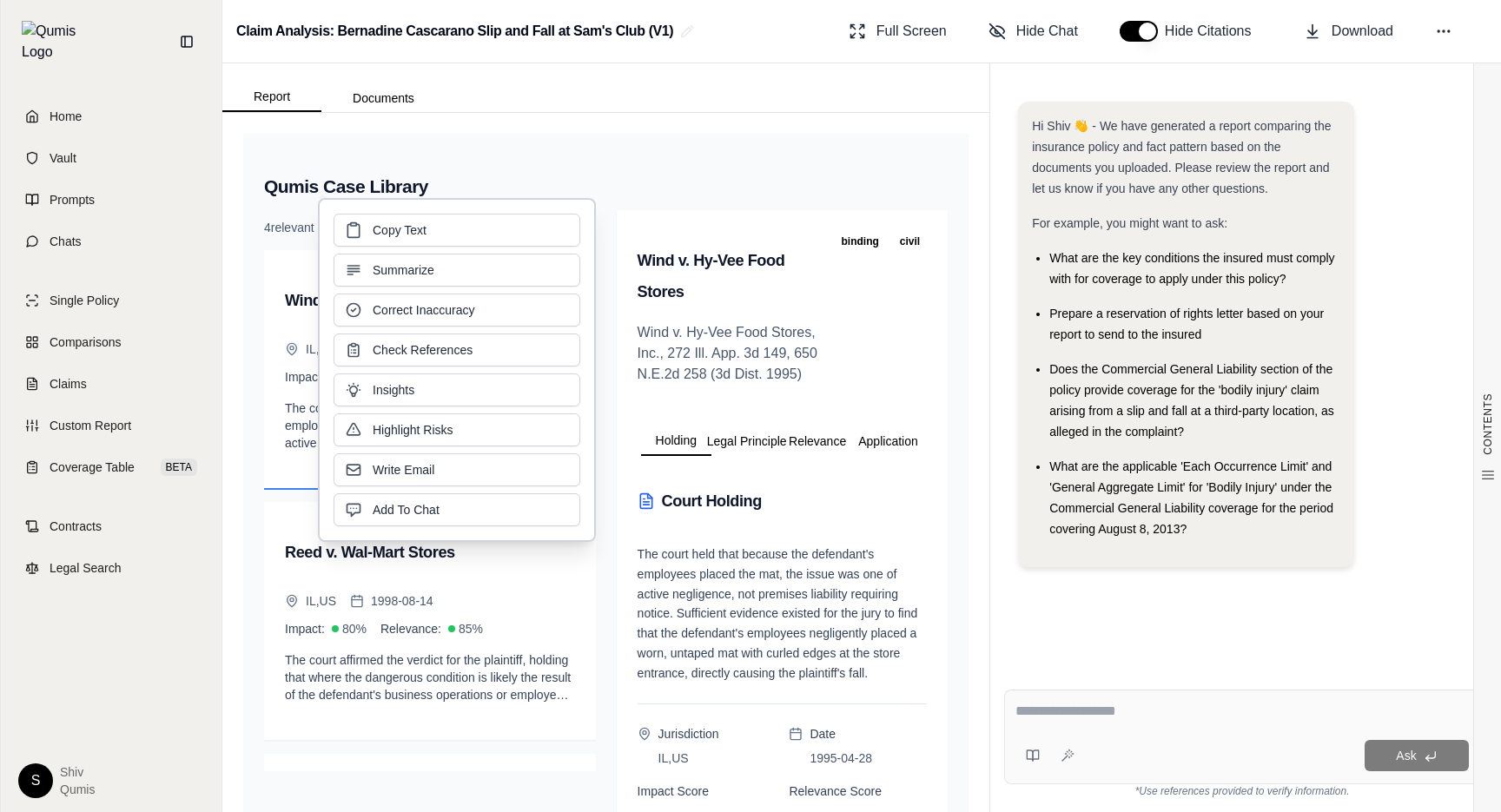 click on "Wind v. Hy-Vee Food Stores Wind v. Hy-Vee Food Stores, Inc., 272 Ill. App. 3d 149, 650 N.E.2d 258 (3d Dist. 1995) binding civil Holding Legal Principle Relevance Application Court Holding The court held that because the defendant's employees placed the mat, the issue was one of active negligence, not premises liability requiring notice. Sufficient evidence existed for the jury to find that the defendant's employees negligently placed a worn, untaped mat with curled edges at the store entrance, directly causing the plaintiff's fall. Jurisdiction IL ,  US Date 1995-04-28 Impact Score 90 % Relevance Score 95 %" at bounding box center (783, 500) 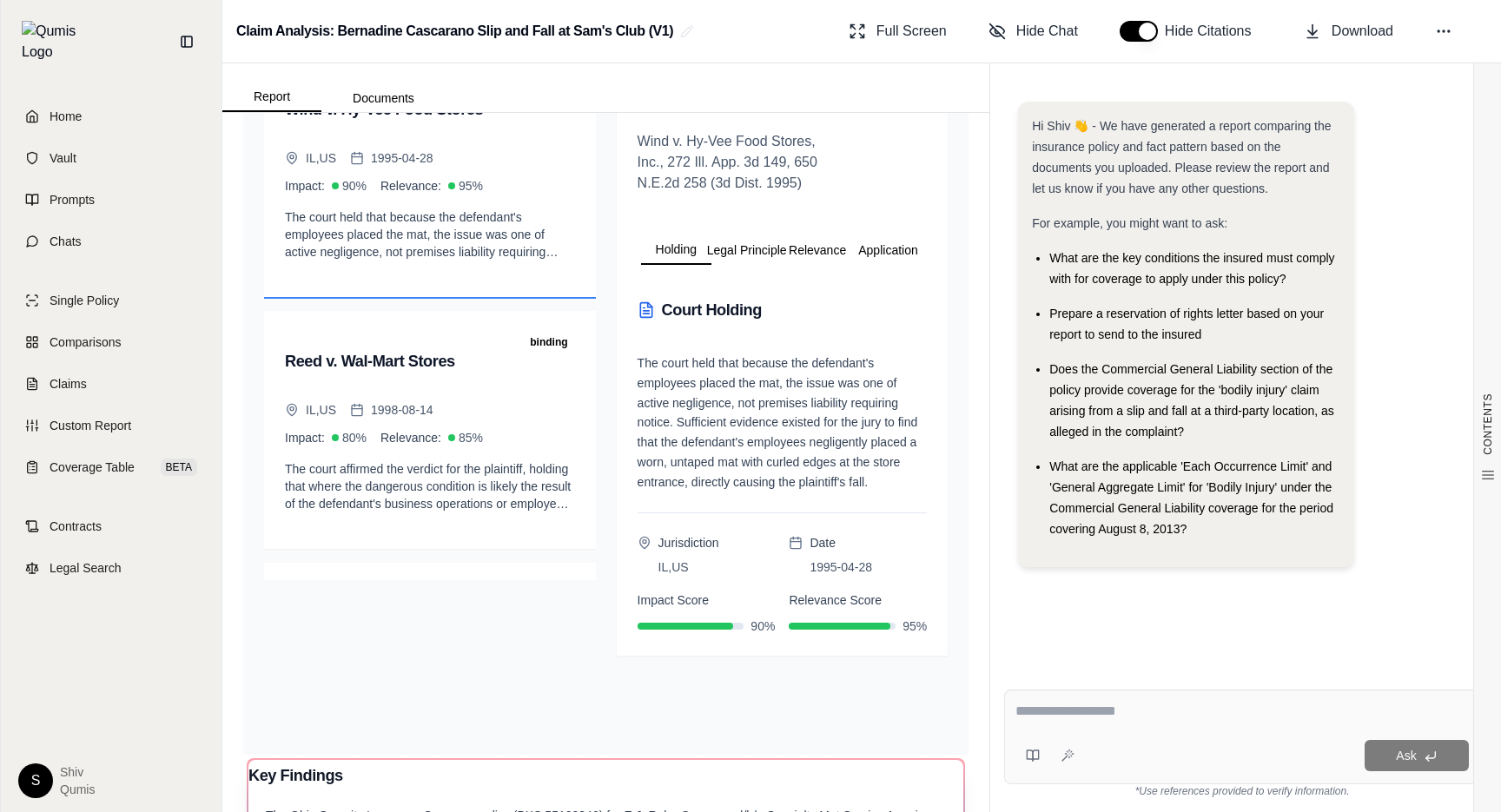 scroll, scrollTop: 0, scrollLeft: 0, axis: both 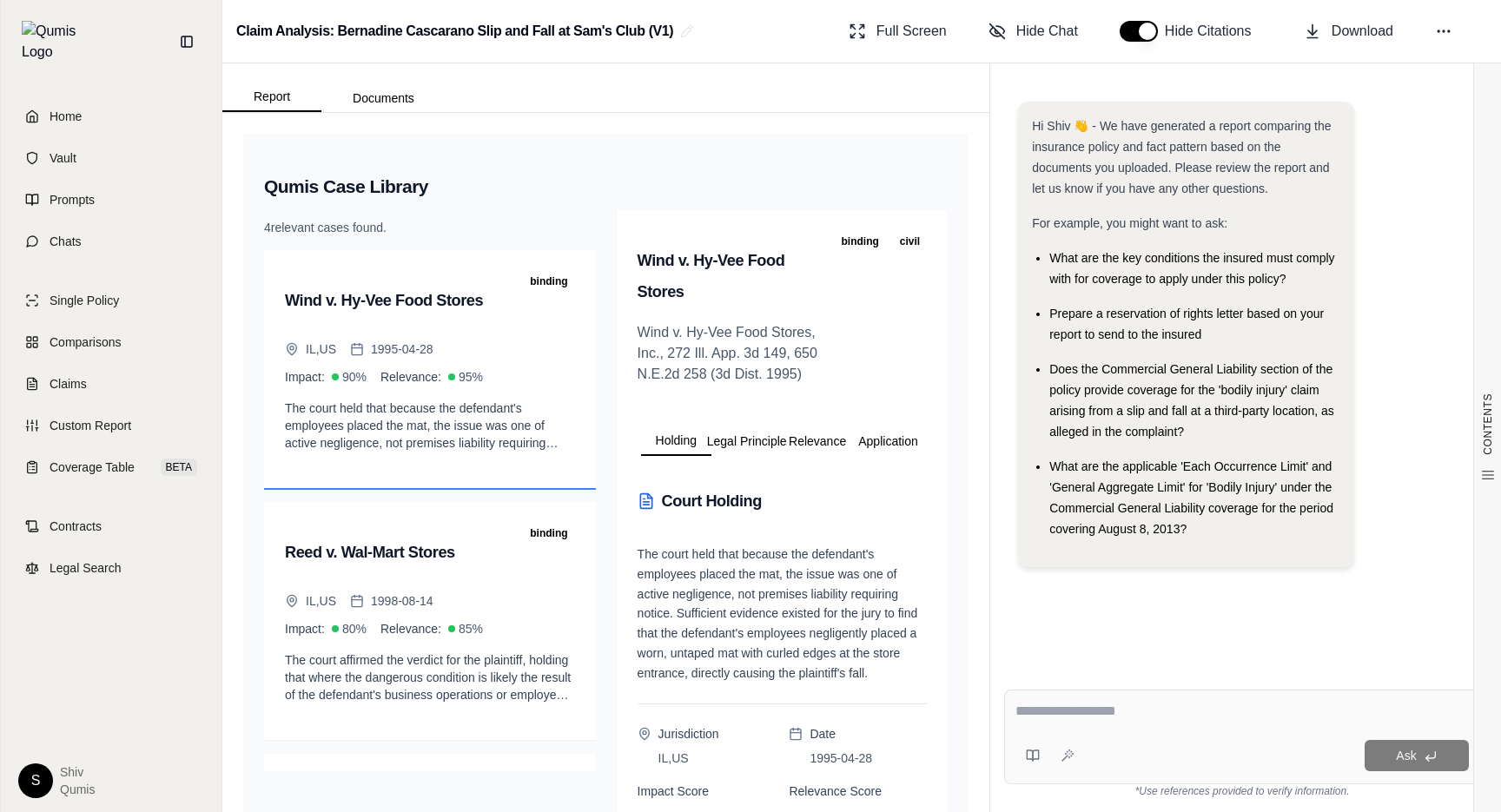 click on "Wind v. Hy-Vee Food Stores, Inc., 272 Ill. App. 3d 149, 650 N.E.2d 258 (3d Dist. 1995)" at bounding box center (736, 353) 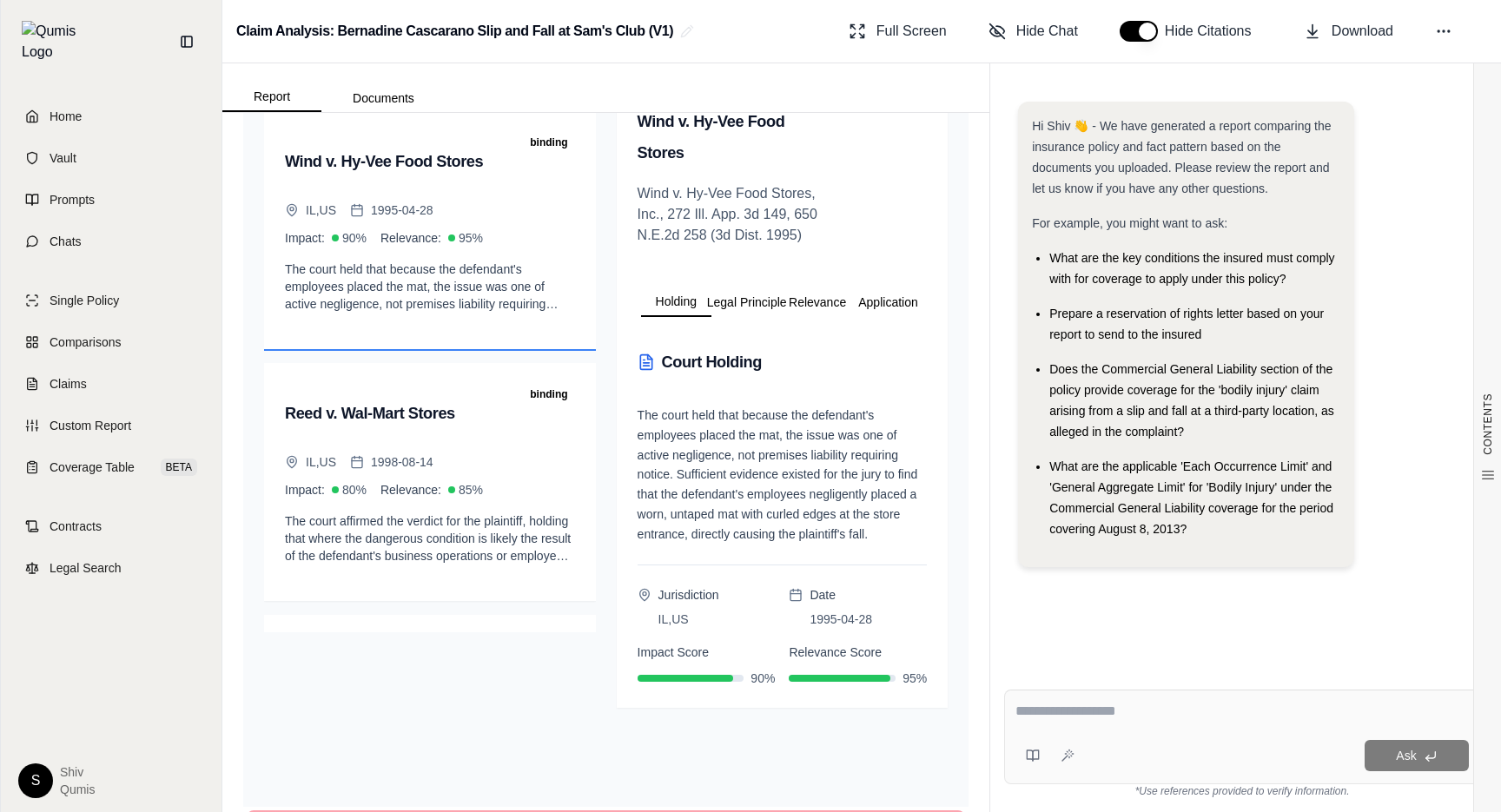 scroll, scrollTop: 117, scrollLeft: 0, axis: vertical 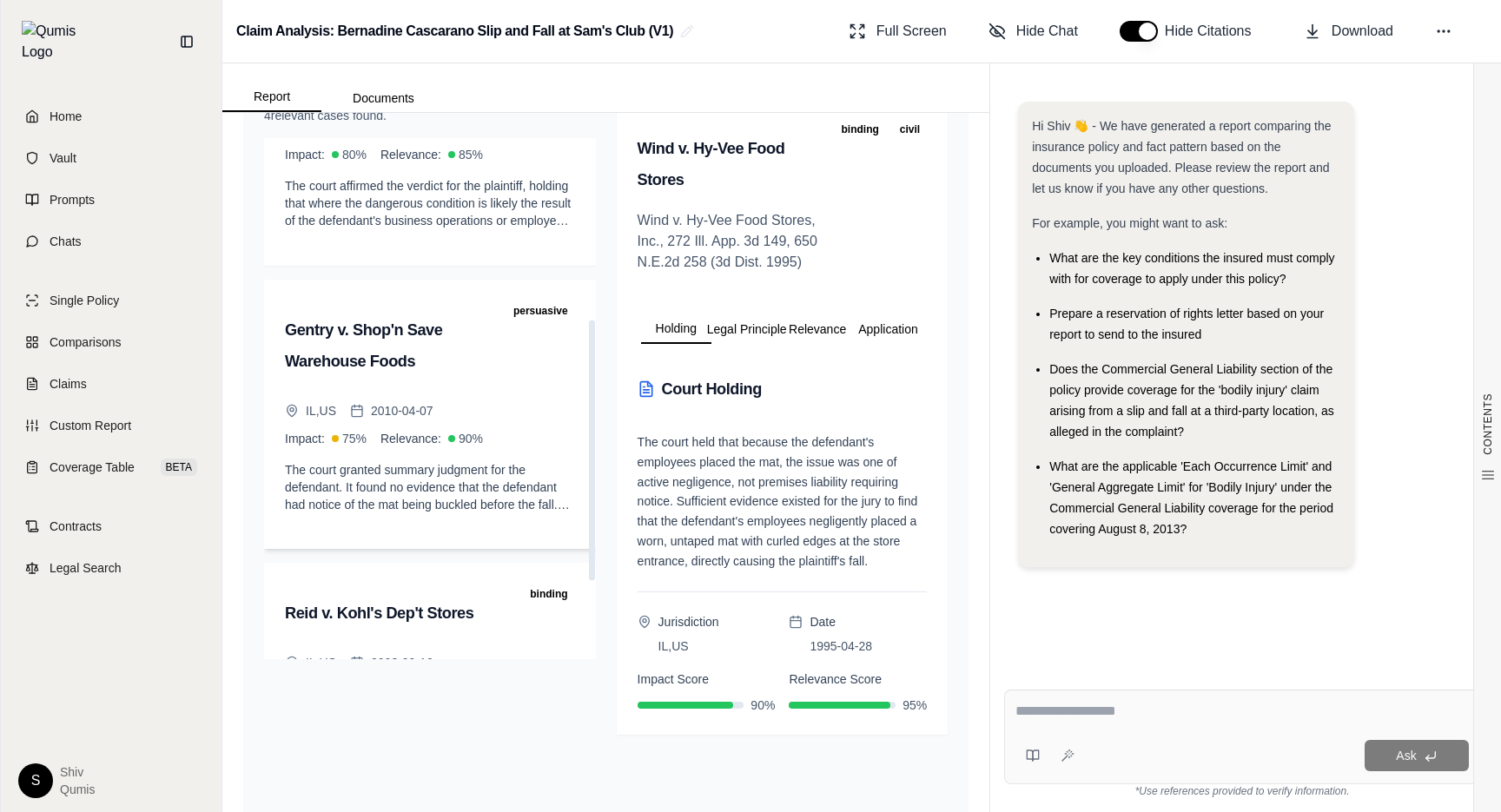 click on "Gentry v. Shop'n Save Warehouse Foods" at bounding box center (388, 346) 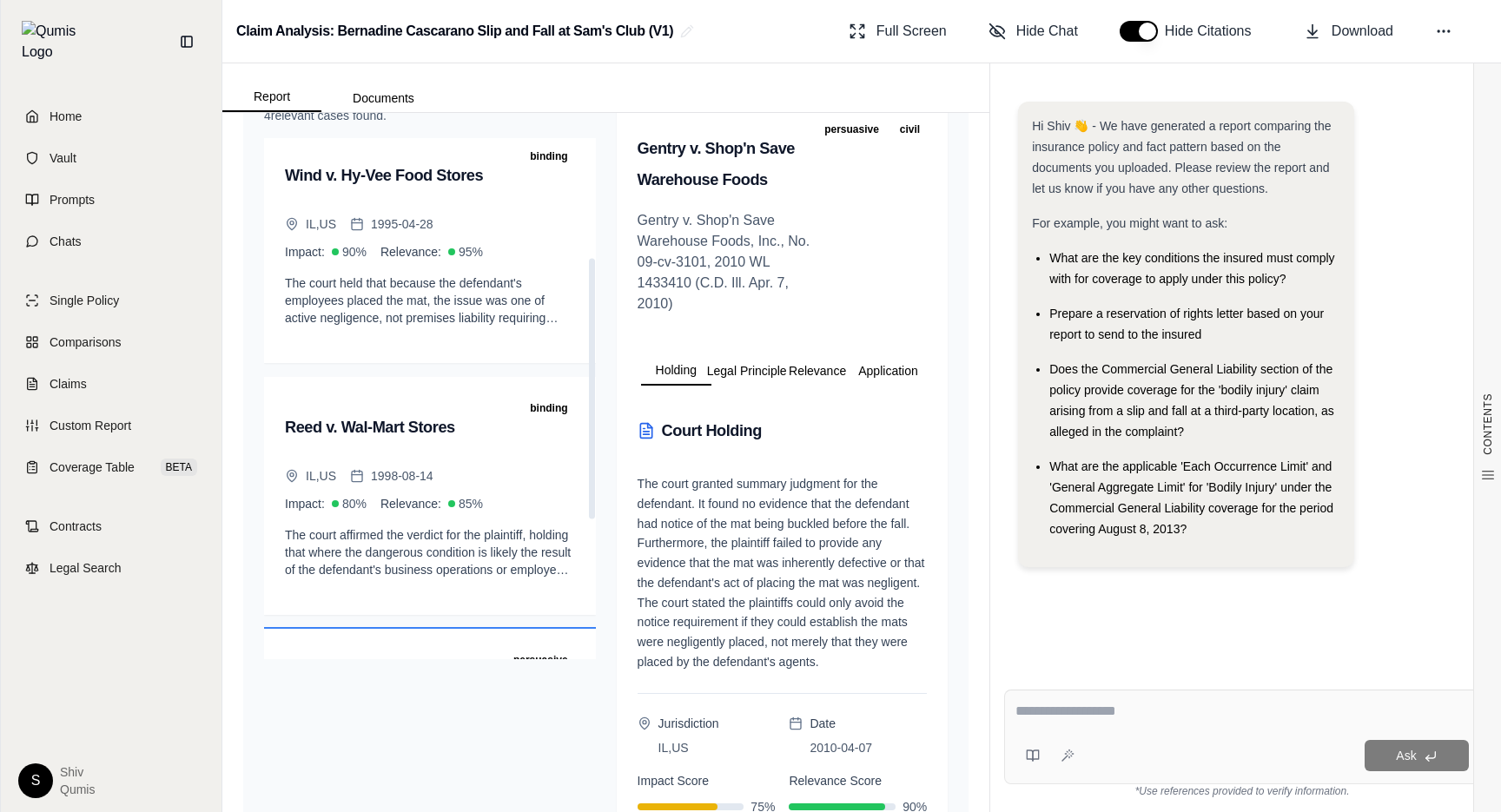 scroll, scrollTop: 0, scrollLeft: 0, axis: both 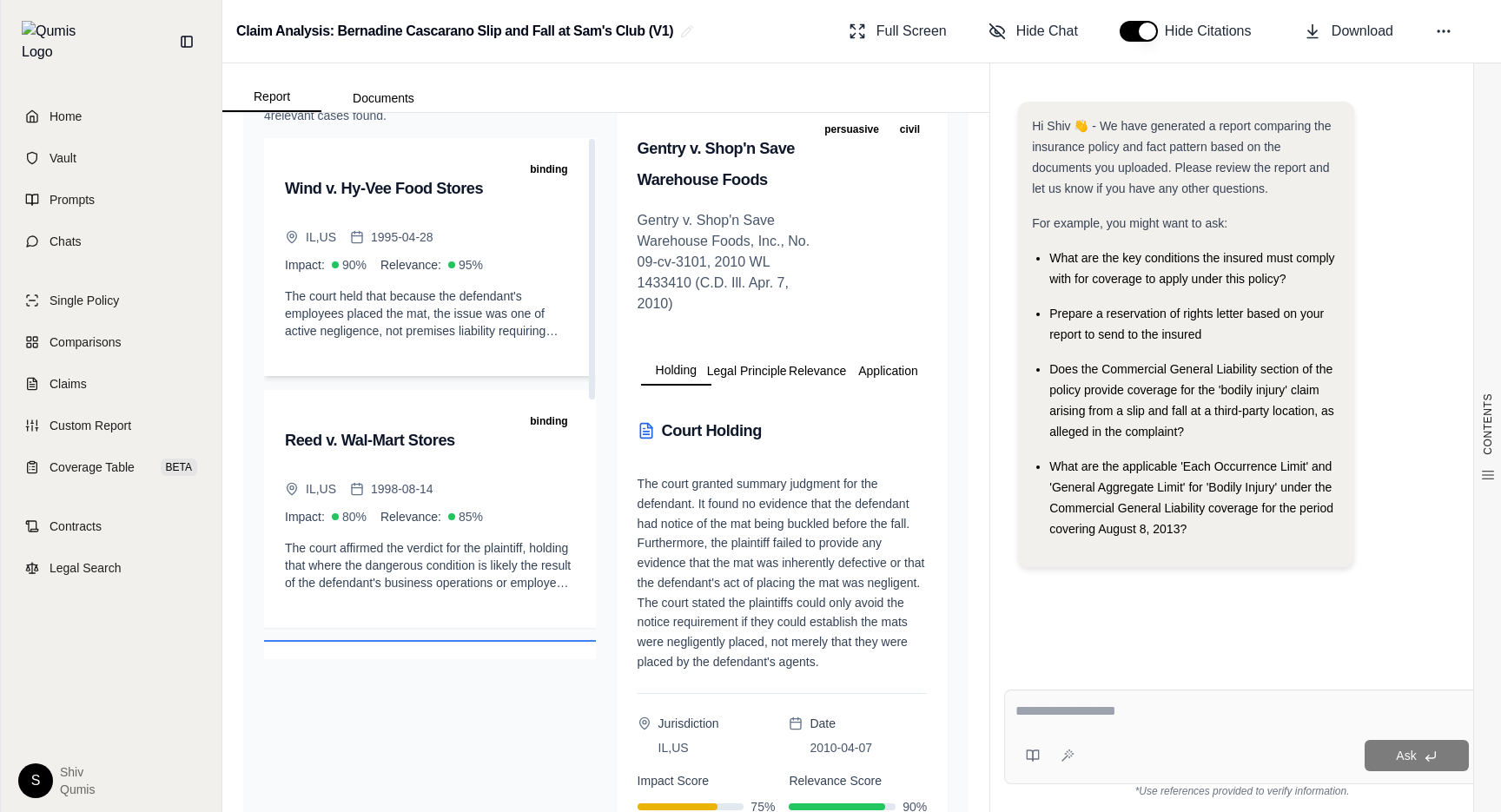 click on "IL ,  US 1995-04-28 Impact: 90 % Relevance: 95 % The court held that because the defendant's employees placed the mat, the issue was one of active negligence, not premises liability requiring notice. Sufficient evidence existed for the jury to find that the defendant's employees negligently placed a worn, untaped mat with curled edges at the store entrance, directly causing the plaintiff's fall." at bounding box center [430, 302] 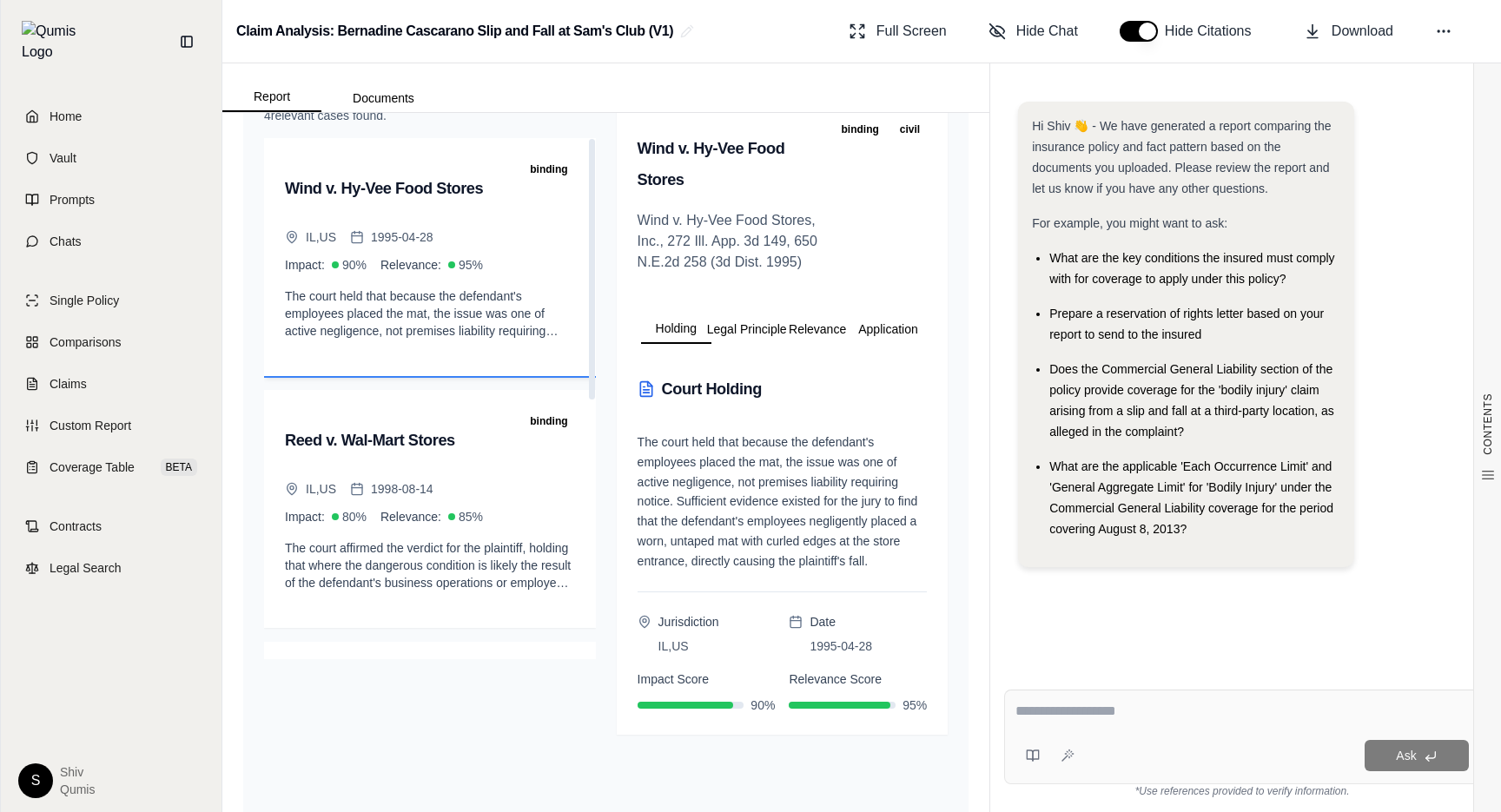 scroll, scrollTop: 0, scrollLeft: 0, axis: both 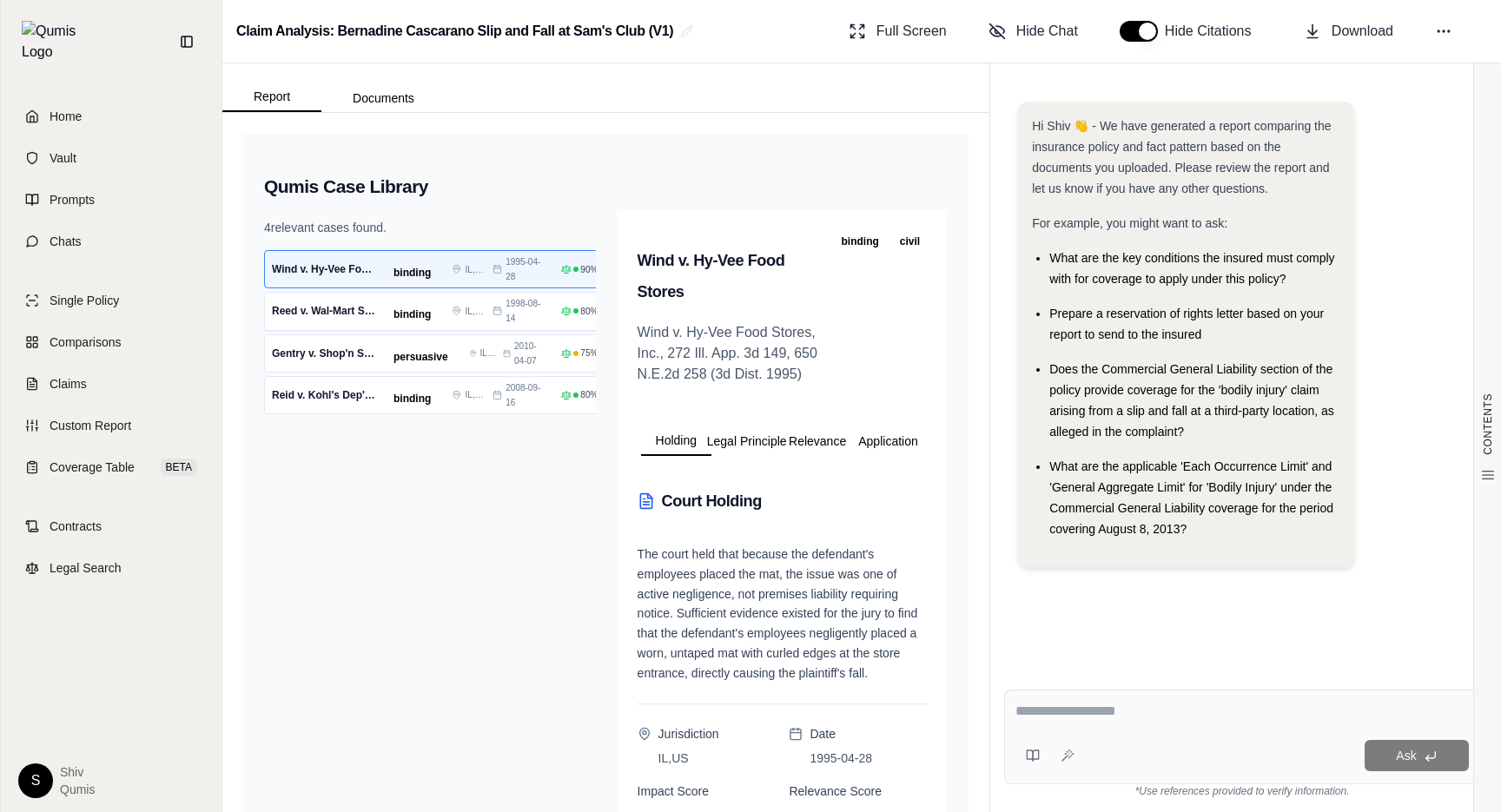 click on "Reed v. Wal-Mart Stores" at bounding box center [324, 311] 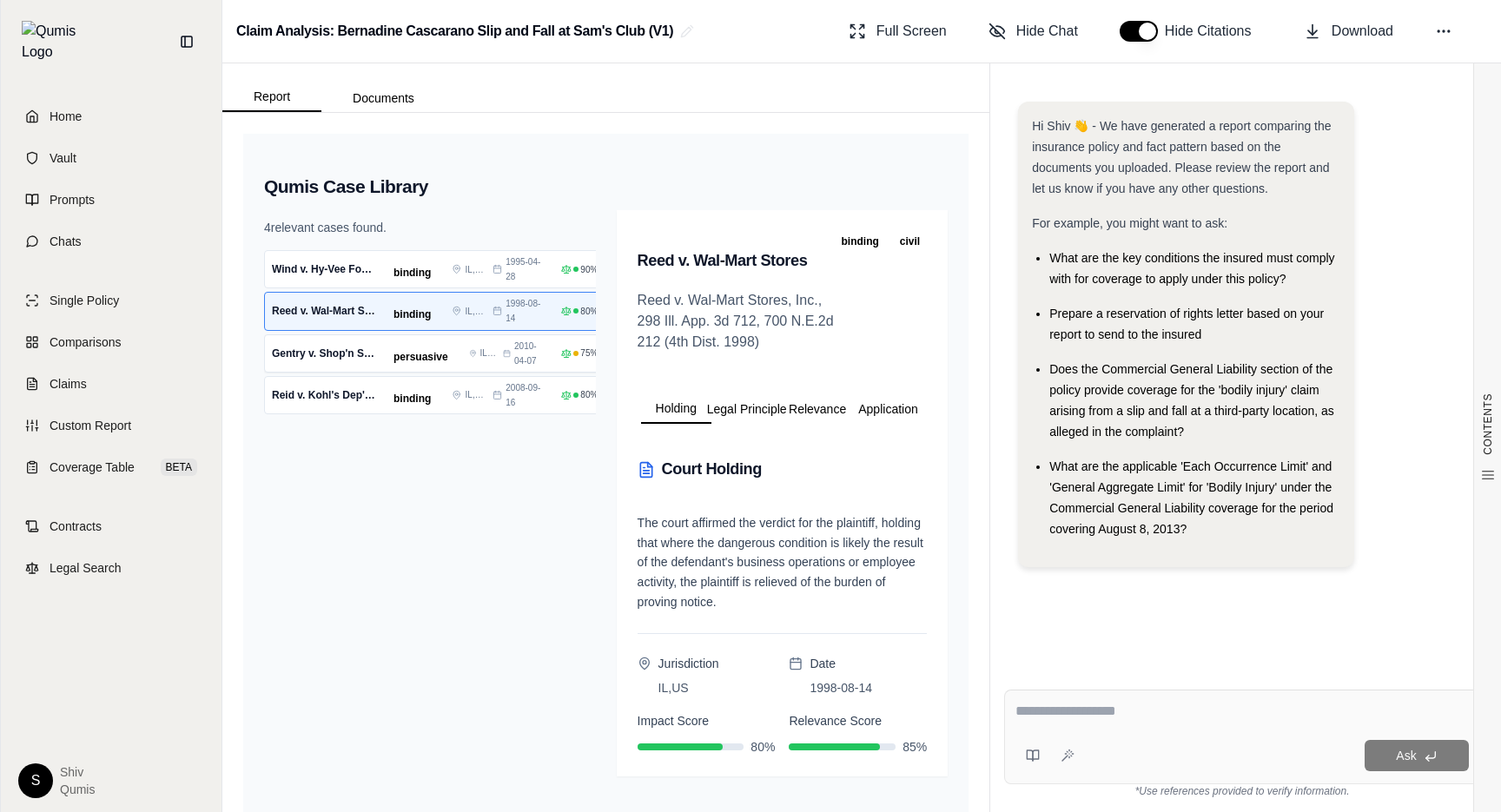 click on "Gentry v. Shop'n Save Warehouse Foods persuasive IL ,  US 2010-04-07 75 % 90 % The court granted summary judgment for the defendant. It found no evidence that the defendant had notice of the mat being buckled before the fall. Furthermore, the plaintiff failed to provide any evidence that the mat was inherently defective or that the defendant's act of placing the mat was negligent. The court stated the plaintiffs could only avoid the notice requirement if they could establish the mats were negligently placed, not merely that they were placed by the defendant's agents." at bounding box center (517, 353) 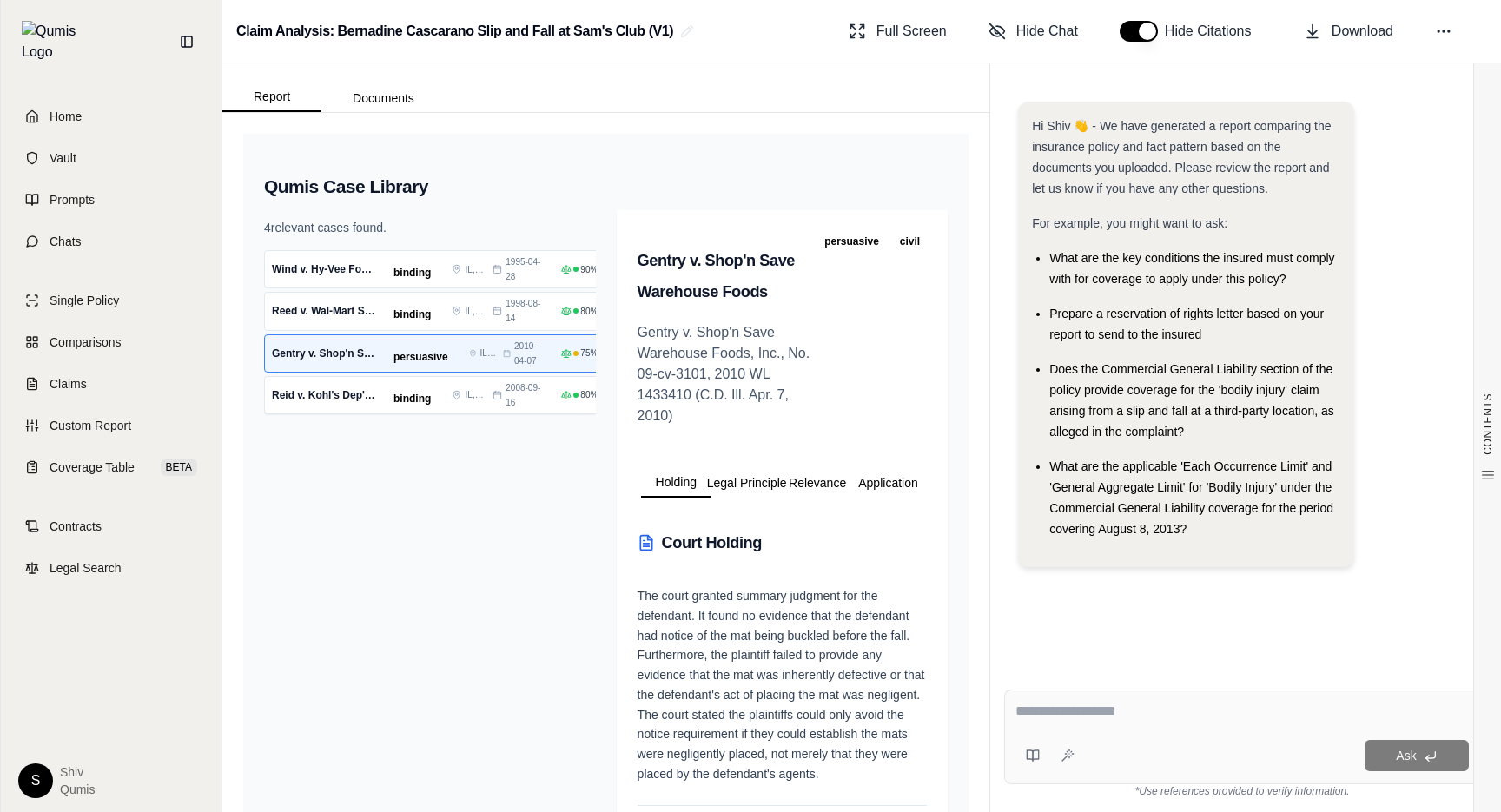 click on "Reid v. Kohl's Dep't Stores binding IL ,  US 2008-09-16 80 % 70 % The Seventh Circuit affirmed summary judgment for the defendant, finding the plaintiff failed to present any evidence as to how long the milkshake had been on the floor. Without evidence of duration, a jury could only speculate, which is not enough to establish constructive notice." at bounding box center (517, 395) 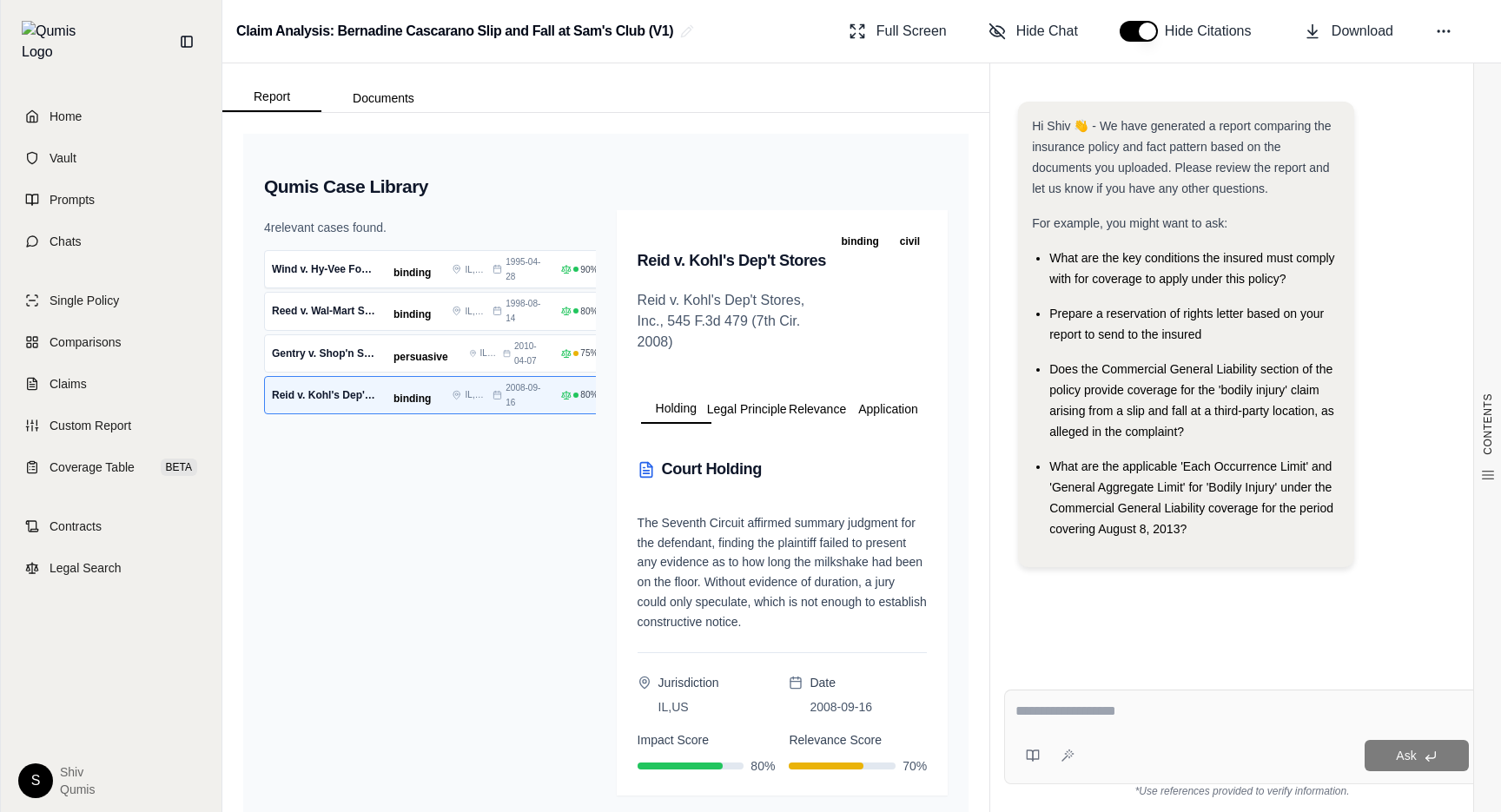 click on "Wind v. Hy-Vee Food Stores" at bounding box center (324, 269) 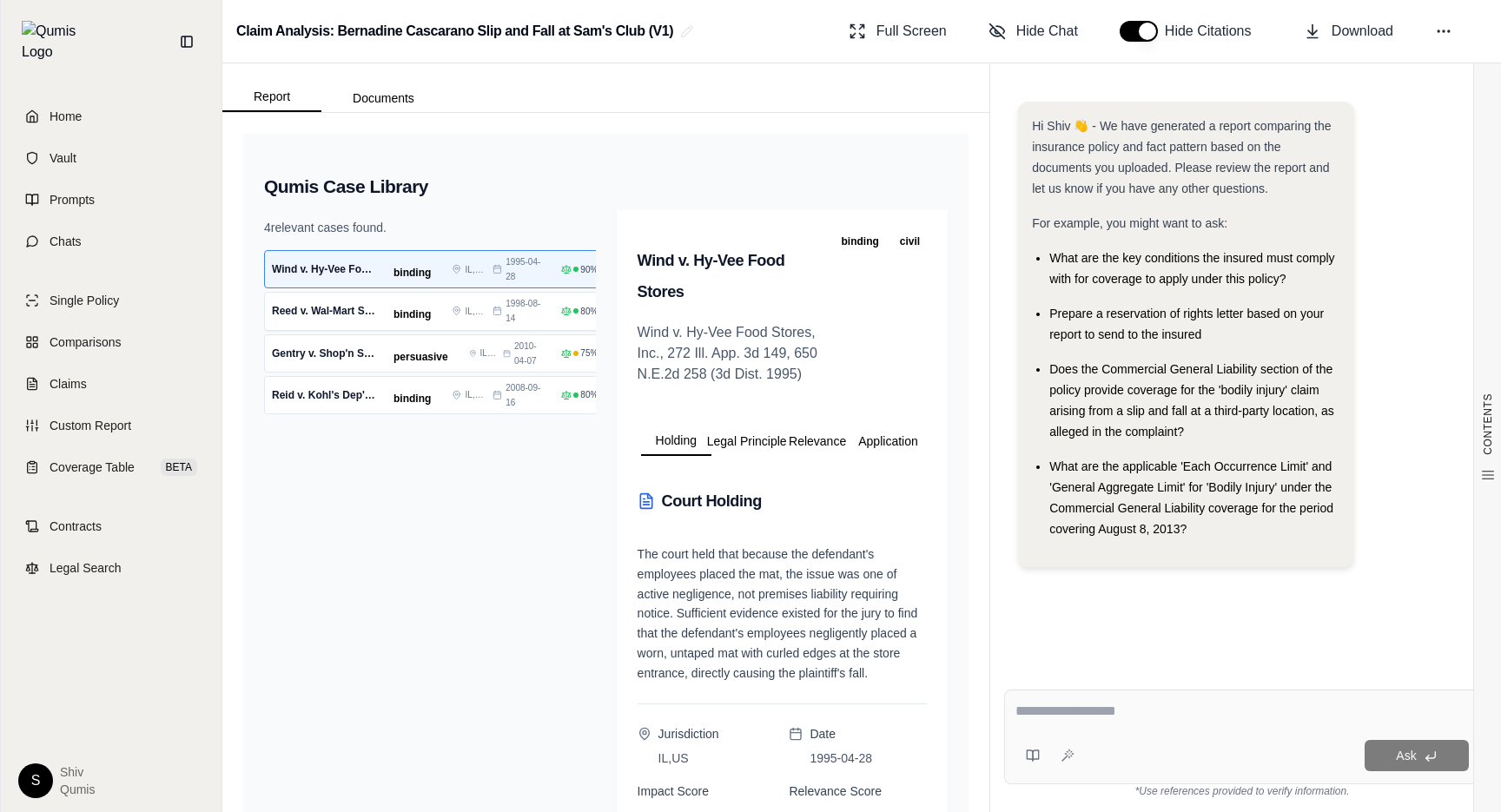 click on "Reed v. Wal-Mart Stores binding IL ,  US 1998-08-14 80 % 85 % The court affirmed the verdict for the plaintiff, holding that where the dangerous condition is likely the result of the defendant's business operations or employee activity, the plaintiff is relieved of the burden of proving notice." at bounding box center [517, 311] 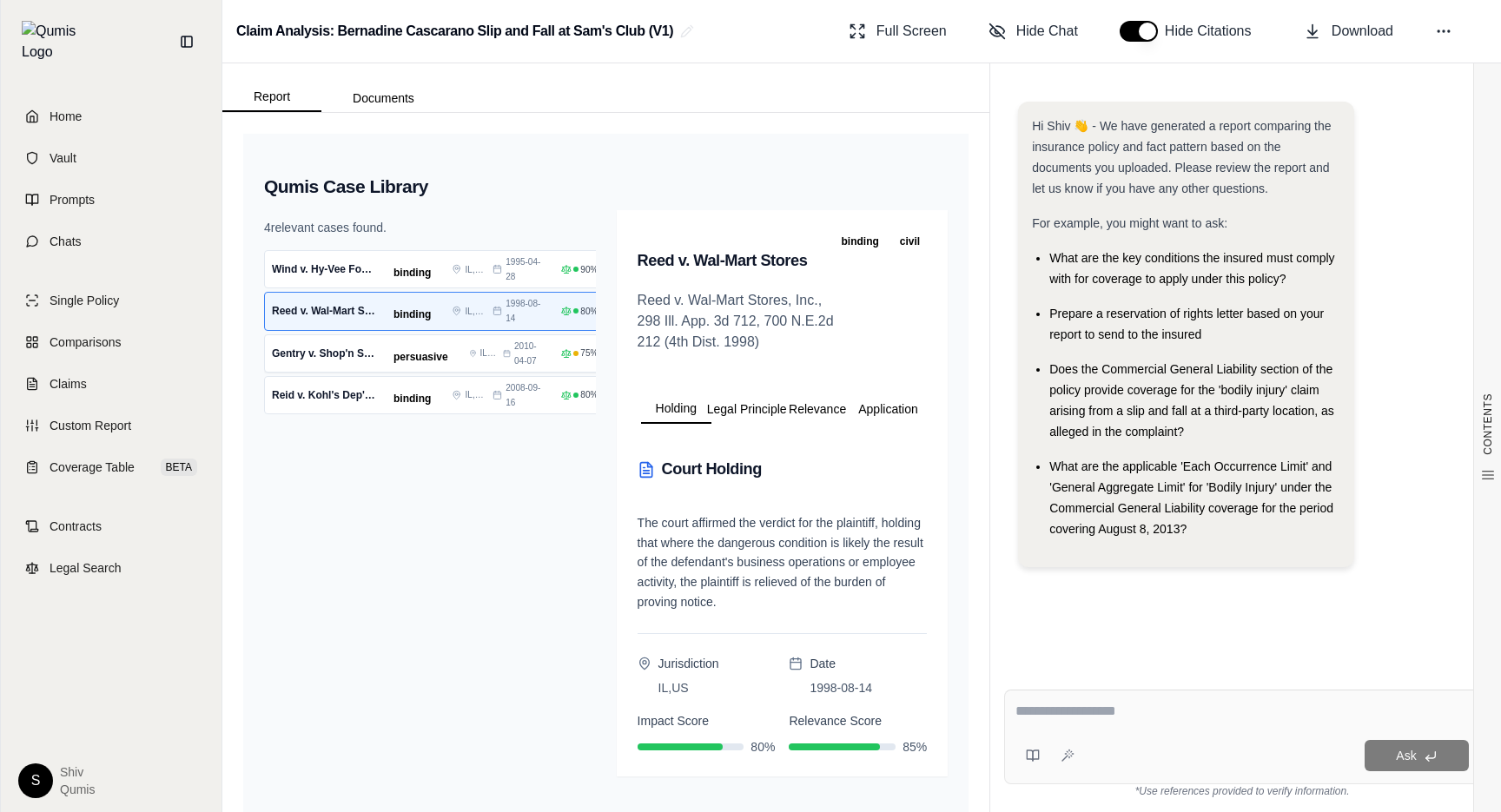 click on "Gentry v. Shop'n Save Warehouse Foods" at bounding box center [324, 353] 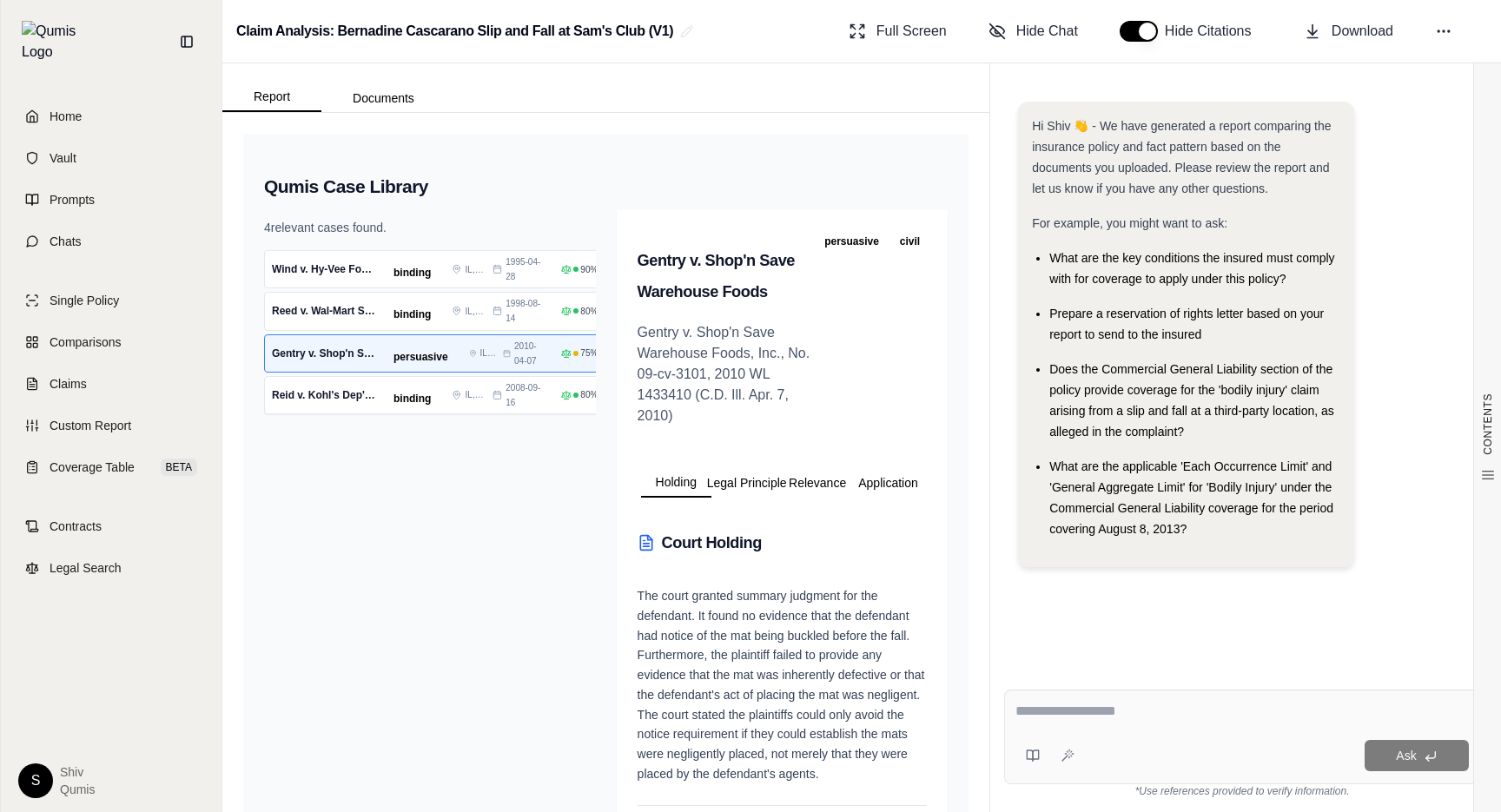 click on "Reid v. Kohl's Dep't Stores" at bounding box center [324, 395] 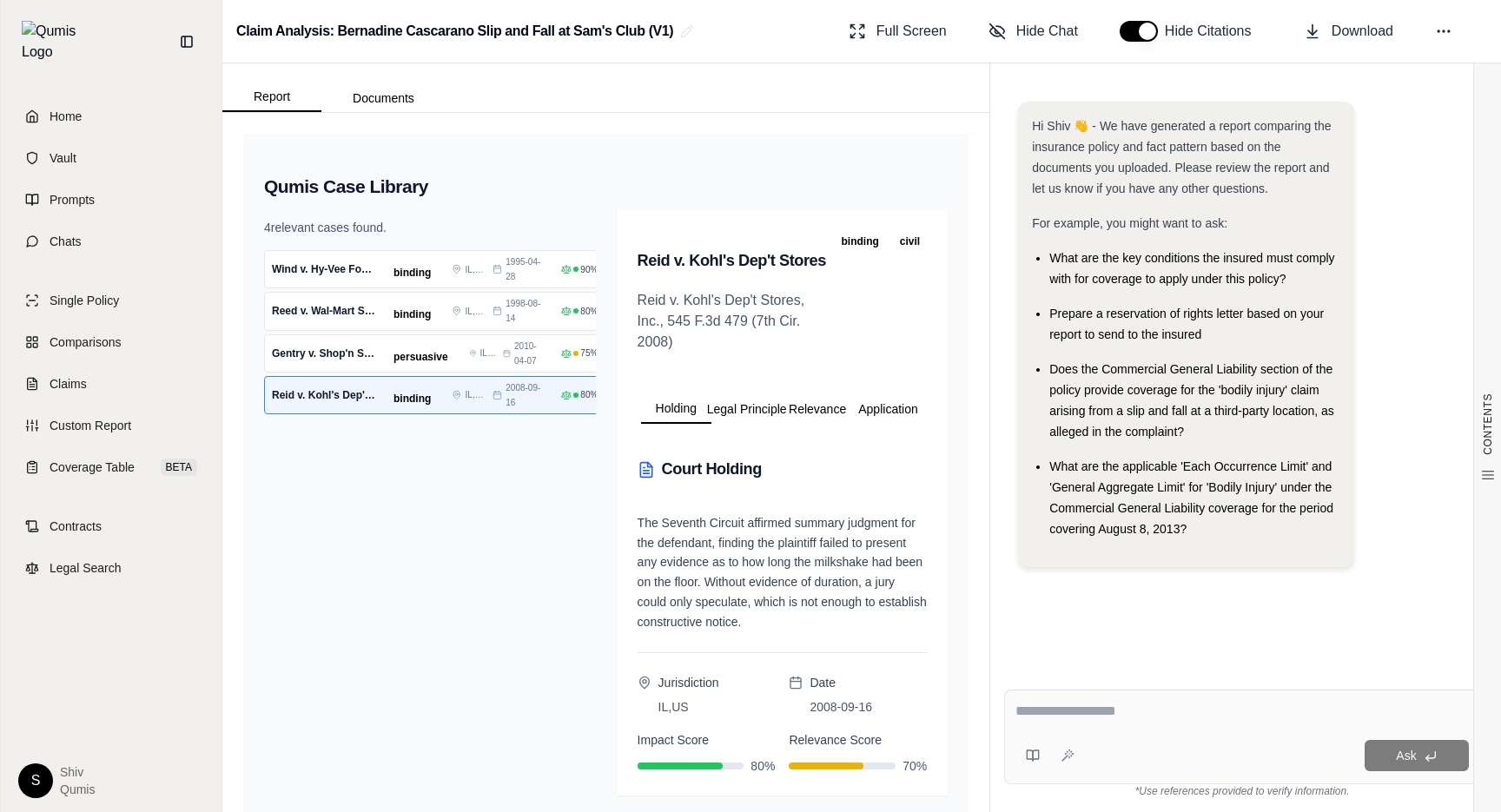 click on "Qumis Case Library 4  relevant cases found. Wind v. Hy-Vee Food Stores binding IL ,  US 1995-04-28 90 % 95 % The court held that because the defendant's employees placed the mat, the issue was one of active negligence, not premises liability requiring notice. Sufficient evidence existed for the jury to find that the defendant's employees negligently placed a worn, untaped mat with curled edges at the store entrance, directly causing the plaintiff's fall. Reed v. Wal-Mart Stores binding IL ,  US 1998-08-14 80 % 85 % The court affirmed the verdict for the plaintiff, holding that where the dangerous condition is likely the result of the defendant's business operations or employee activity, the plaintiff is relieved of the burden of proving notice. Gentry v. Shop'n Save Warehouse Foods persuasive IL ,  US 2010-04-07 75 % 90 % Reid v. Kohl's Dep't Stores binding IL ,  US 2008-09-16 80 % 70 % Reid v. Kohl's Dep't Stores Reid v. Kohl's Dep't Stores, Inc., 545 F.3d 479 (7th Cir. 2008) binding civil Holding Relevance" at bounding box center [605, 1086] 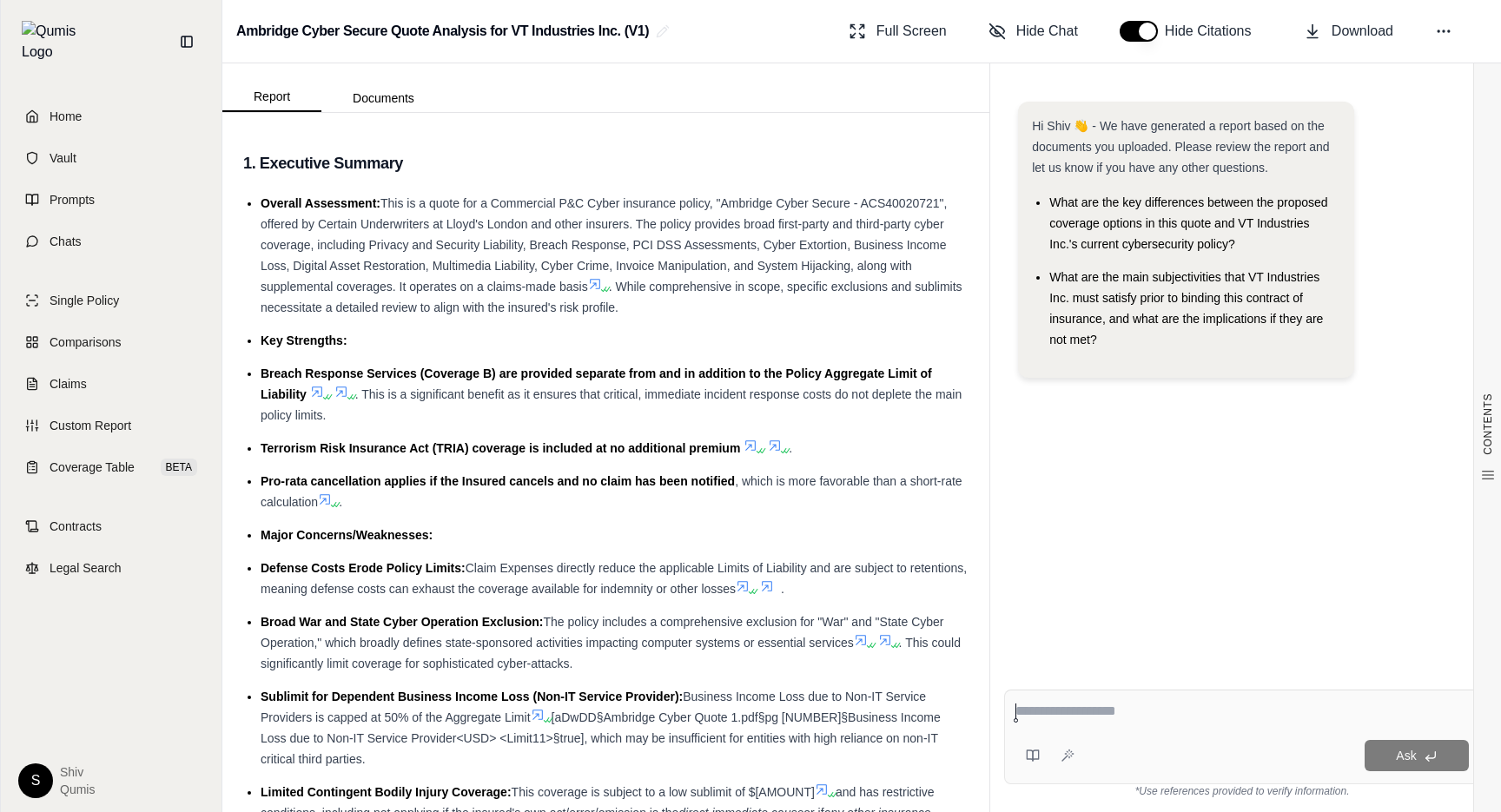 scroll, scrollTop: 0, scrollLeft: 0, axis: both 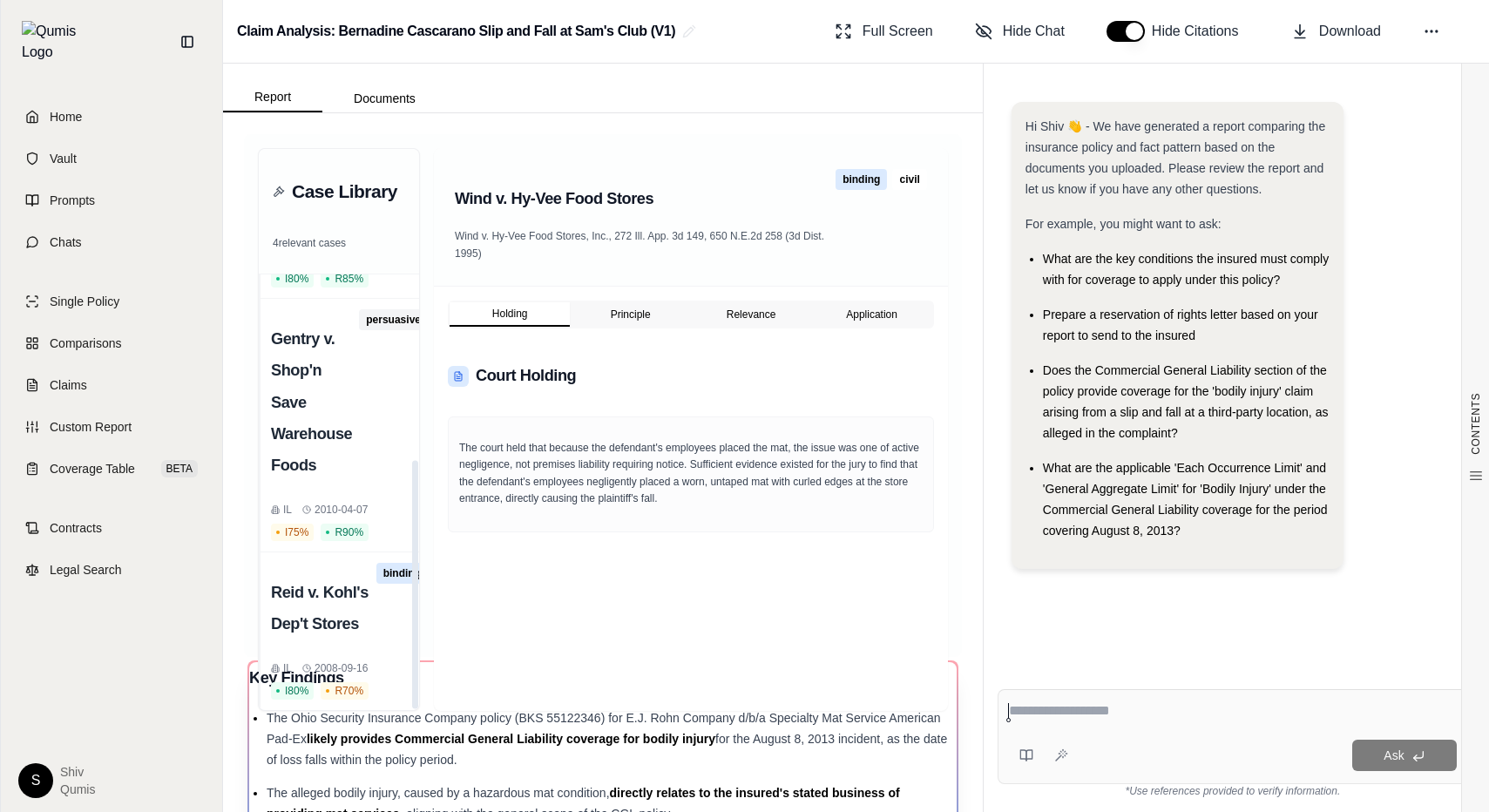 click on "Wind v. Hy-Vee Food Stores Wind v. Hy-Vee Food Stores, Inc., 272 Ill. App. 3d 149, 650 N.E.2d 258 (3d Dist. 1995) binding civil" at bounding box center (691, 222) 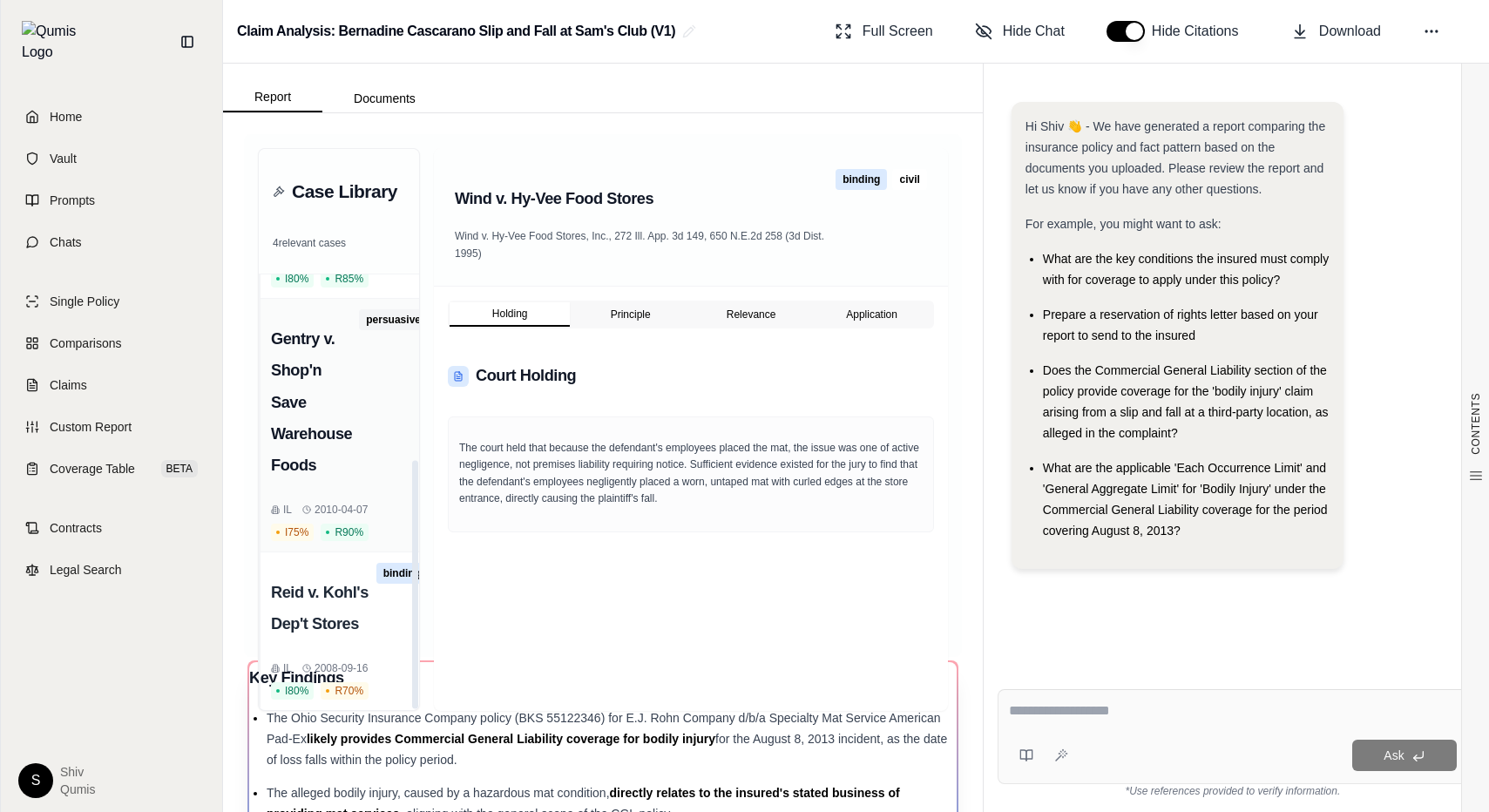 click on "Gentry v. Shop'n Save Warehouse Foods" at bounding box center (315, 403) 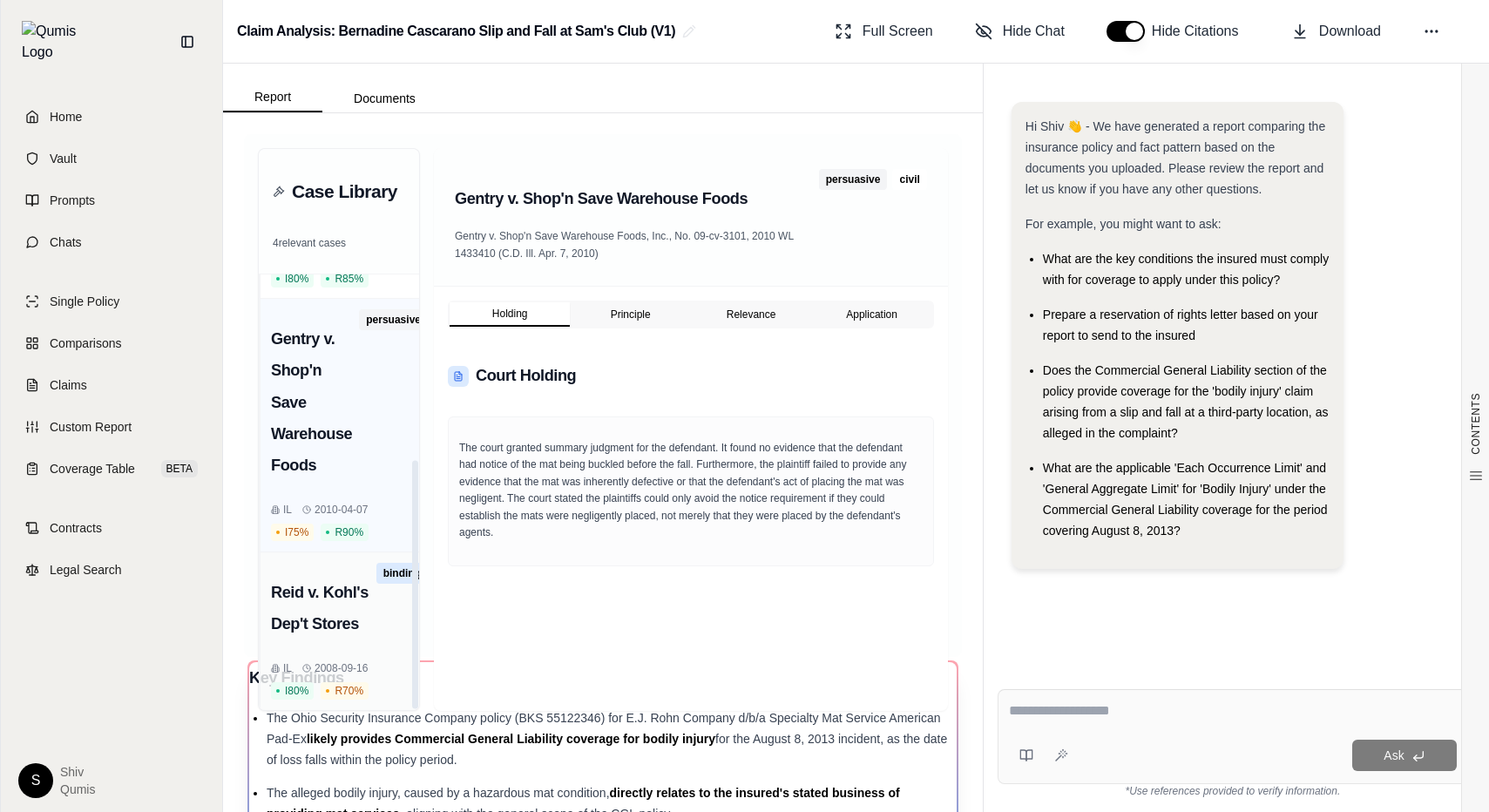 click on "Reid v. Kohl's Dep't Stores binding" at bounding box center (349, 608) 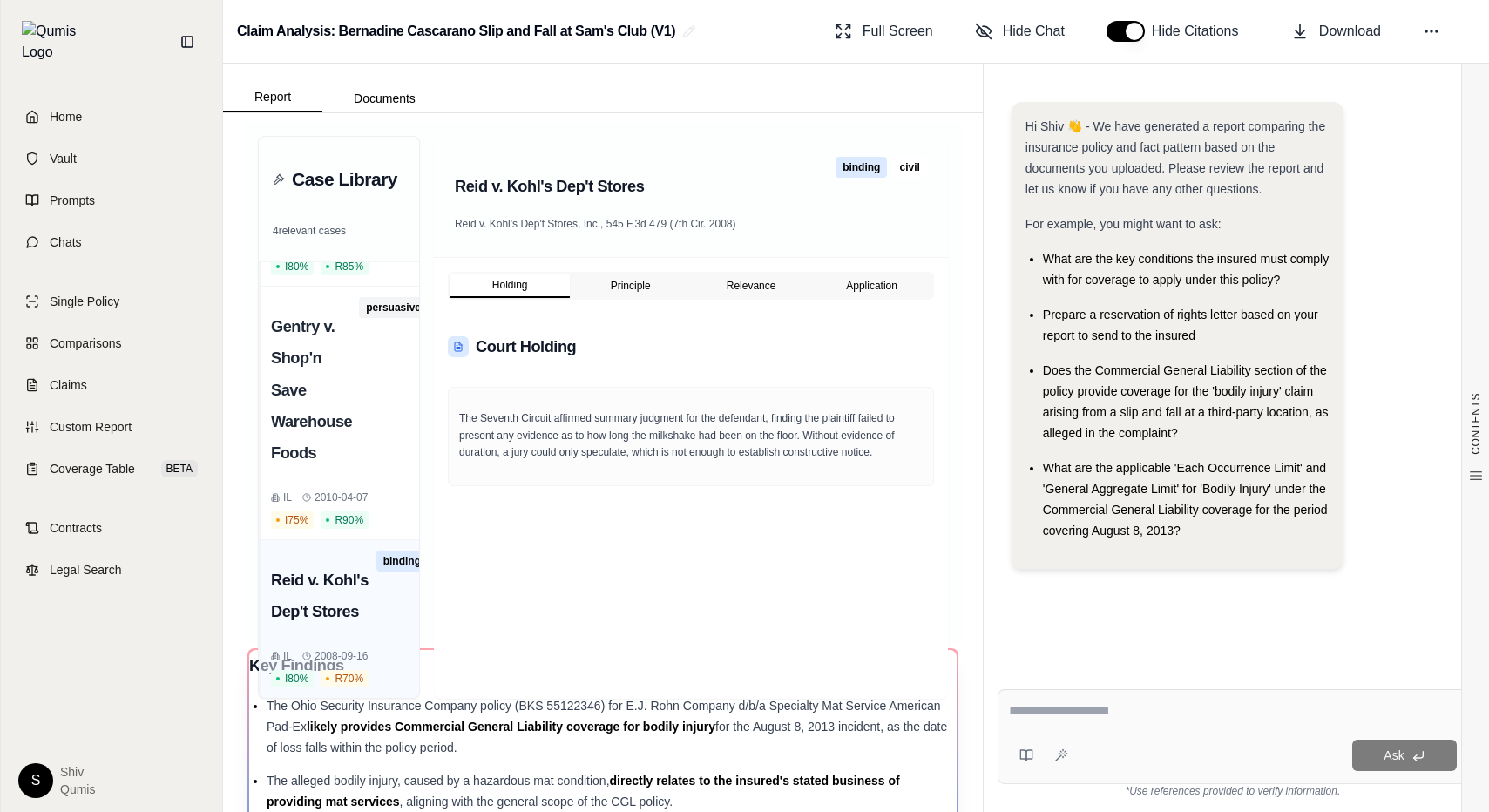 scroll, scrollTop: 0, scrollLeft: 0, axis: both 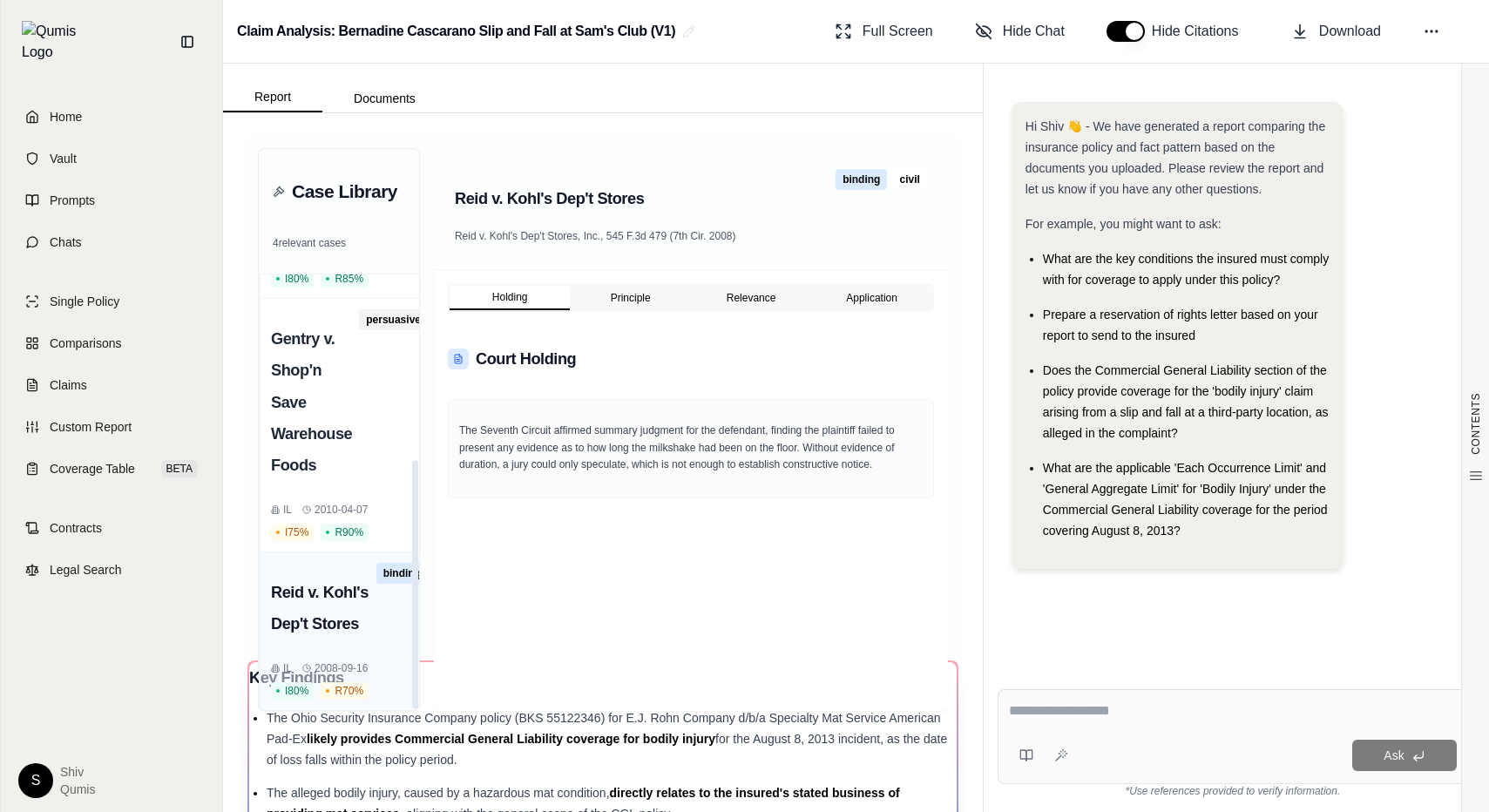 click on "Case Library" at bounding box center [344, 192] 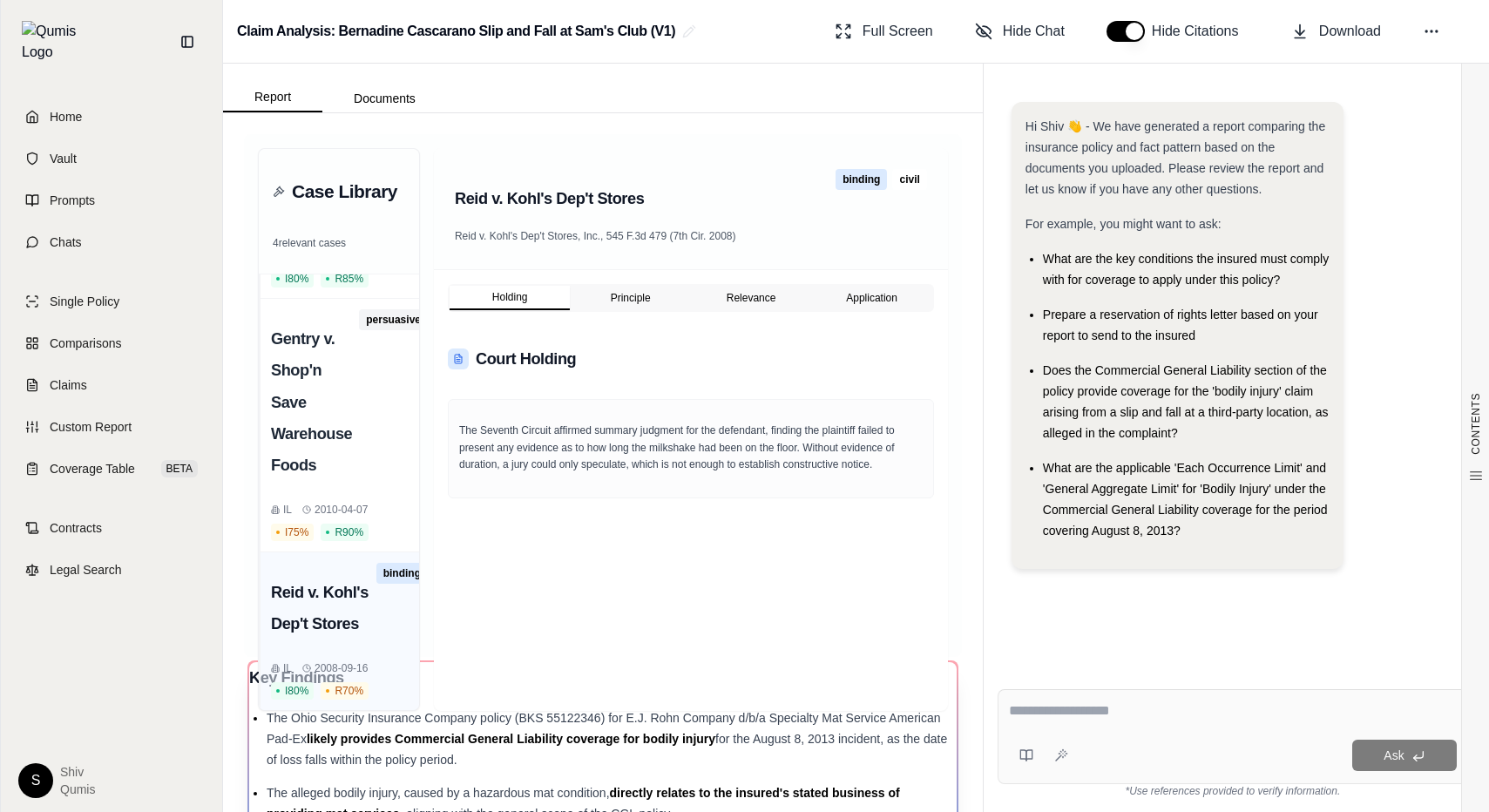 click on "4  relevant cases" at bounding box center (339, 243) 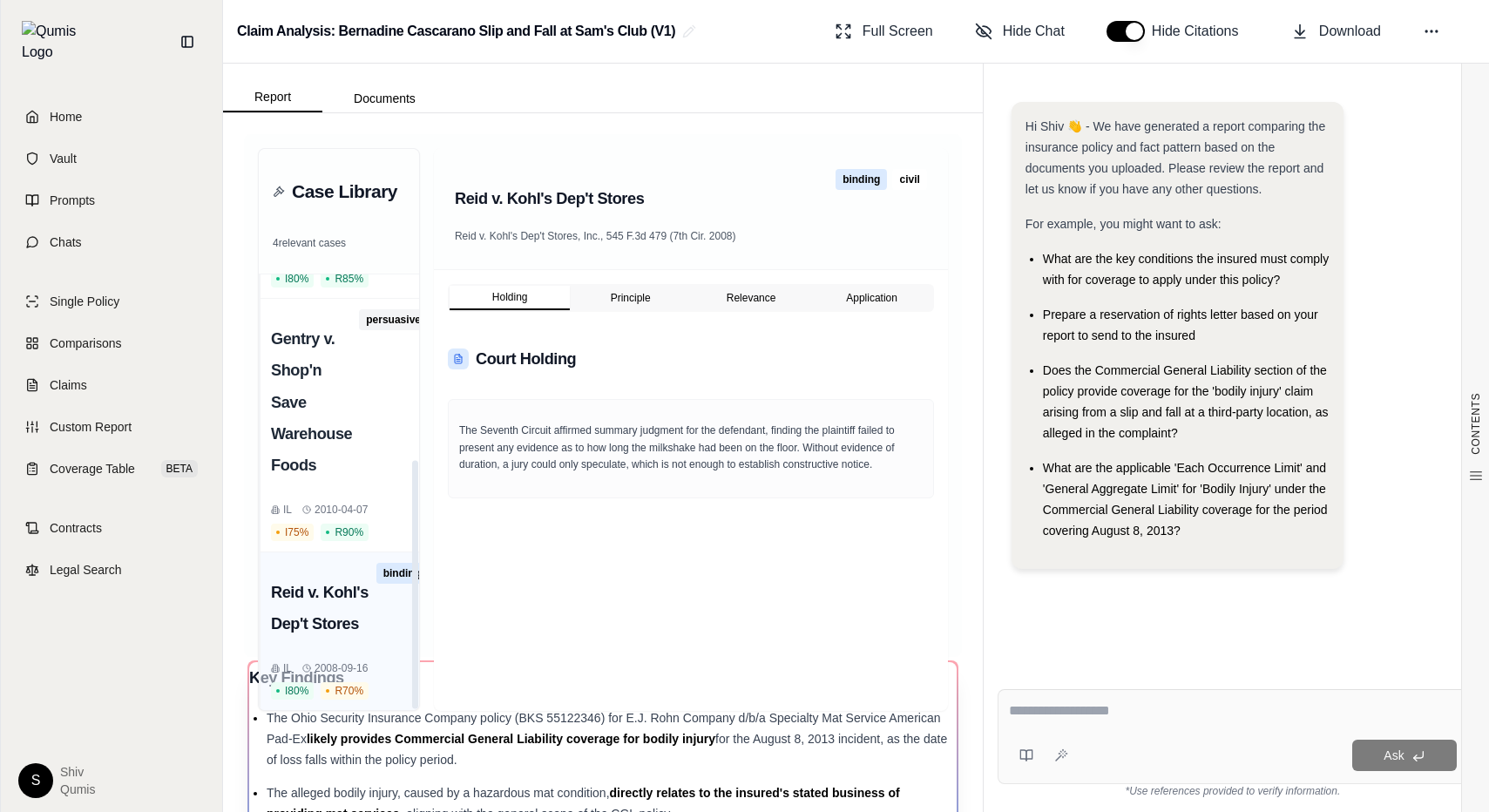 click on "Case Library" at bounding box center [344, 192] 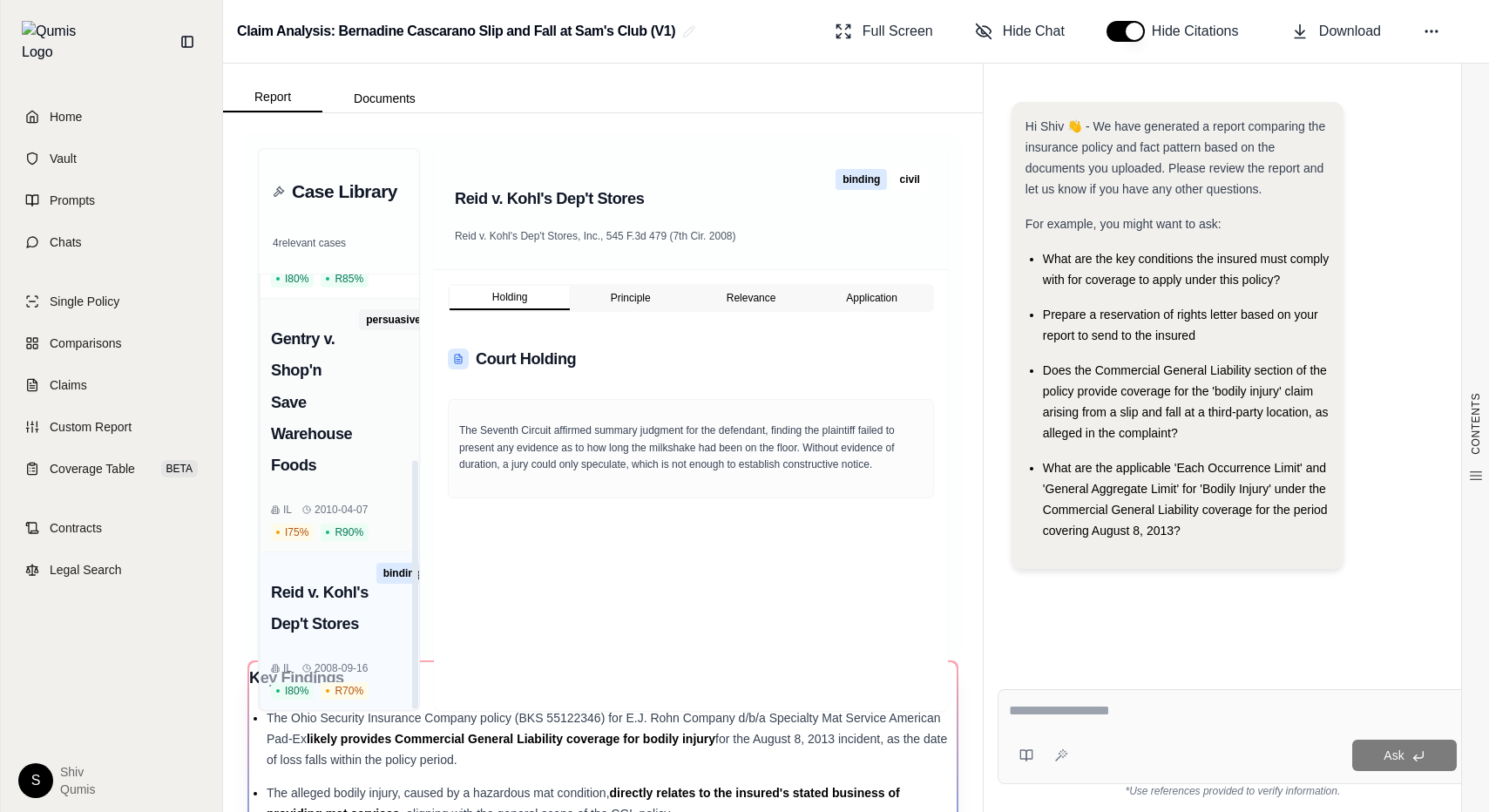 click on "Gentry v. Shop'n Save Warehouse Foods persuasive IL 2010-04-07 I 75 % R 90 %" at bounding box center (349, 424) 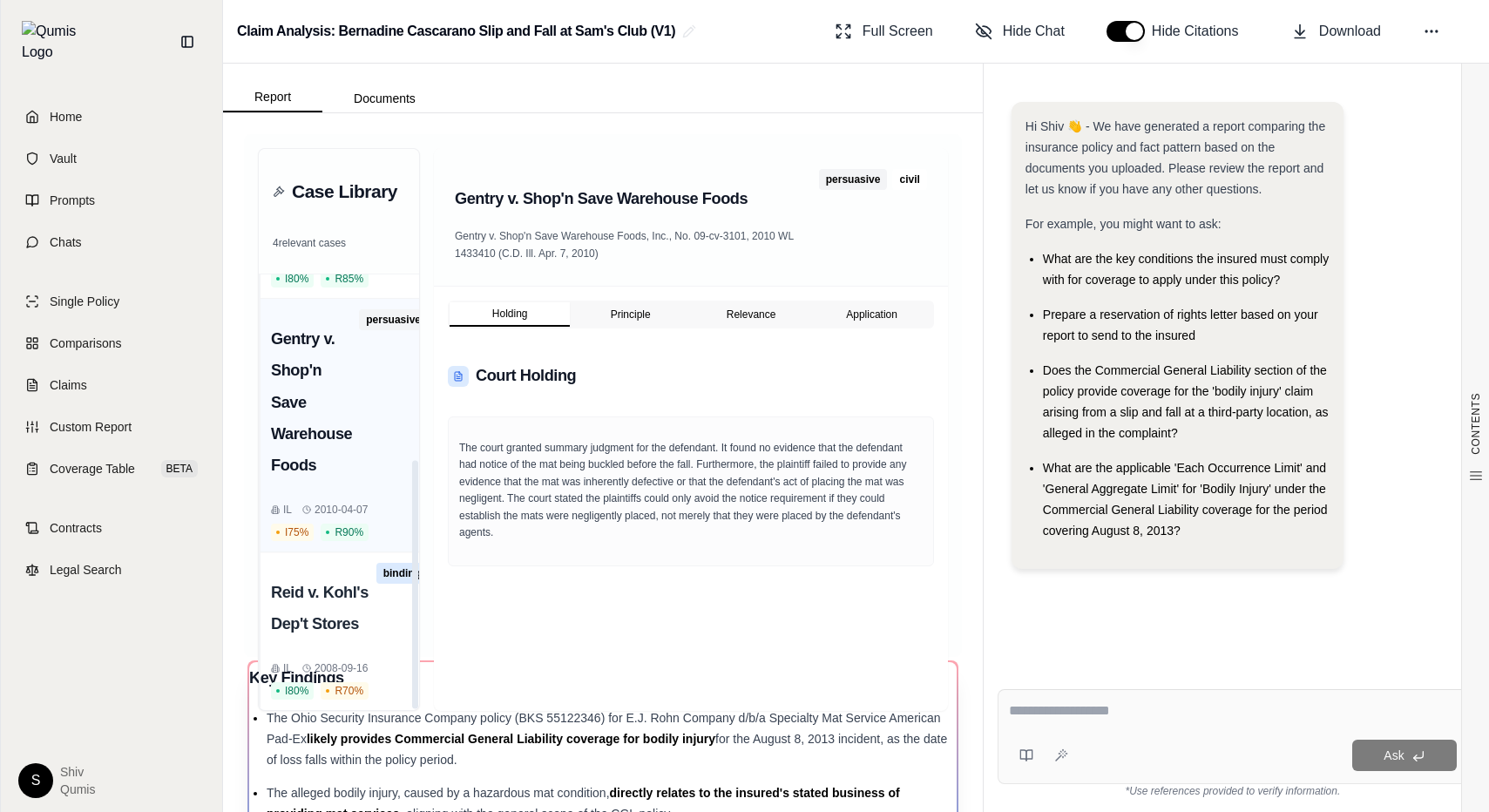 scroll, scrollTop: 85, scrollLeft: 0, axis: vertical 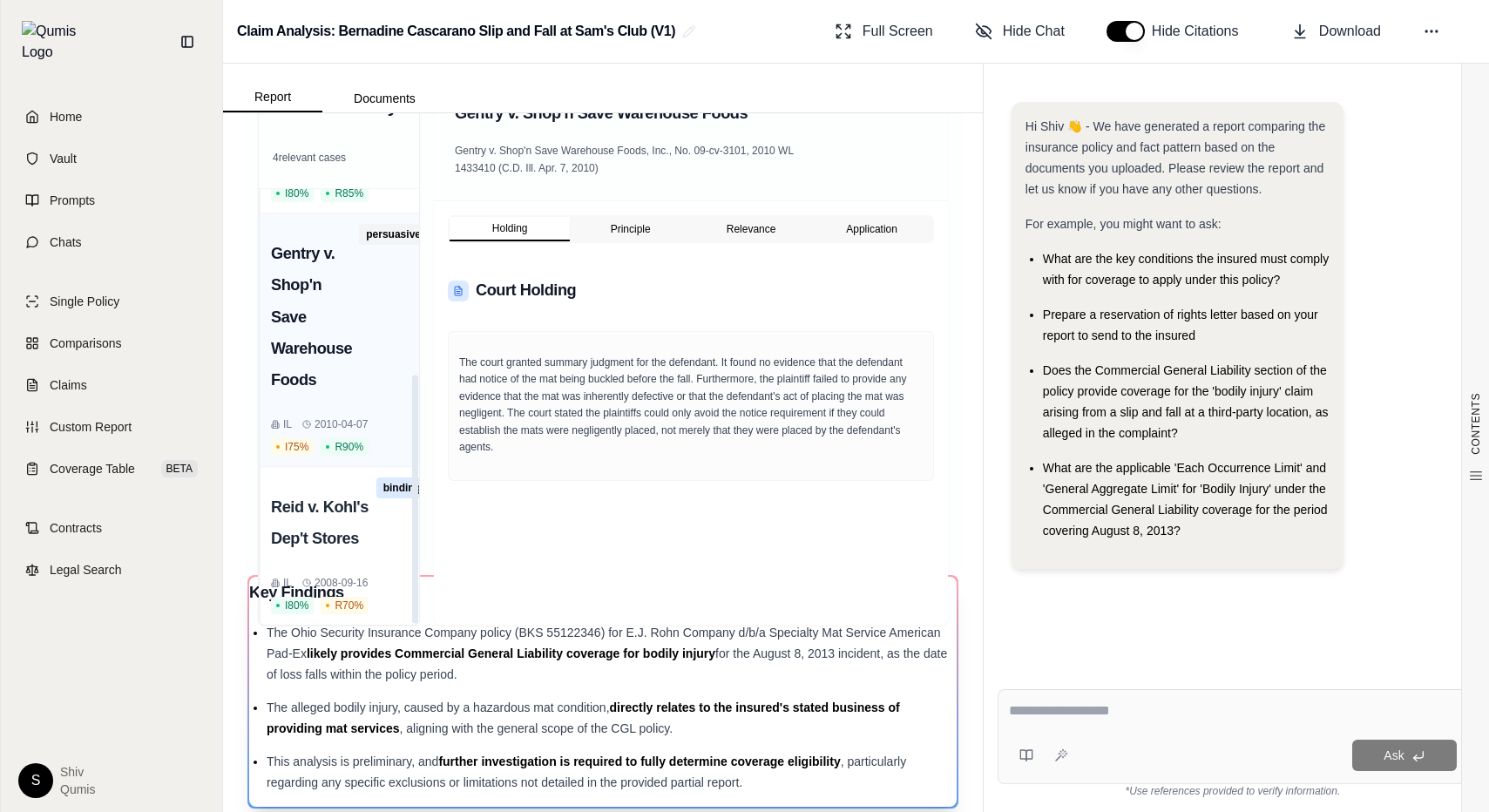 click on "Holding Principle Relevance Application" at bounding box center (691, 226) 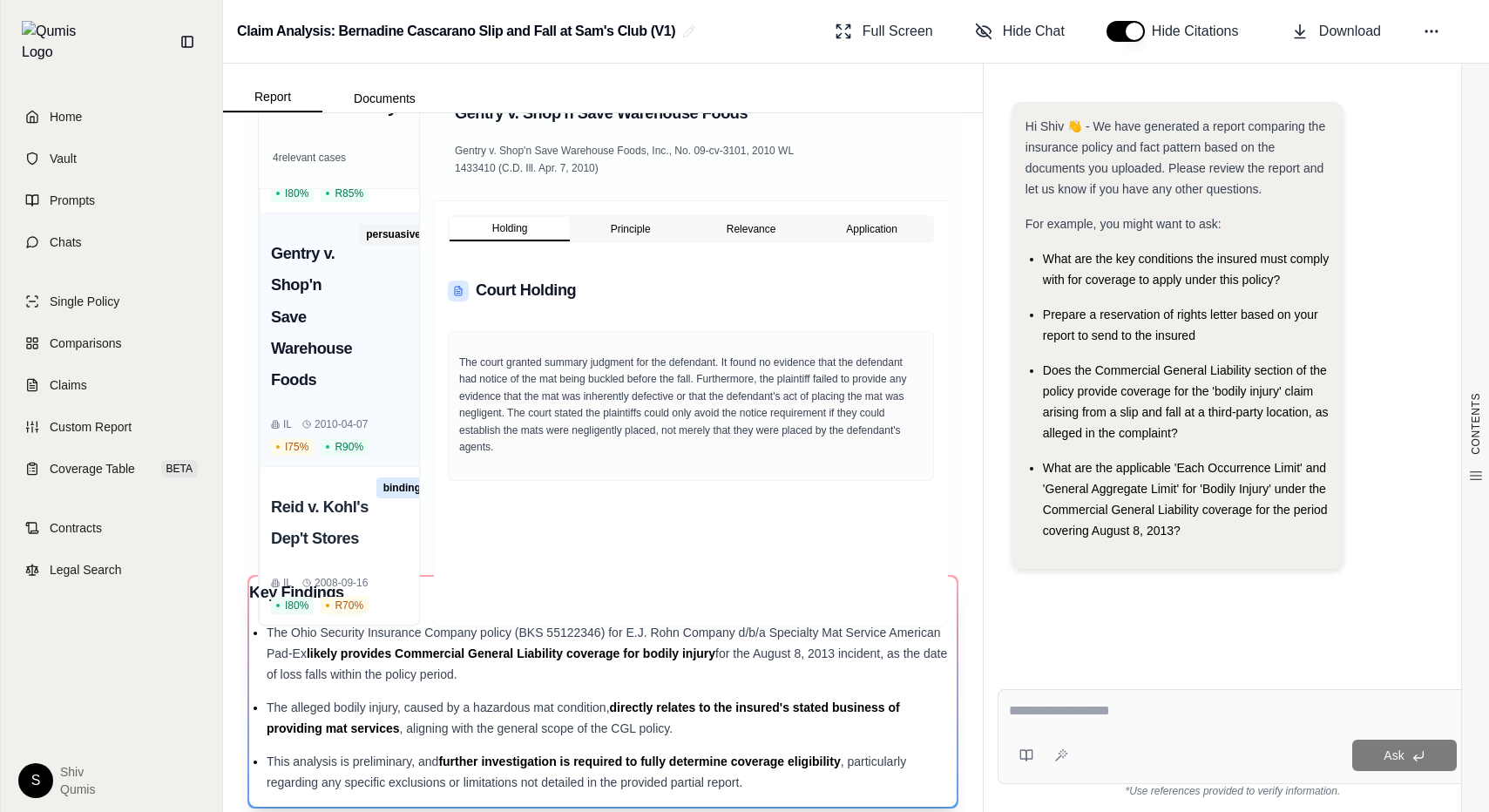 click on "Principle" at bounding box center (630, 229) 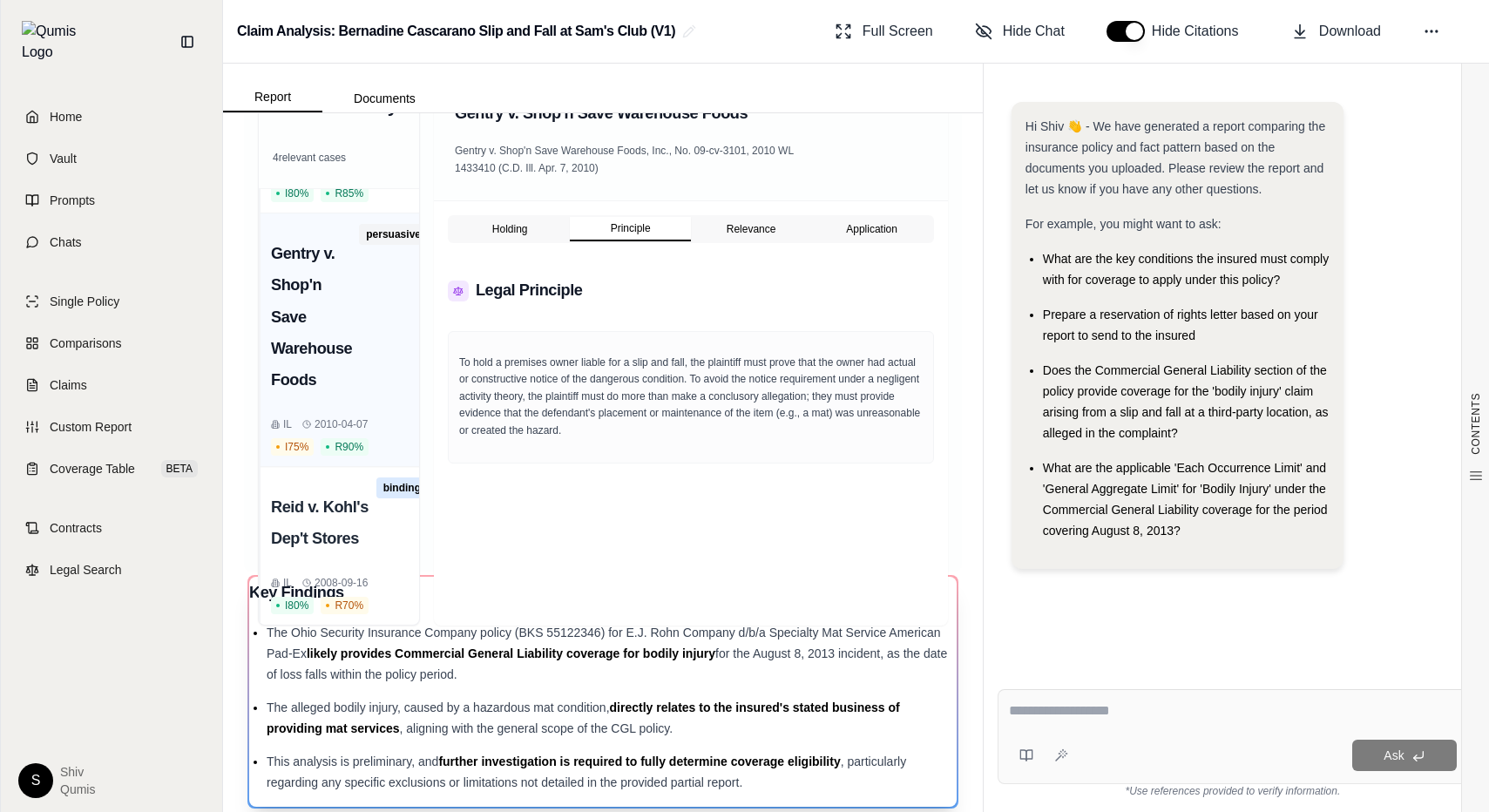 click on "Relevance" at bounding box center [751, 229] 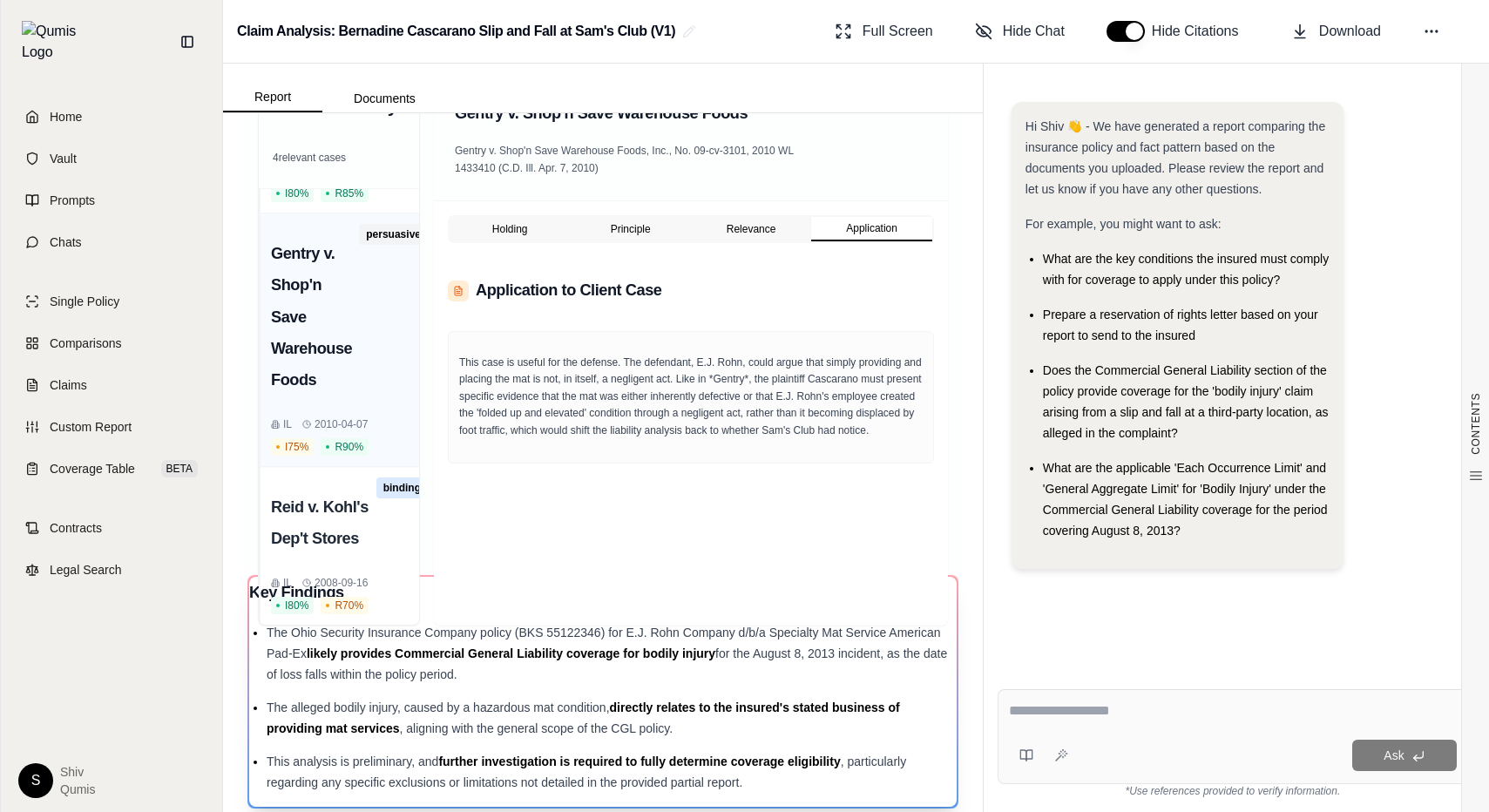 click on "Application" at bounding box center [871, 229] 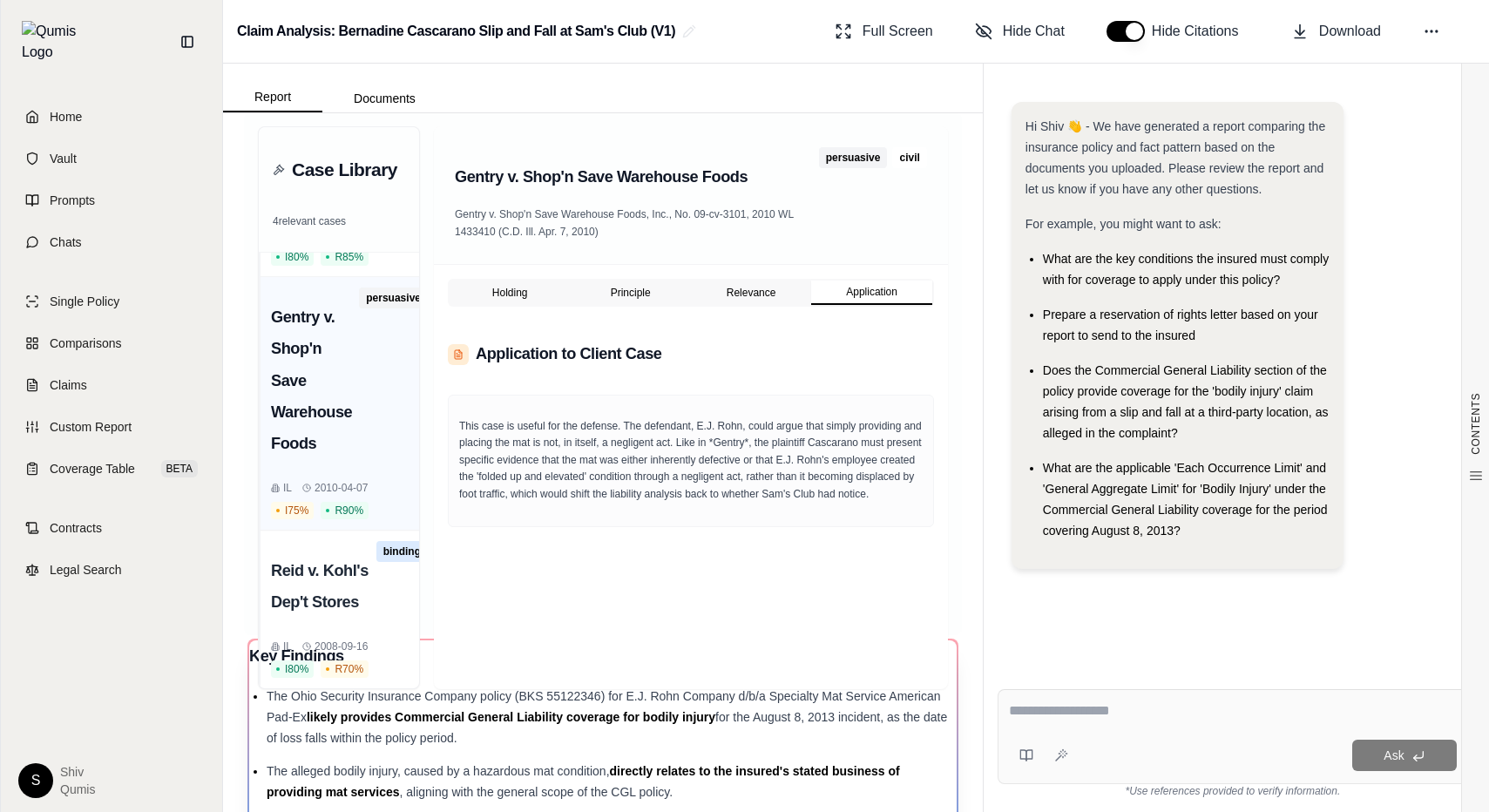 scroll, scrollTop: 0, scrollLeft: 0, axis: both 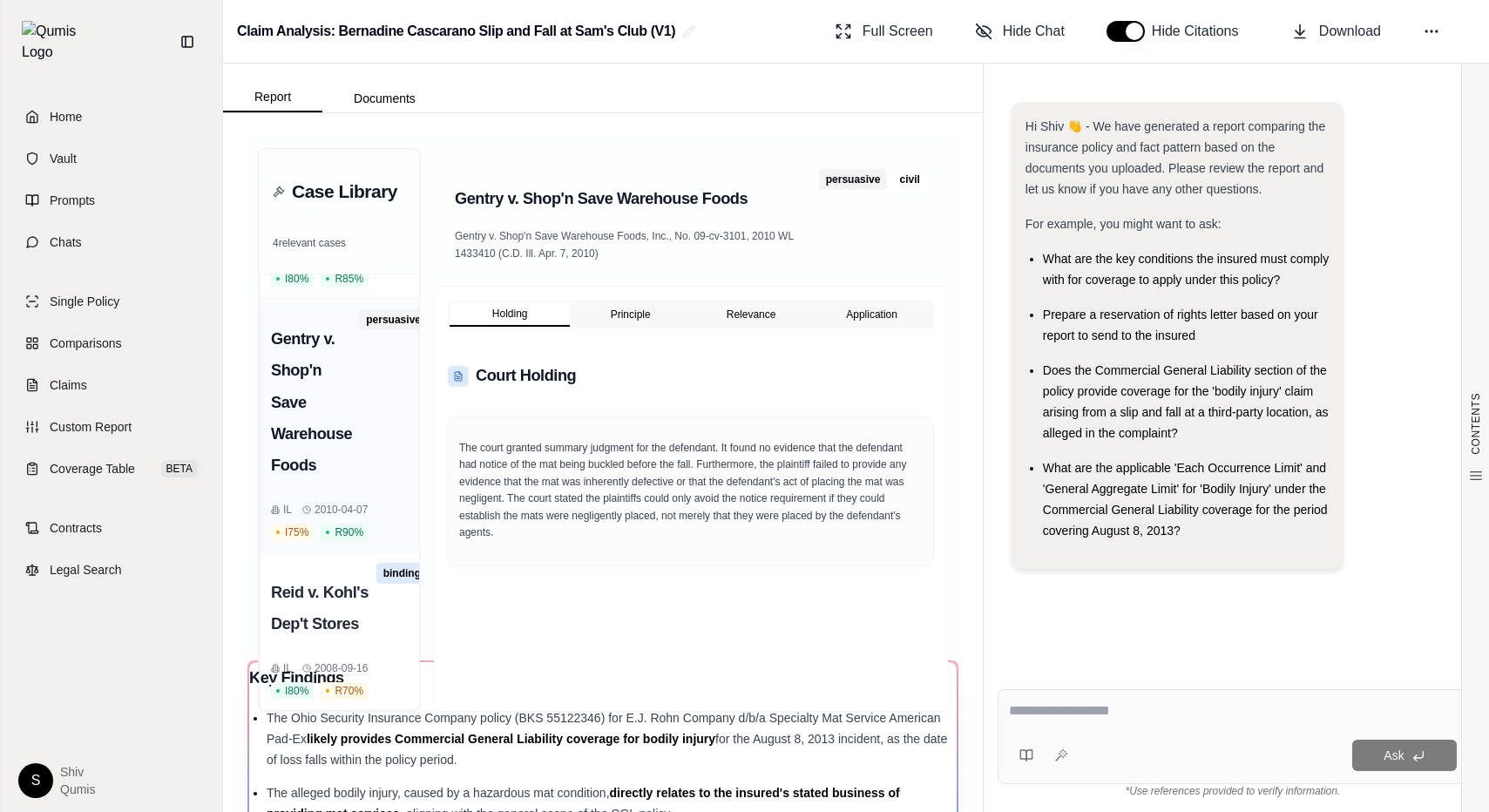 click on "Holding" at bounding box center [510, 315] 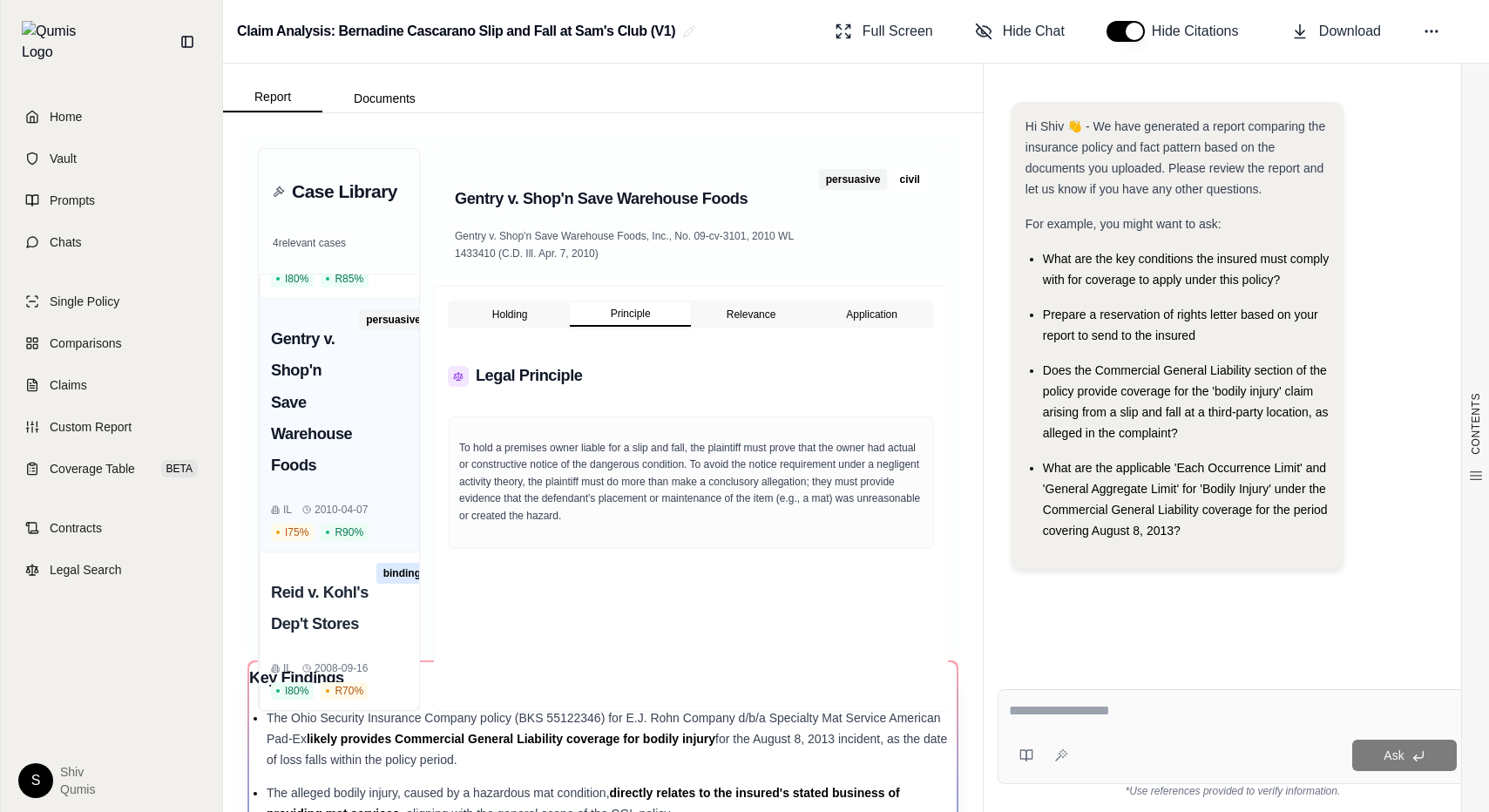 click on "Principle" at bounding box center (630, 315) 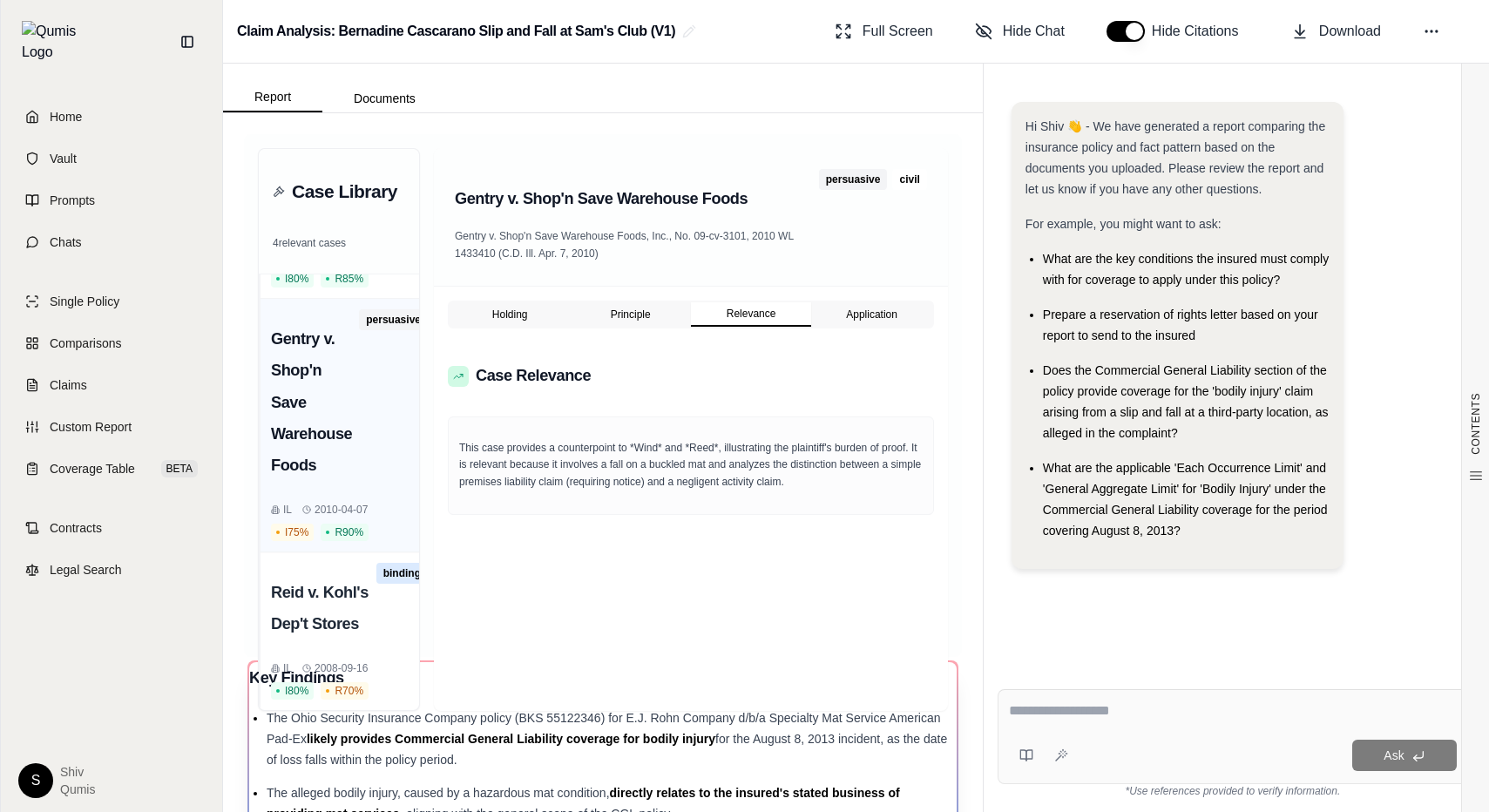click on "Relevance" at bounding box center (751, 315) 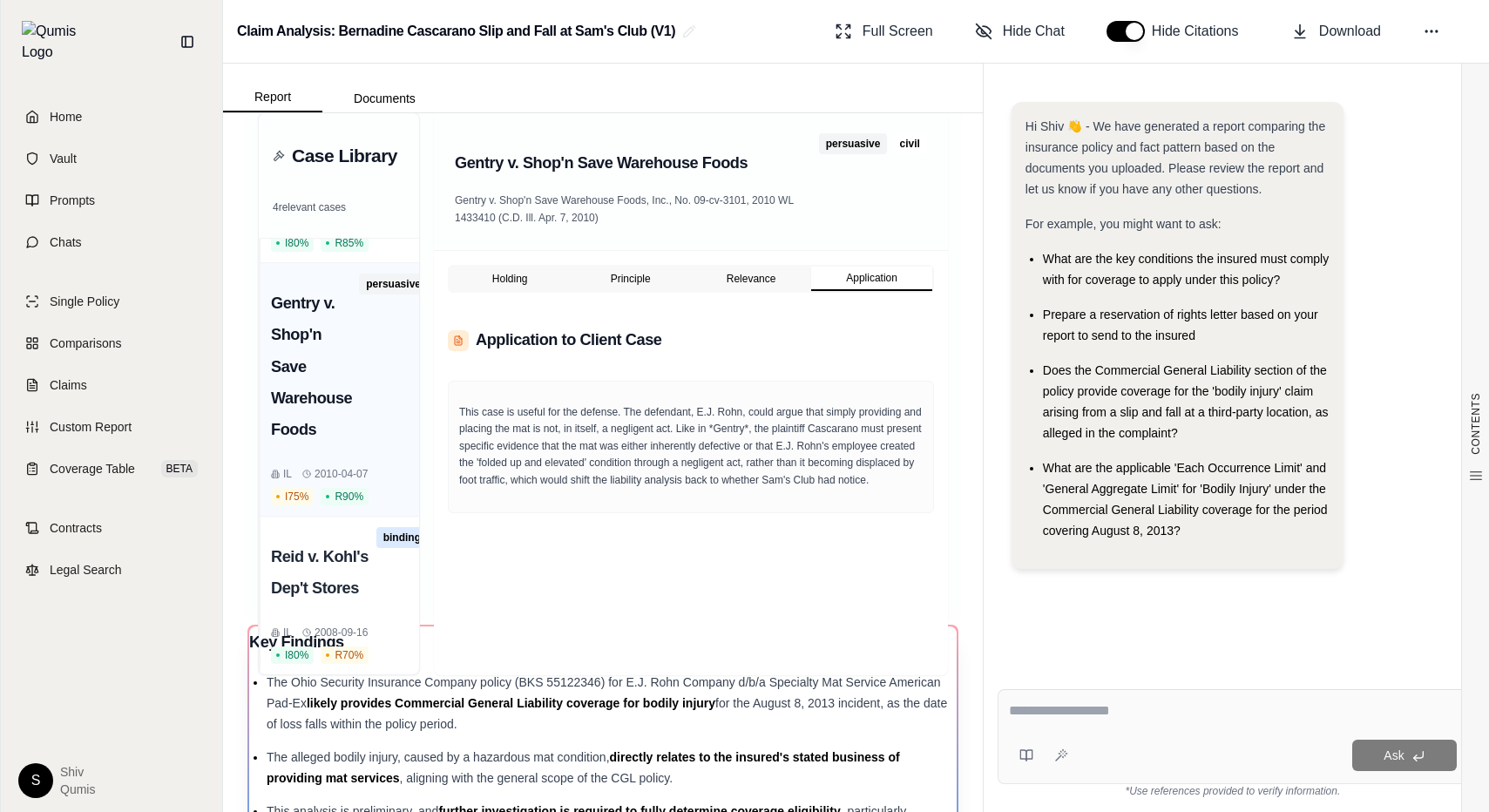scroll, scrollTop: 19, scrollLeft: 0, axis: vertical 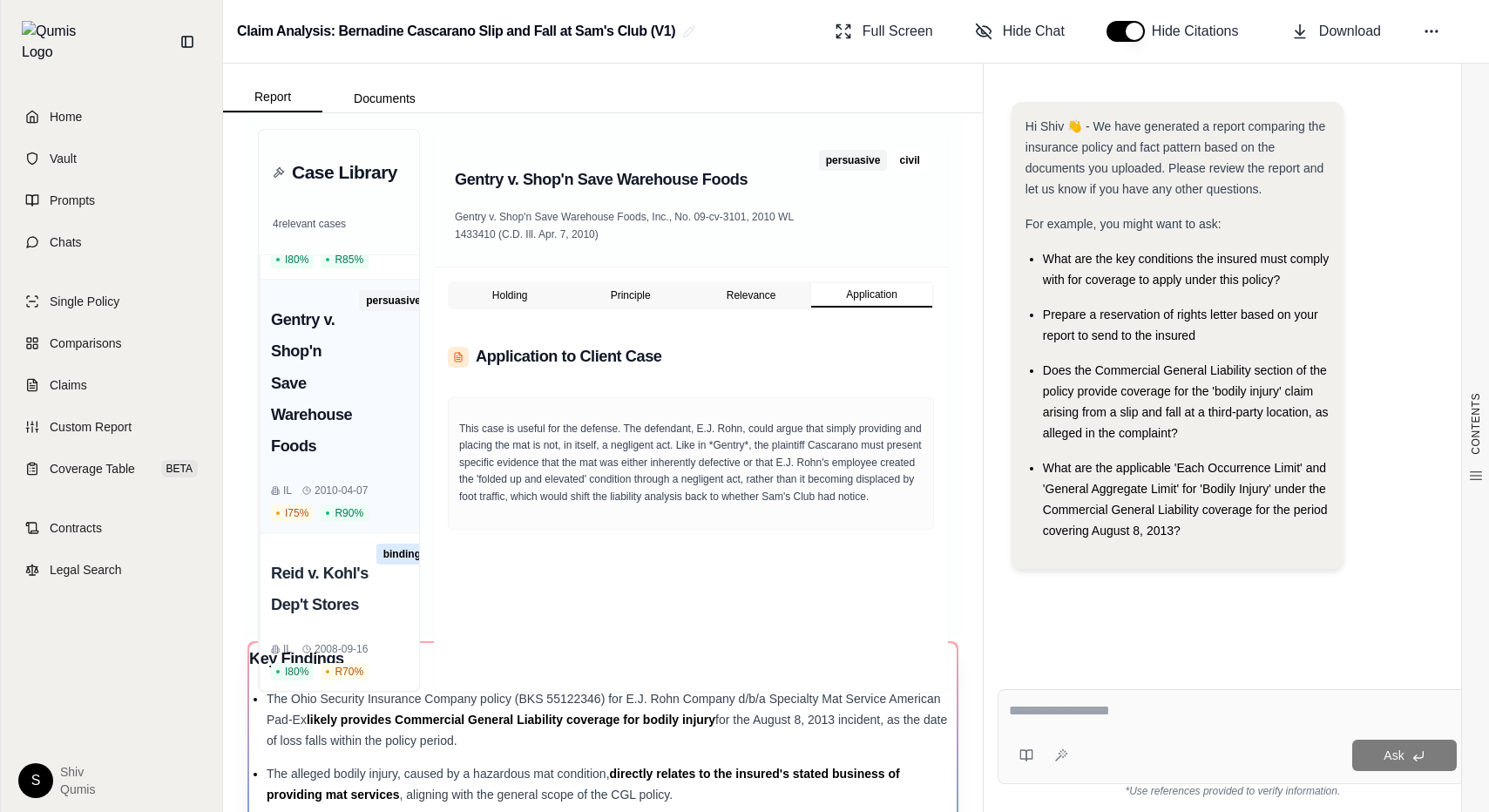 click on "civil" at bounding box center [909, 160] 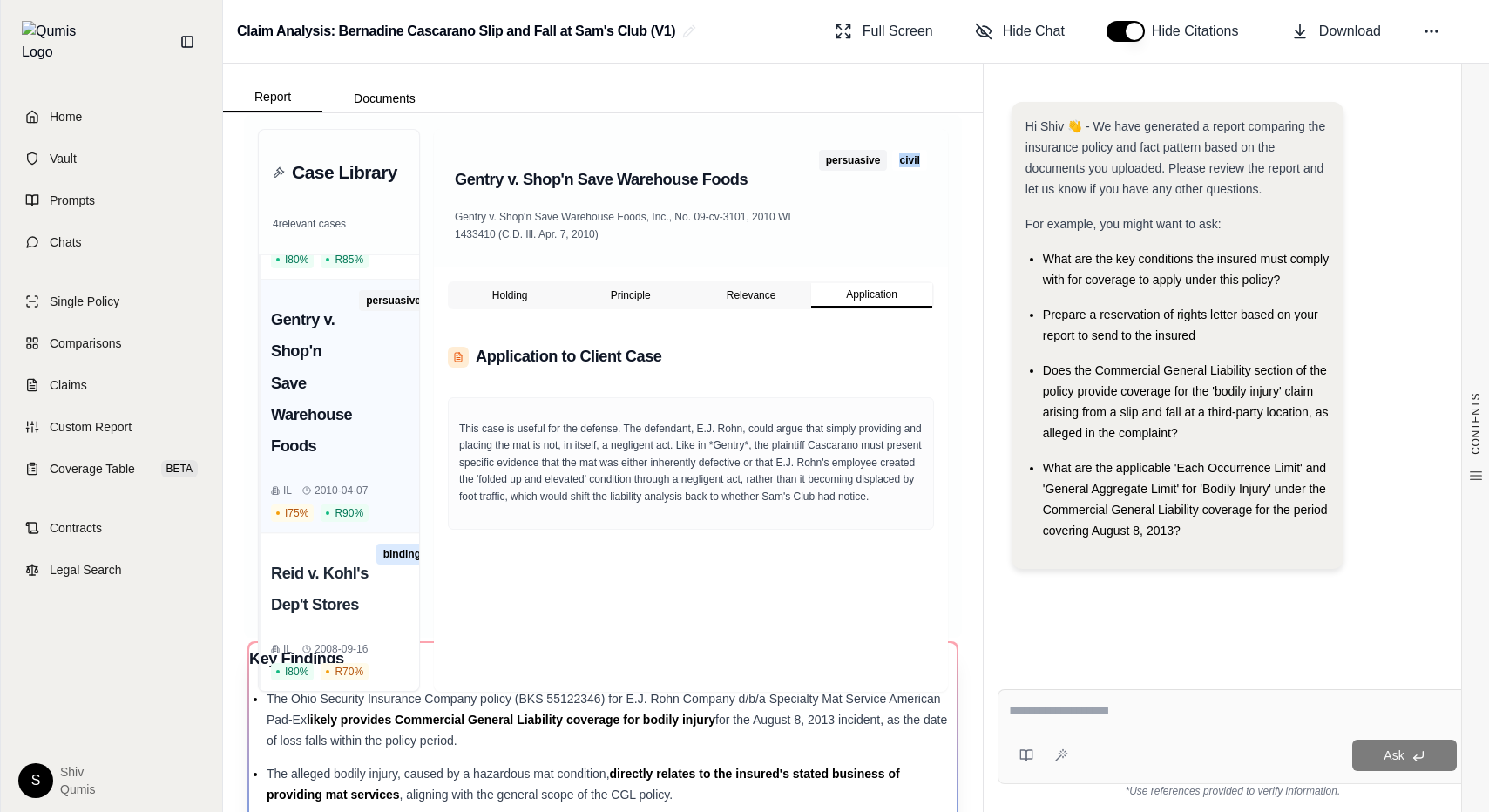 click on "civil" at bounding box center [909, 160] 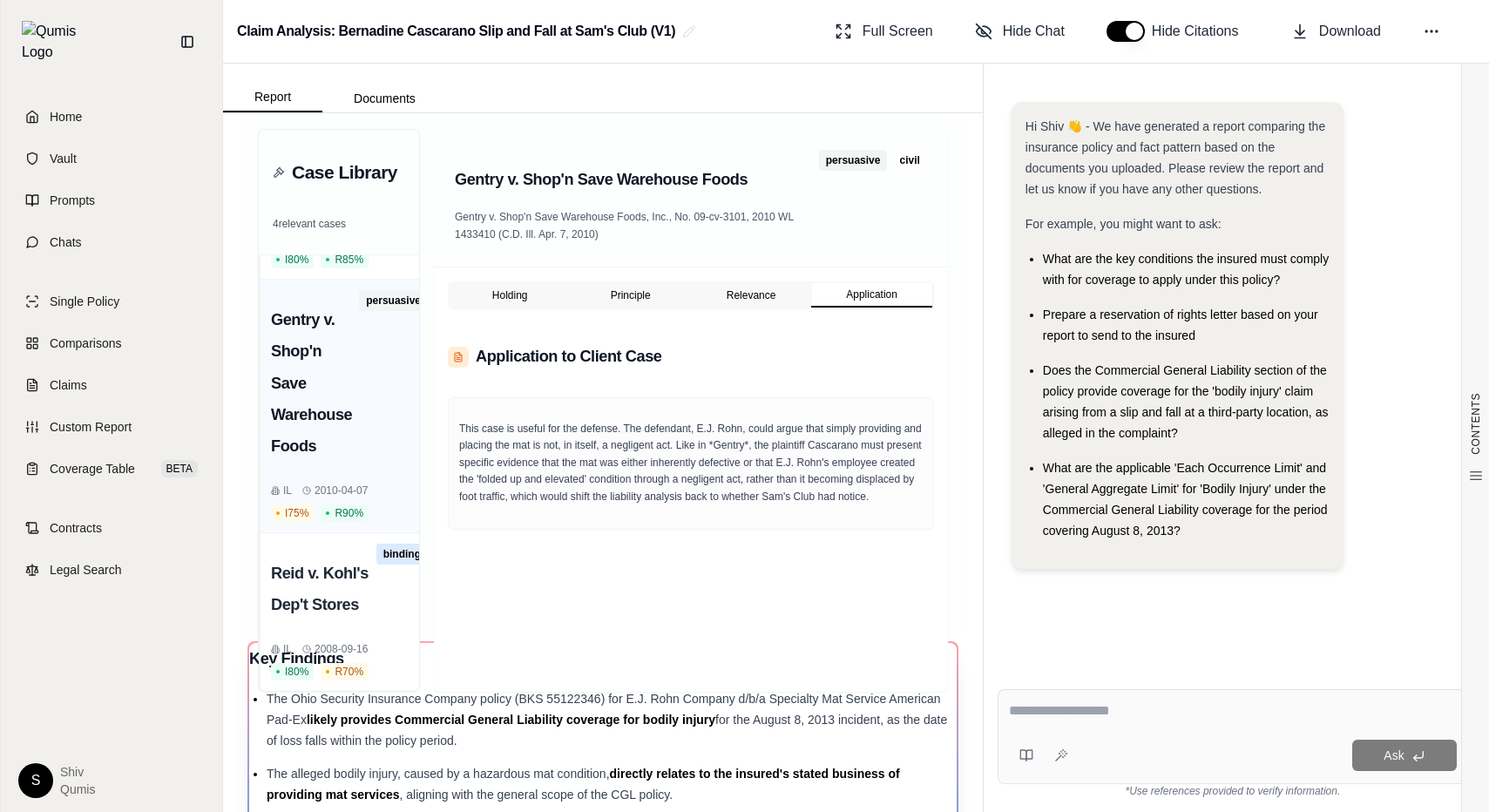 click on "Case Library 4  relevant cases" at bounding box center (339, 193) 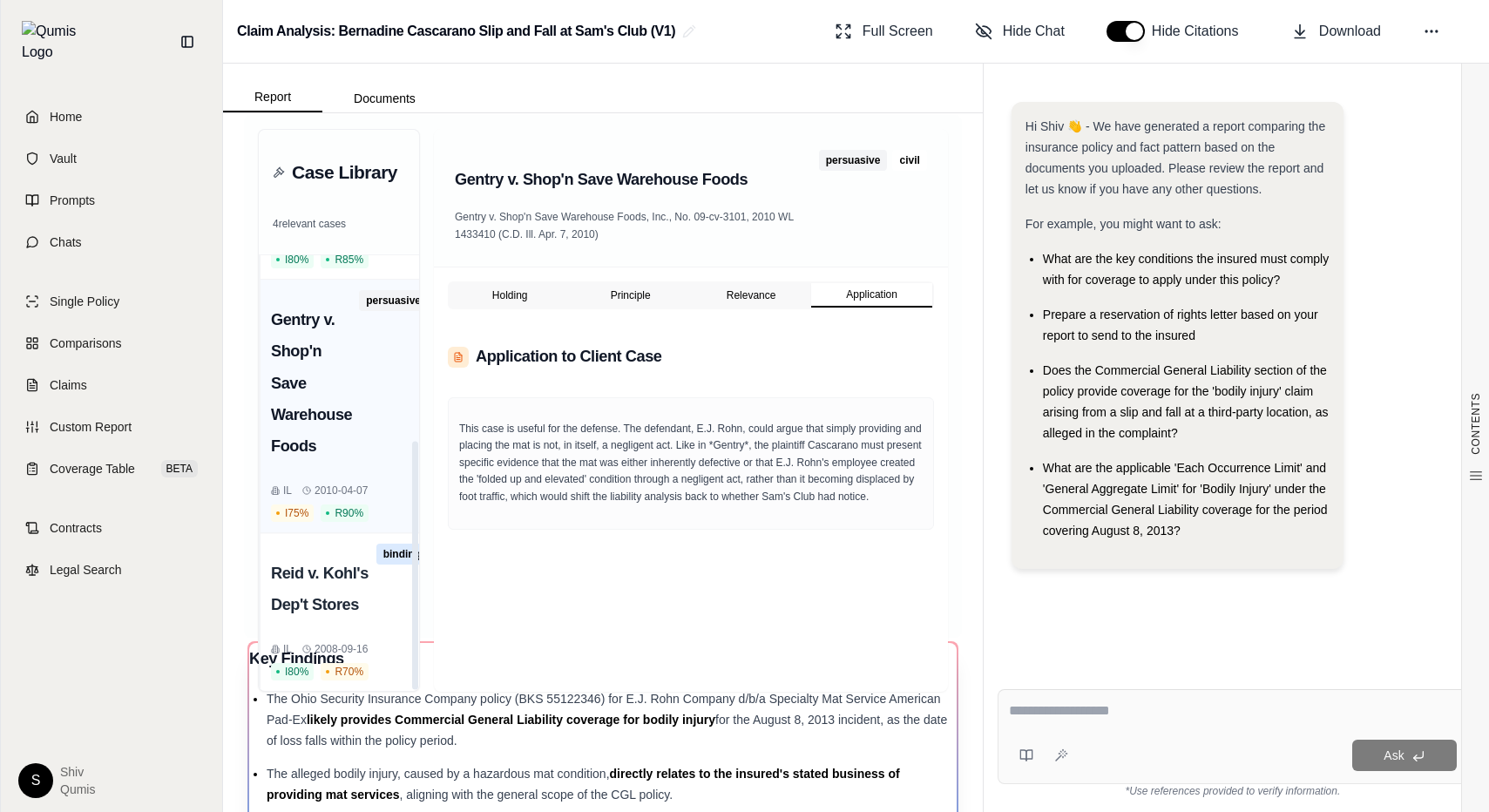 scroll, scrollTop: 0, scrollLeft: 0, axis: both 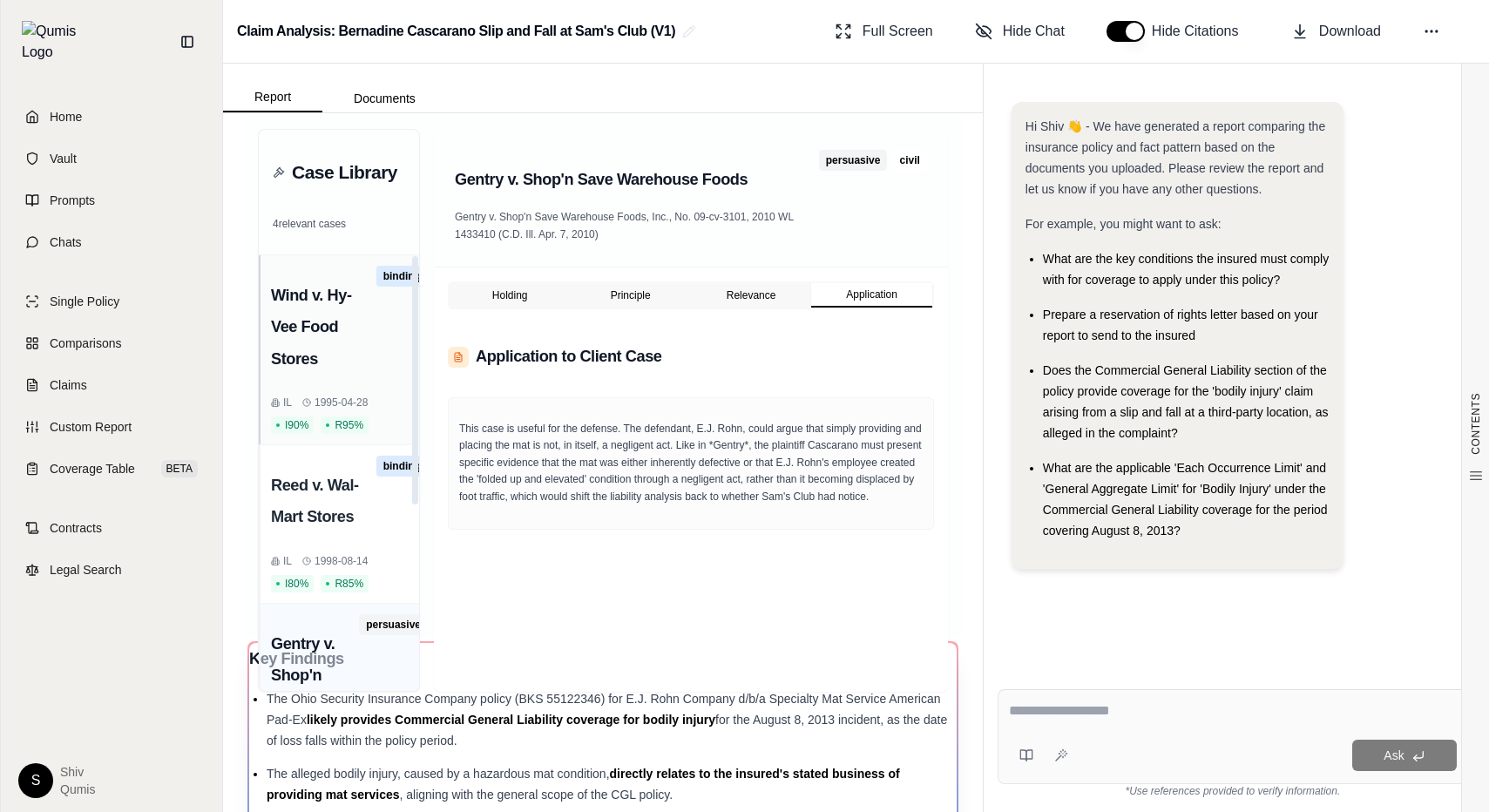 click on "Wind v. Hy-Vee Food Stores binding" at bounding box center (349, 327) 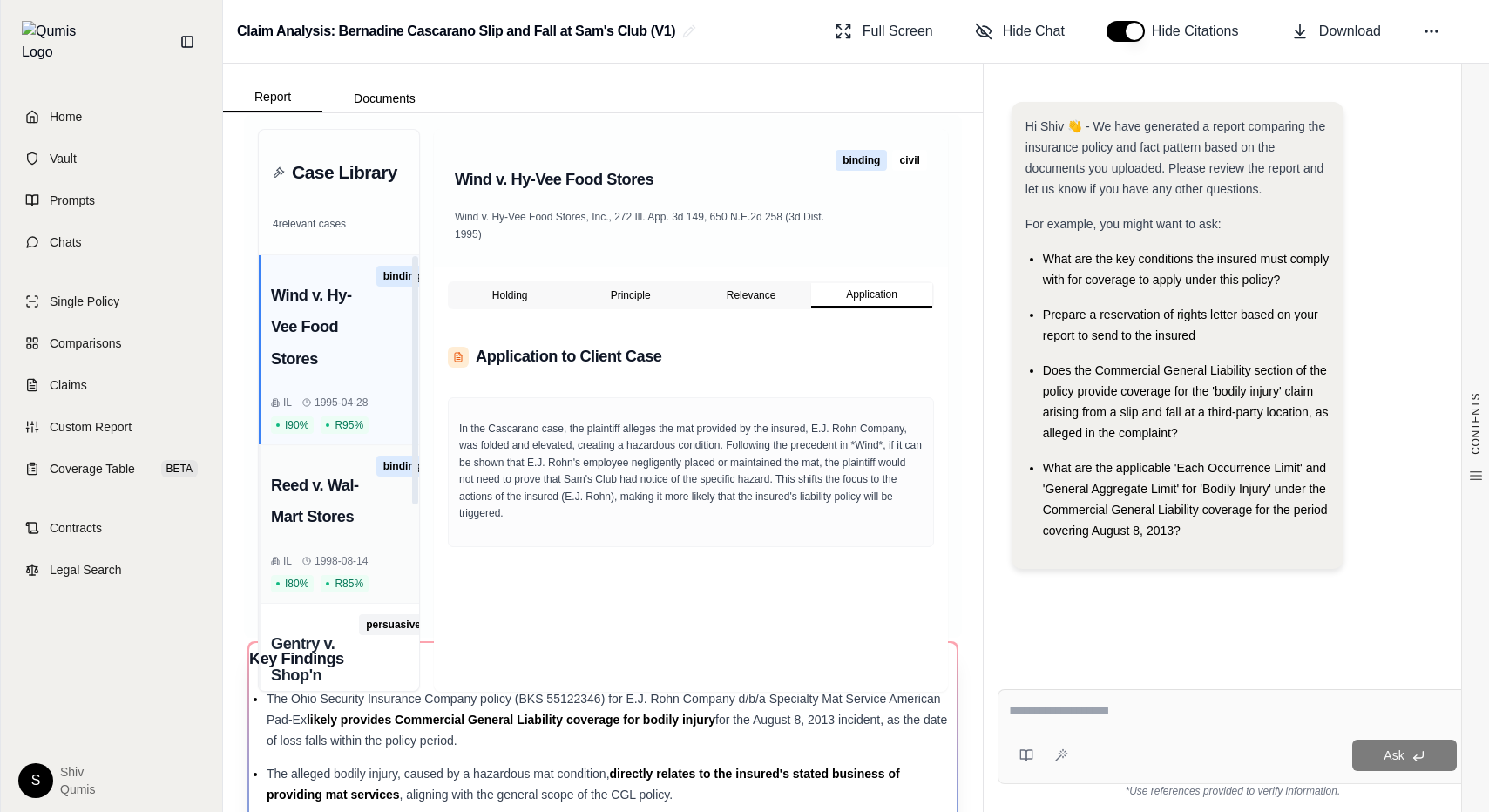 click on "Reed v. Wal-Mart Stores" at bounding box center [323, 501] 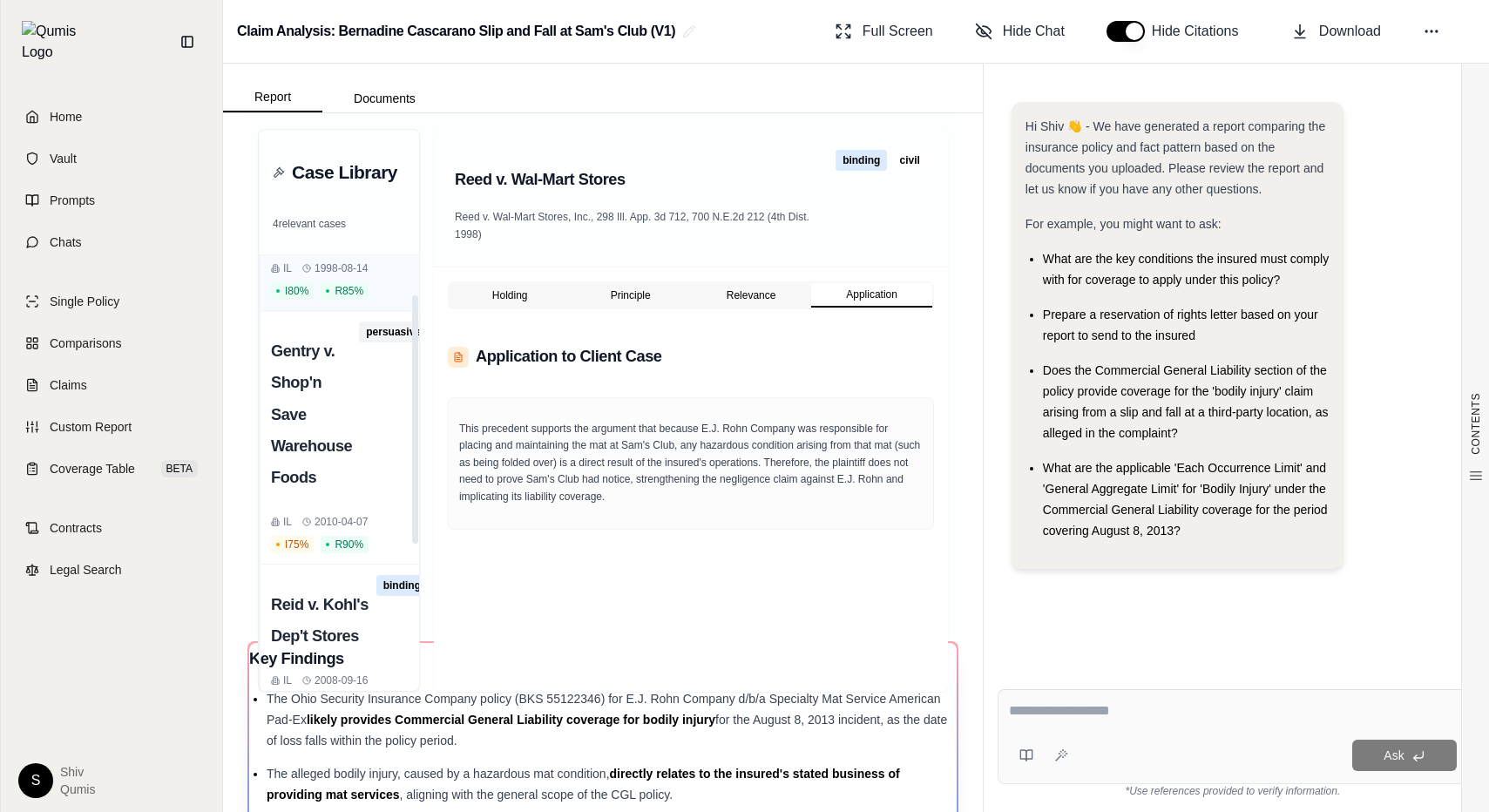 scroll, scrollTop: 324, scrollLeft: 0, axis: vertical 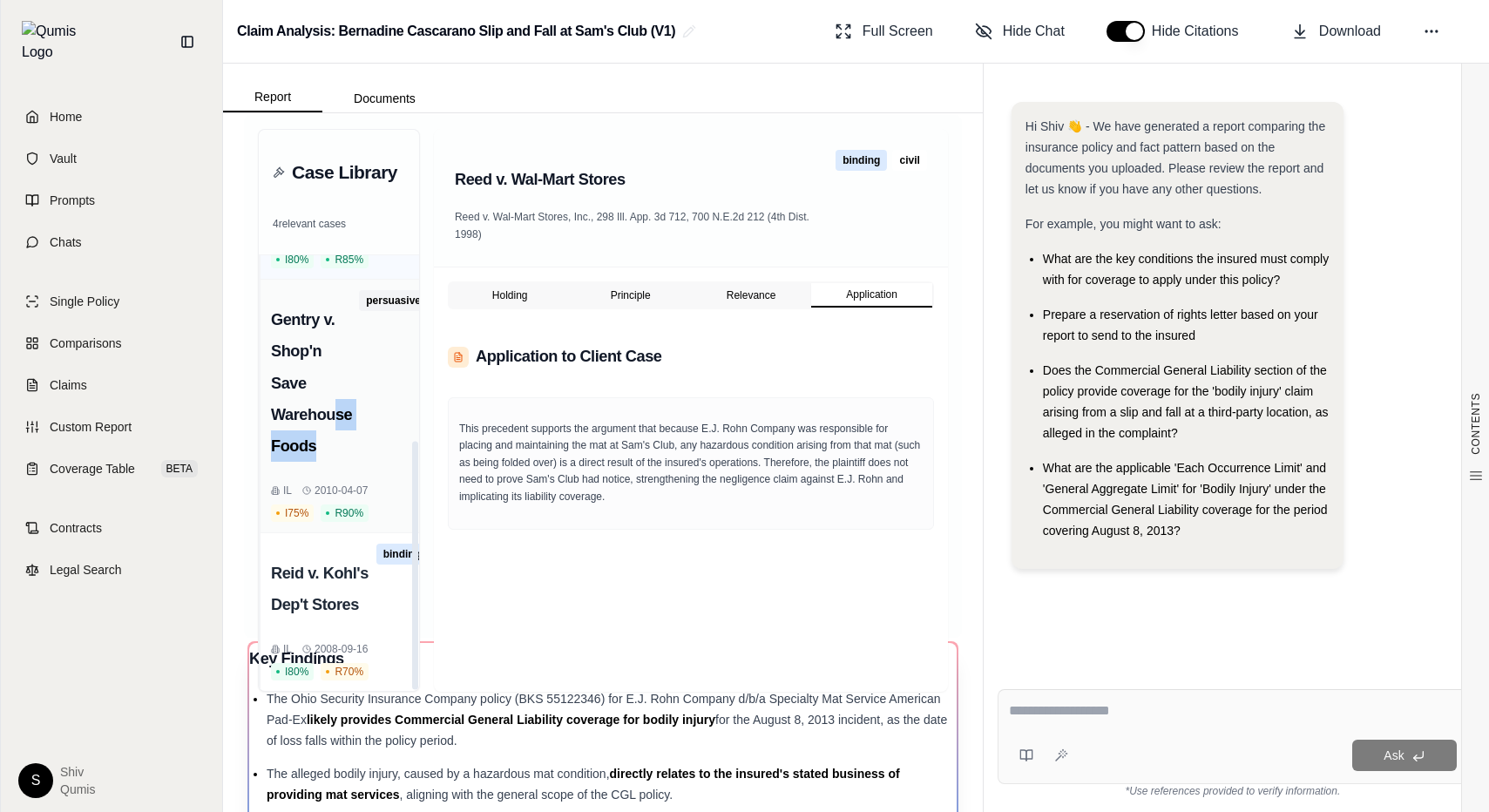click on "Gentry v. Shop'n Save Warehouse Foods" at bounding box center [315, 383] 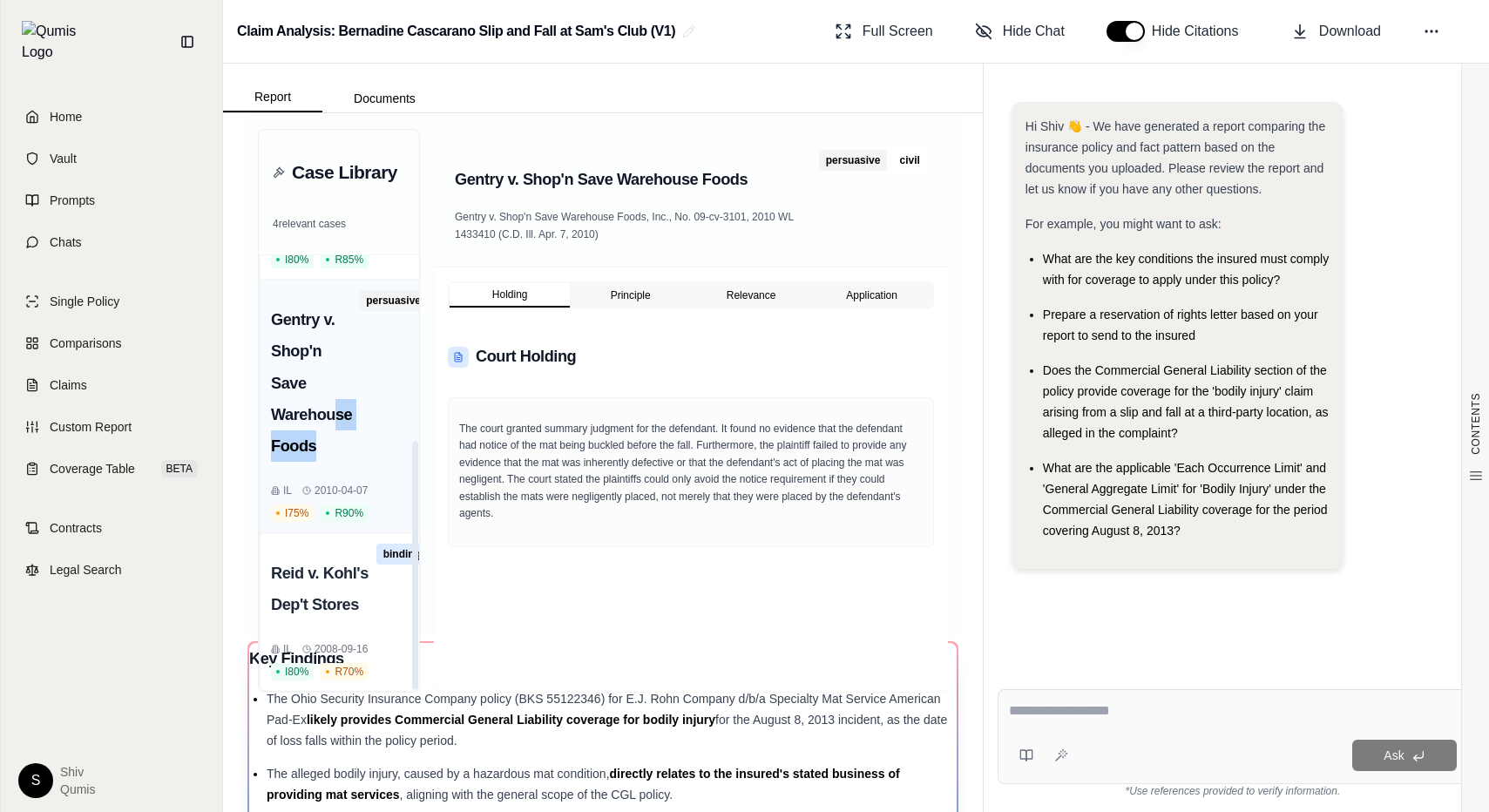 click on "Holding" at bounding box center [510, 295] 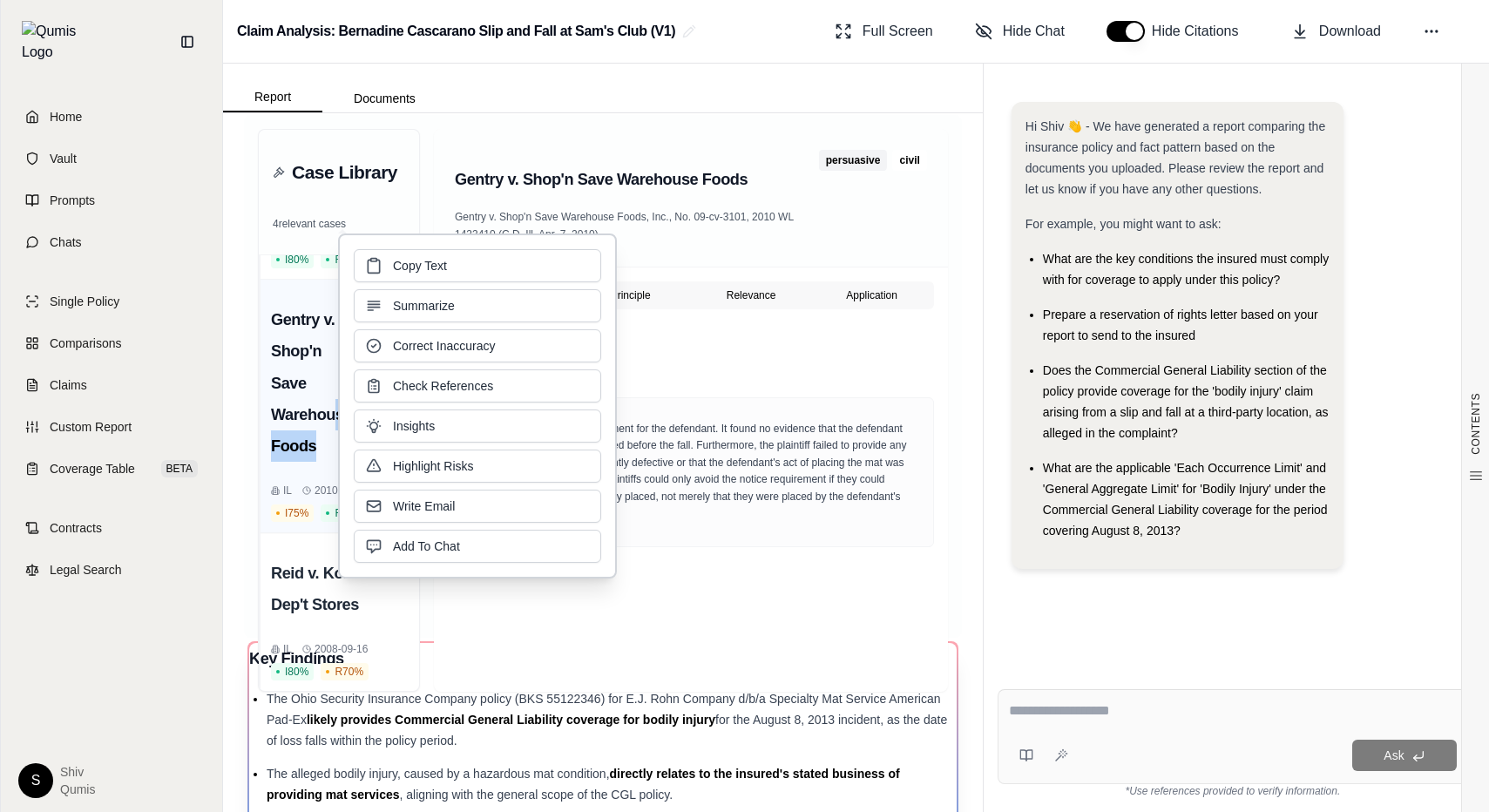 click on "Principle" at bounding box center [630, 295] 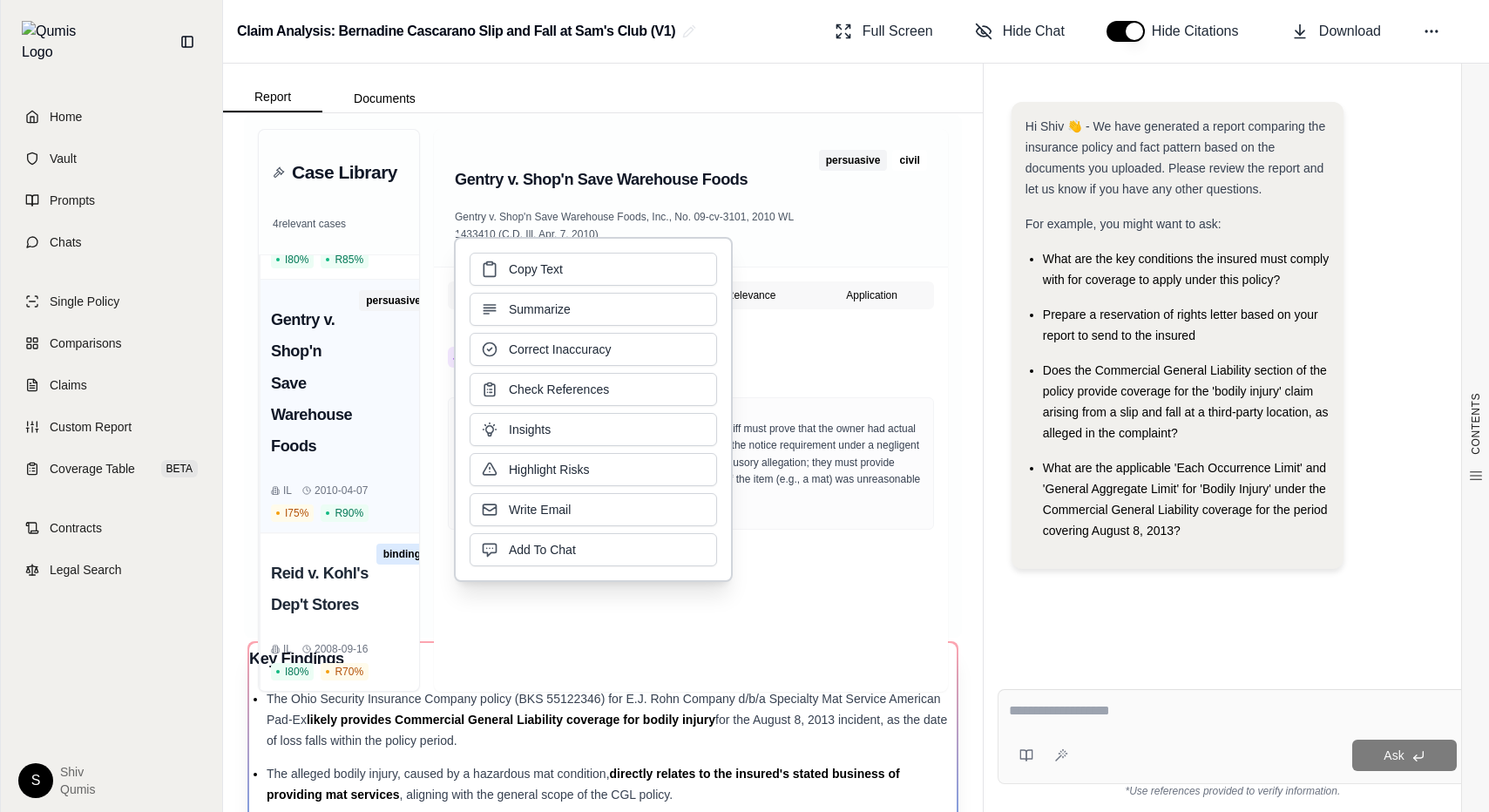 click on "4  relevant cases" at bounding box center [339, 224] 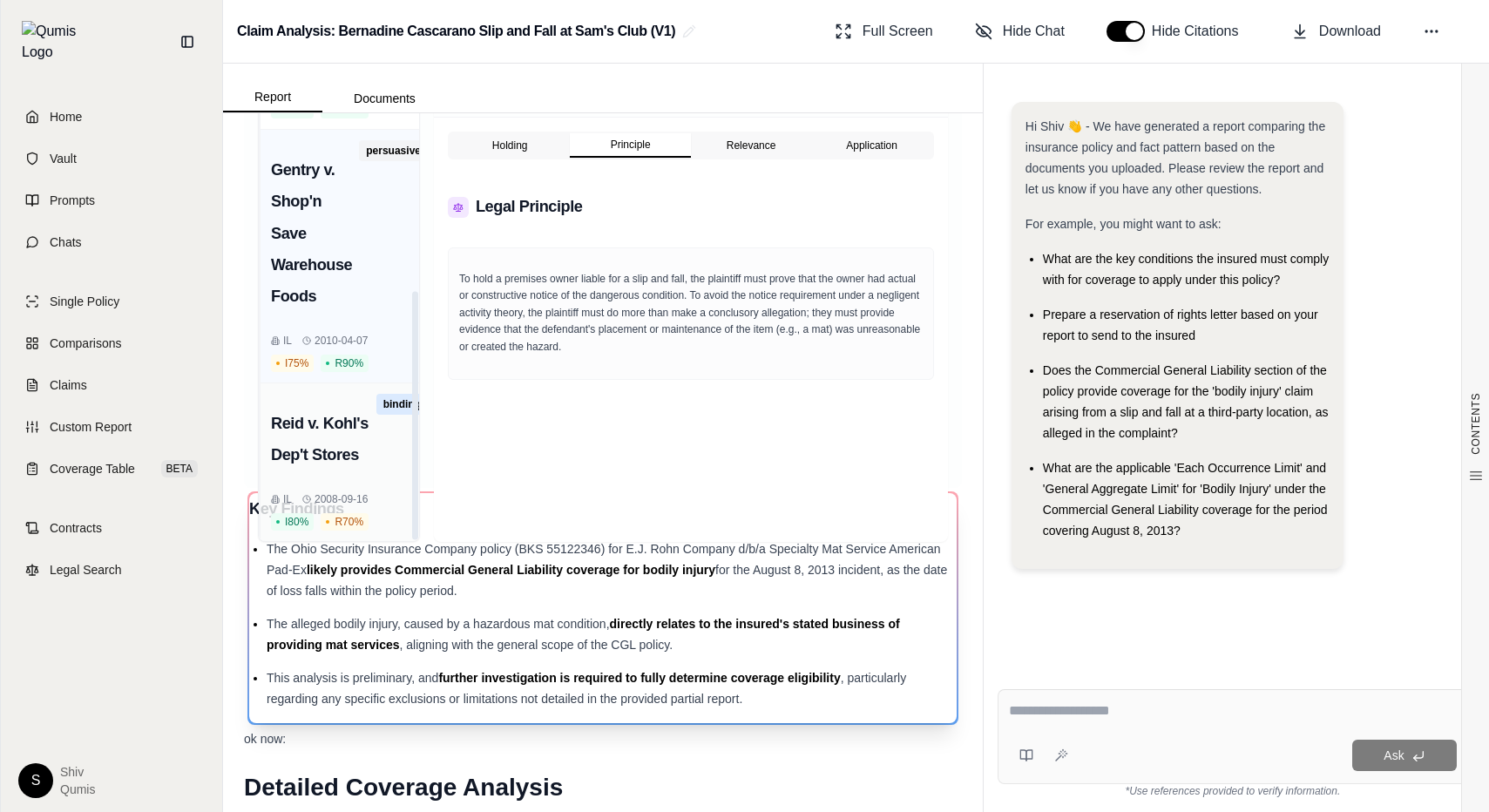 scroll, scrollTop: 161, scrollLeft: 0, axis: vertical 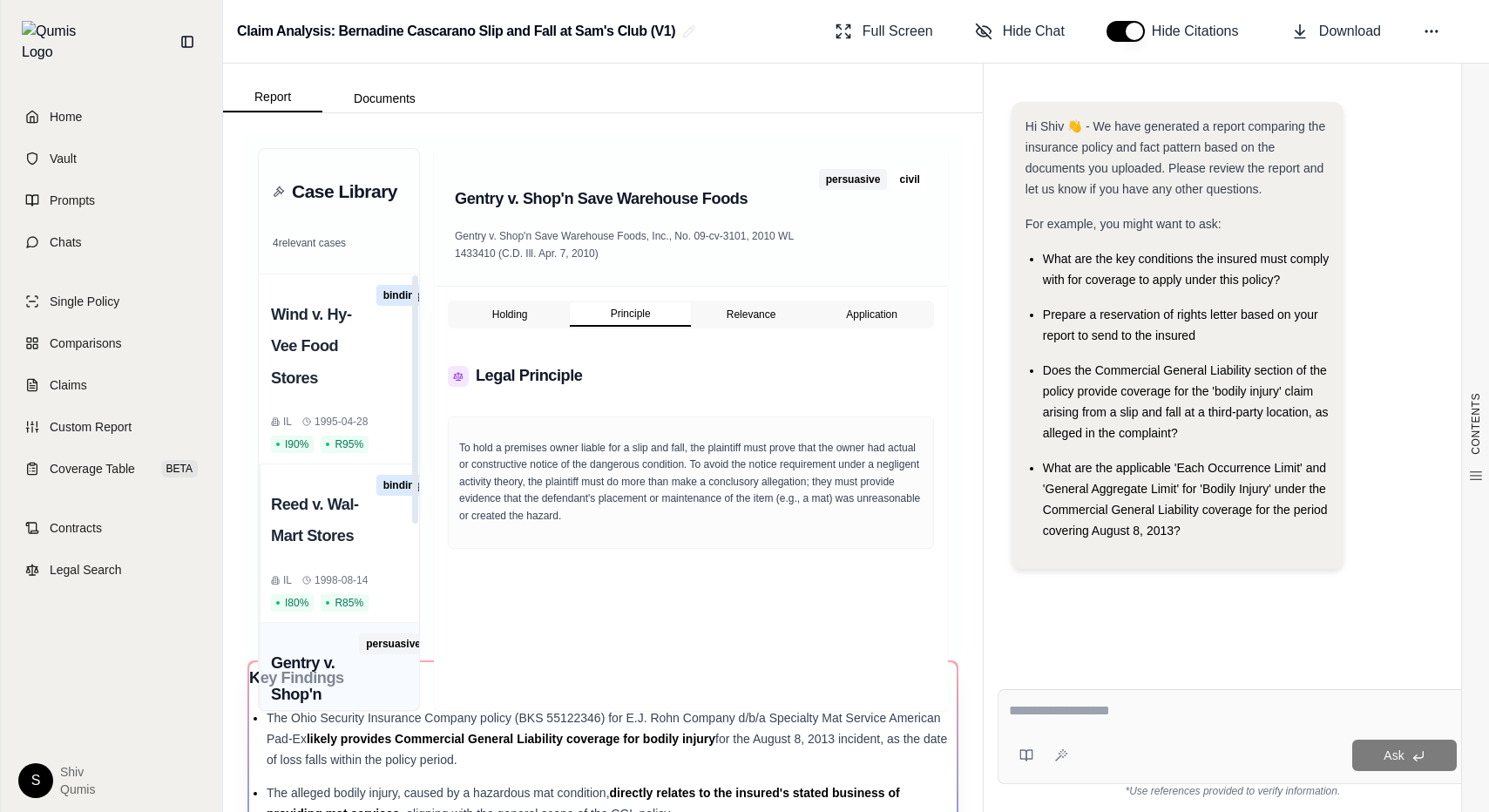 click on "Relevance" at bounding box center [751, 315] 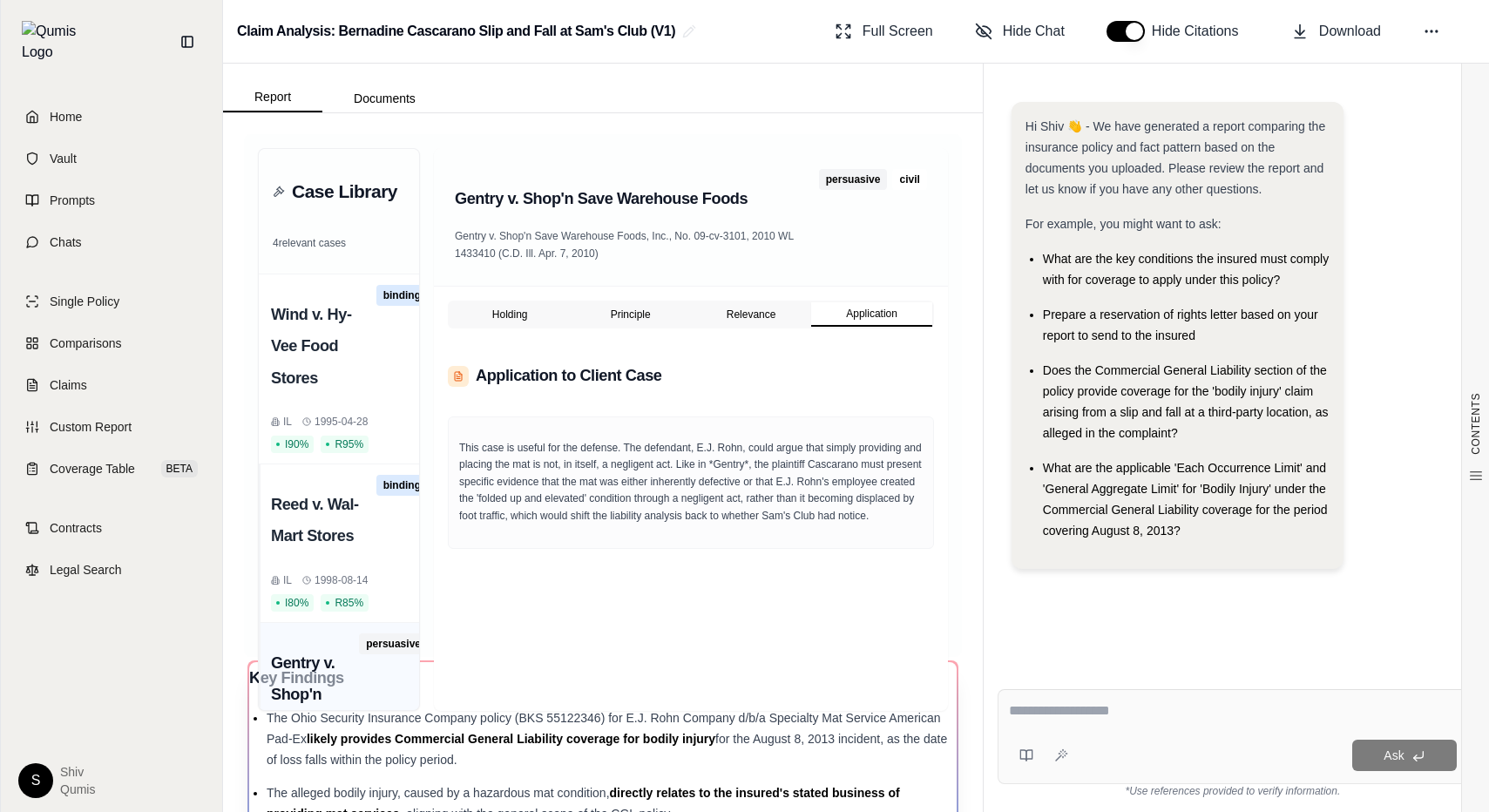click on "Application" at bounding box center [871, 315] 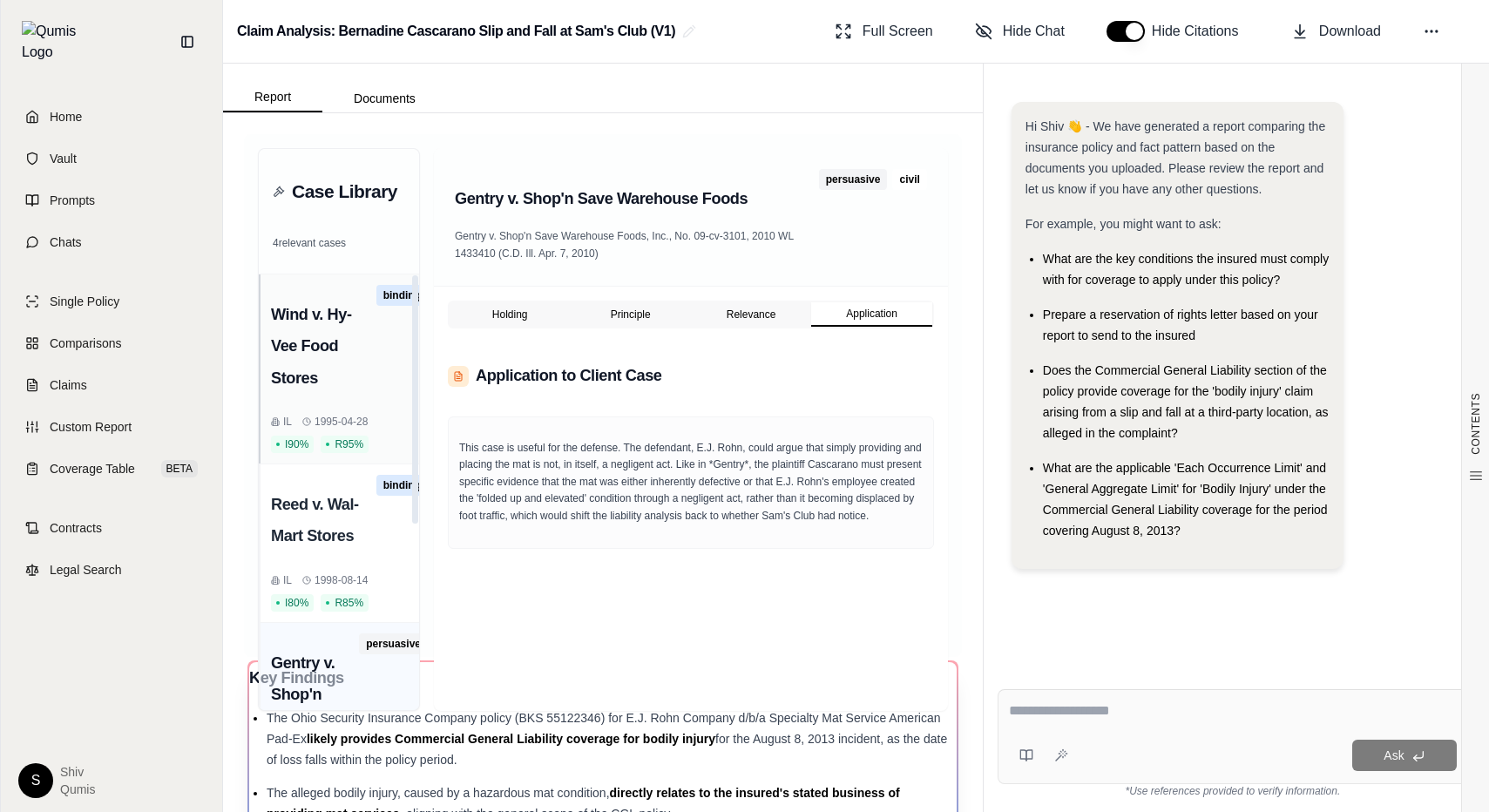 click on "Wind v. Hy-Vee Food Stores" at bounding box center [323, 346] 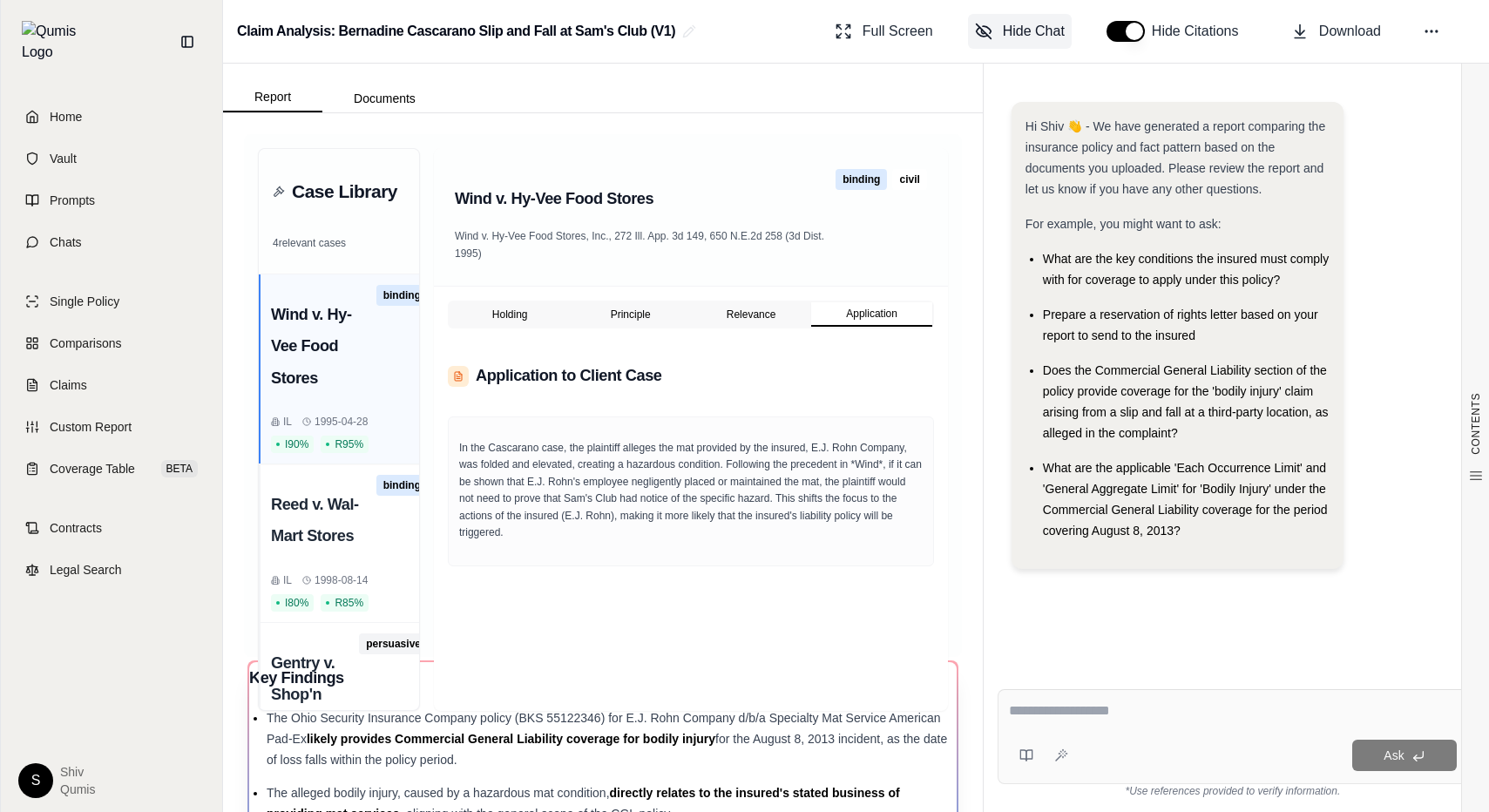 click on "Hide Chat" at bounding box center [1033, 31] 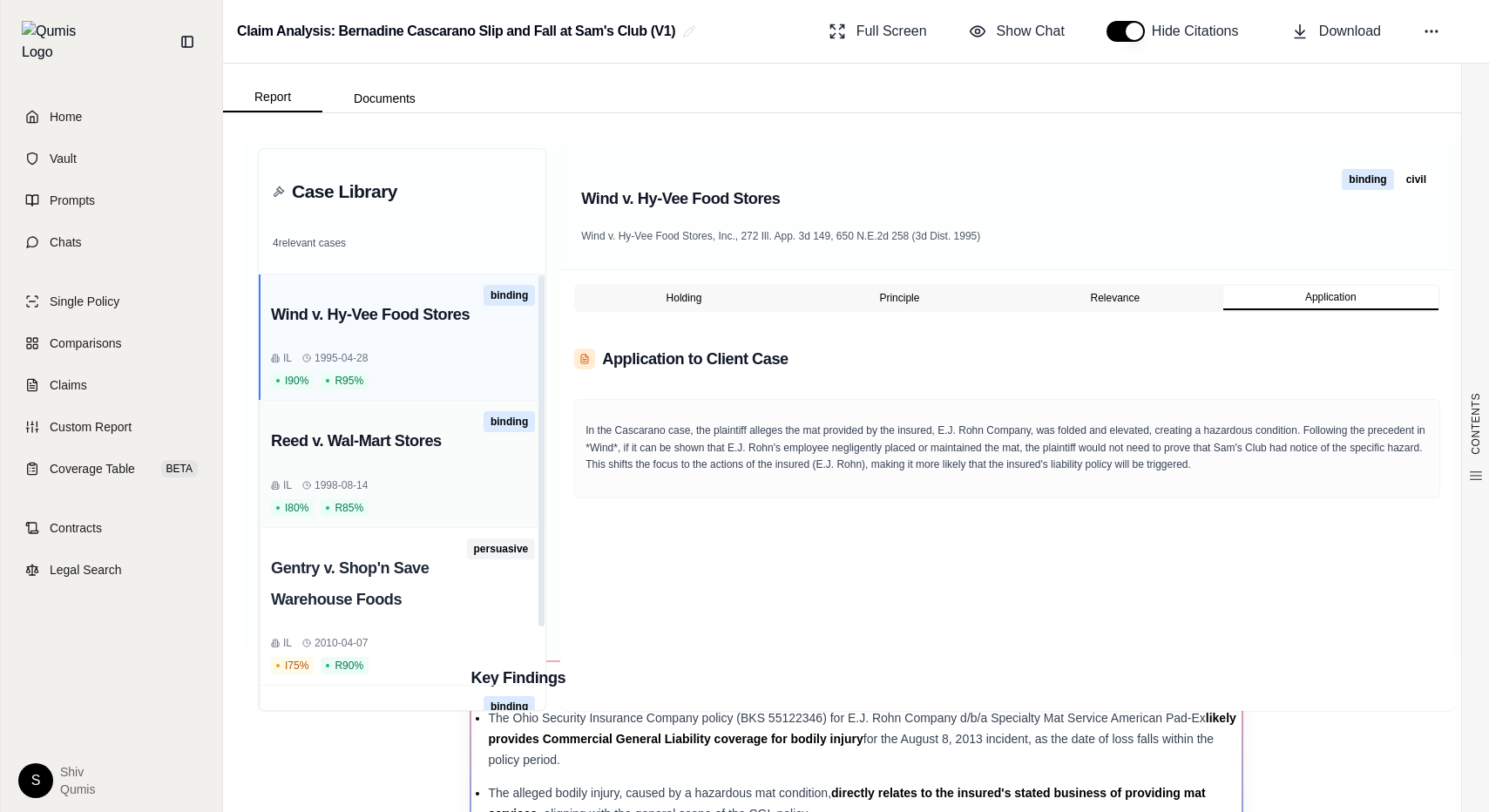 click on "I 80 % R 85 %" at bounding box center [403, 508] 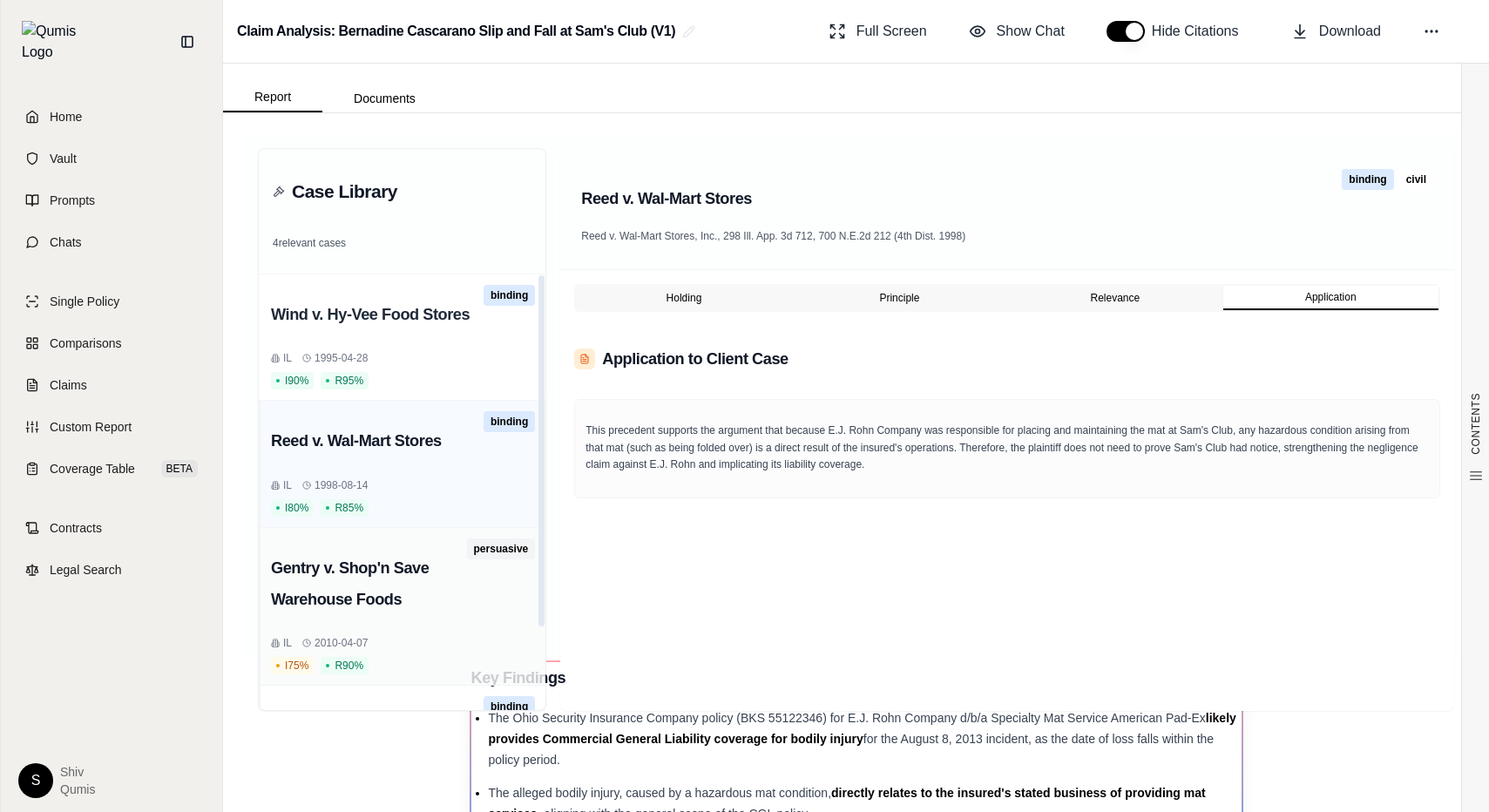 click on "Gentry v. Shop'n Save Warehouse Foods" at bounding box center [369, 584] 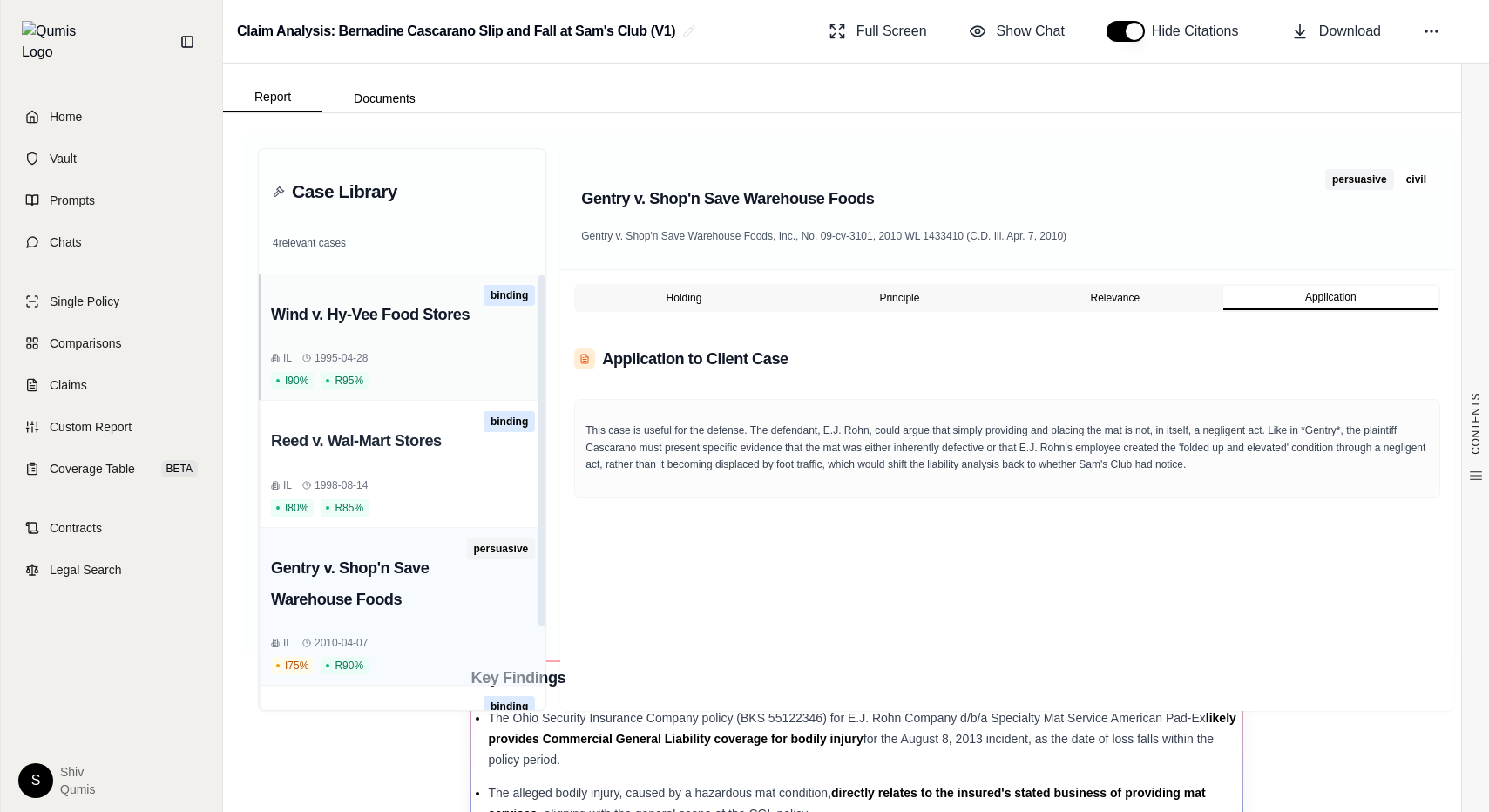 click on "Wind v. Hy-Vee Food Stores binding IL 1995-04-28 I 90 % R 95 %" at bounding box center [402, 337] 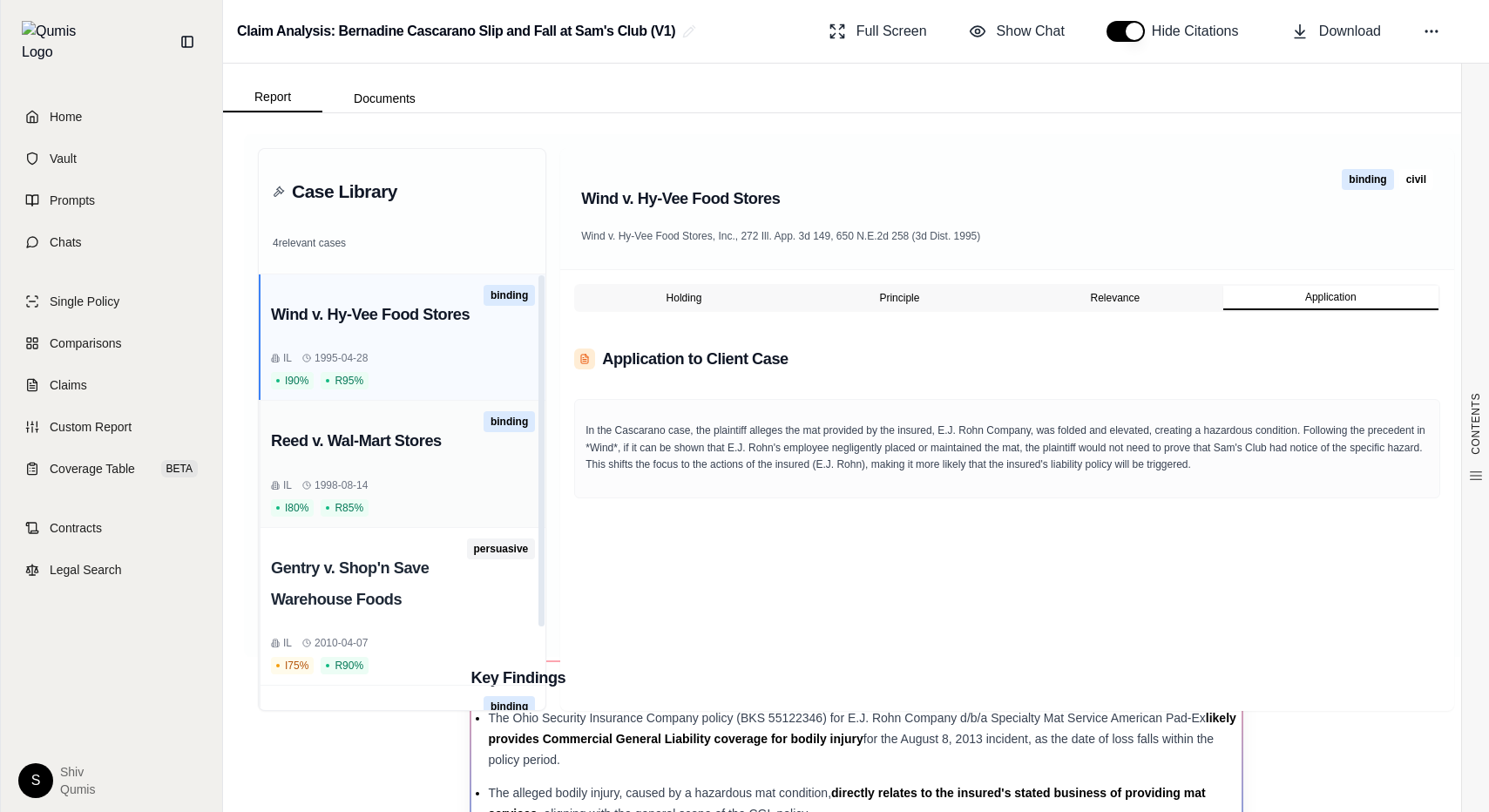 click on "Reed v. Wal-Mart Stores" at bounding box center (377, 441) 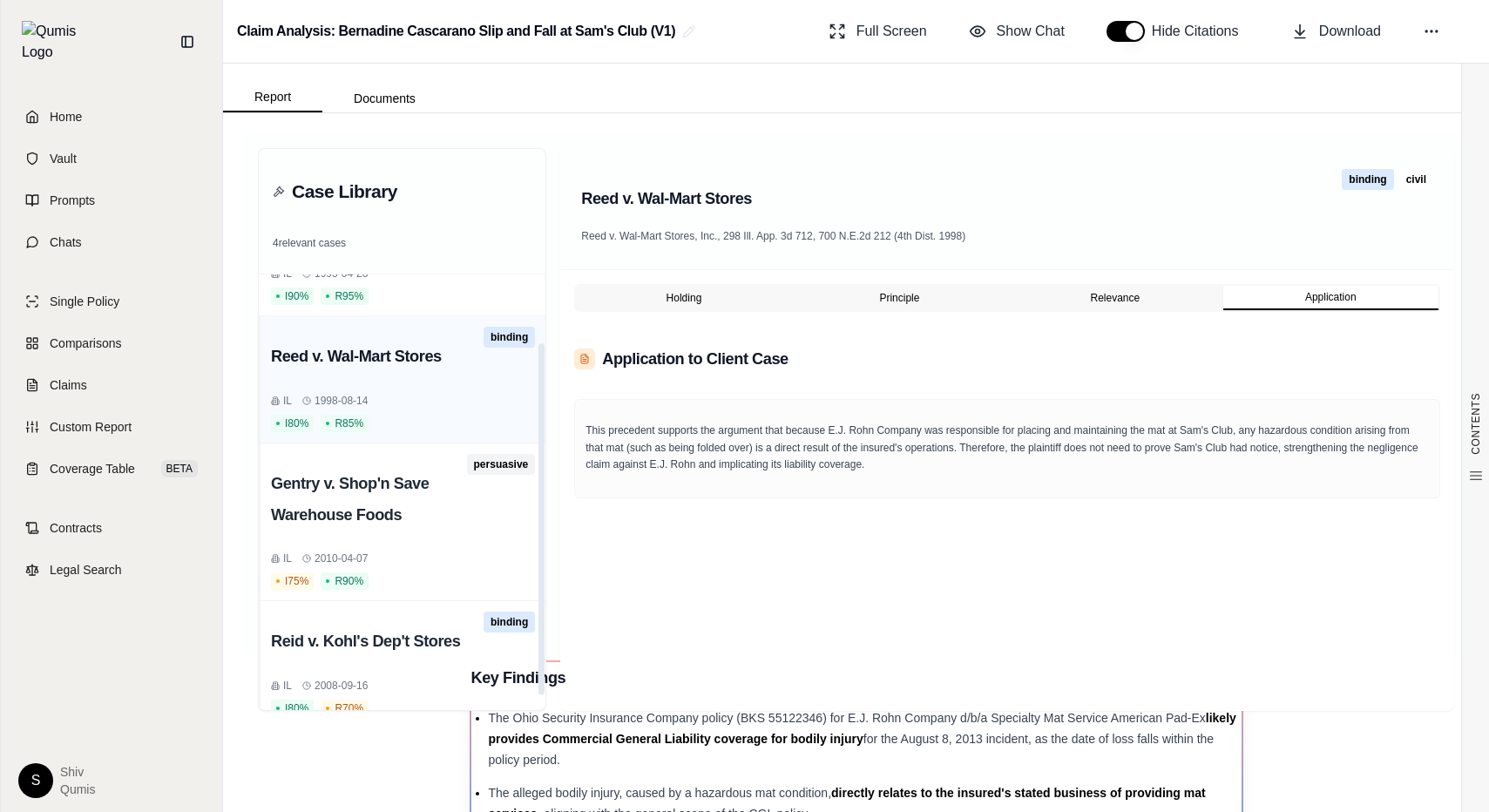 scroll, scrollTop: 102, scrollLeft: 0, axis: vertical 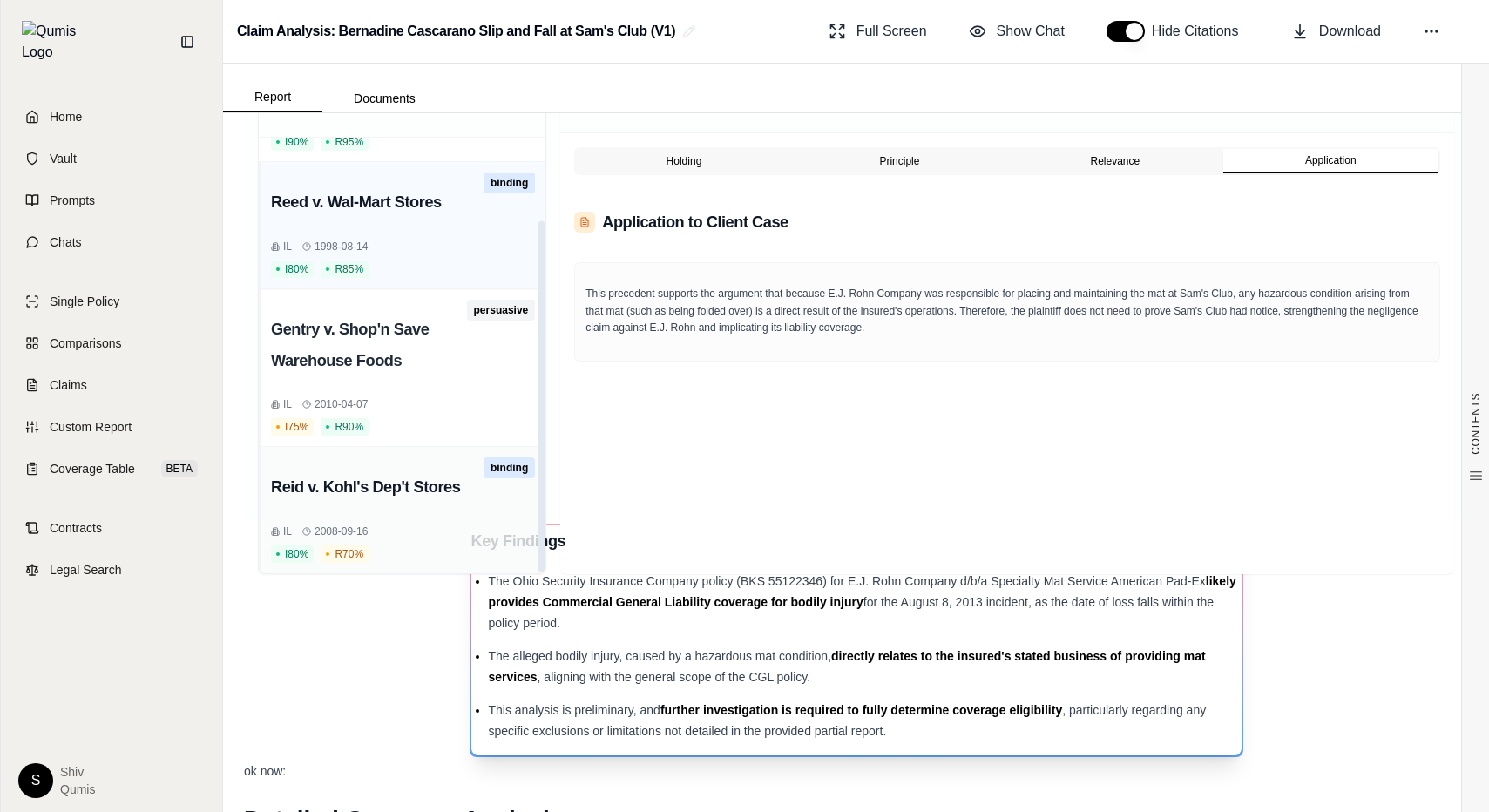 click on "Reid v. Kohl's Dep't Stores" at bounding box center (377, 487) 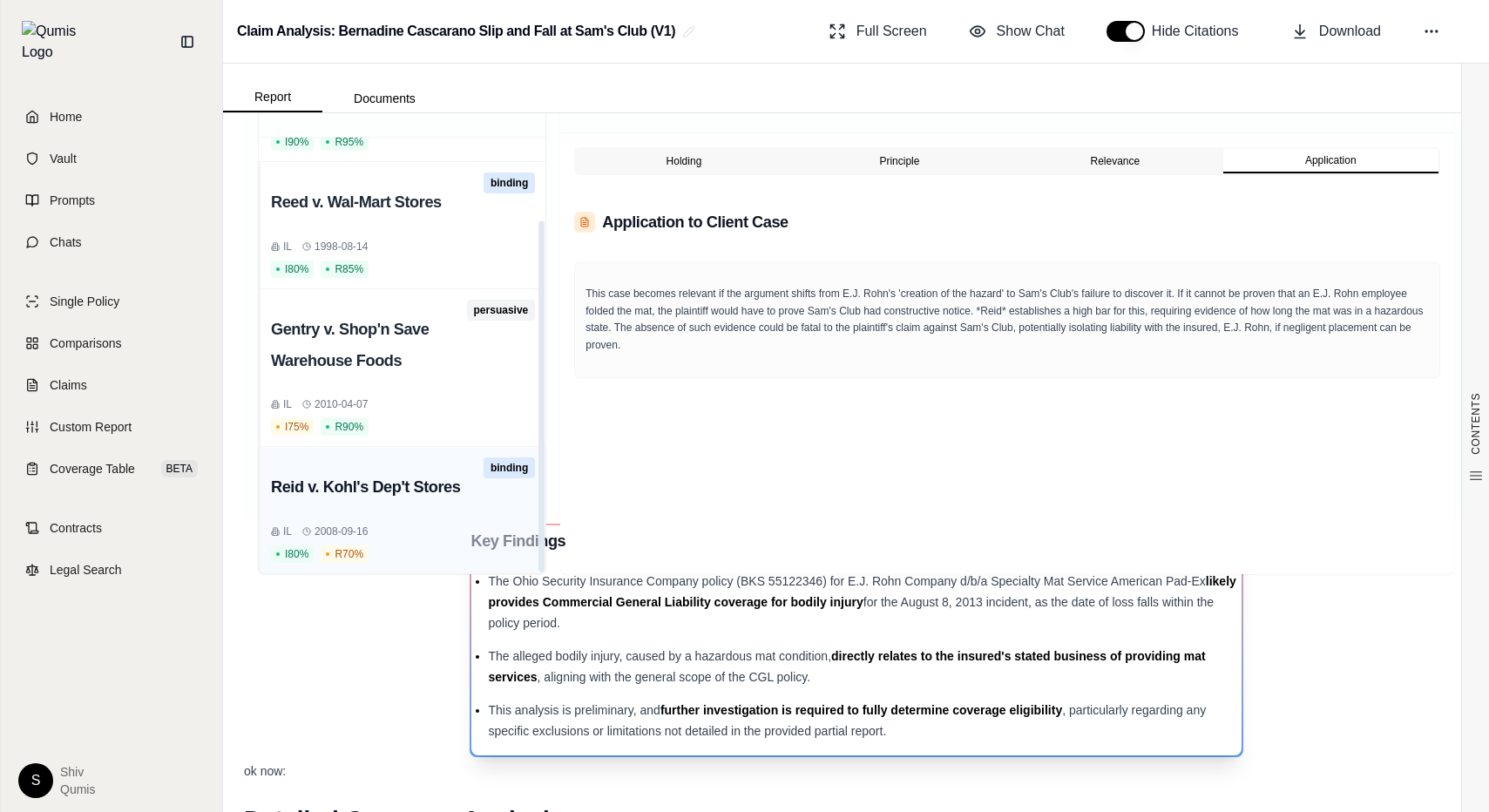 scroll, scrollTop: 0, scrollLeft: 0, axis: both 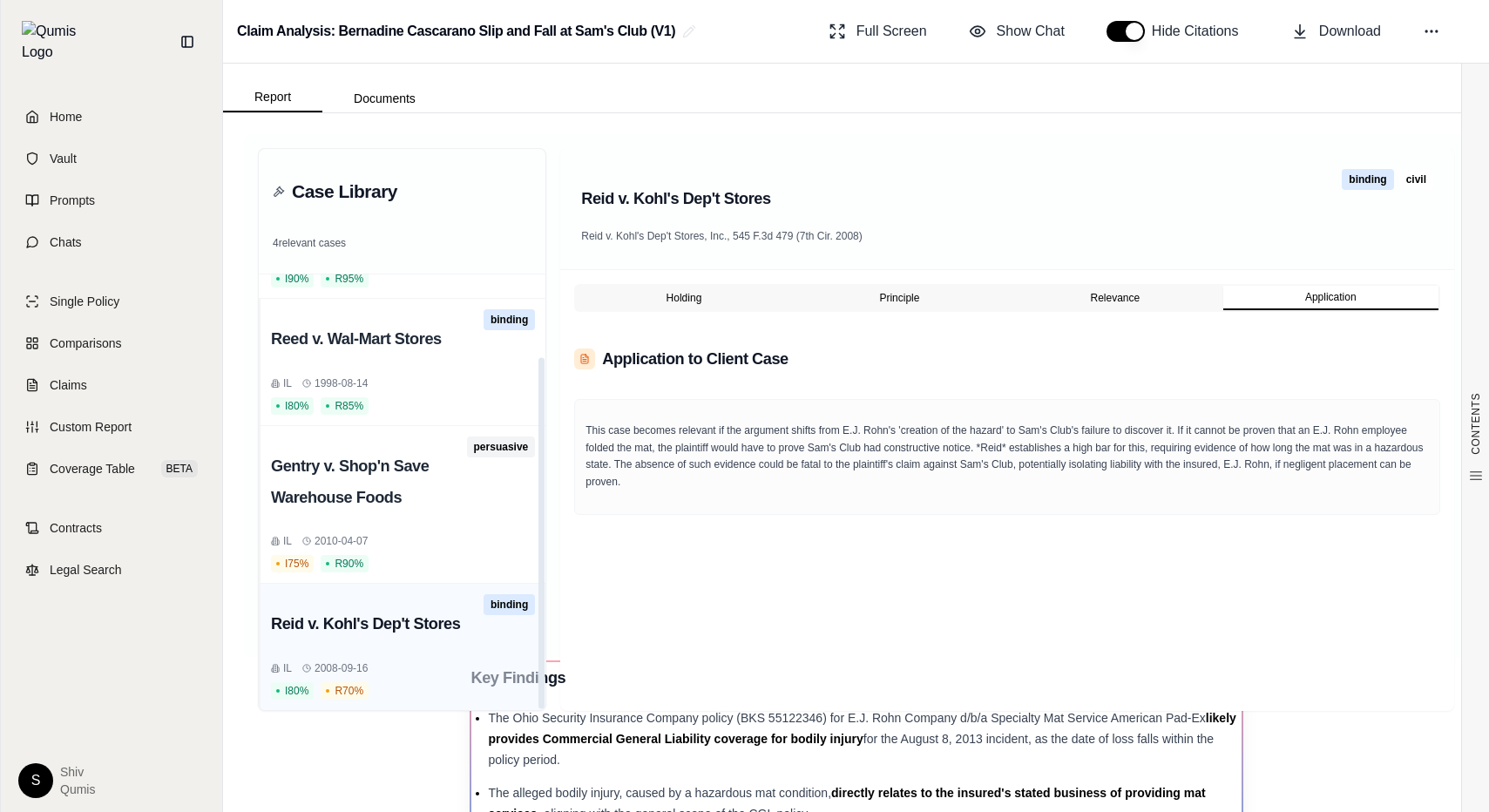 click on "Case Library 4  relevant cases" at bounding box center (402, 212) 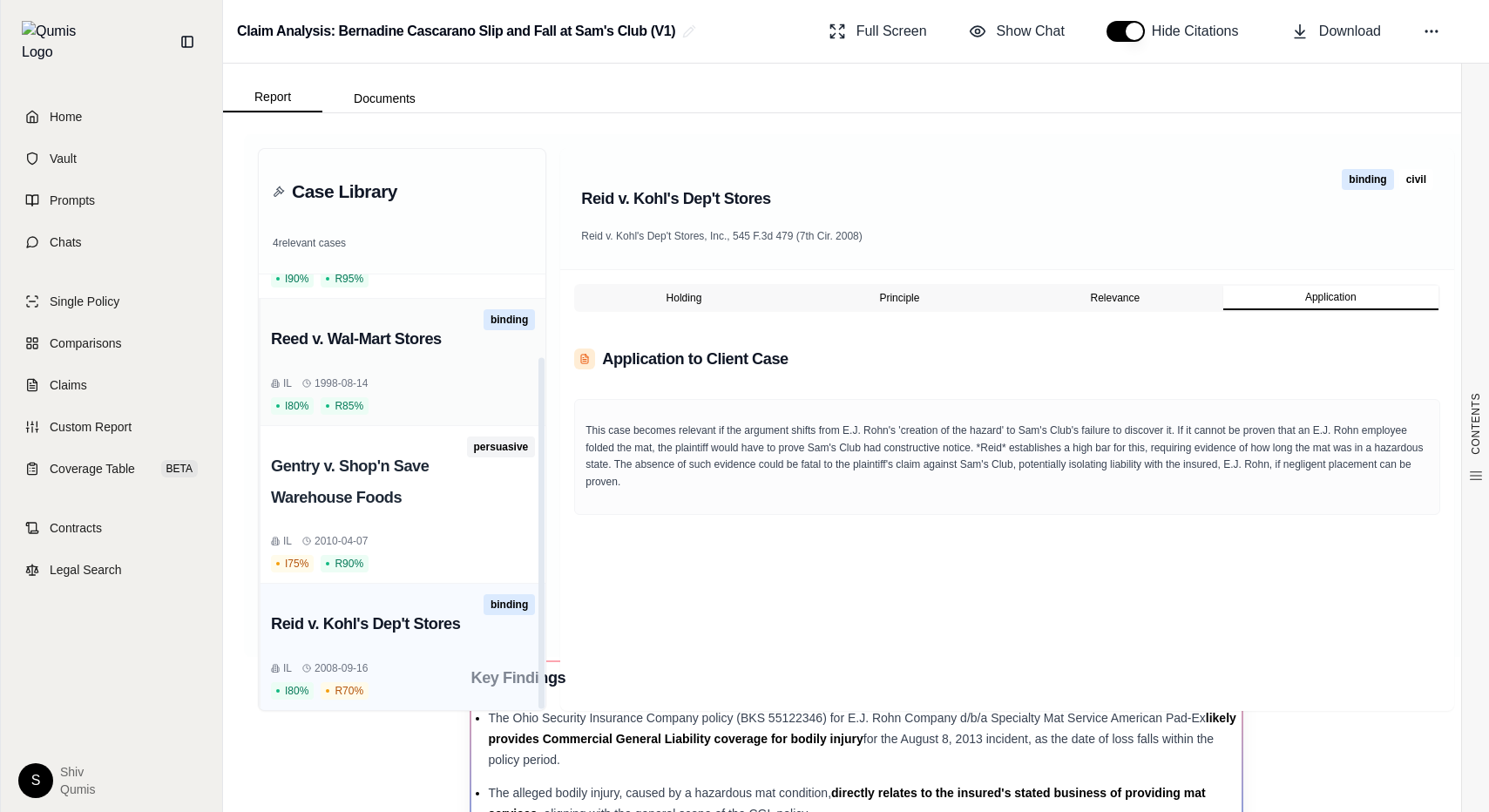 click on "IL 1998-08-14" at bounding box center (403, 383) 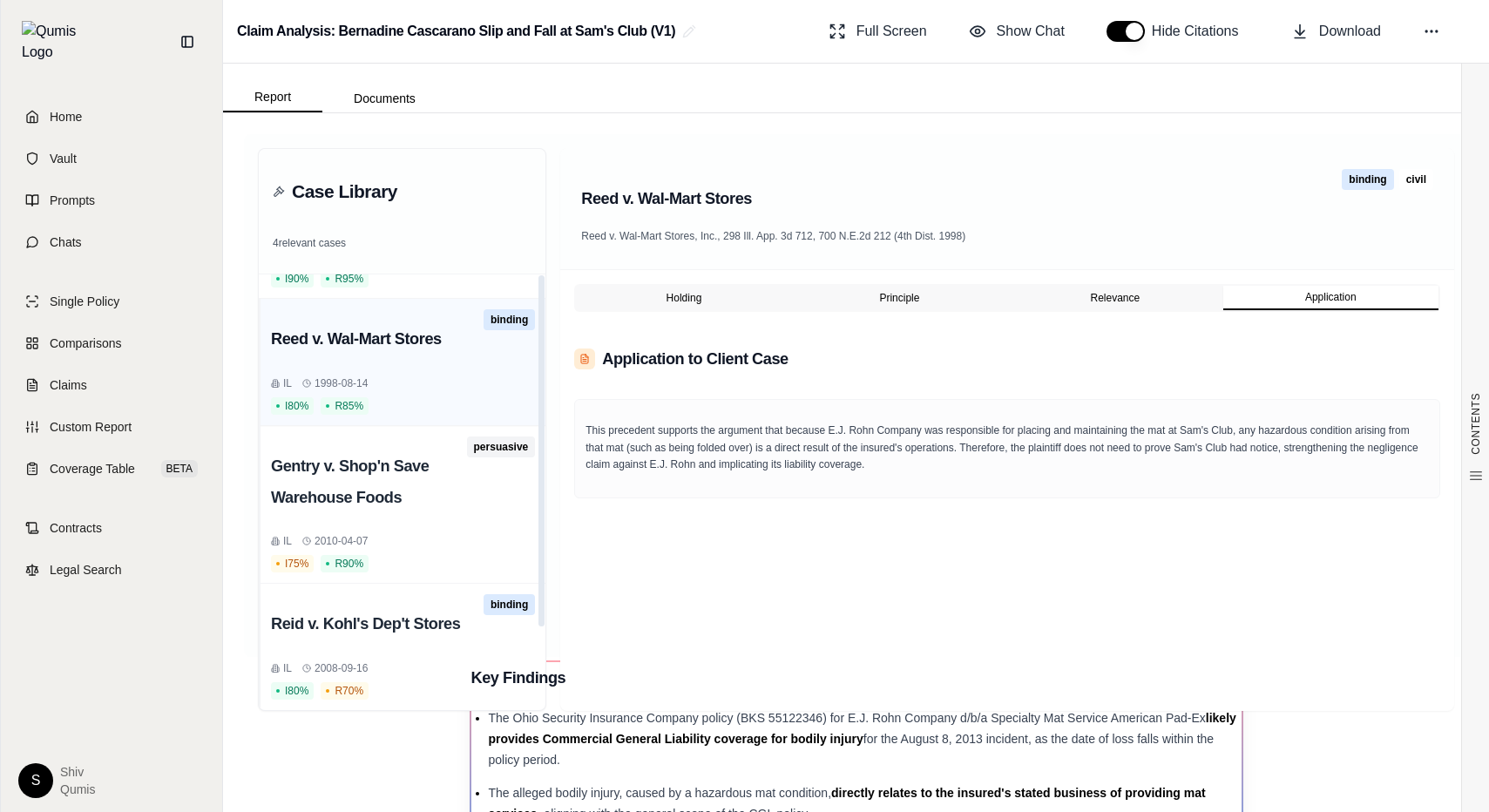 scroll, scrollTop: 0, scrollLeft: 0, axis: both 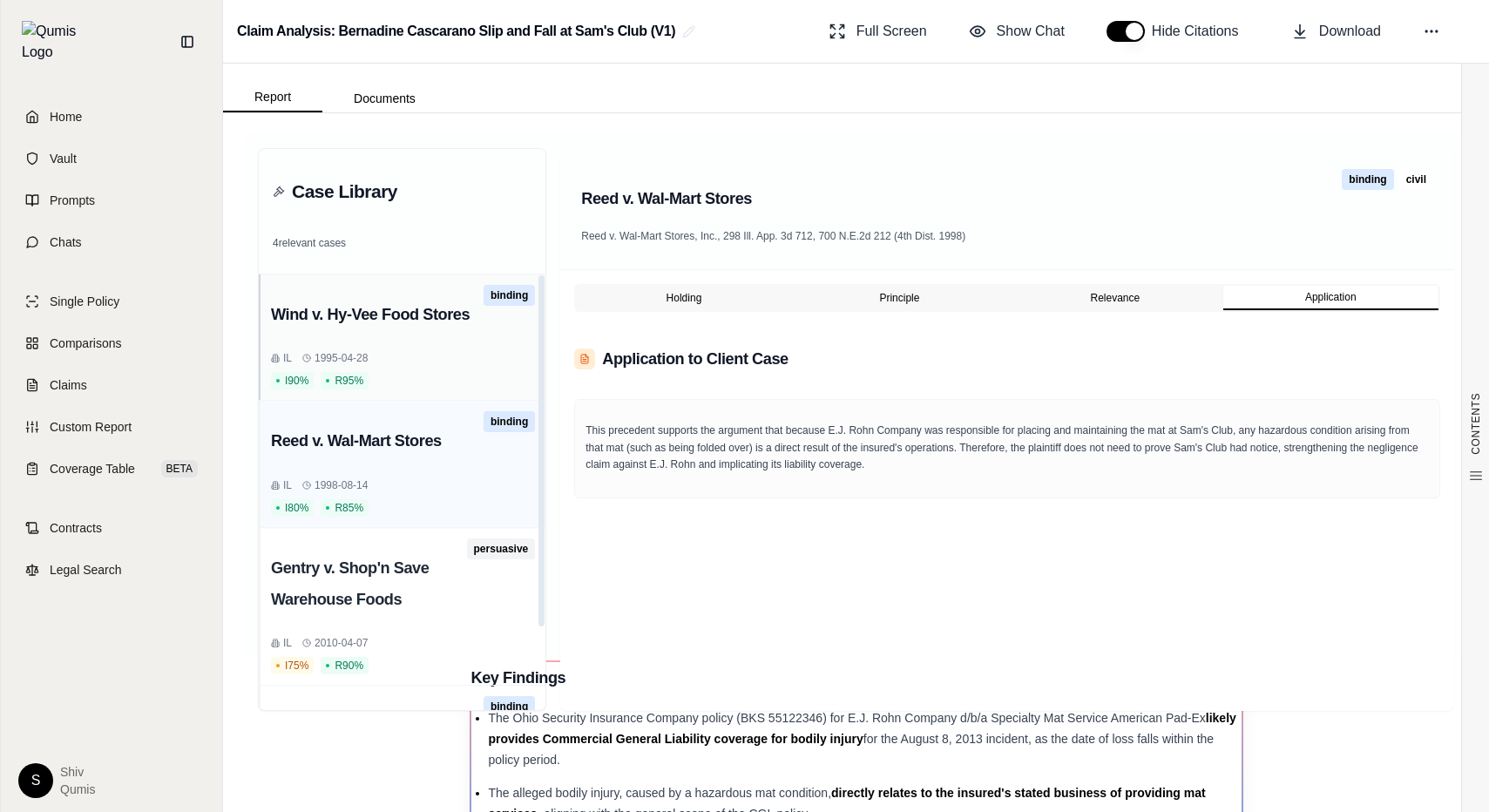 click on "Wind v. Hy-Vee Food Stores binding IL 1995-04-28 I 90 % R 95 %" at bounding box center [402, 337] 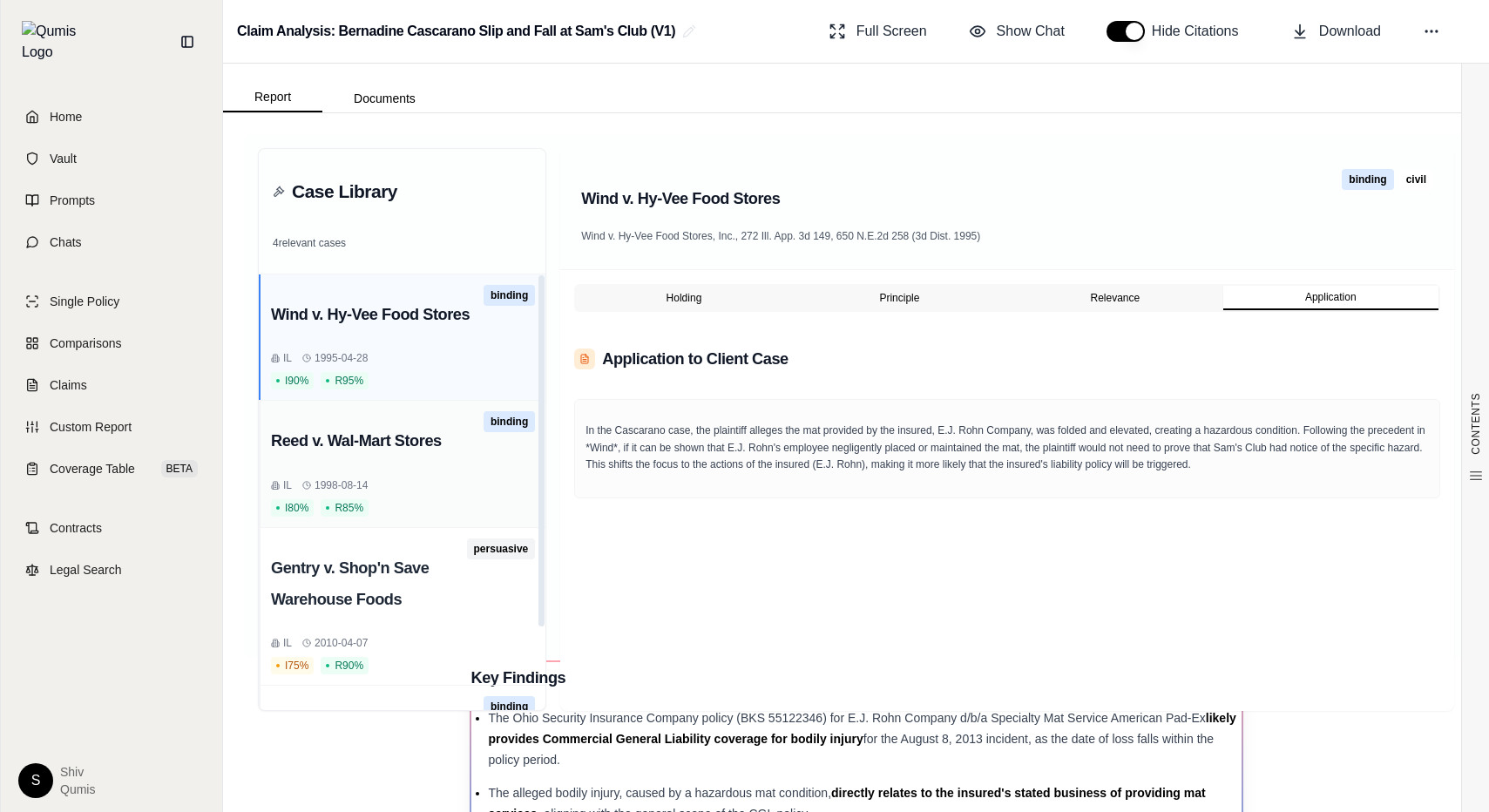 scroll, scrollTop: 102, scrollLeft: 0, axis: vertical 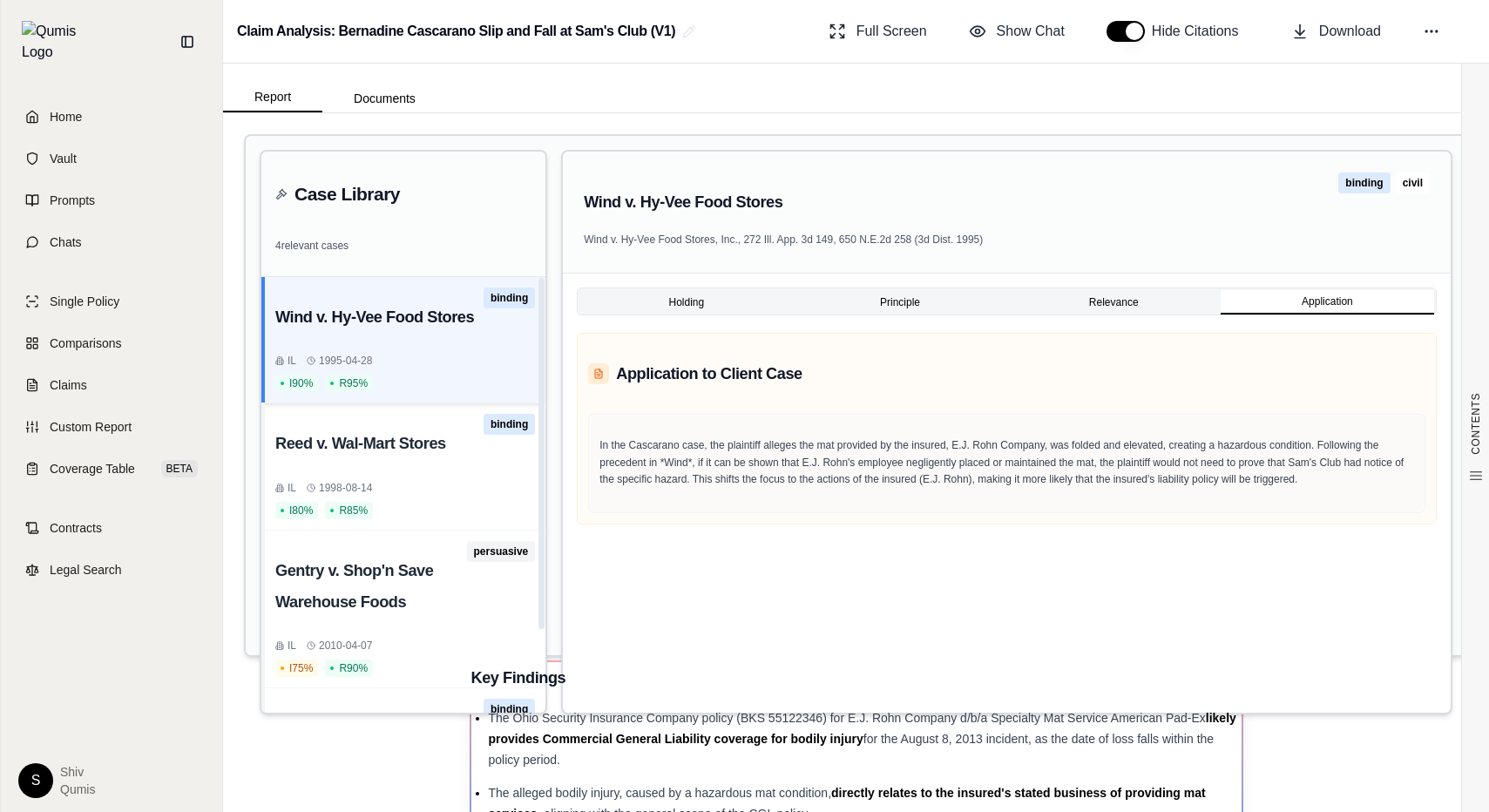 click on "Holding" at bounding box center (686, 302) 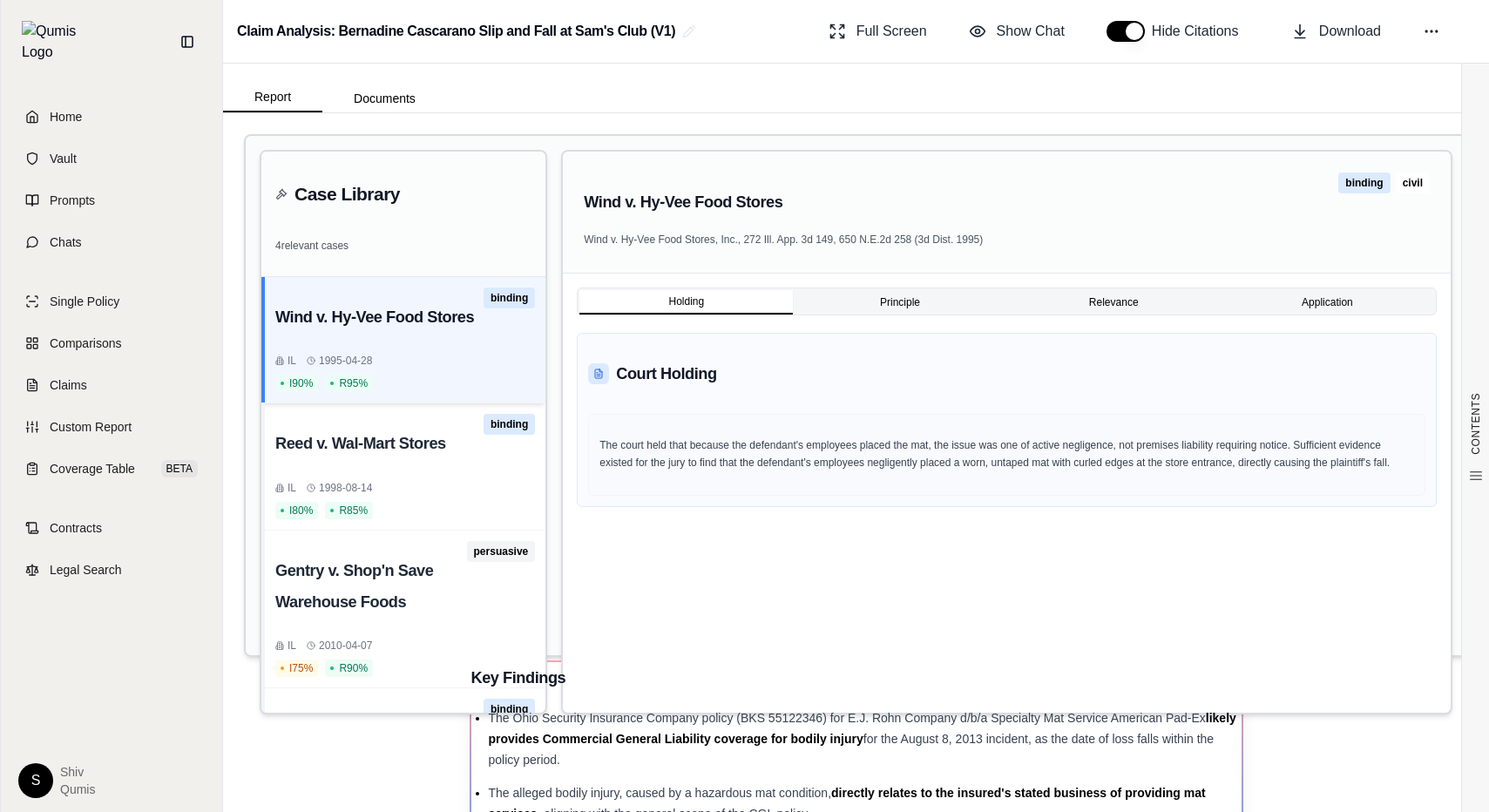 click on "Holding Principle Relevance Application" at bounding box center [1006, 298] 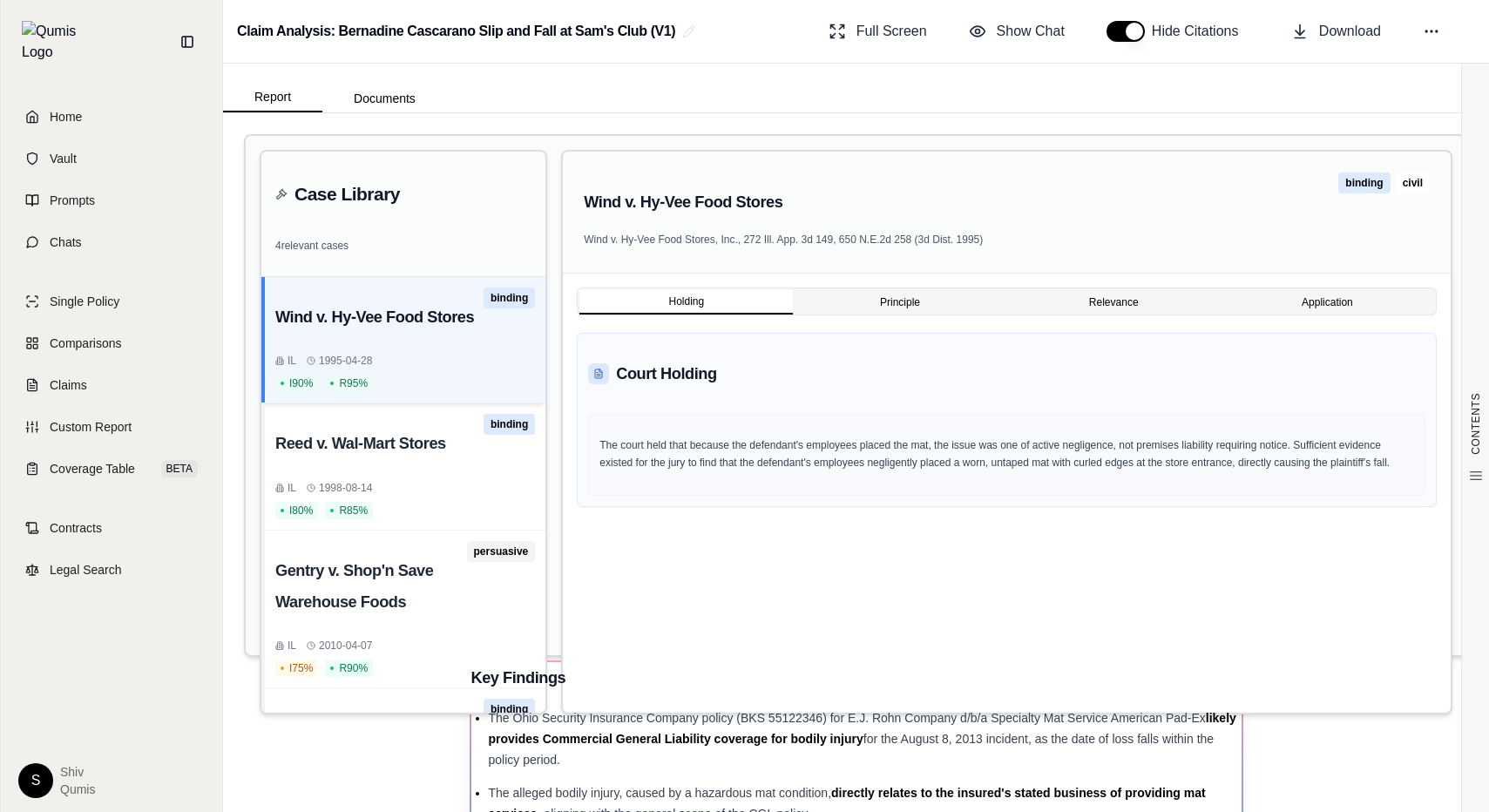 click on "Principle" at bounding box center (899, 302) 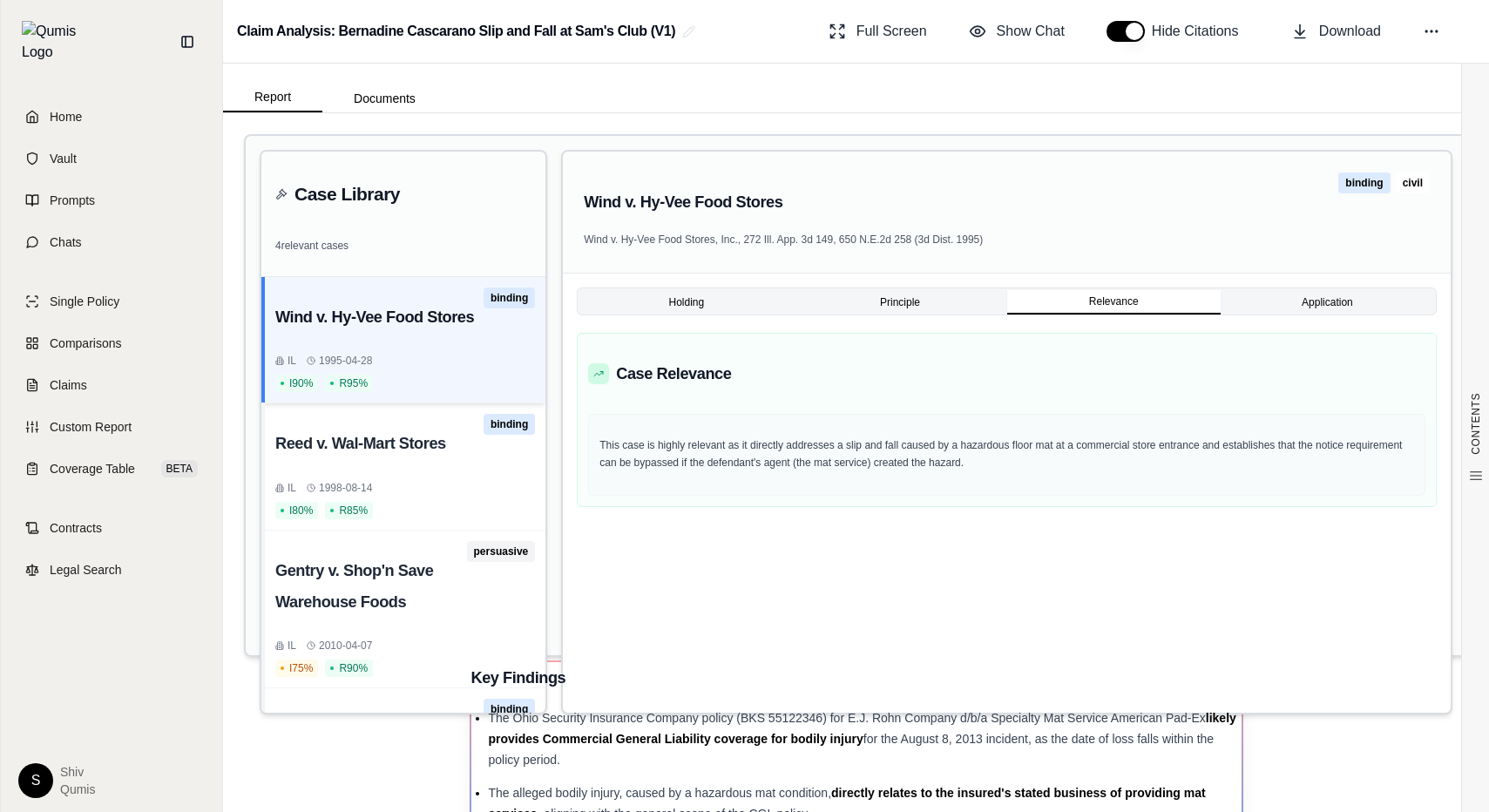 click on "Relevance" at bounding box center (1113, 302) 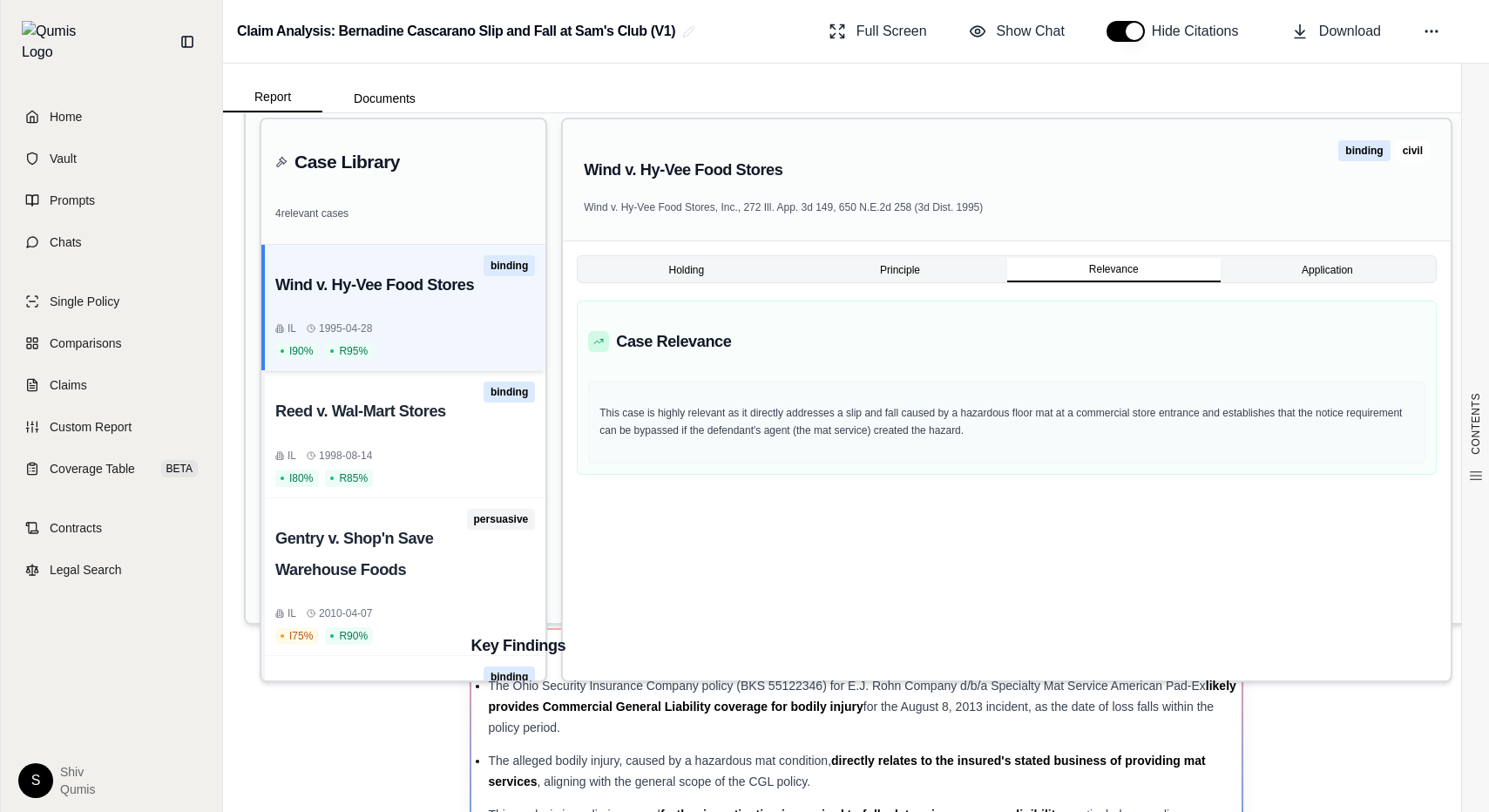 scroll, scrollTop: 0, scrollLeft: 0, axis: both 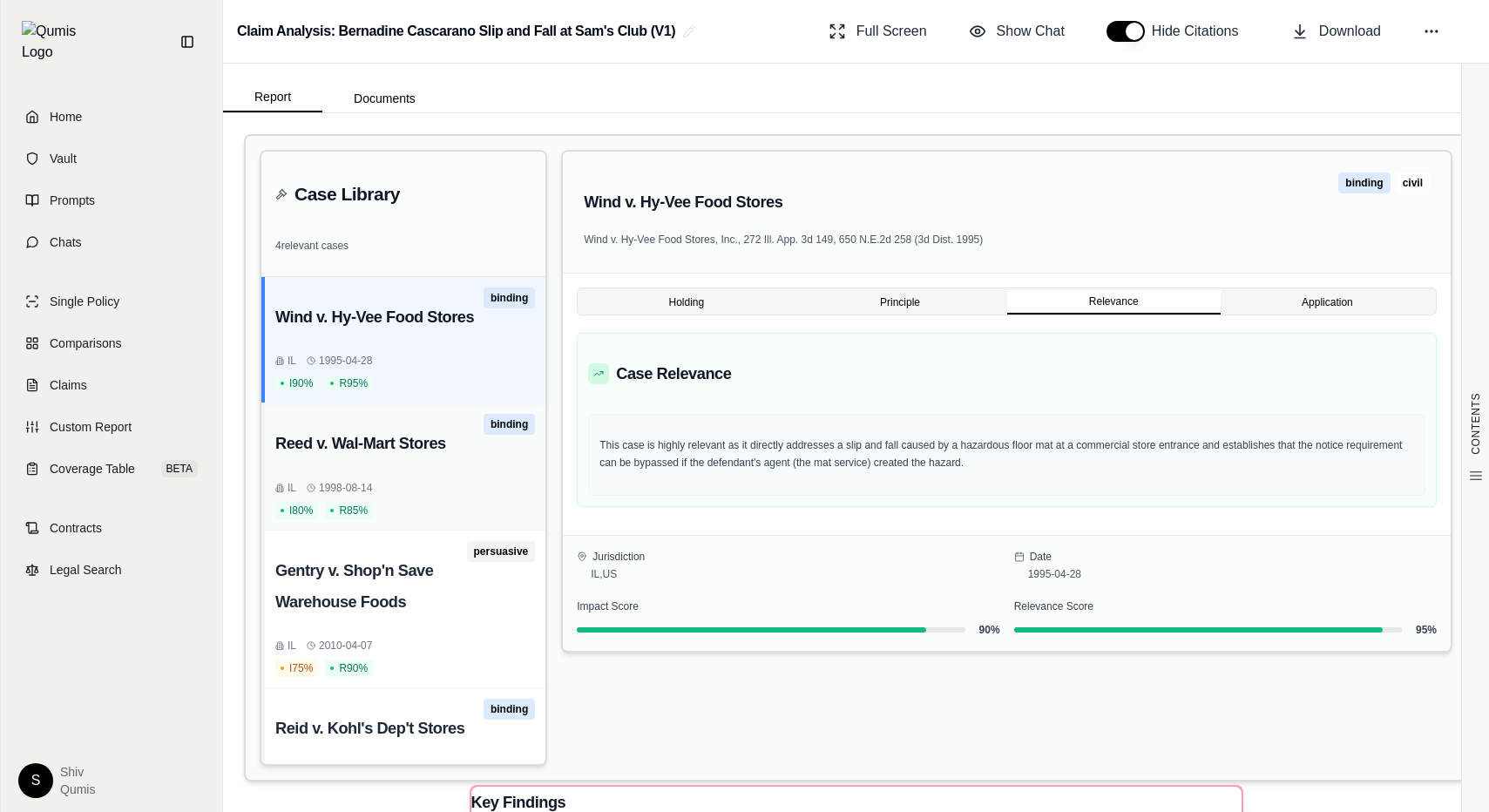 click on "Reed v. Wal-Mart Stores" at bounding box center (379, 443) 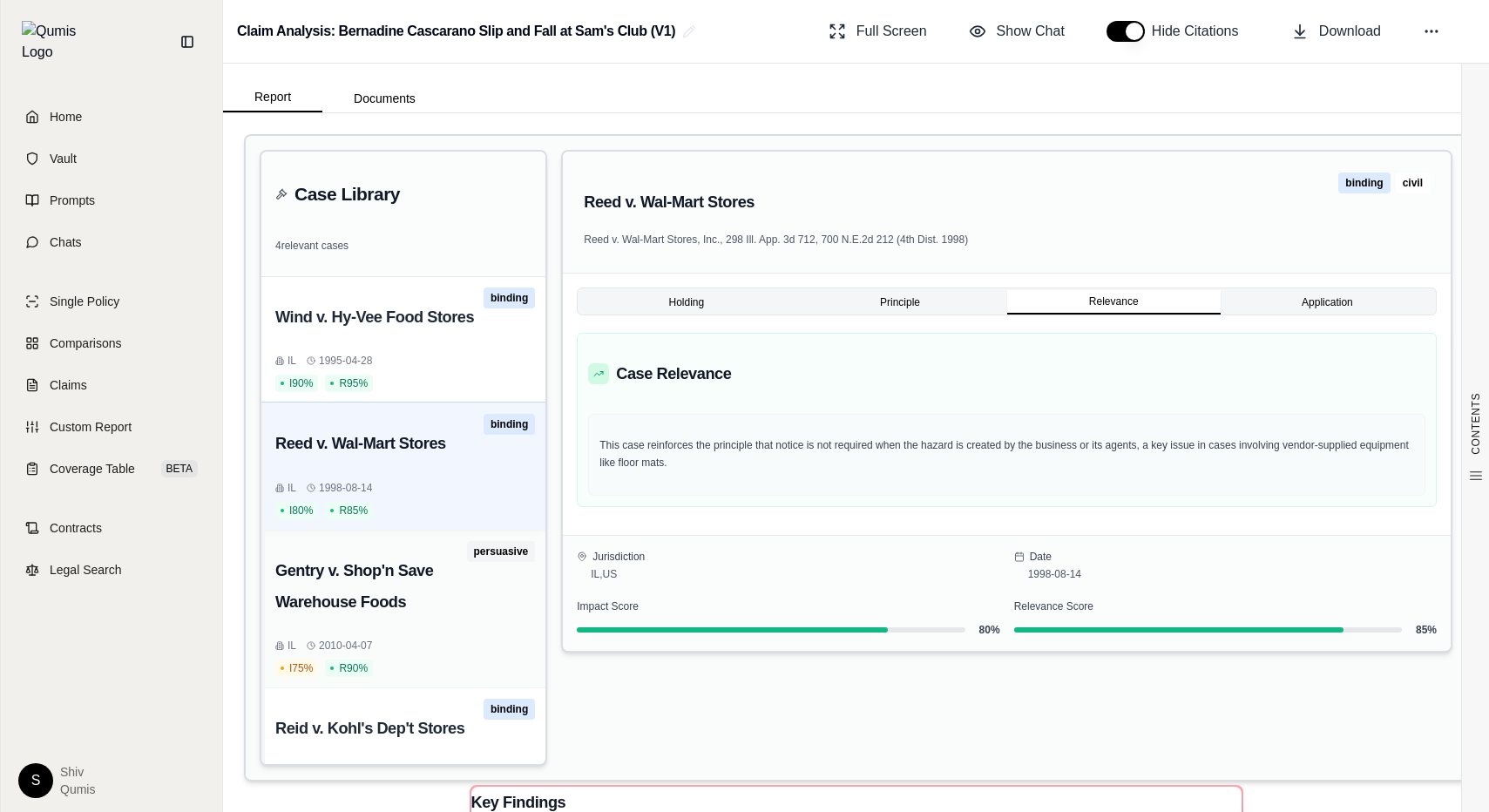 click on "Gentry v. Shop'n Save Warehouse Foods" at bounding box center [371, 586] 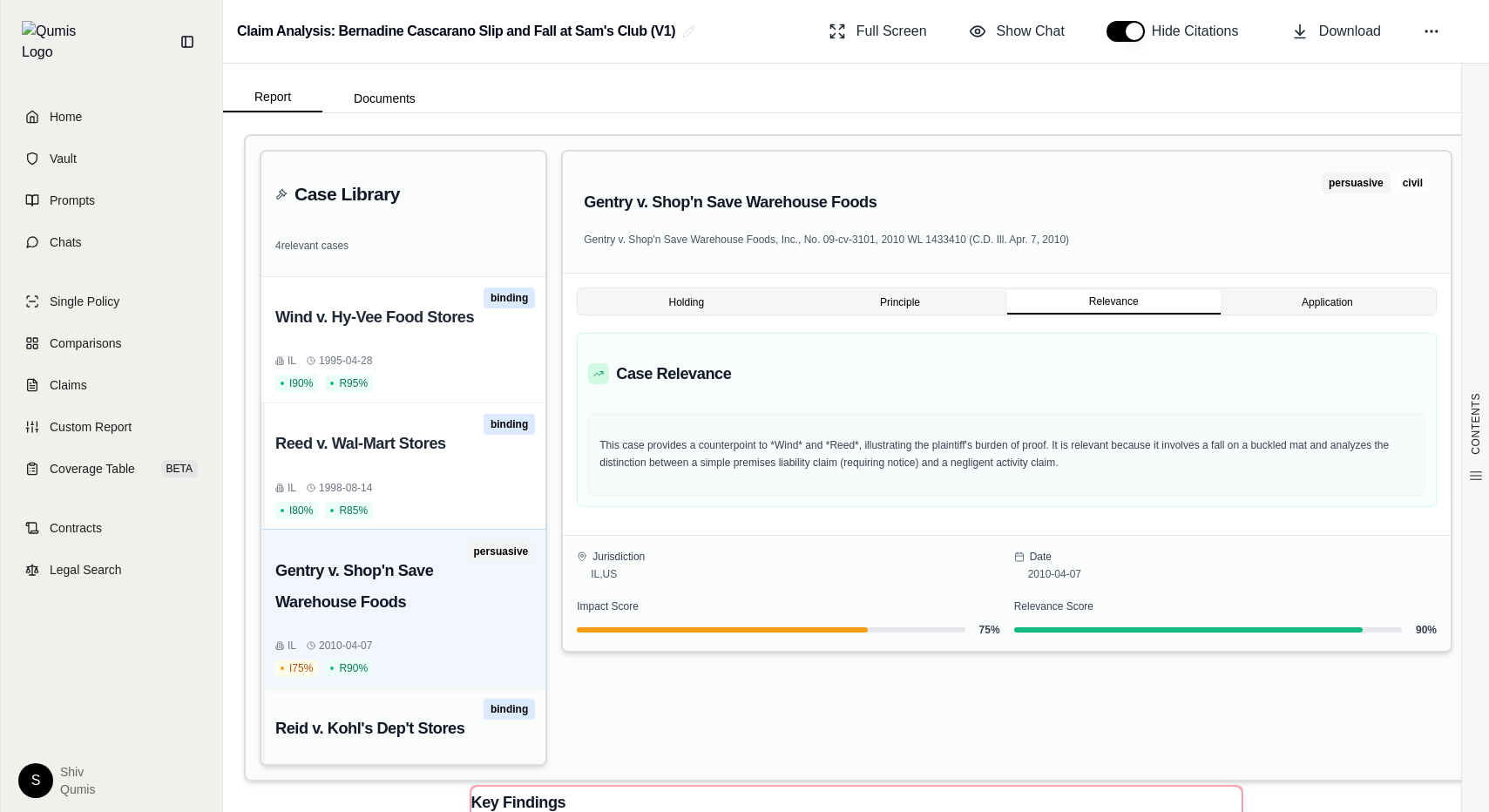 click on "Reid v. Kohl's Dep't Stores" at bounding box center [379, 728] 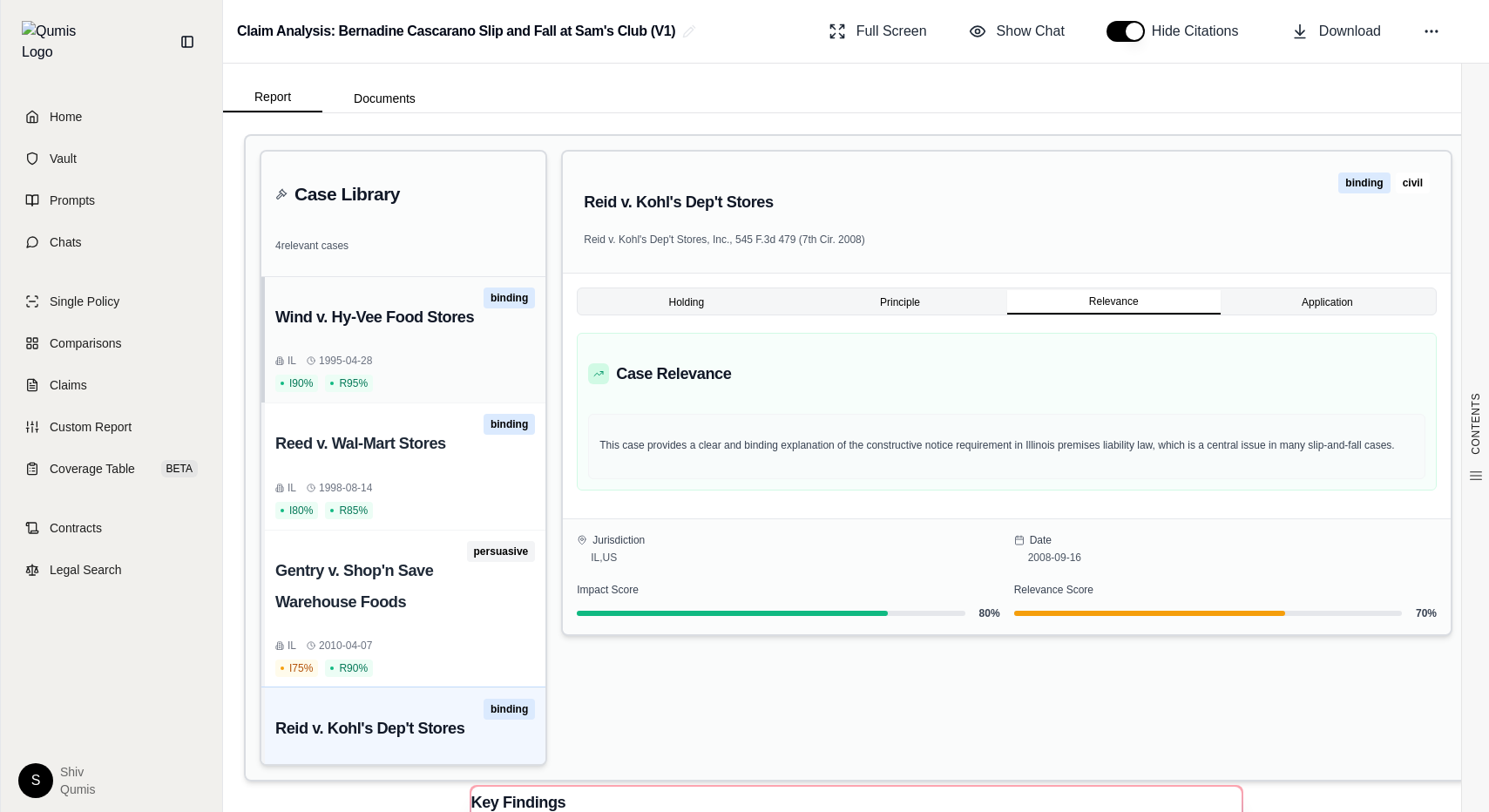 click on "Wind v. Hy-Vee Food Stores binding" at bounding box center (405, 317) 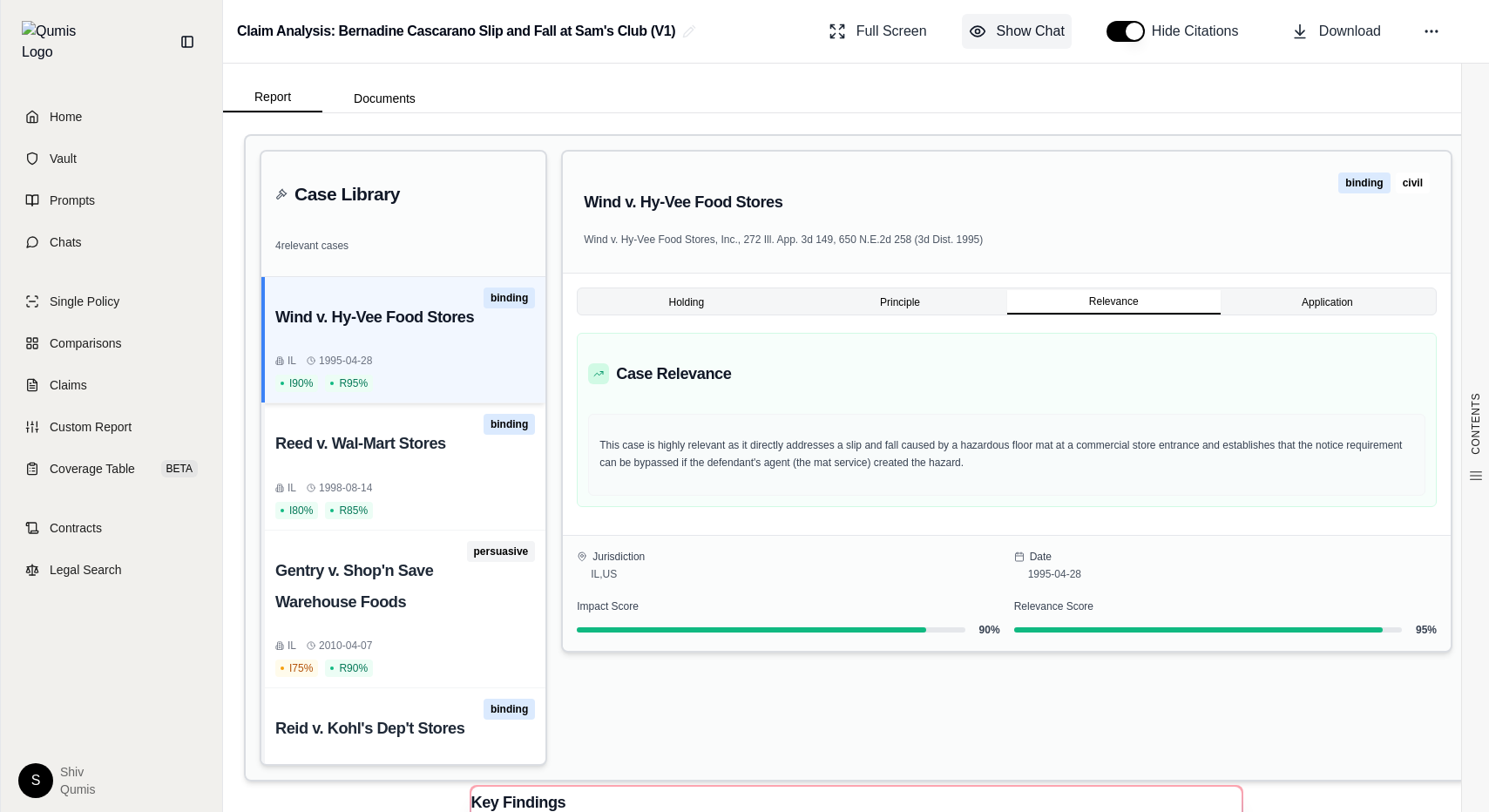 click on "Show Chat" at bounding box center [1031, 31] 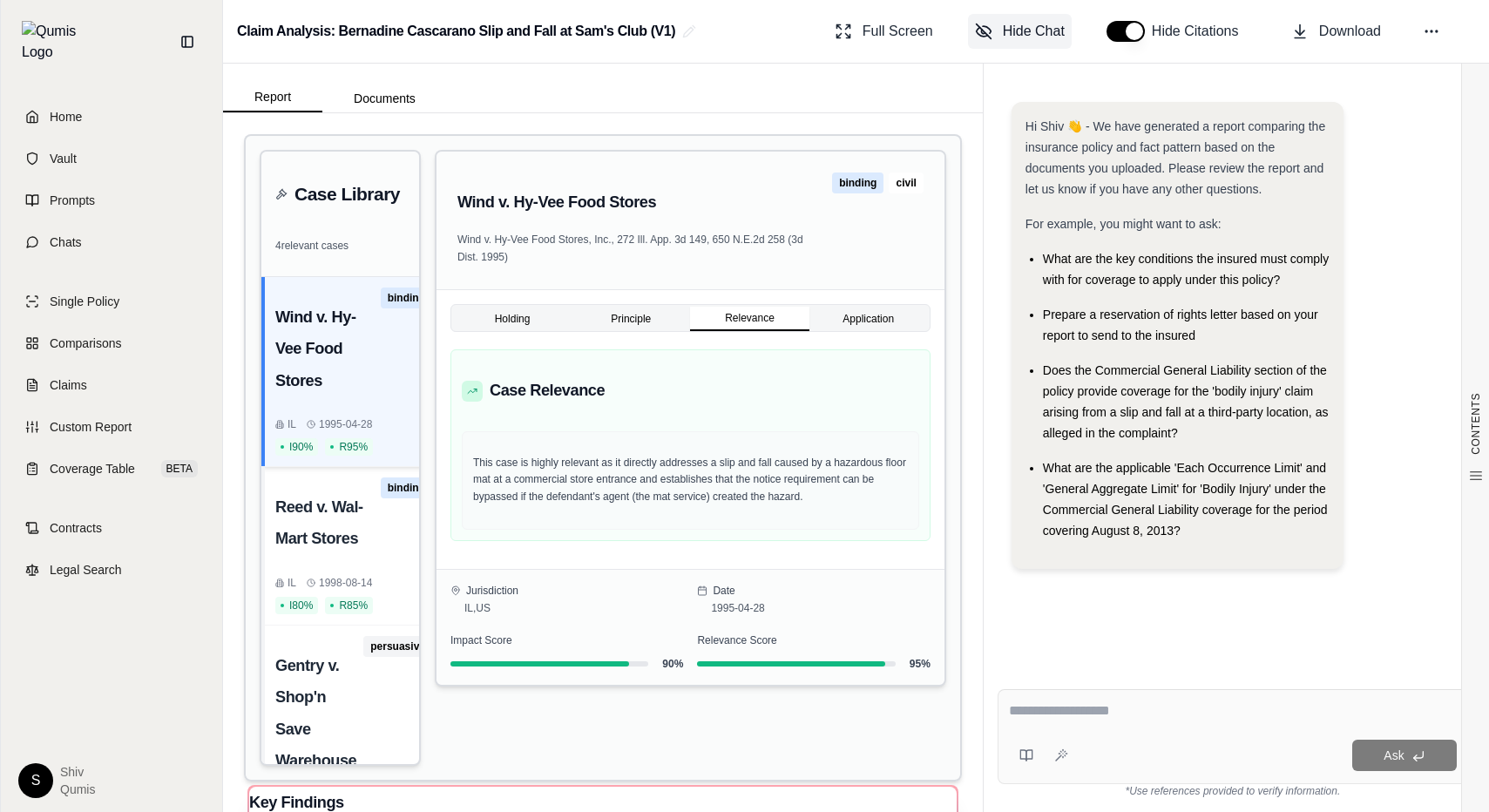 click on "Hide Chat" at bounding box center (1033, 31) 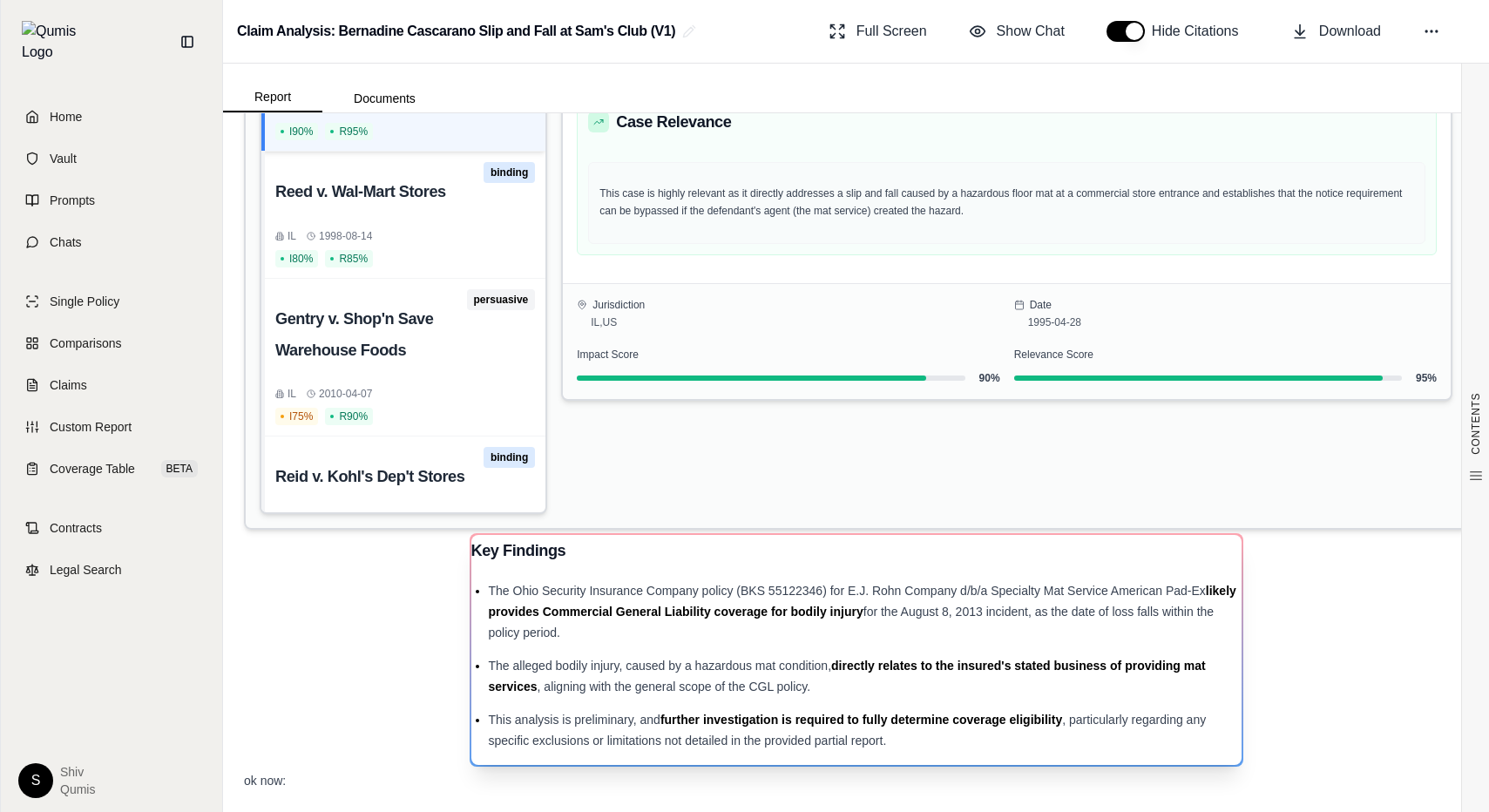 scroll, scrollTop: 0, scrollLeft: 0, axis: both 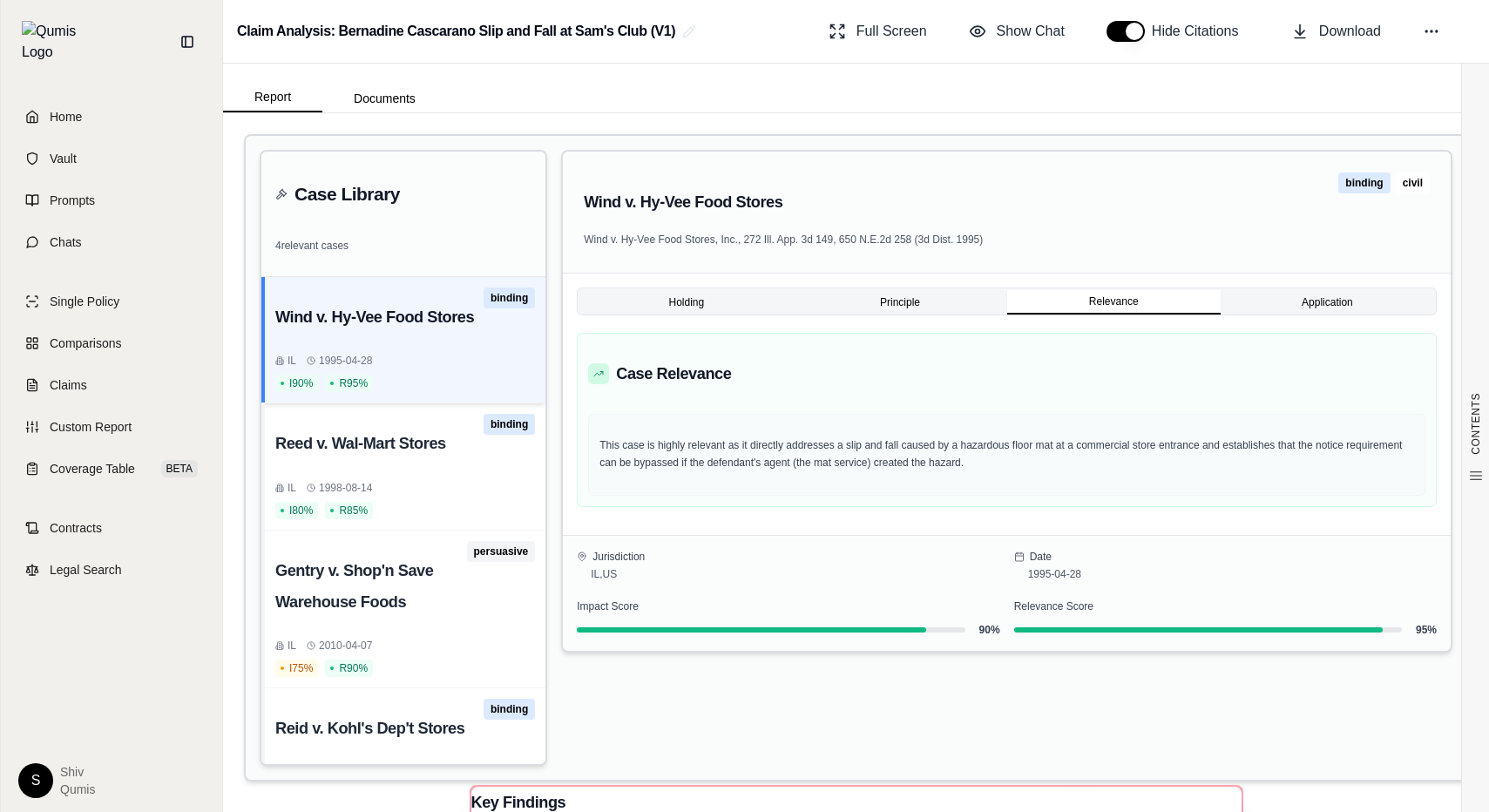 click on "Holding" at bounding box center (686, 302) 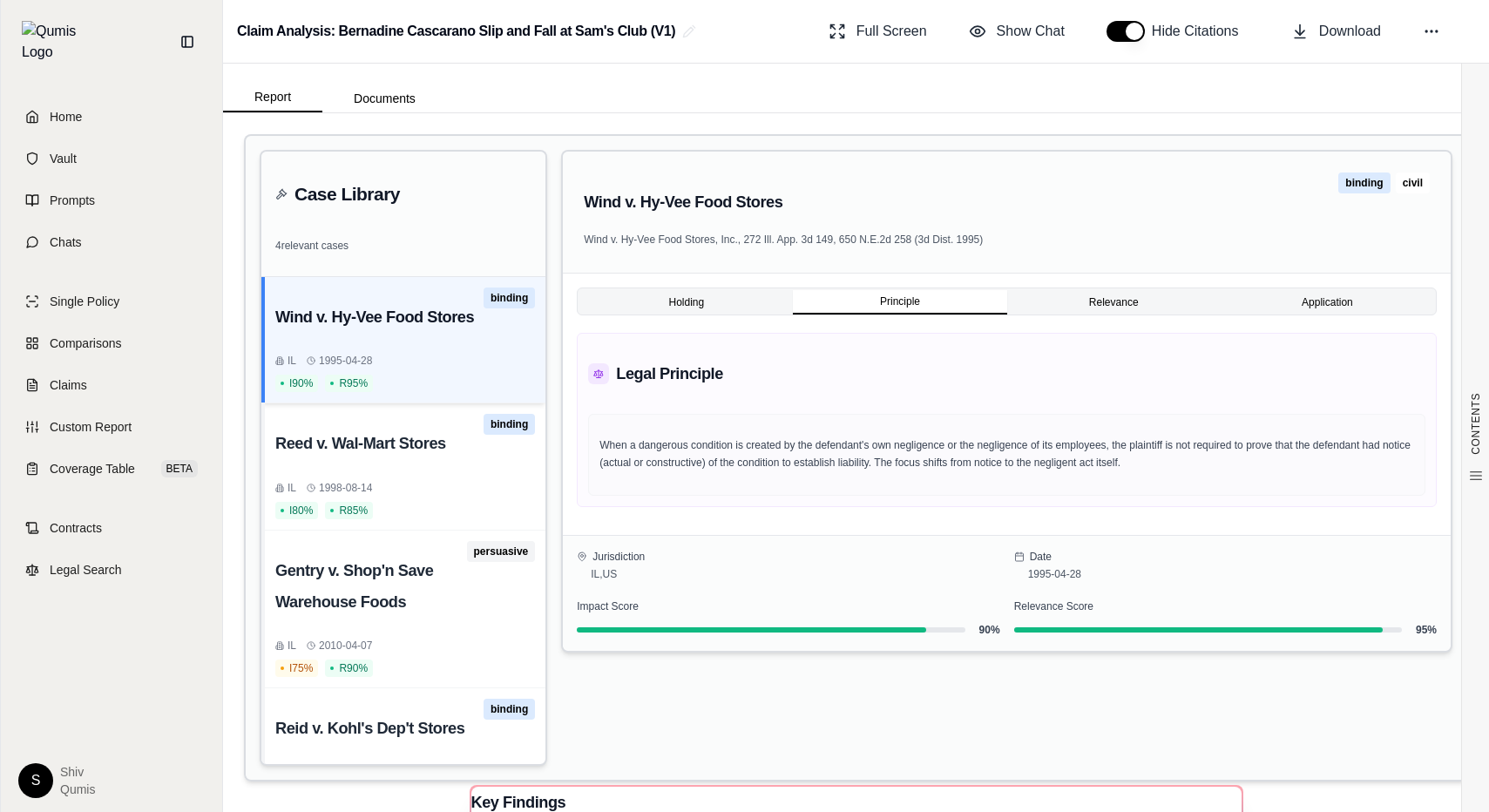 click on "Principle" at bounding box center (899, 302) 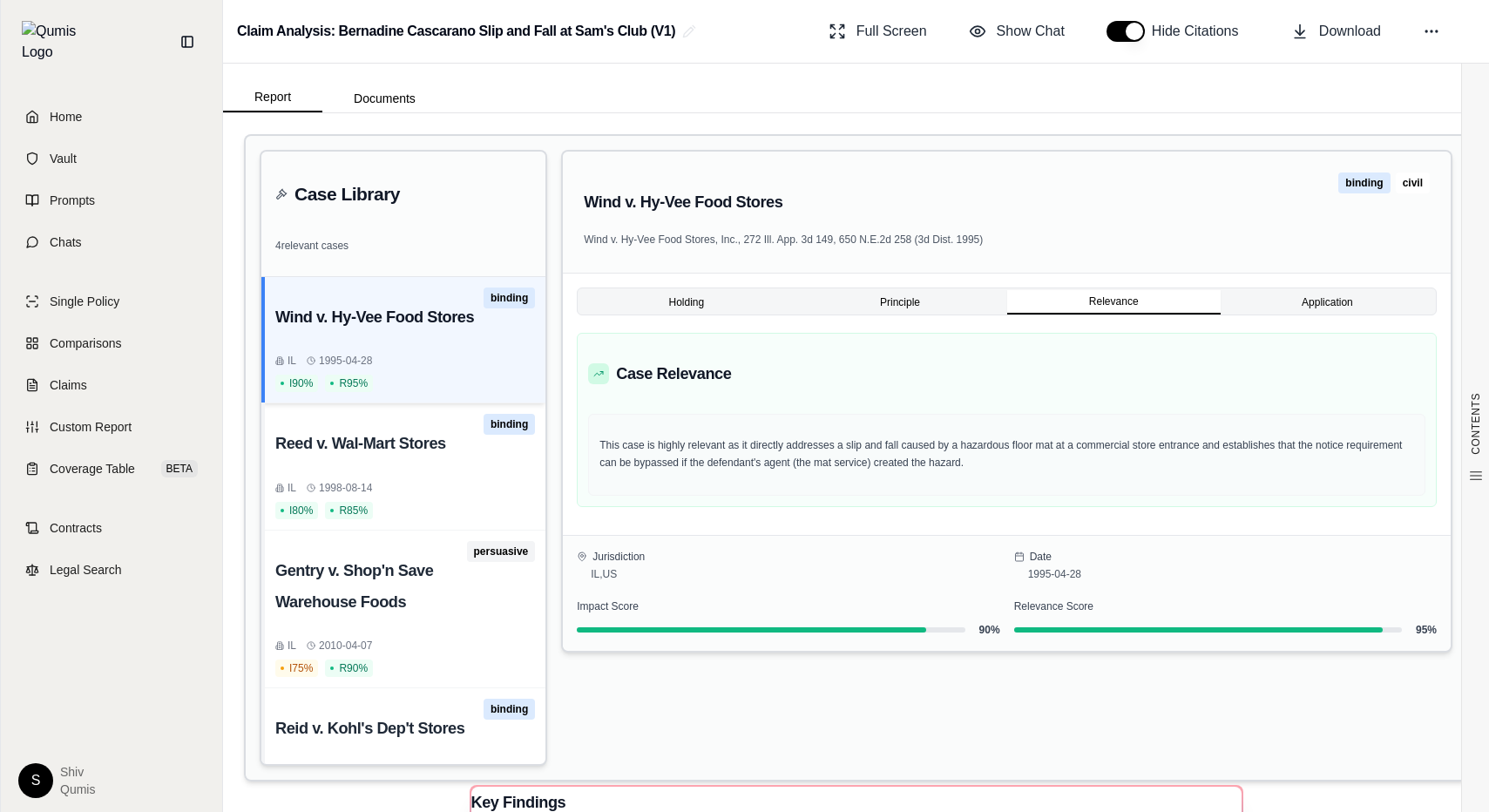 click on "Relevance" at bounding box center (1113, 302) 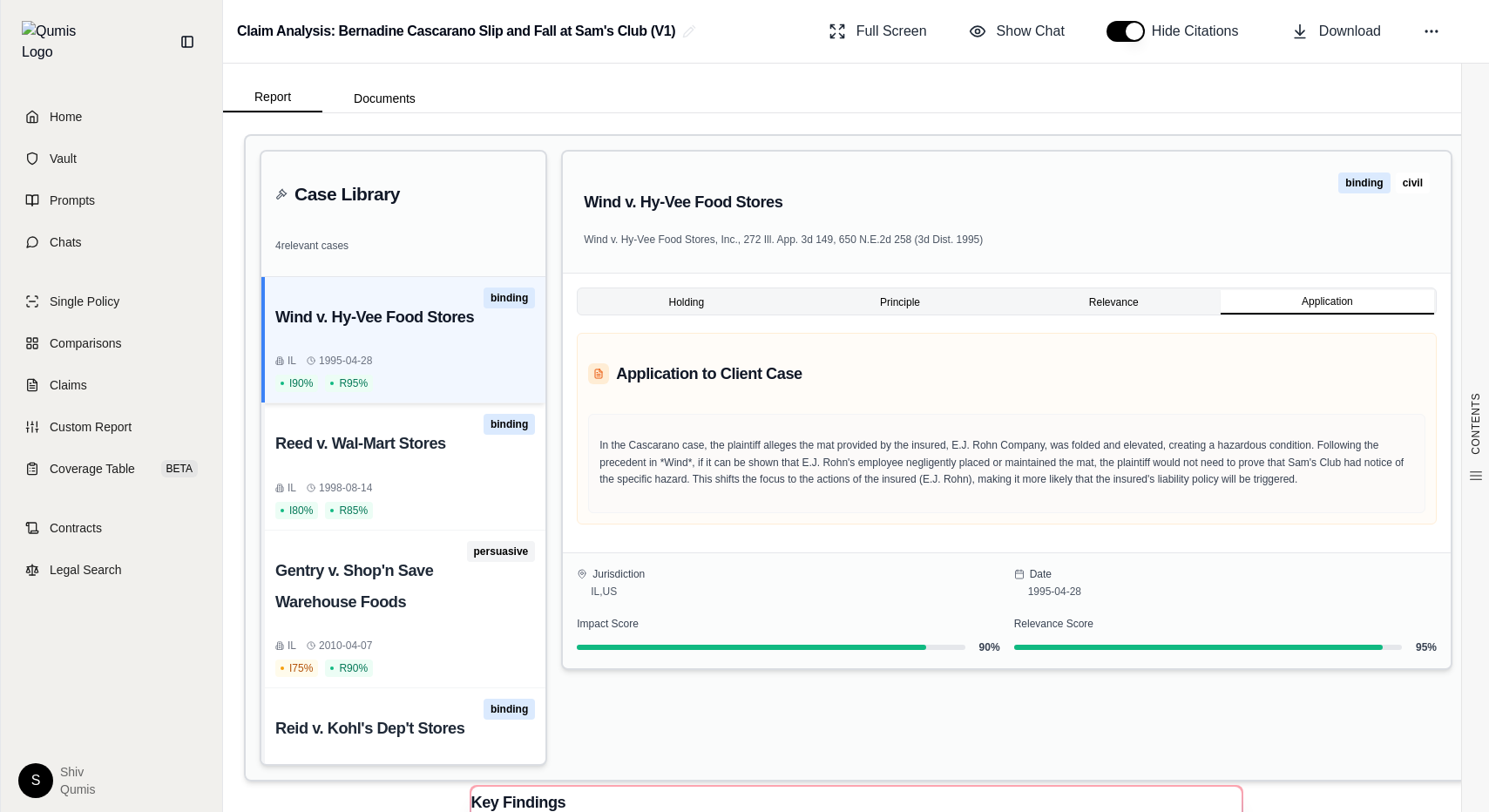 click on "Holding" at bounding box center (686, 302) 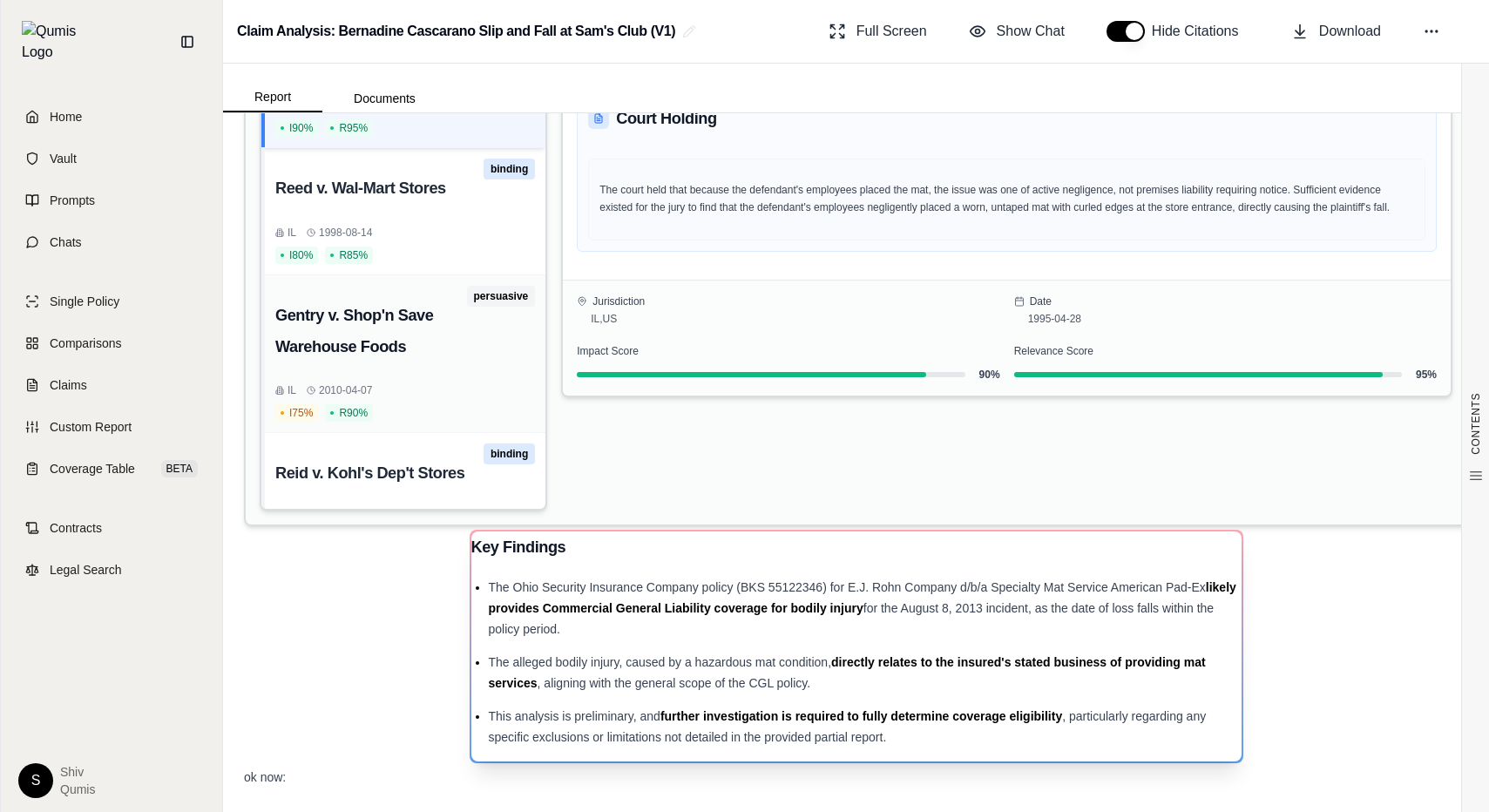 scroll, scrollTop: 0, scrollLeft: 0, axis: both 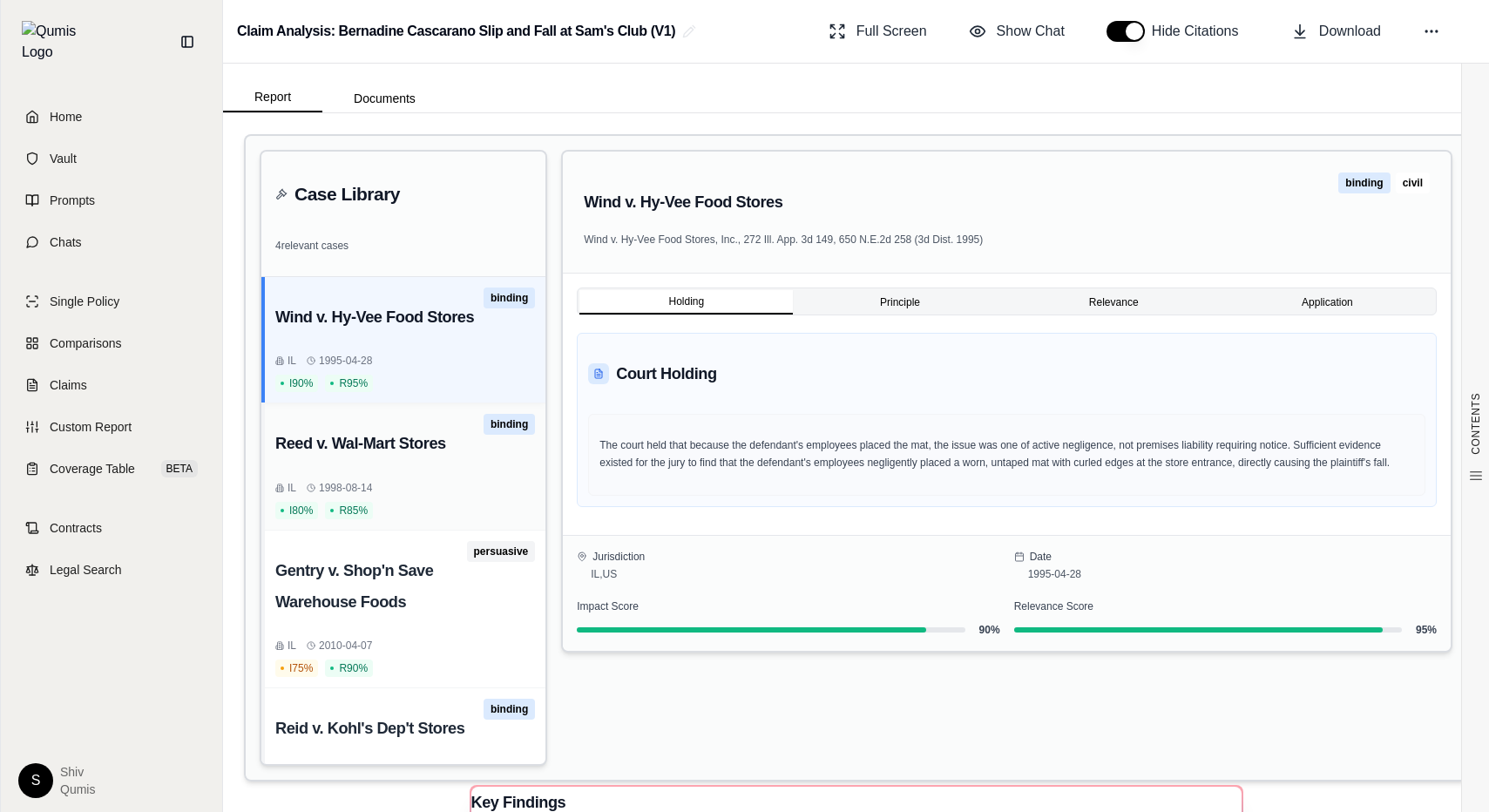 click on "Reed v. Wal-Mart Stores binding" at bounding box center (405, 443) 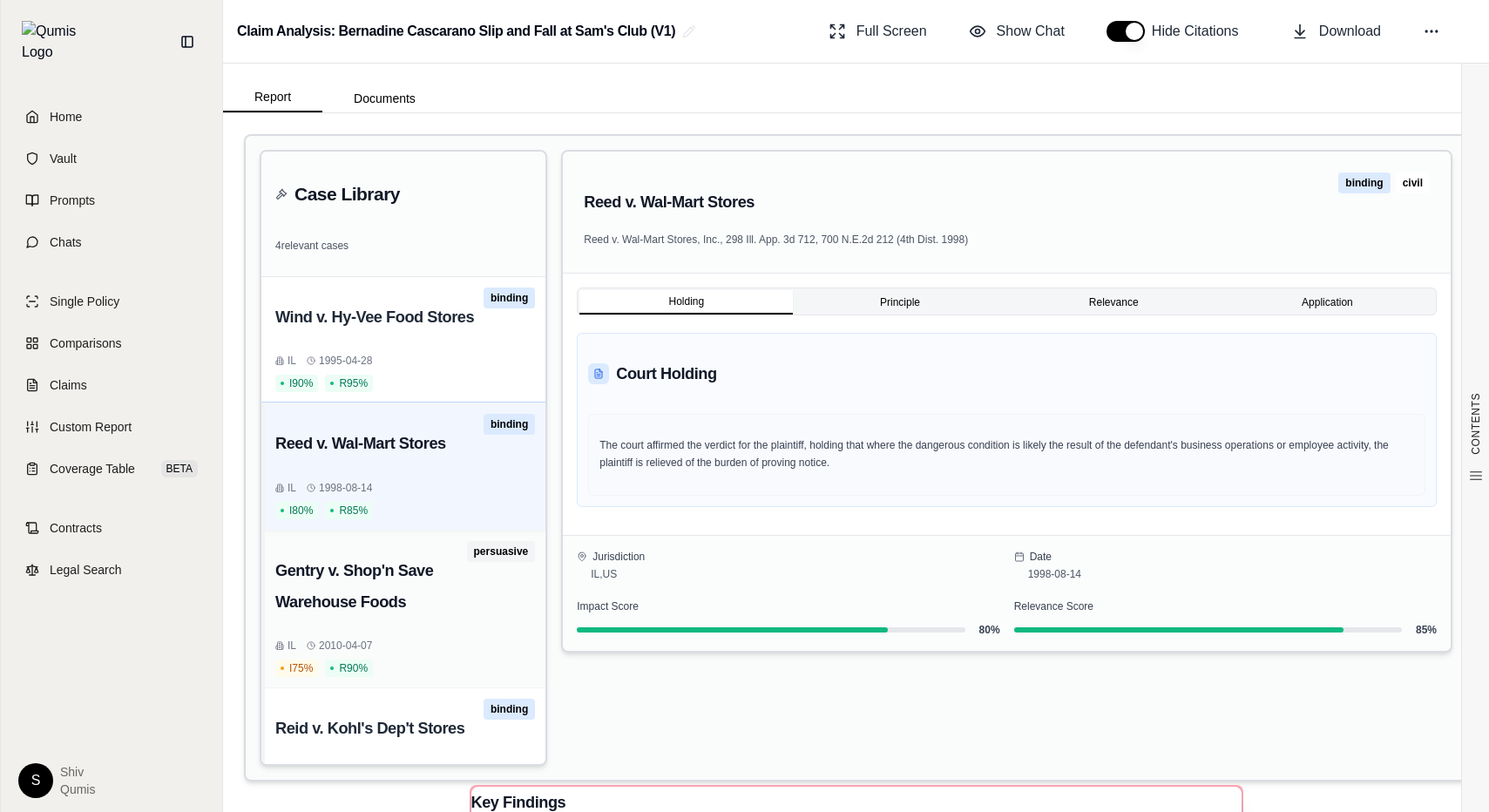 click on "Gentry v. Shop'n Save Warehouse Foods" at bounding box center (371, 586) 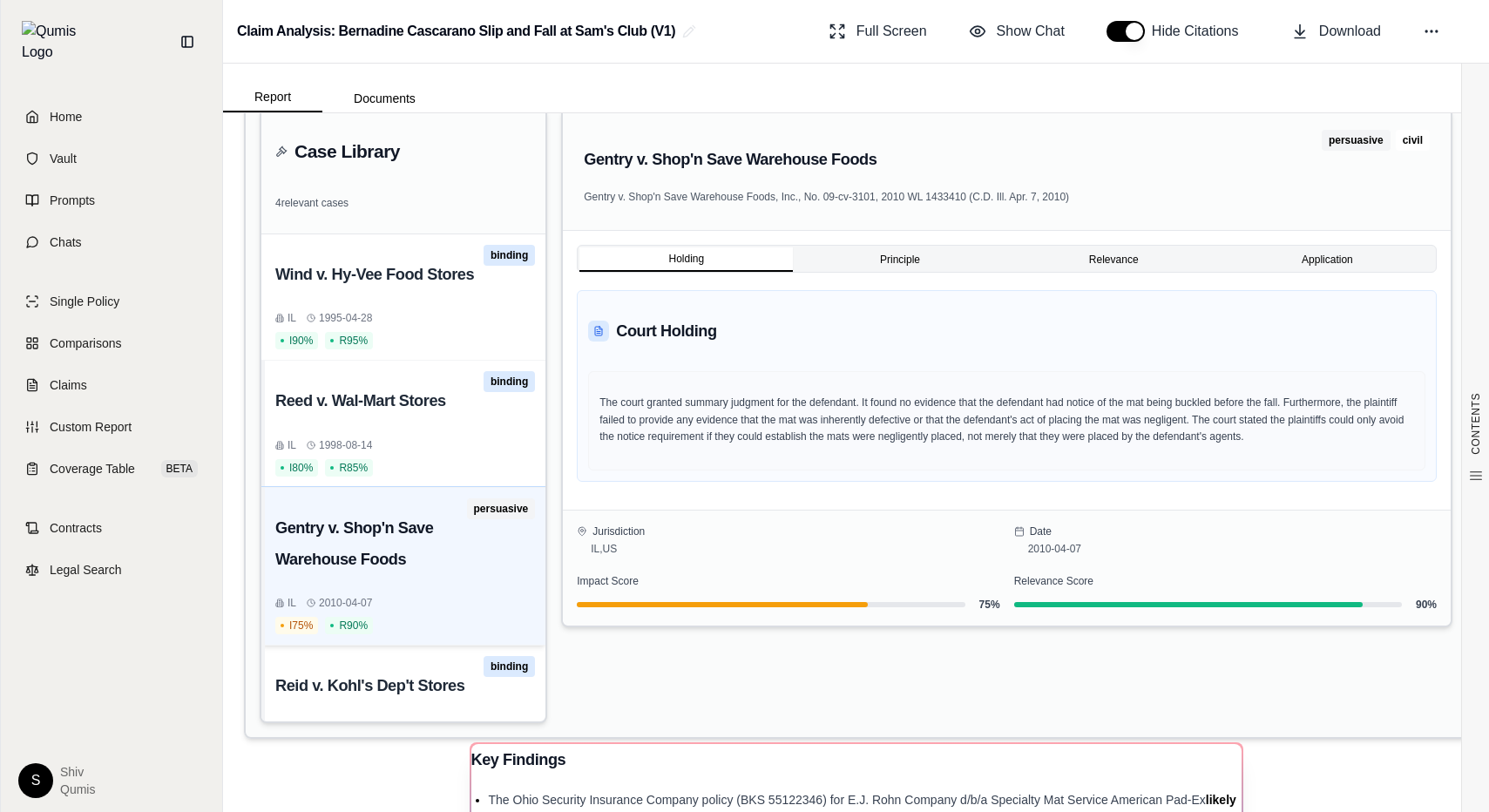 scroll, scrollTop: 0, scrollLeft: 0, axis: both 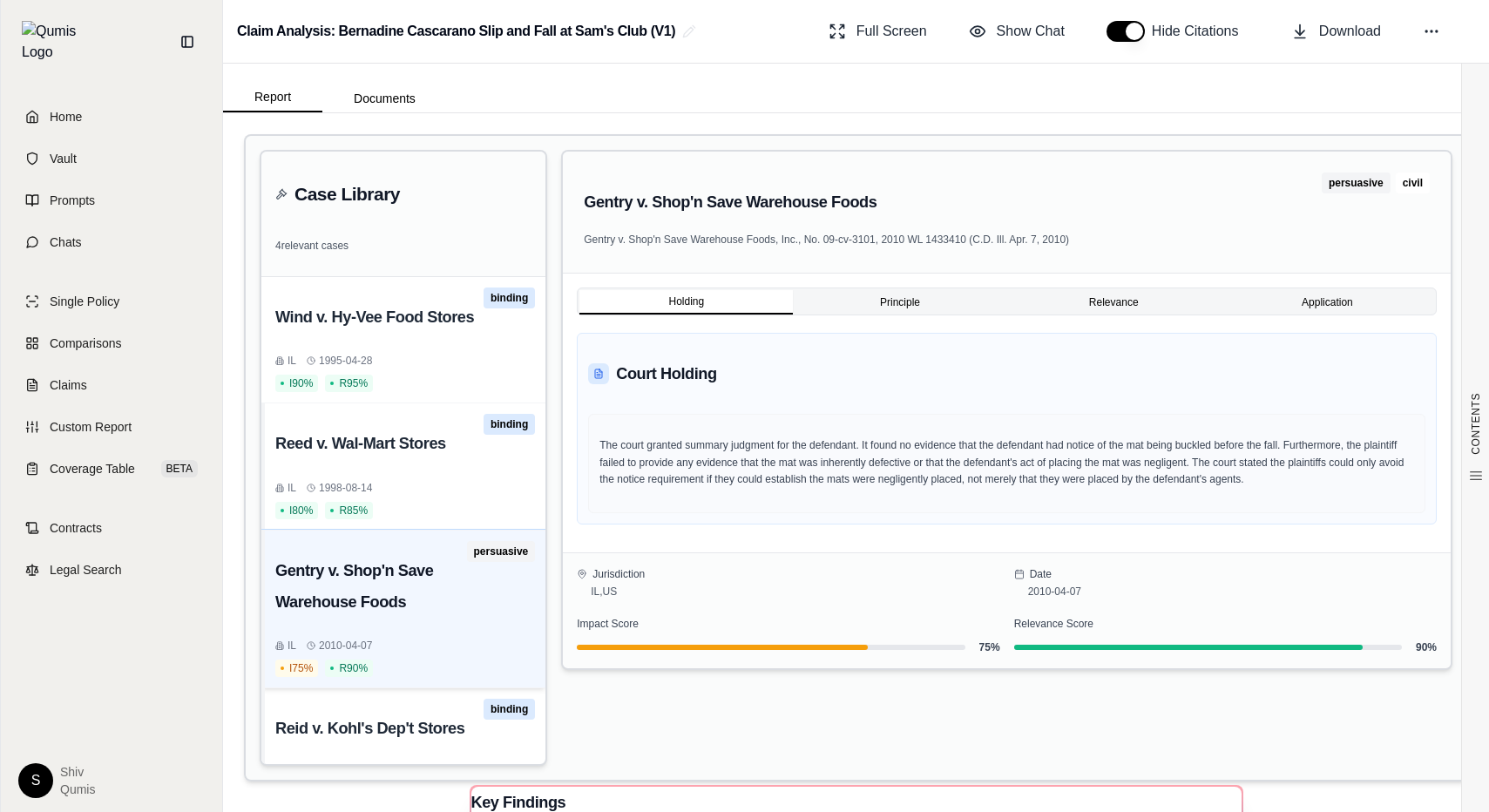 click at bounding box center [1126, 31] 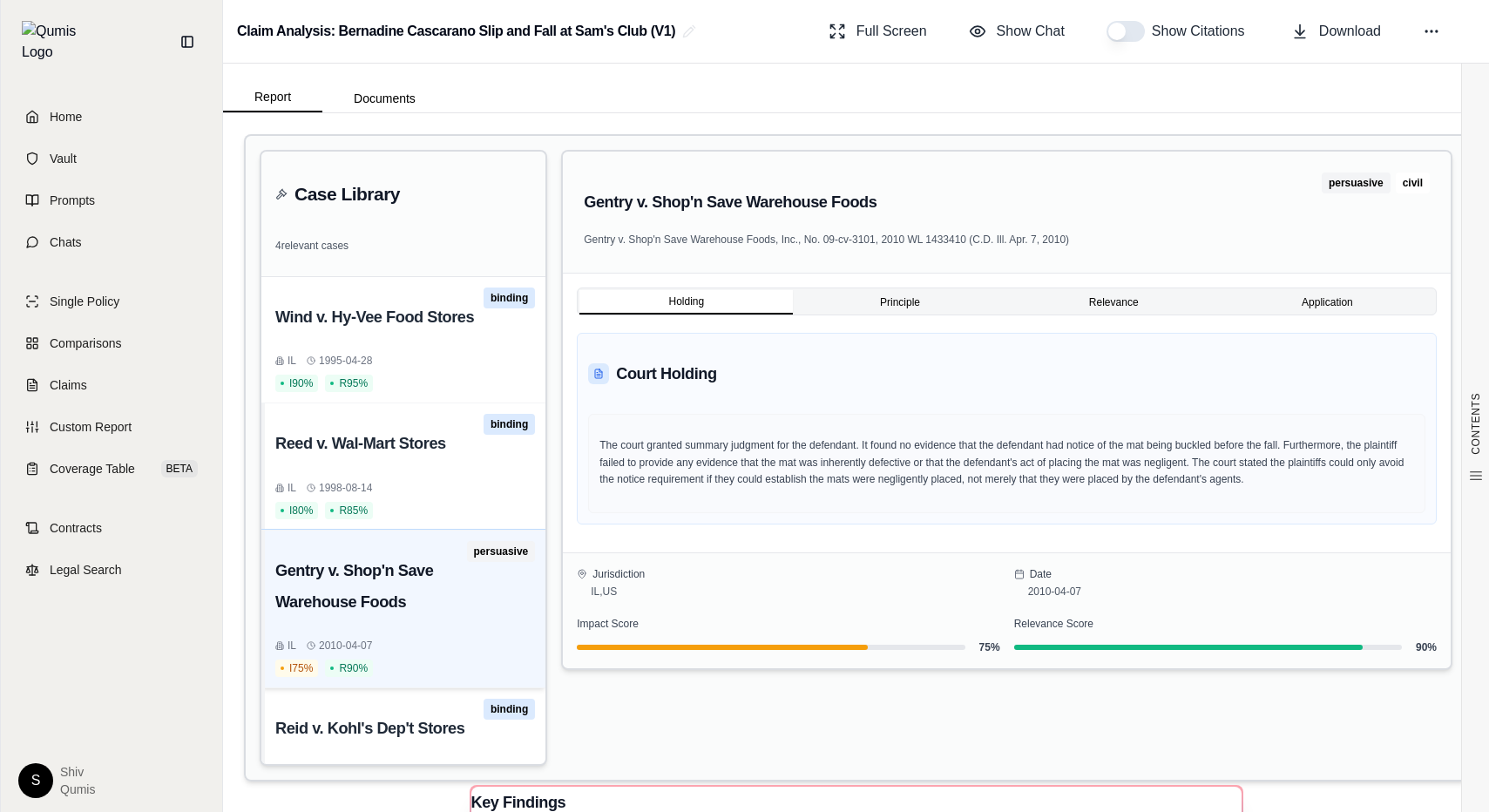 click at bounding box center [1126, 31] 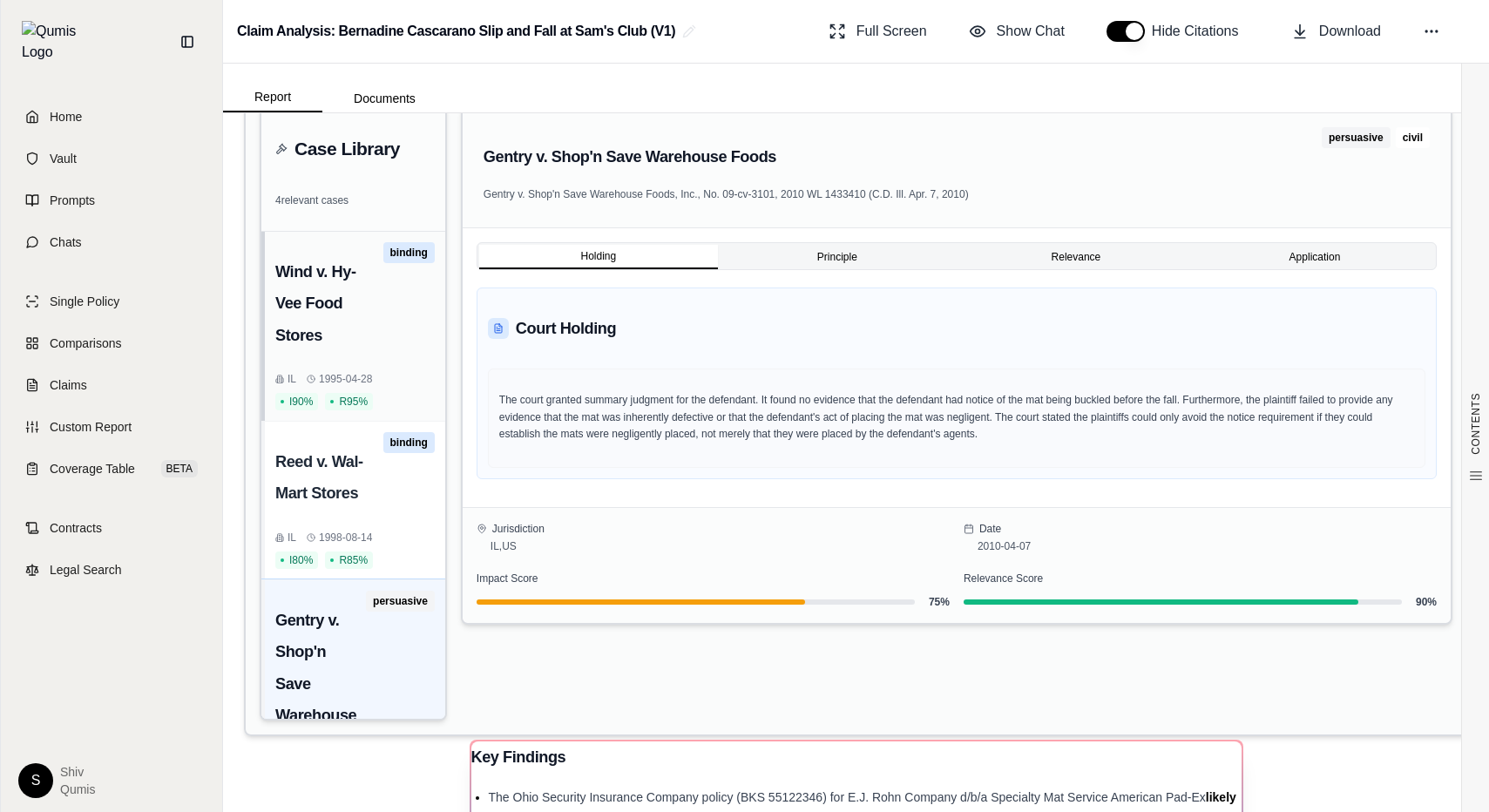 scroll, scrollTop: 0, scrollLeft: 0, axis: both 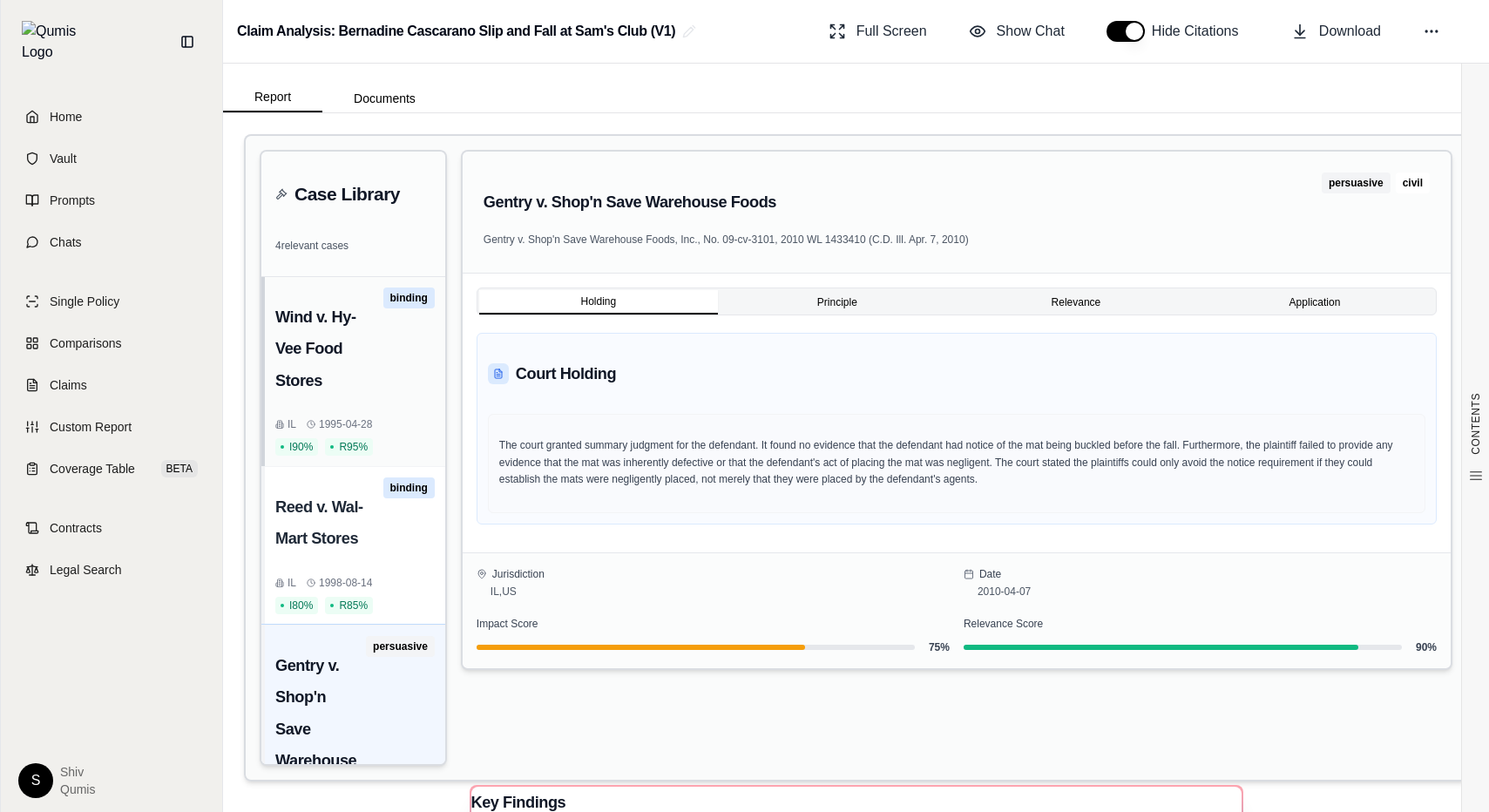 click on "Wind v. Hy-Vee Food Stores" at bounding box center (329, 348) 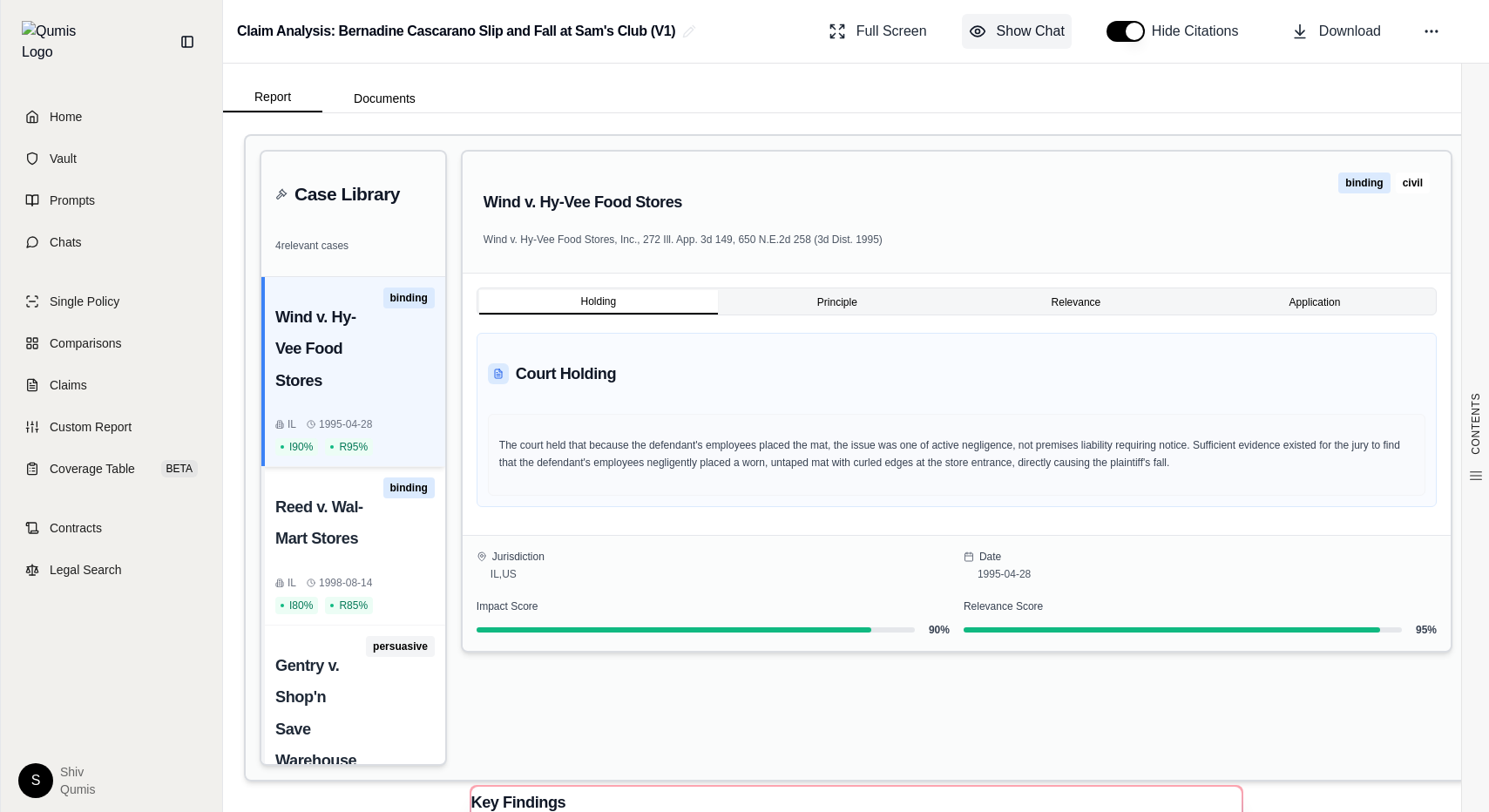 click 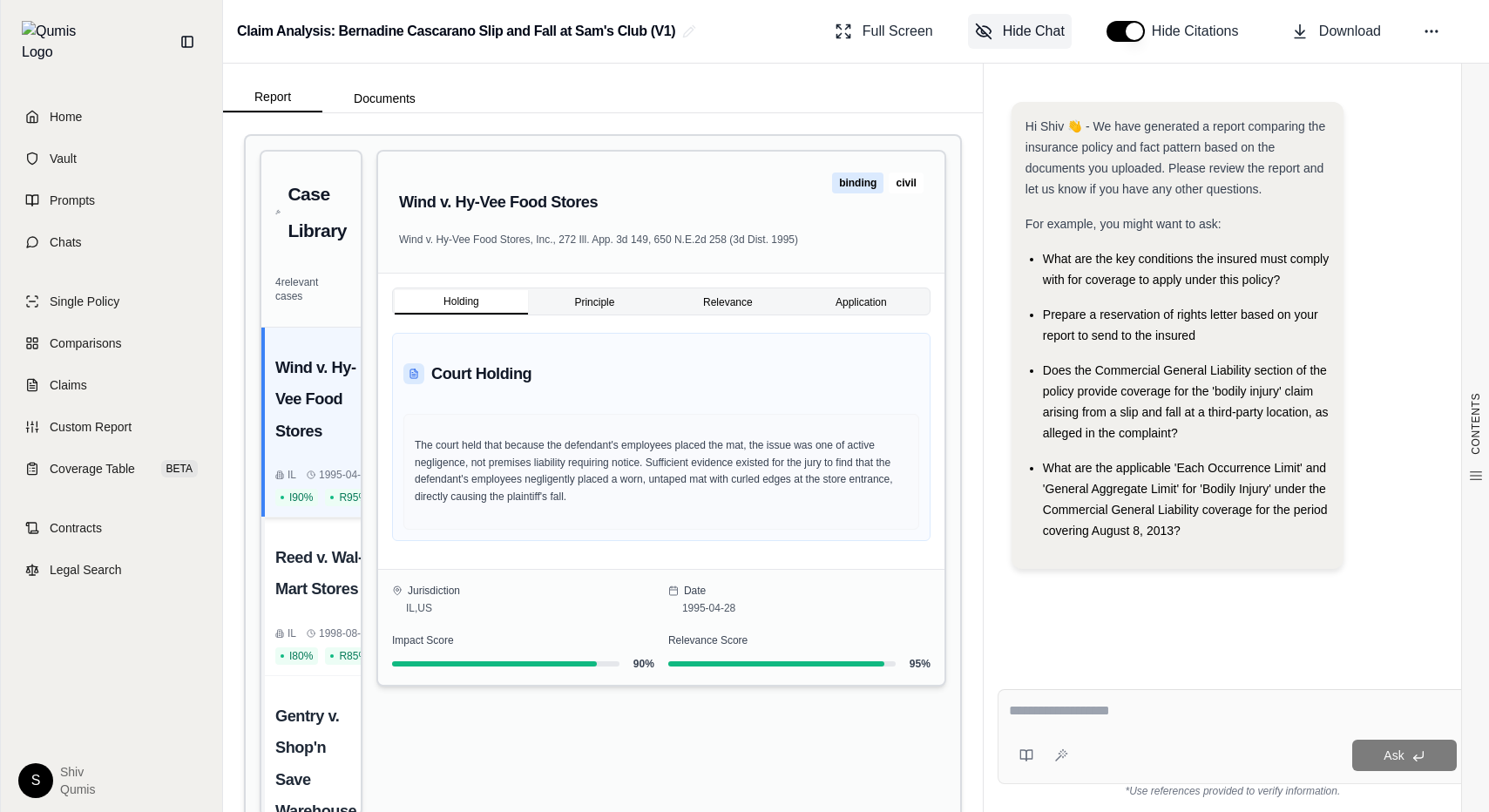 scroll, scrollTop: 0, scrollLeft: 0, axis: both 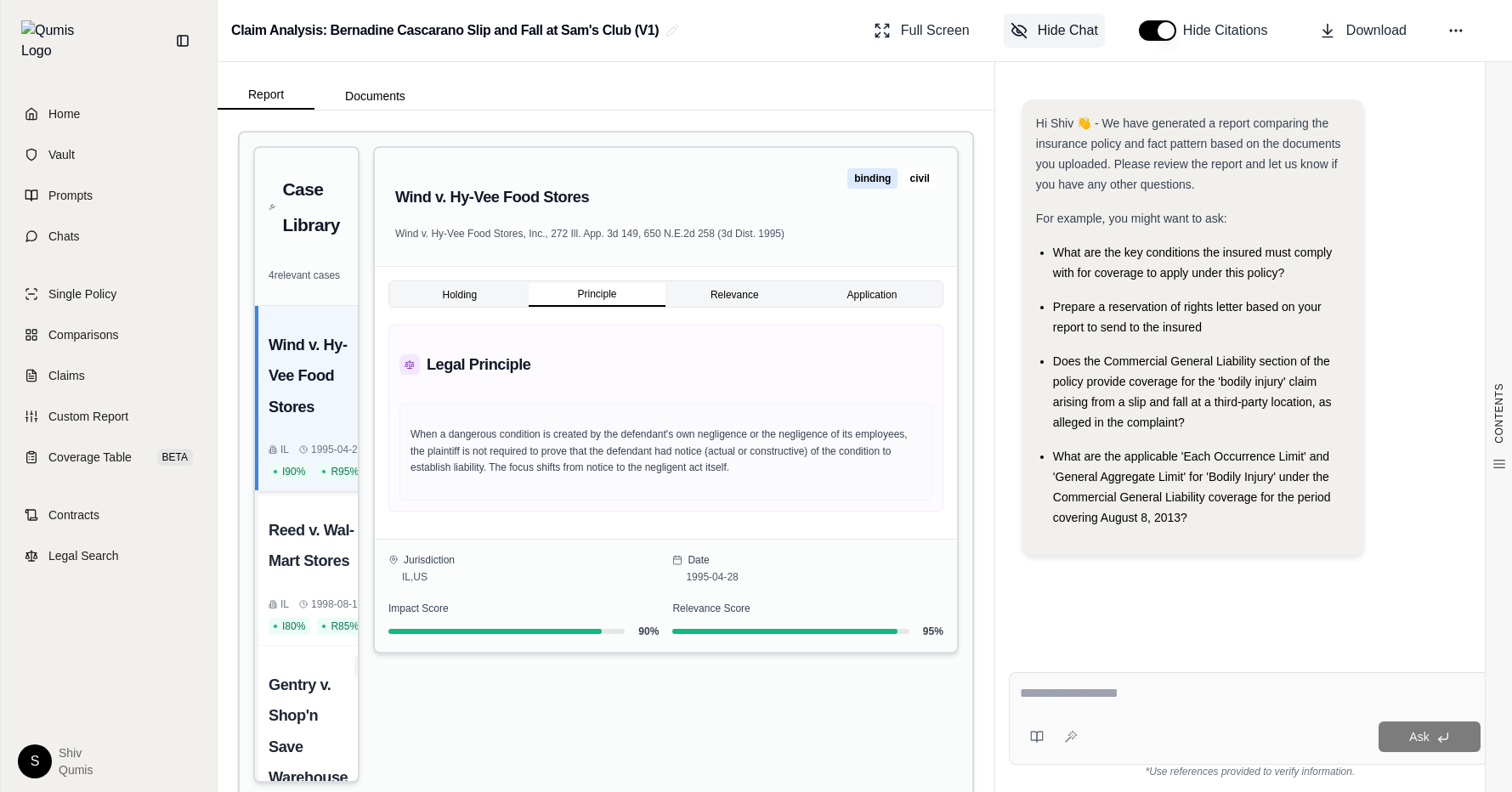 click on "Principle" at bounding box center [597, 295] 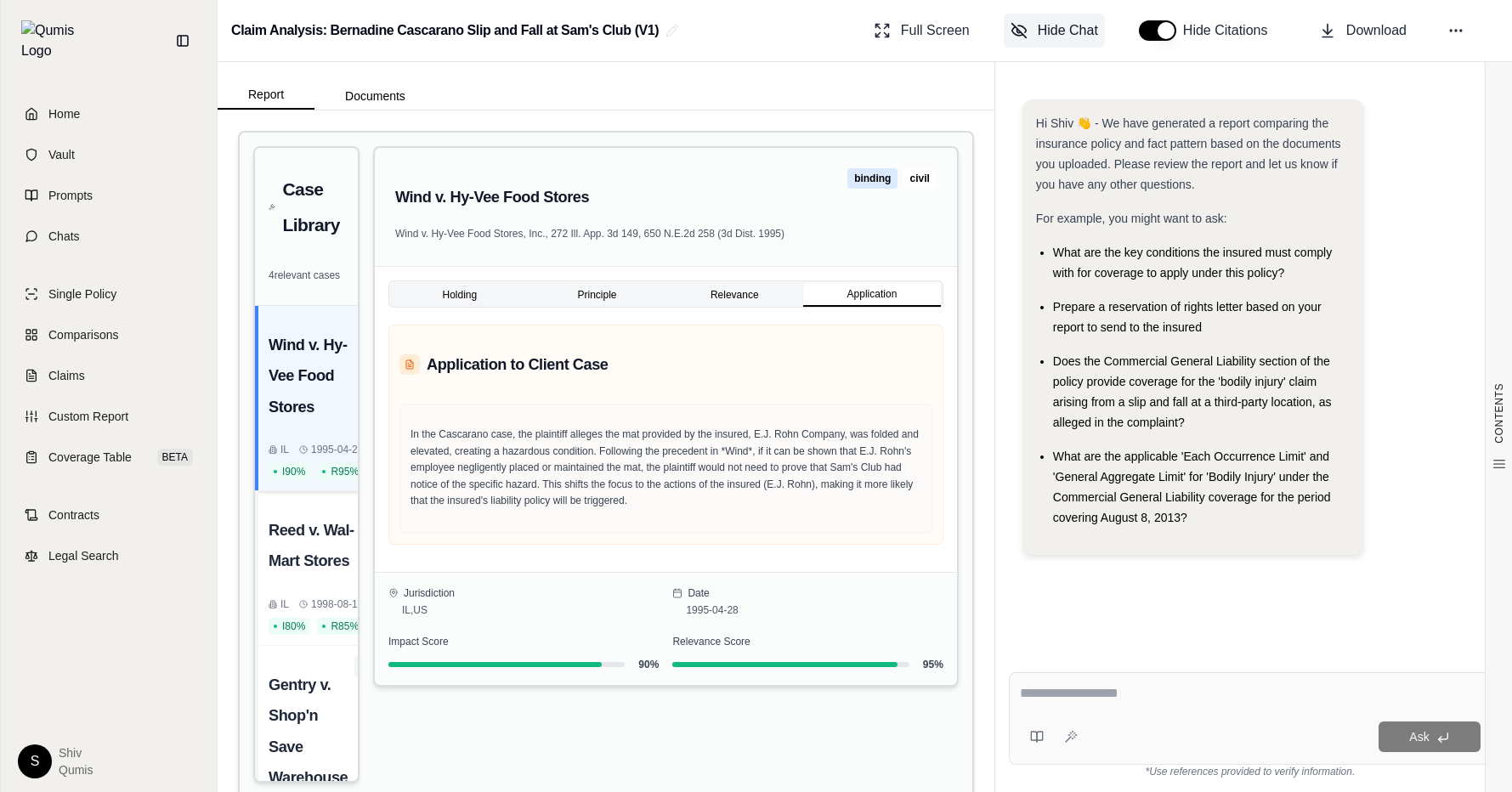 click on "Application" at bounding box center (872, 295) 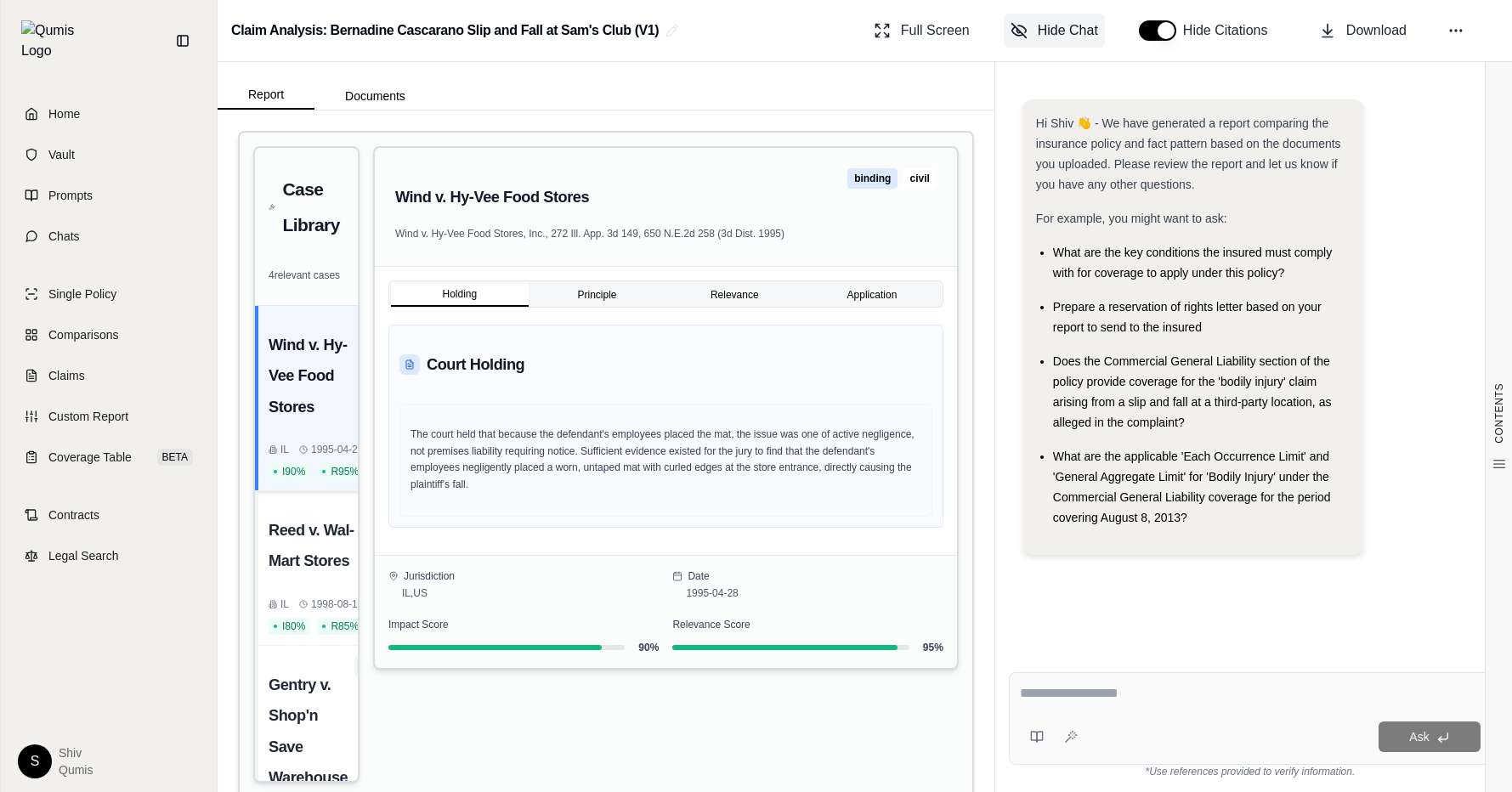 click on "Holding" at bounding box center [460, 295] 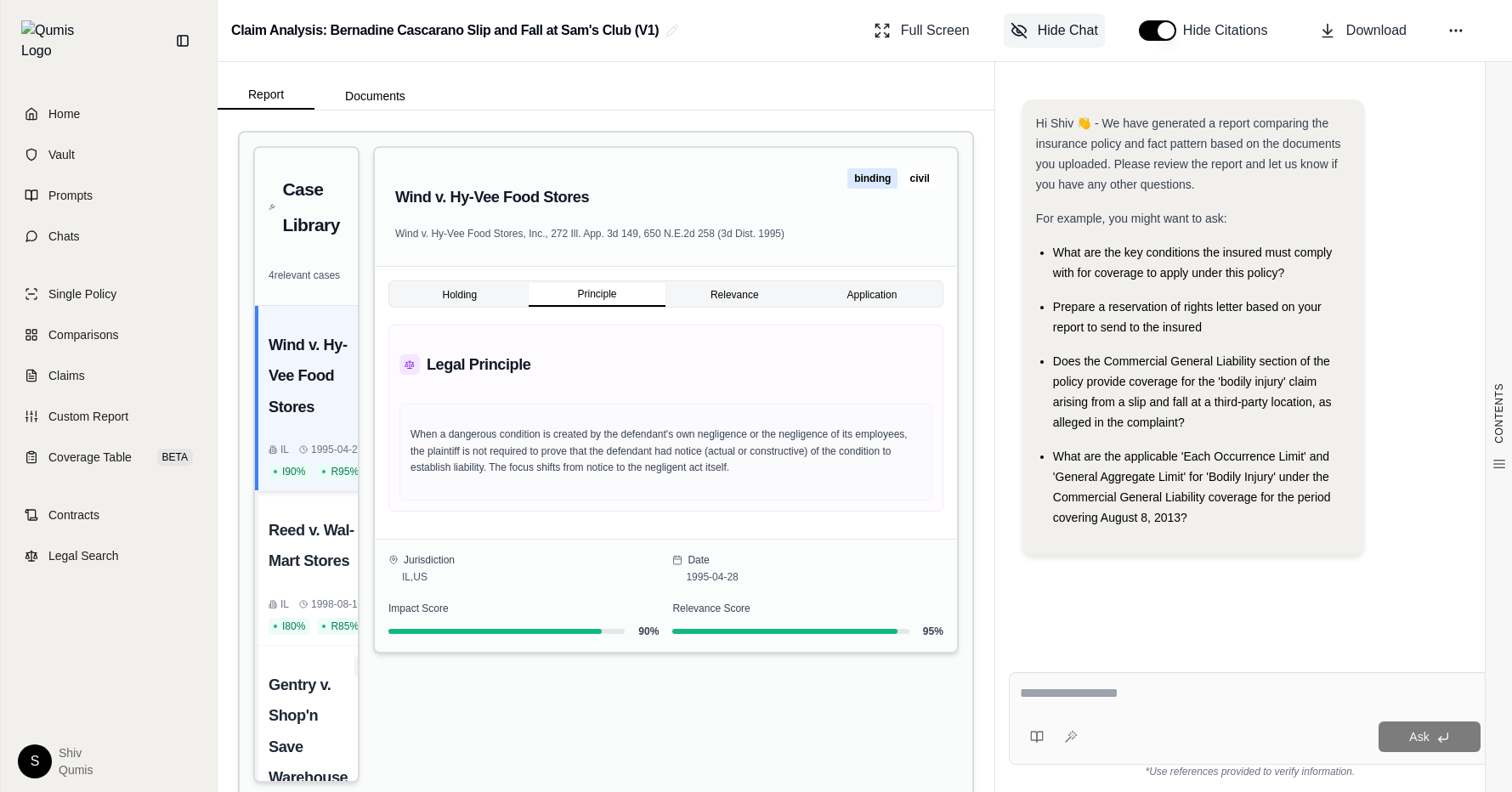 click on "Relevance" at bounding box center (734, 295) 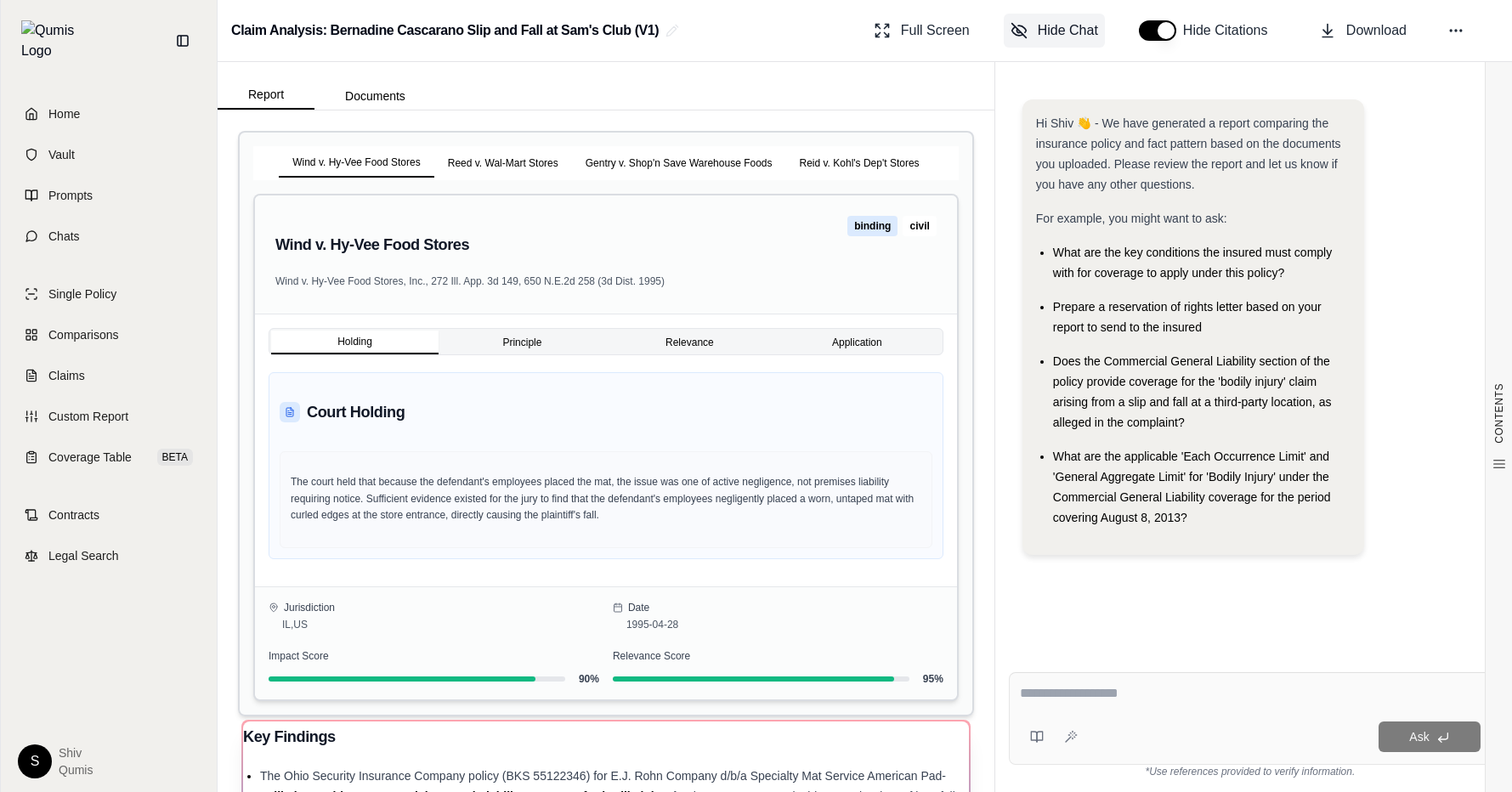 click on "Reed v. Wal-Mart Stores" at bounding box center [503, 163] 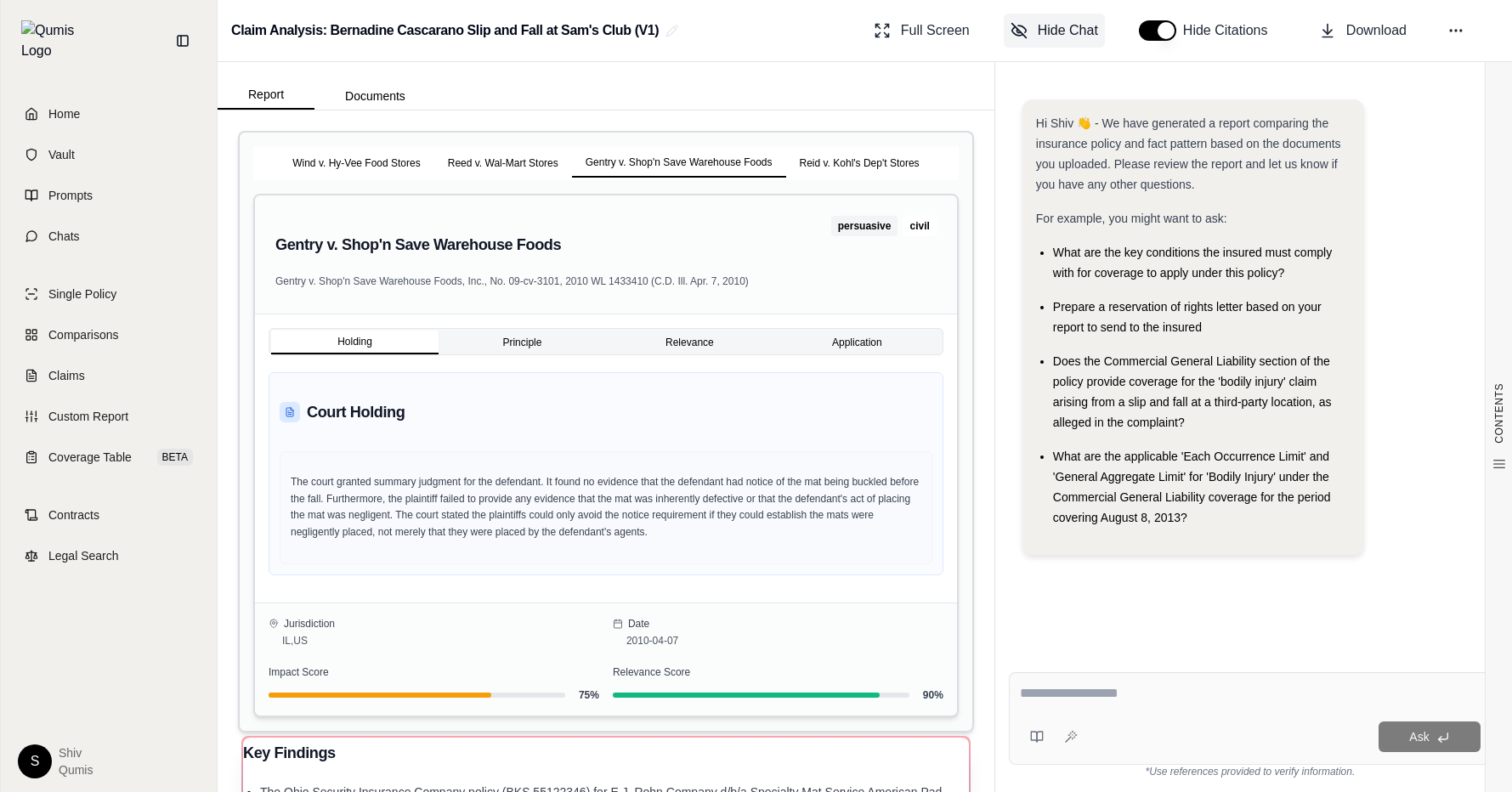 click on "Gentry v. Shop'n Save Warehouse Foods" at bounding box center (679, 163) 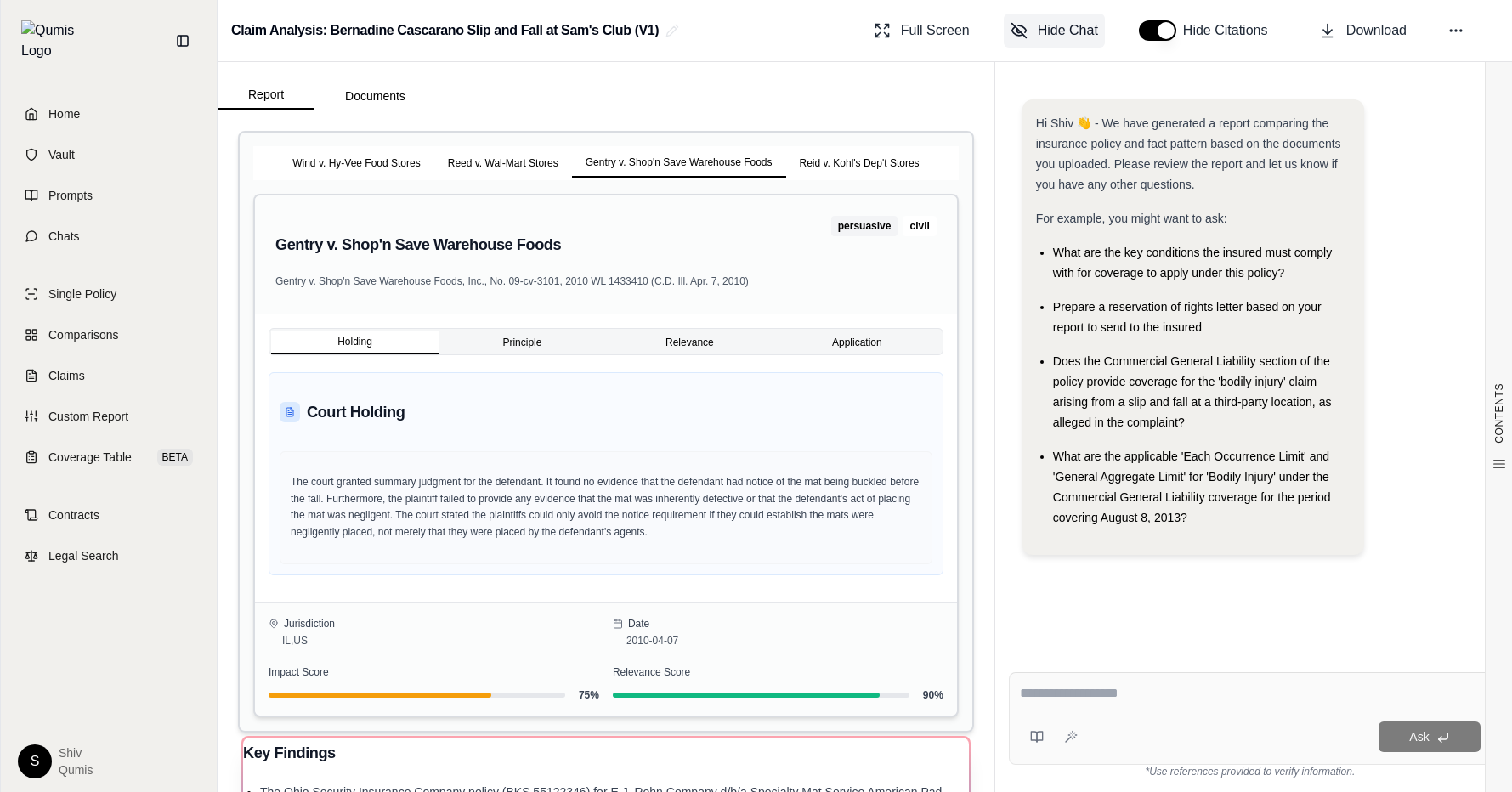 click on "Reid v. Kohl's Dep't Stores" at bounding box center [859, 163] 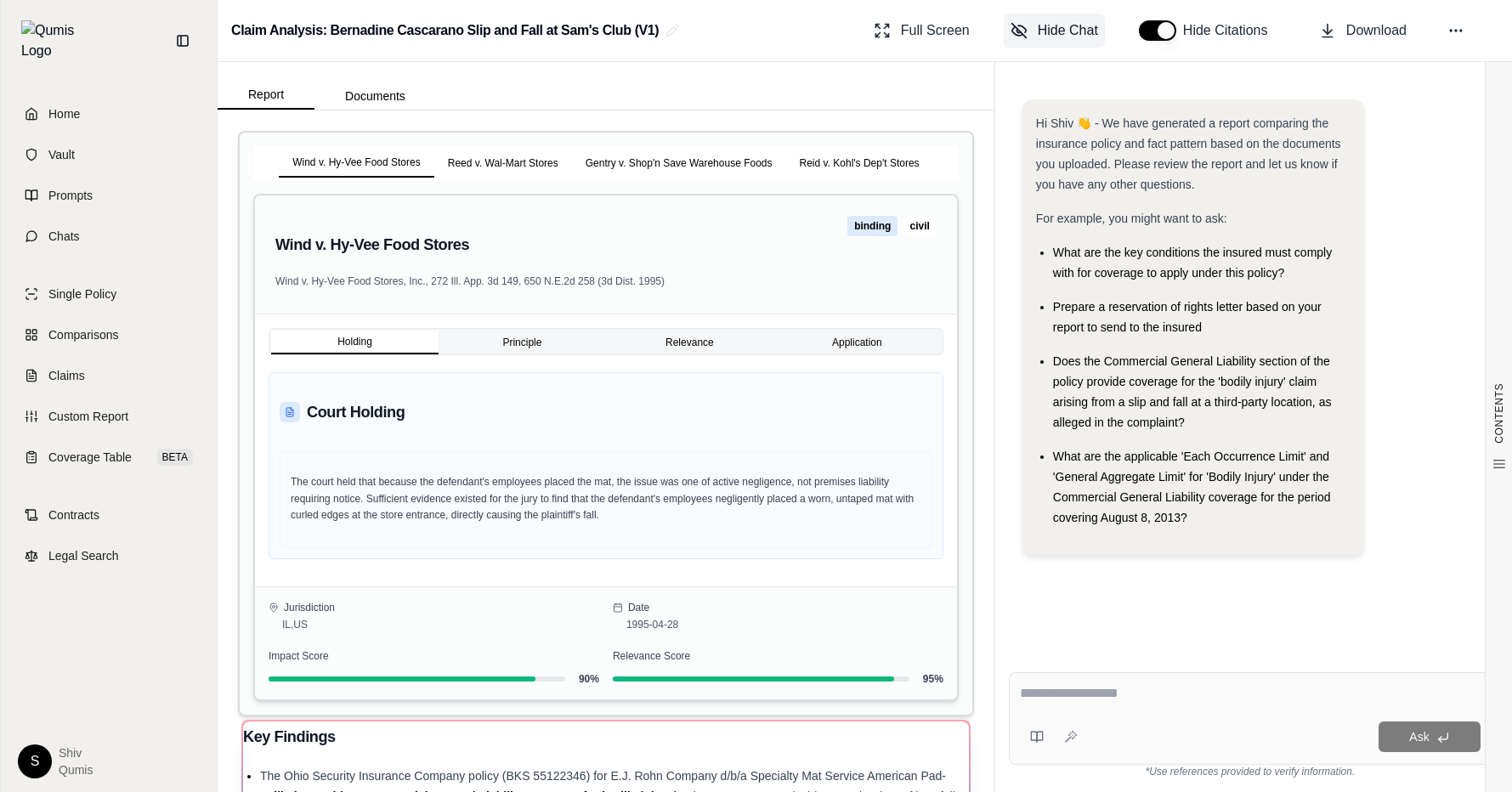 click on "Wind v. Hy-Vee Food Stores" at bounding box center (356, 163) 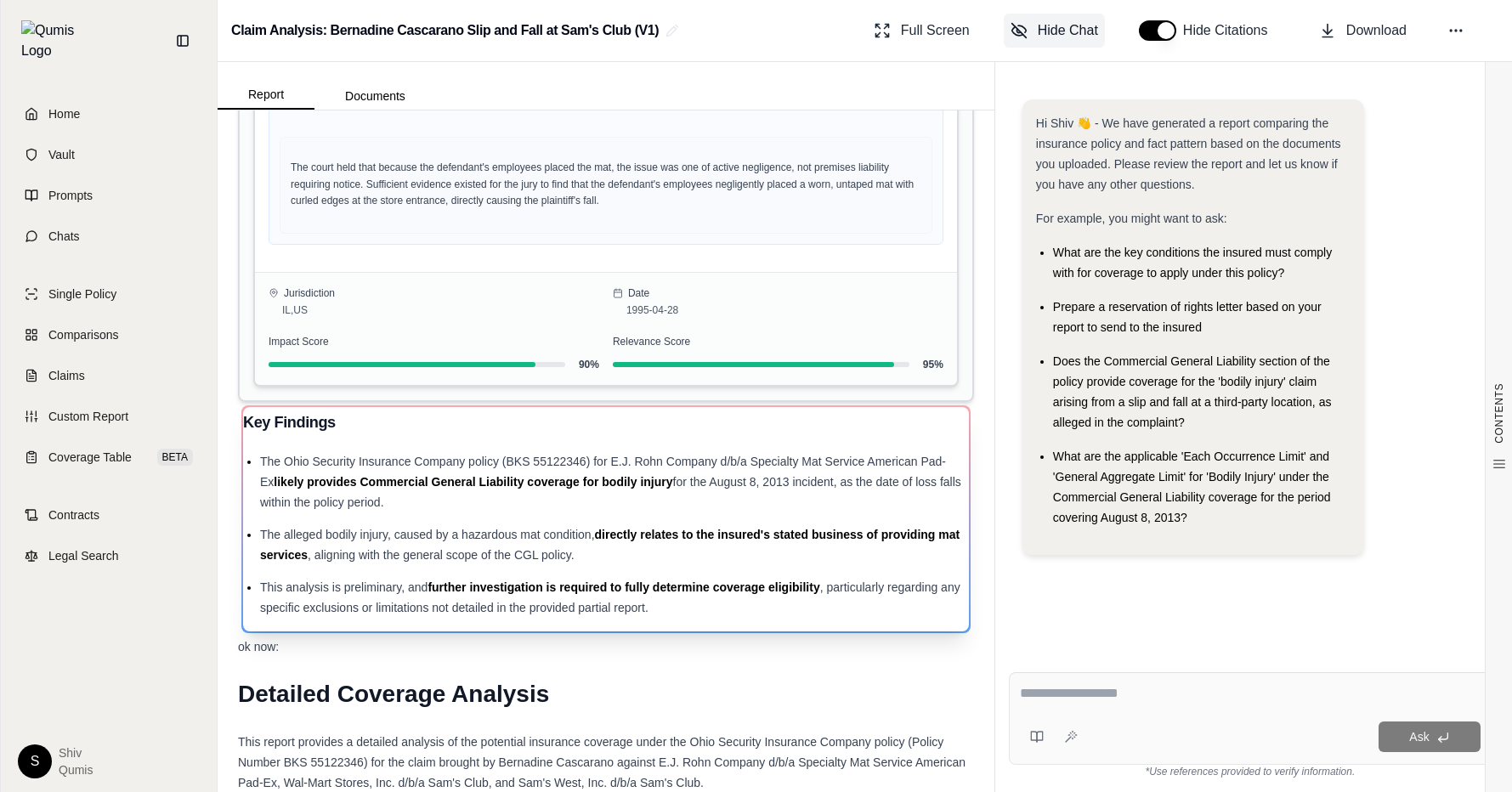 scroll, scrollTop: 0, scrollLeft: 0, axis: both 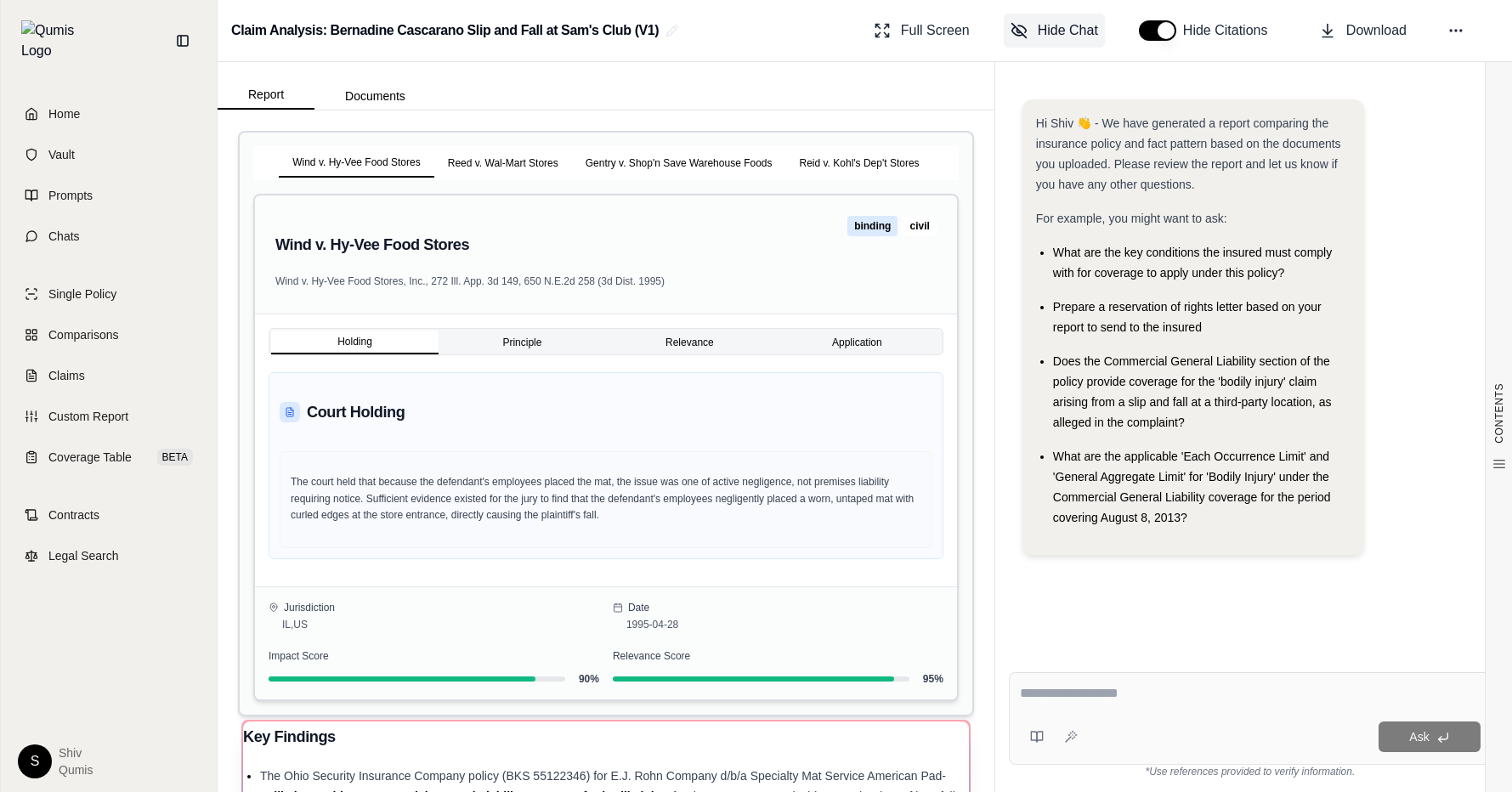 click on "Principle" at bounding box center (522, 342) 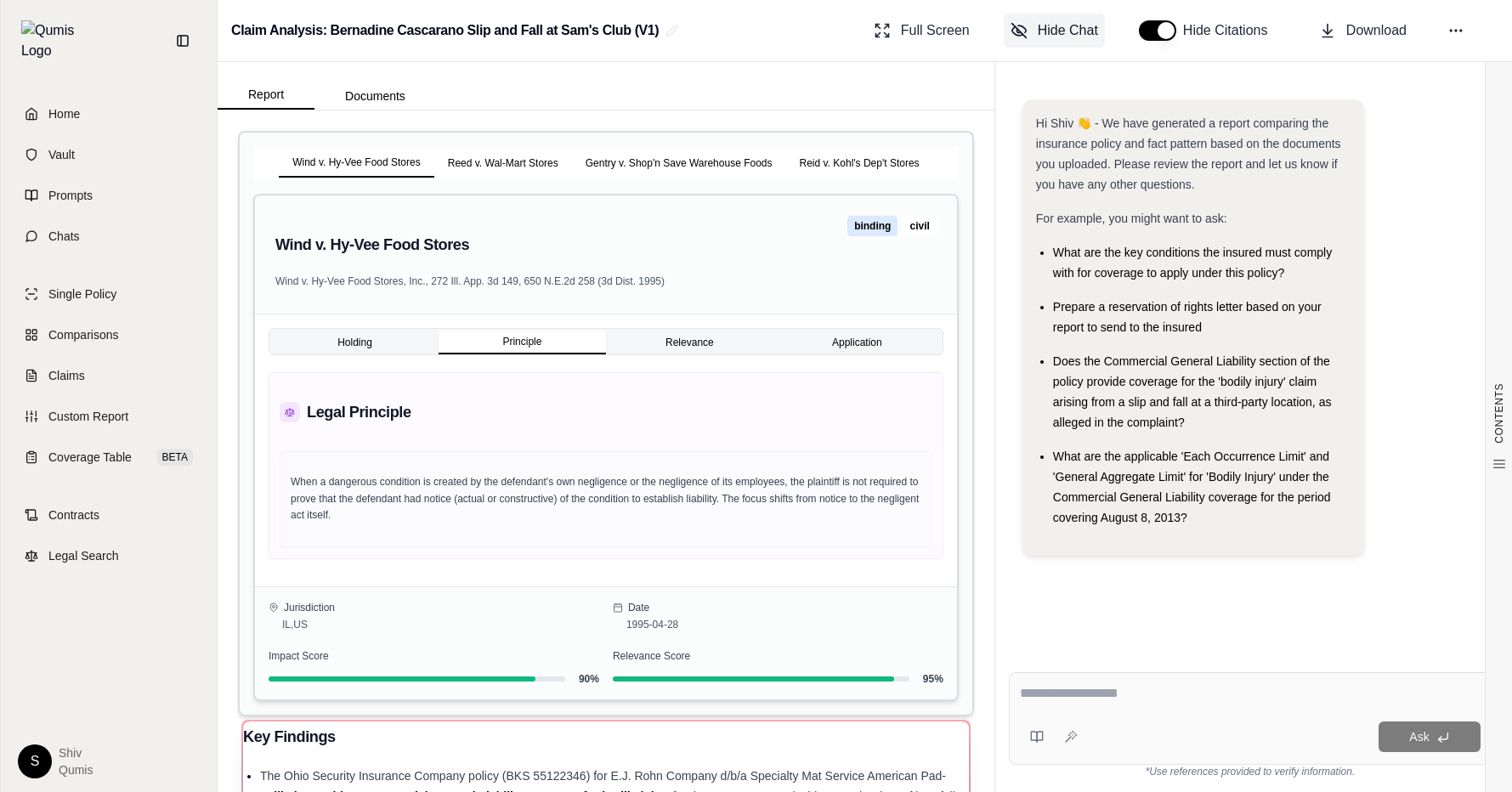 click on "Holding Principle Relevance Application" at bounding box center [606, 338] 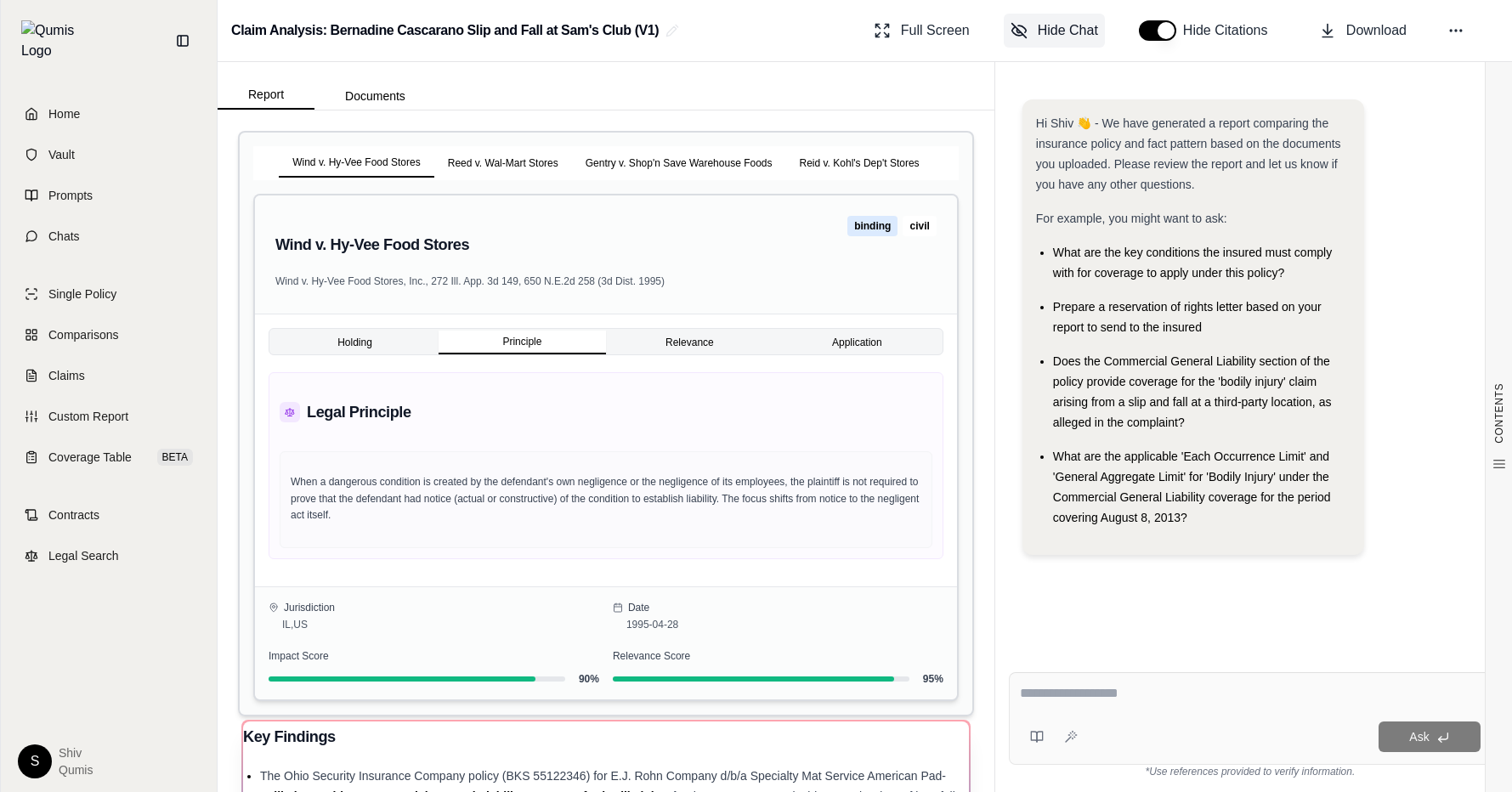 click on "Application" at bounding box center [857, 342] 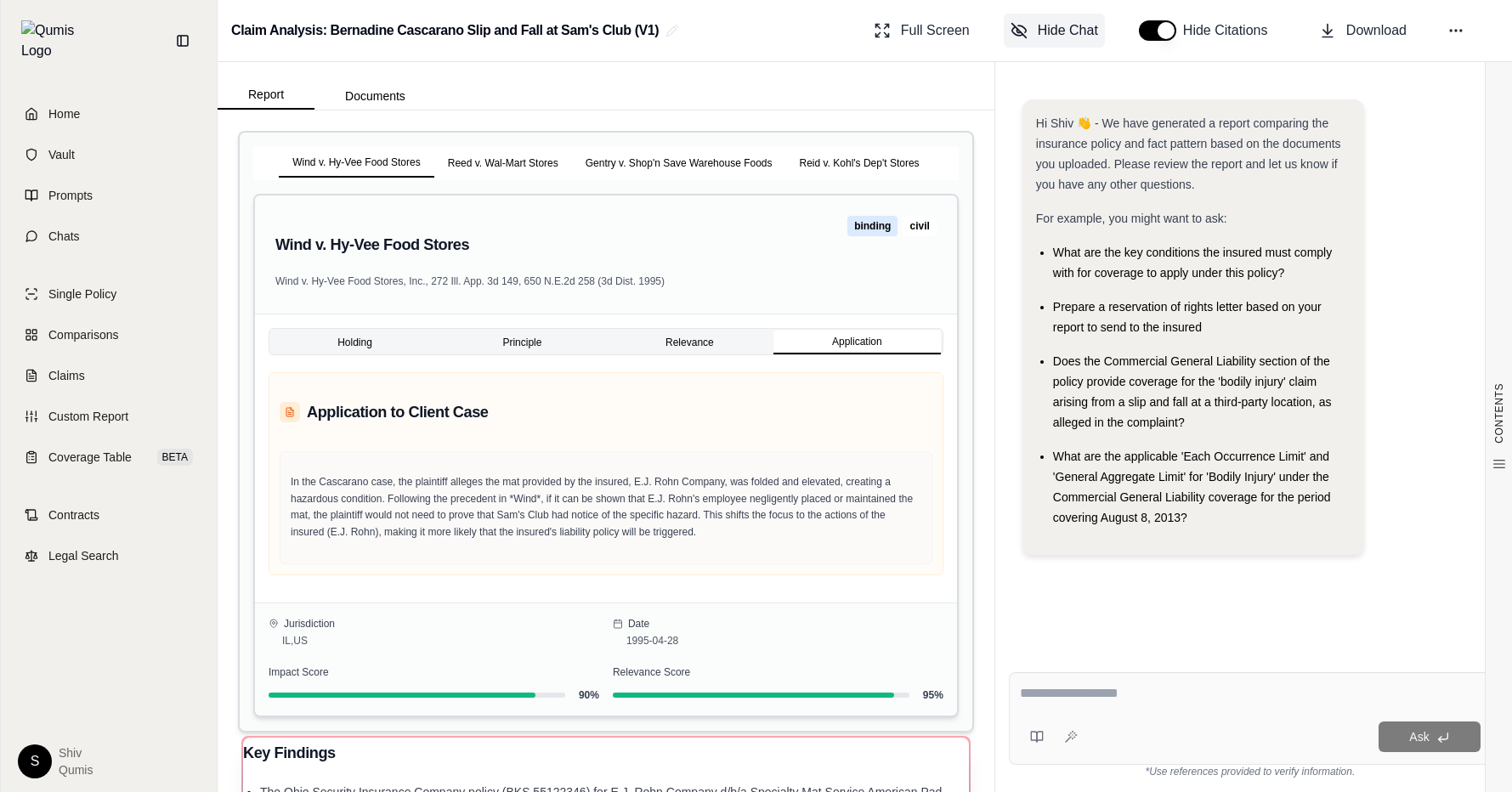 click on "Relevance" at bounding box center (689, 342) 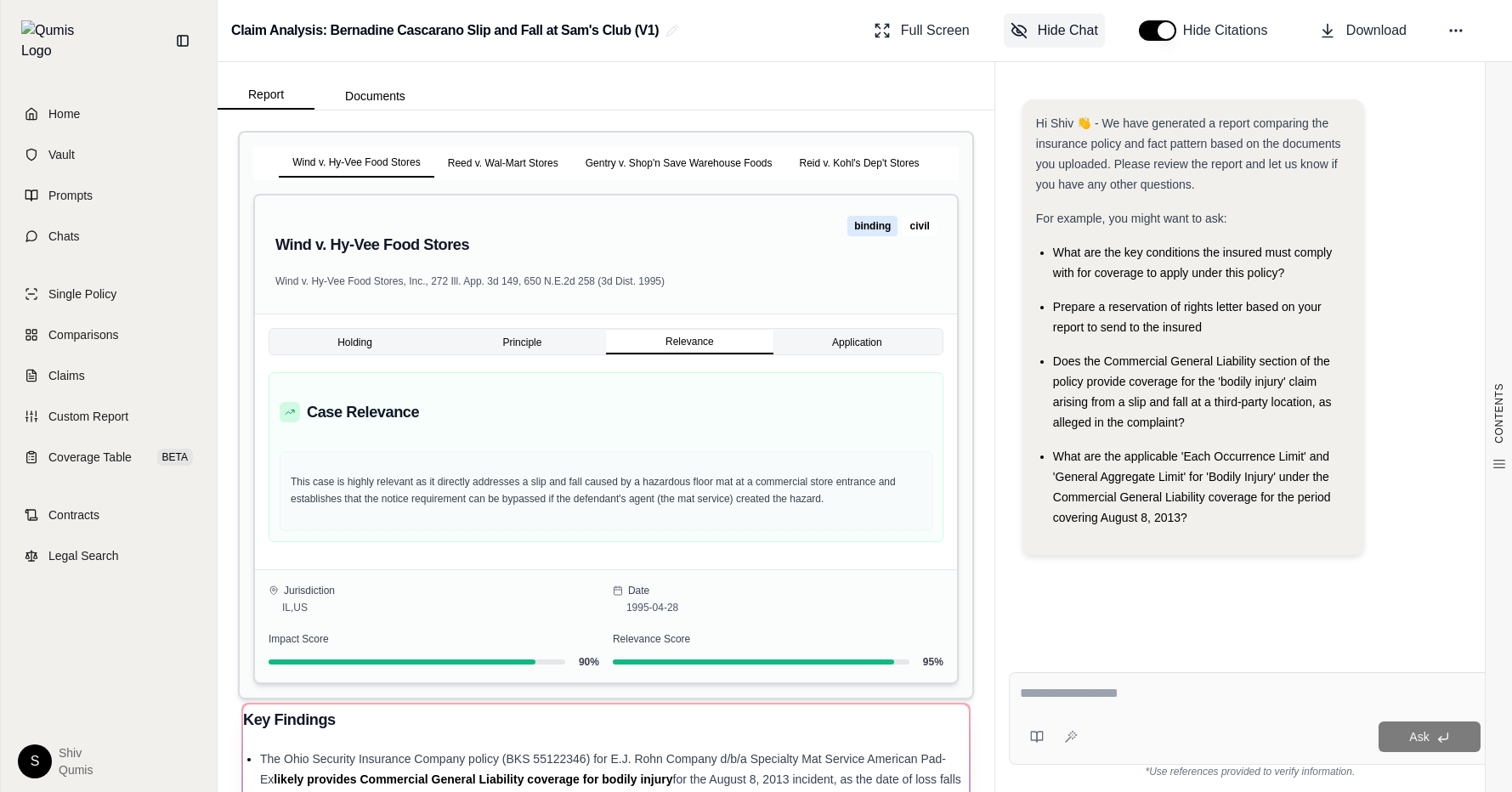 click on "Reed v. Wal-Mart Stores" at bounding box center [503, 163] 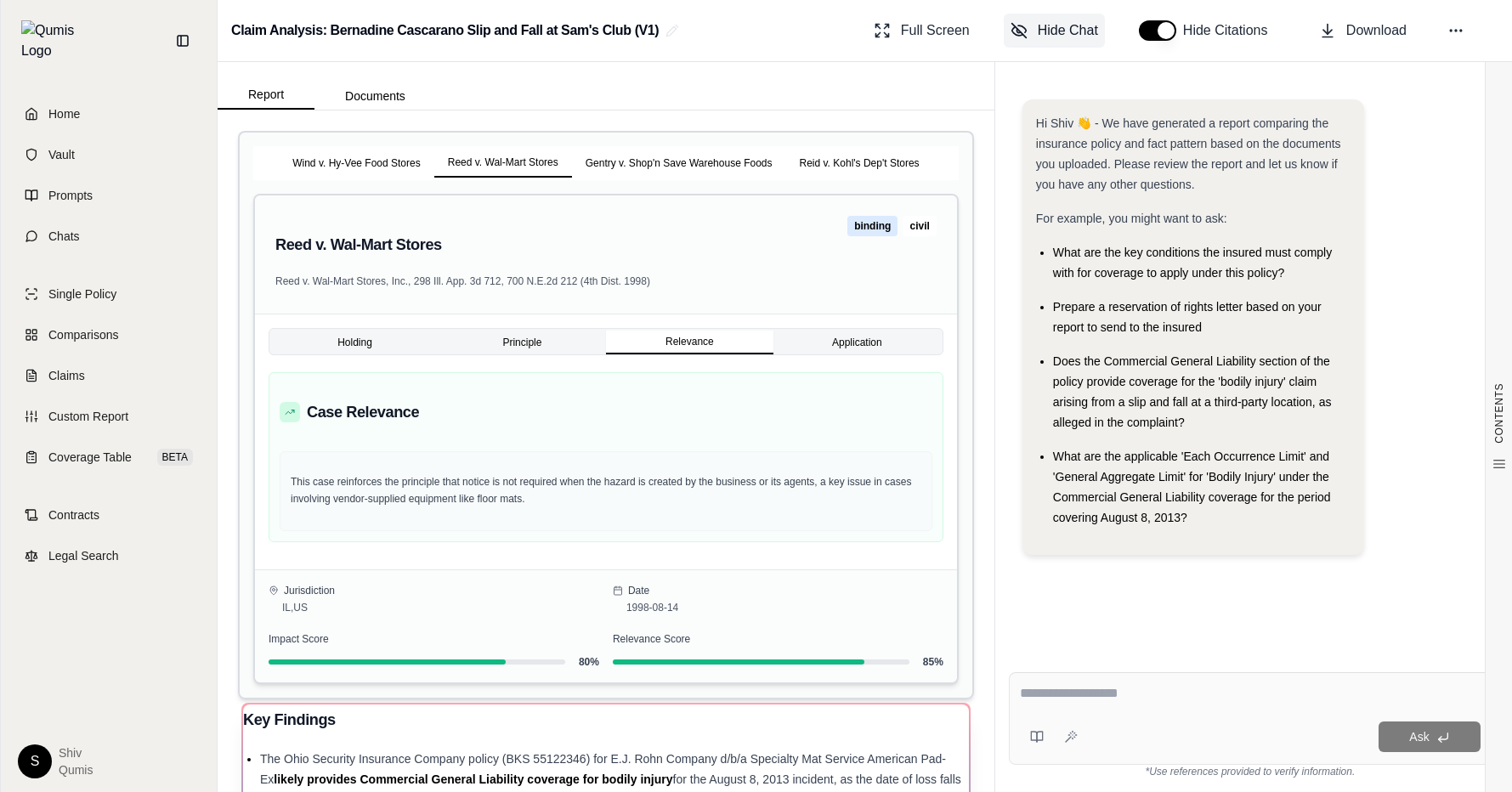 click on "Wind v. Hy-Vee Food Stores Reed v. Wal-Mart Stores Gentry v. Shop'n Save Warehouse Foods Reid v. Kohl's Dep't Stores" at bounding box center (606, 163) 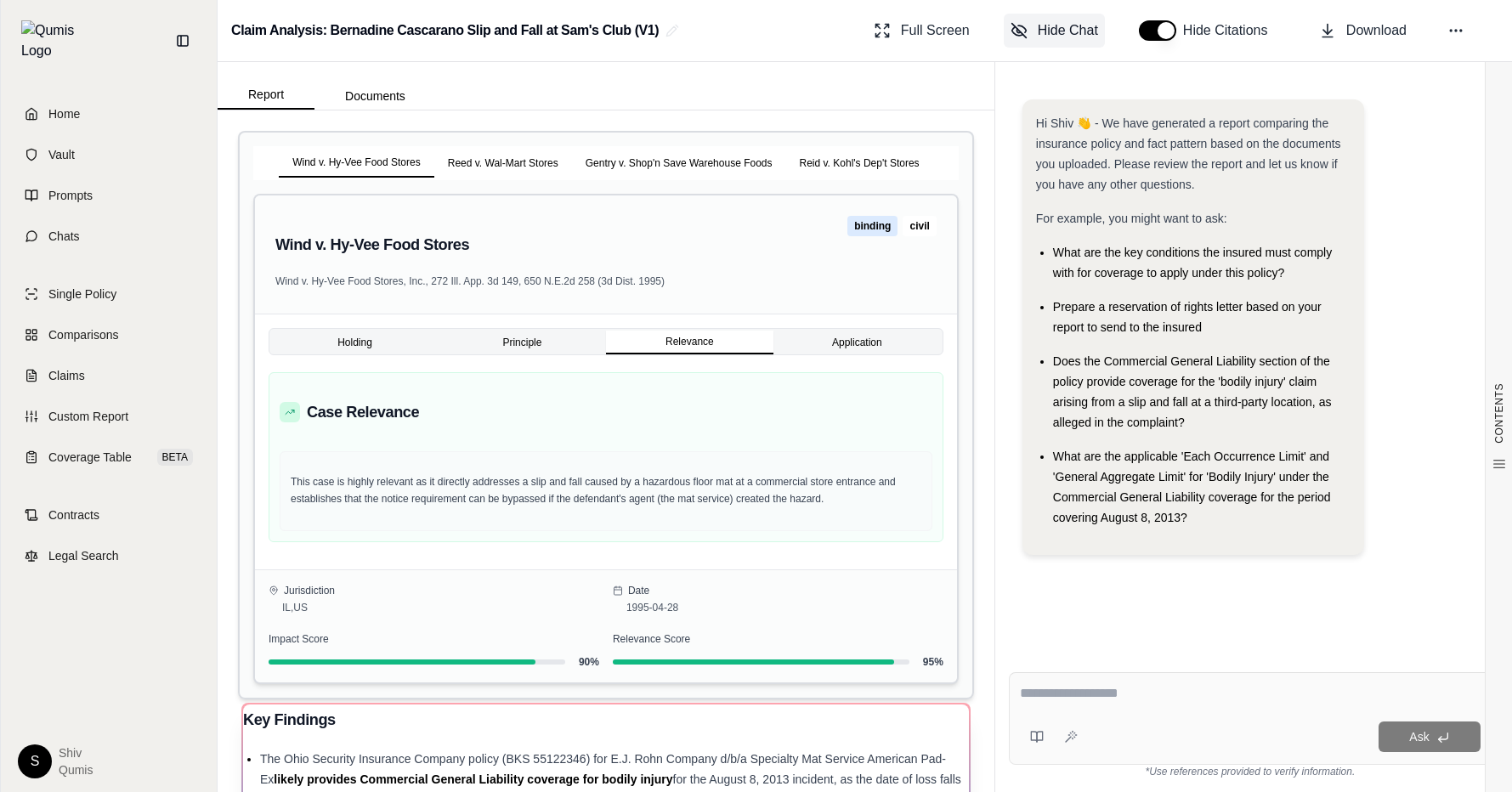 click on "Wind v. Hy-Vee Food Stores" at bounding box center (356, 163) 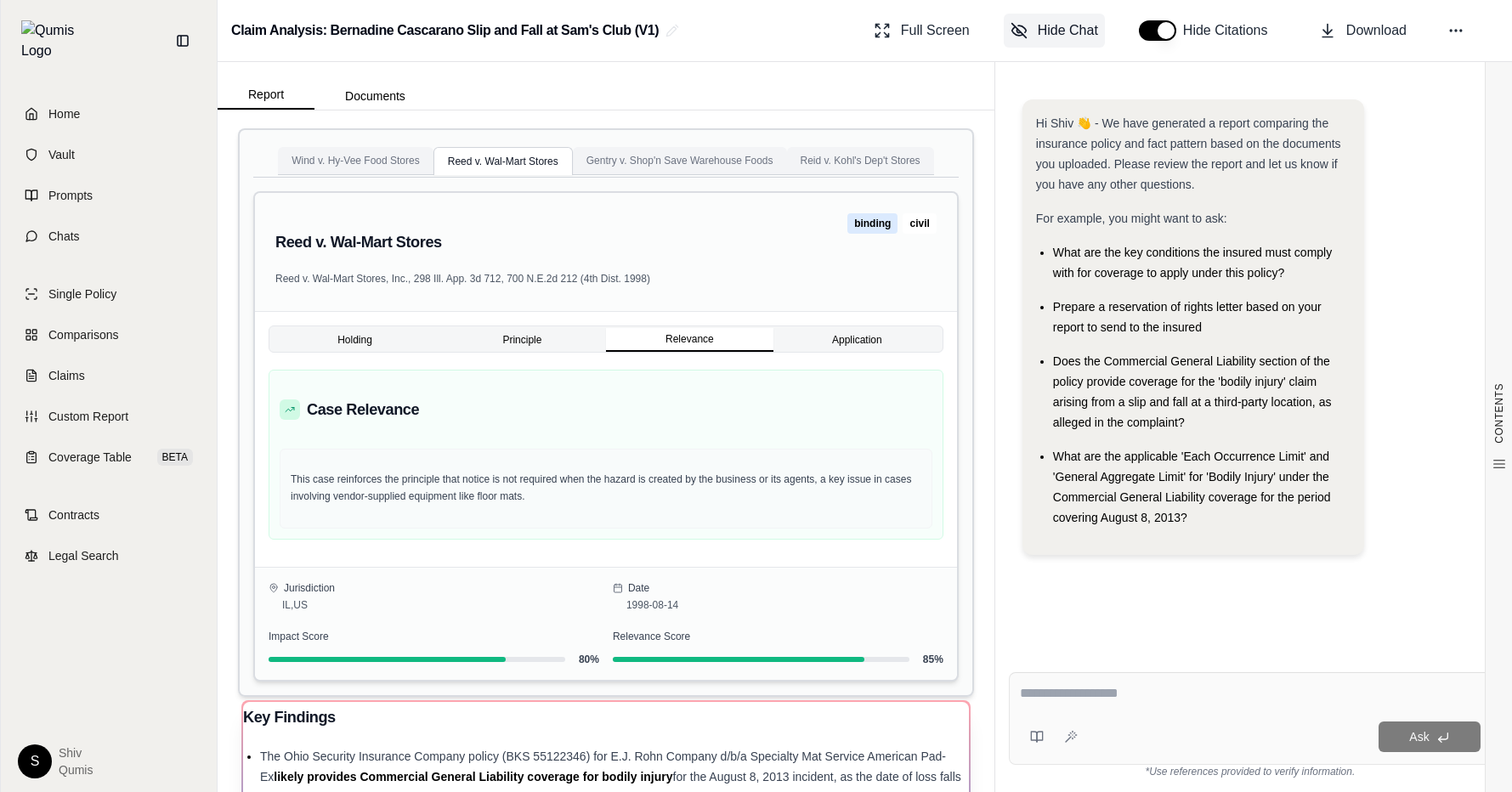 click on "Reed v. Wal-Mart Stores" at bounding box center [503, 161] 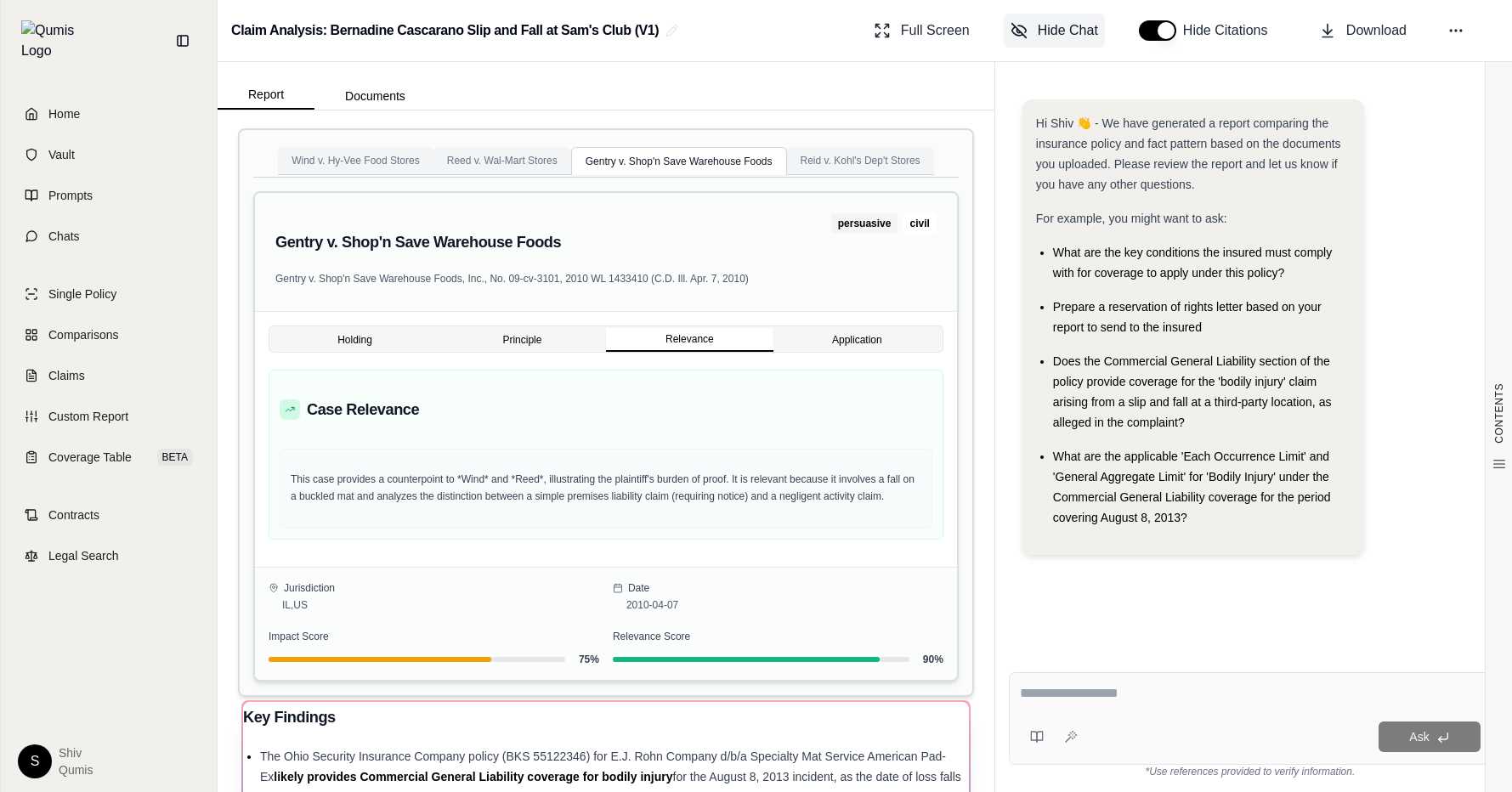 click on "Gentry v. Shop'n Save Warehouse Foods" at bounding box center [679, 161] 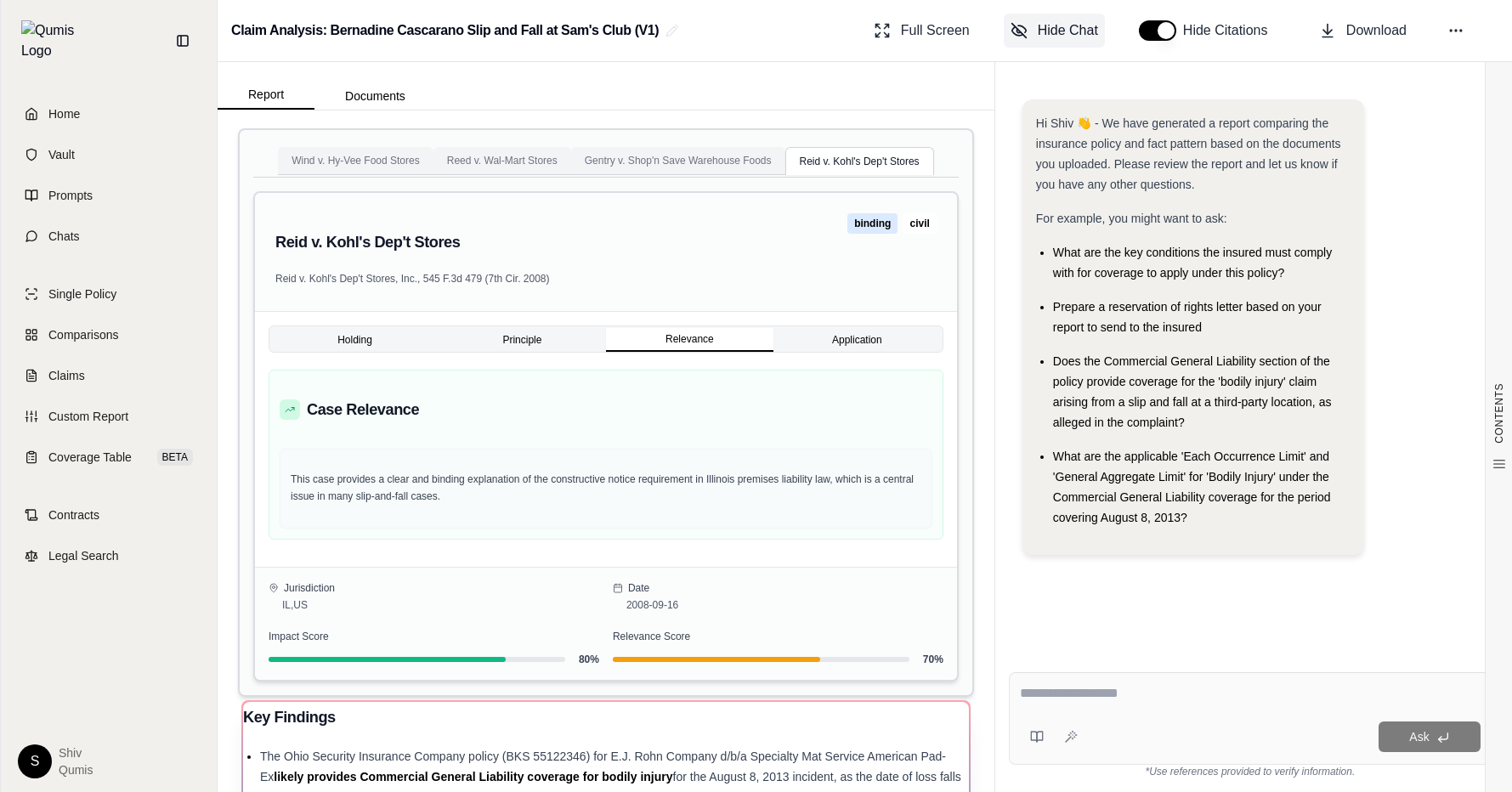 click on "Wind v. Hy-Vee Food Stores" at bounding box center (355, 161) 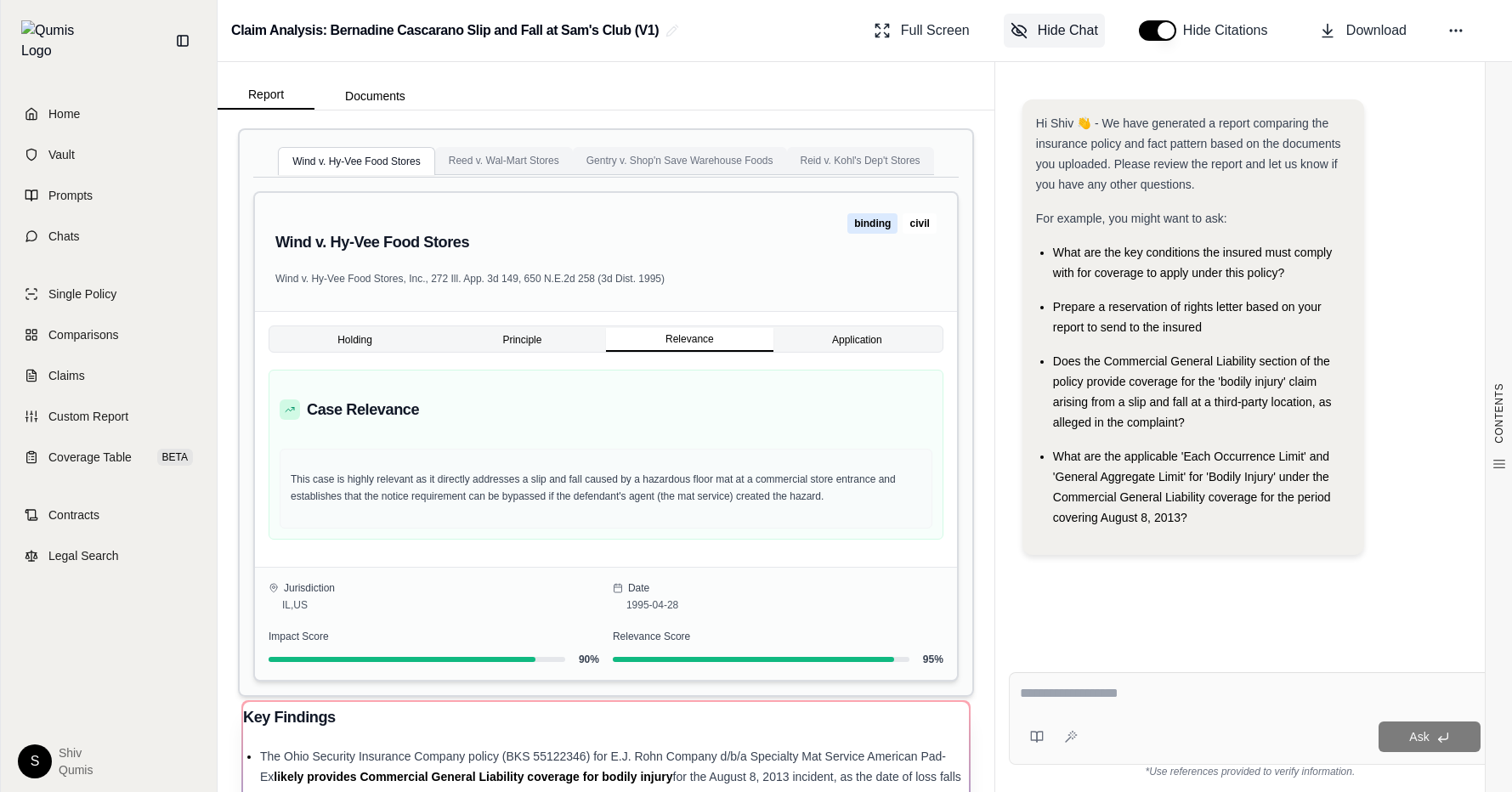 click on "Reed v. Wal-Mart Stores" at bounding box center [504, 161] 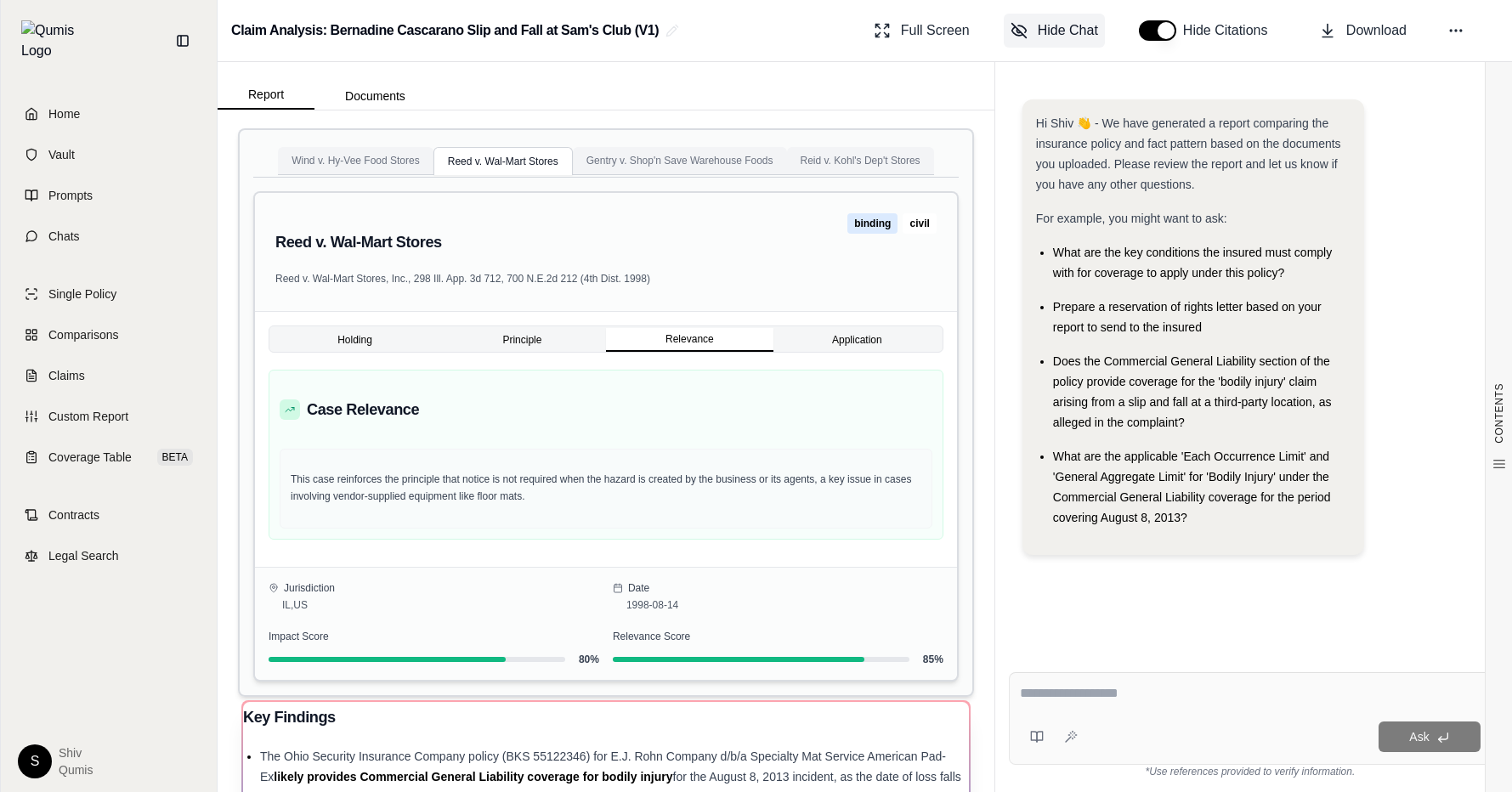 click on "Gentry v. Shop'n Save Warehouse Foods" at bounding box center [680, 161] 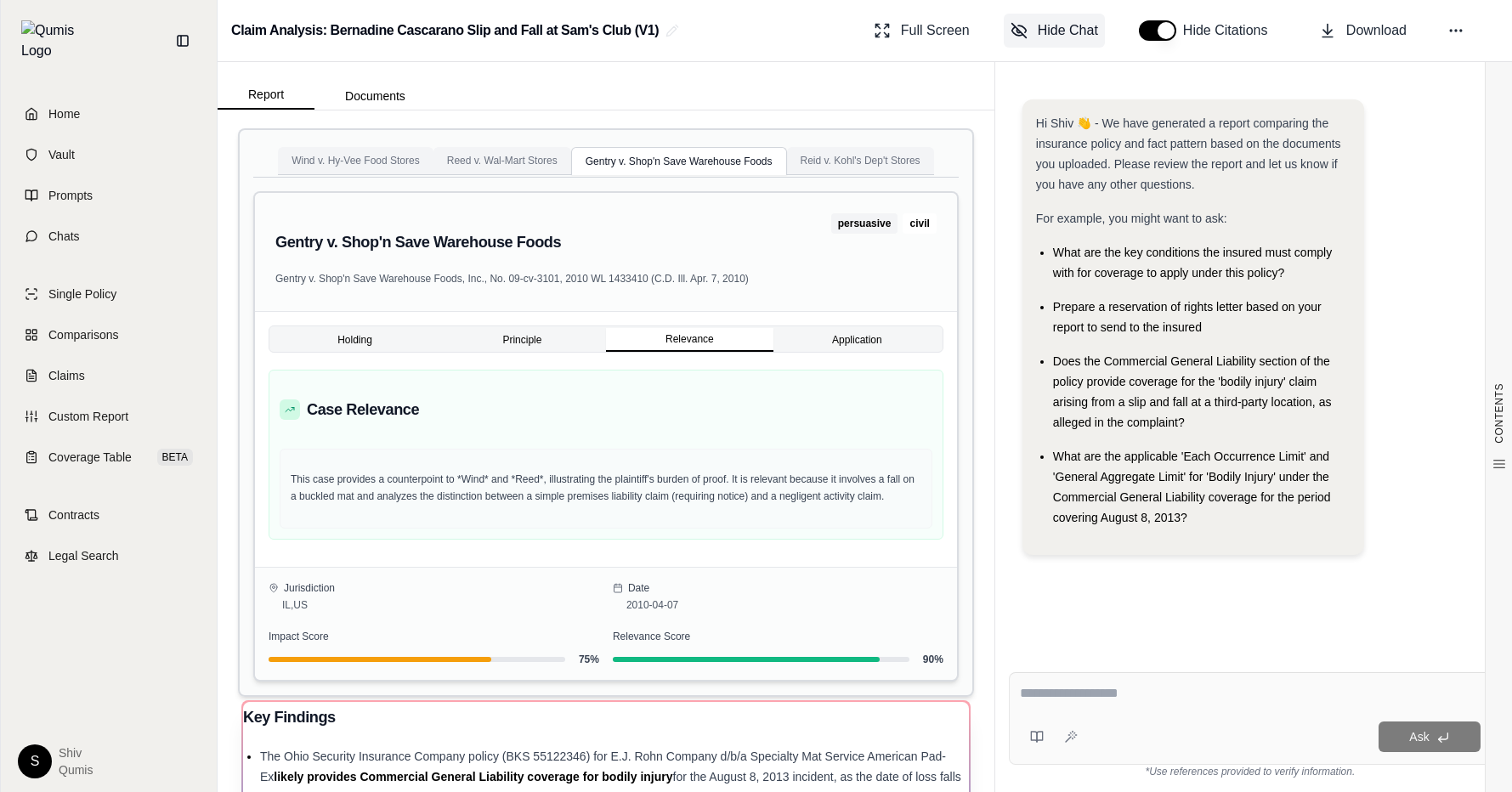 click on "Reid v. Kohl's Dep't Stores" at bounding box center (860, 161) 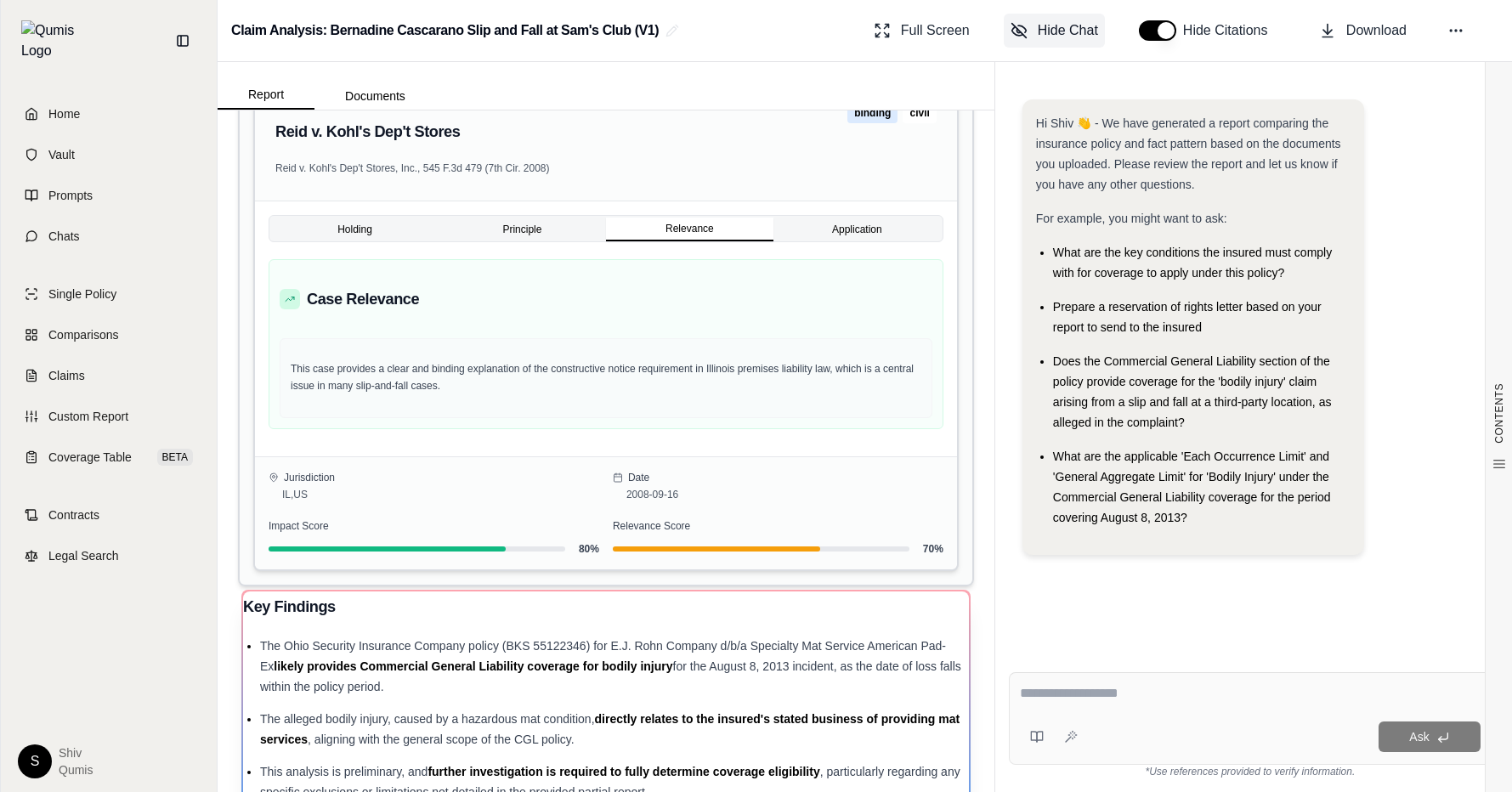 scroll, scrollTop: 0, scrollLeft: 0, axis: both 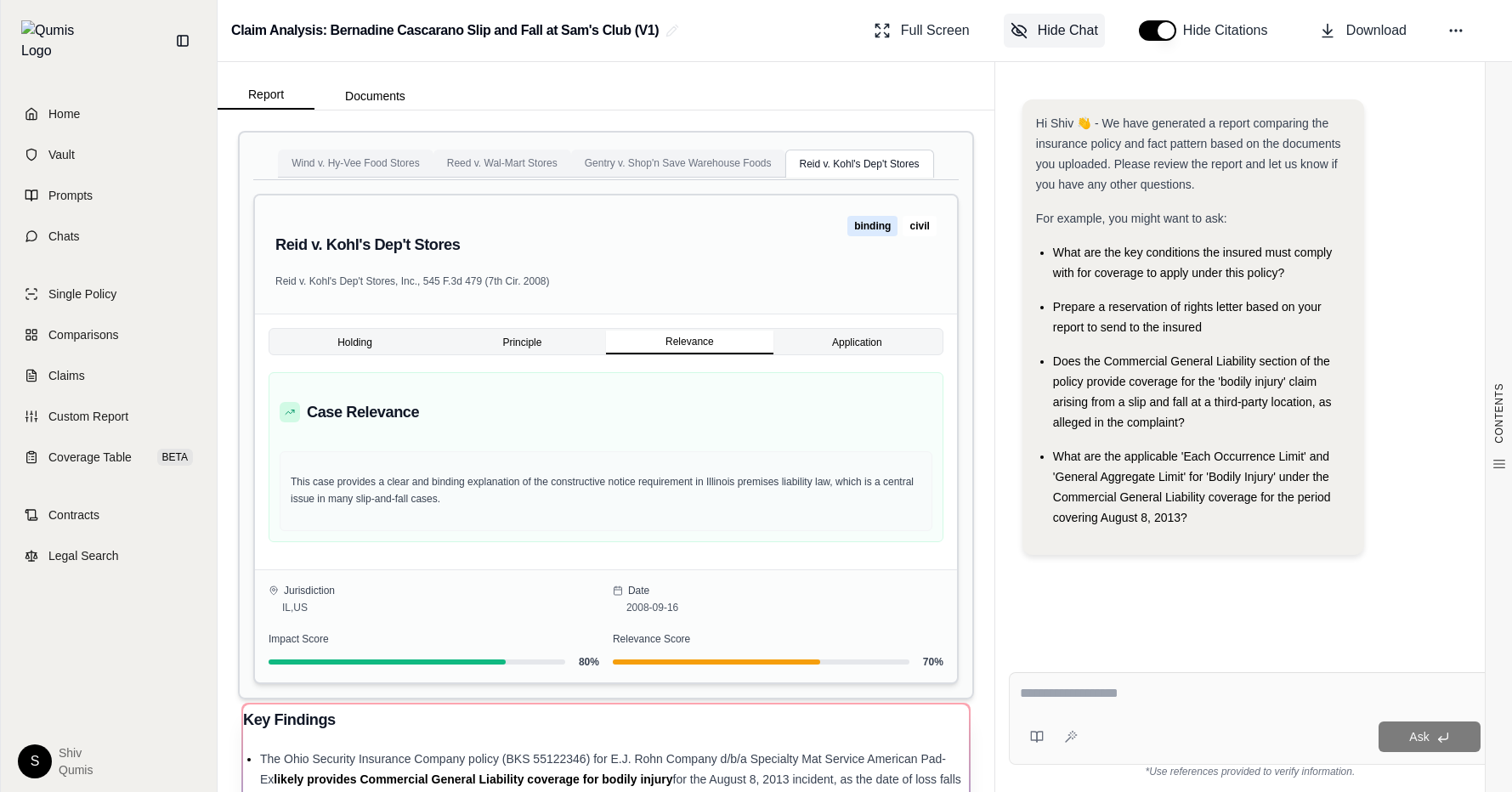 type 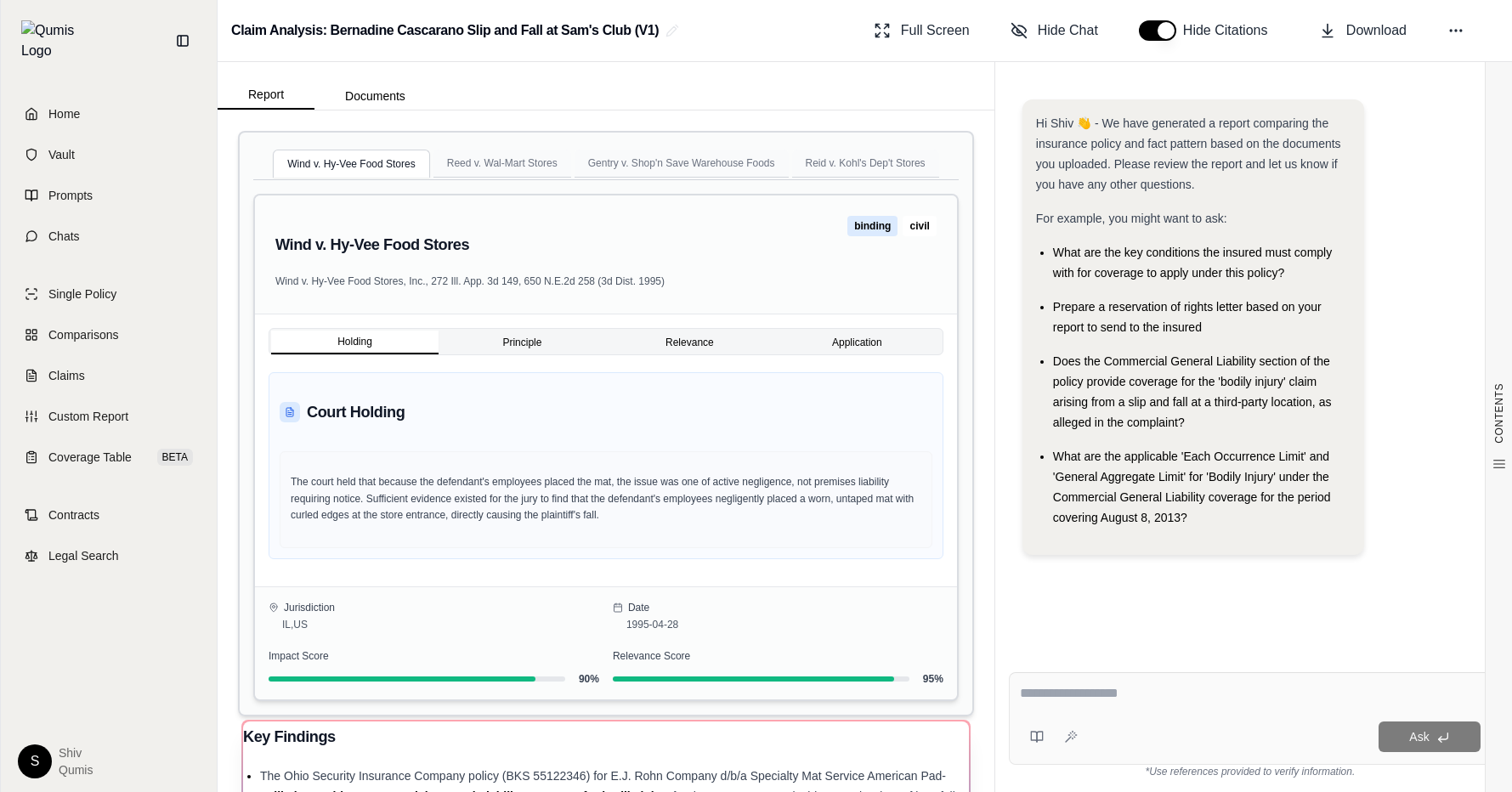 scroll, scrollTop: 0, scrollLeft: 0, axis: both 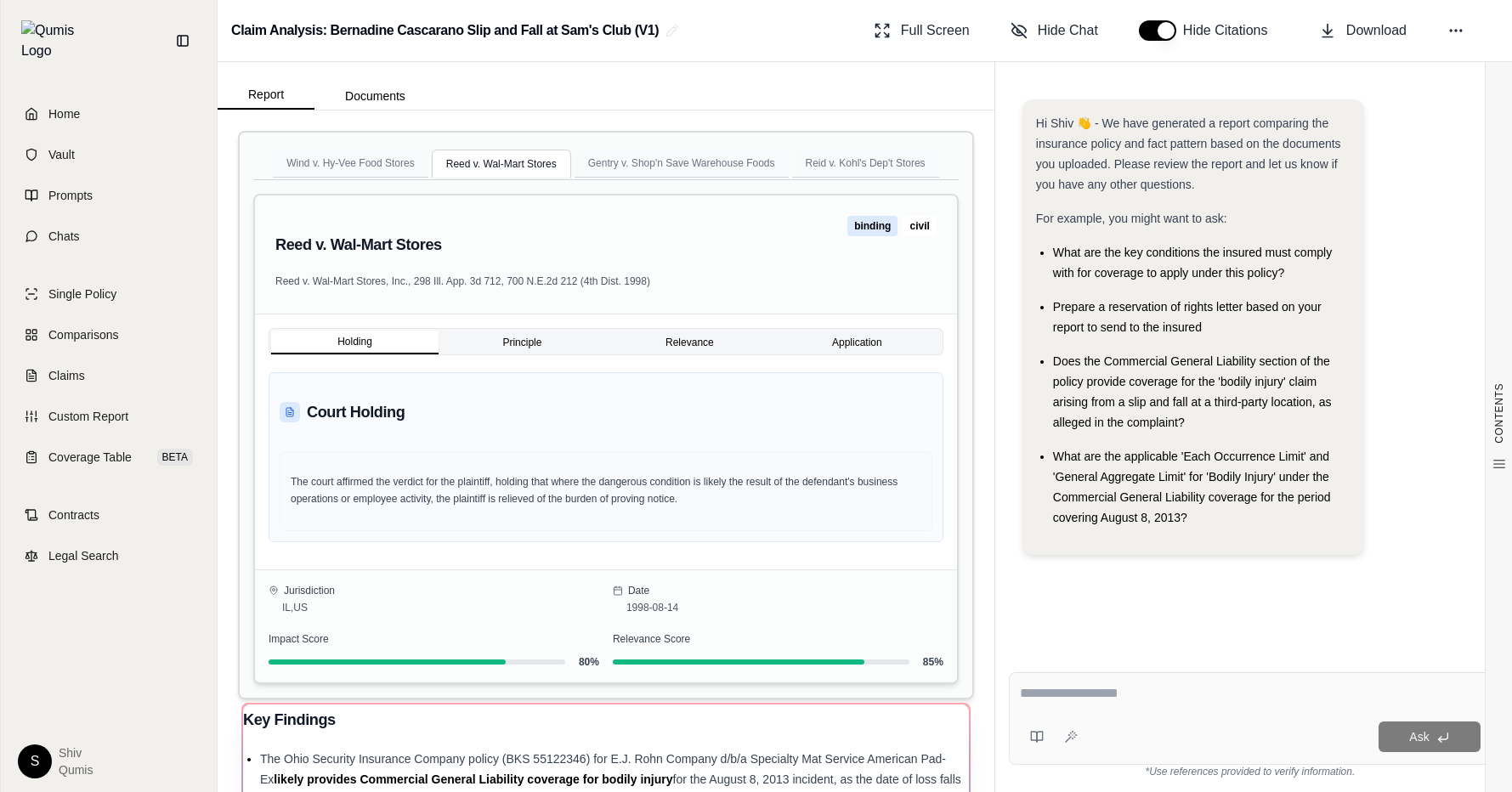 click on "Reed v. Wal-Mart Stores" at bounding box center (501, 163) 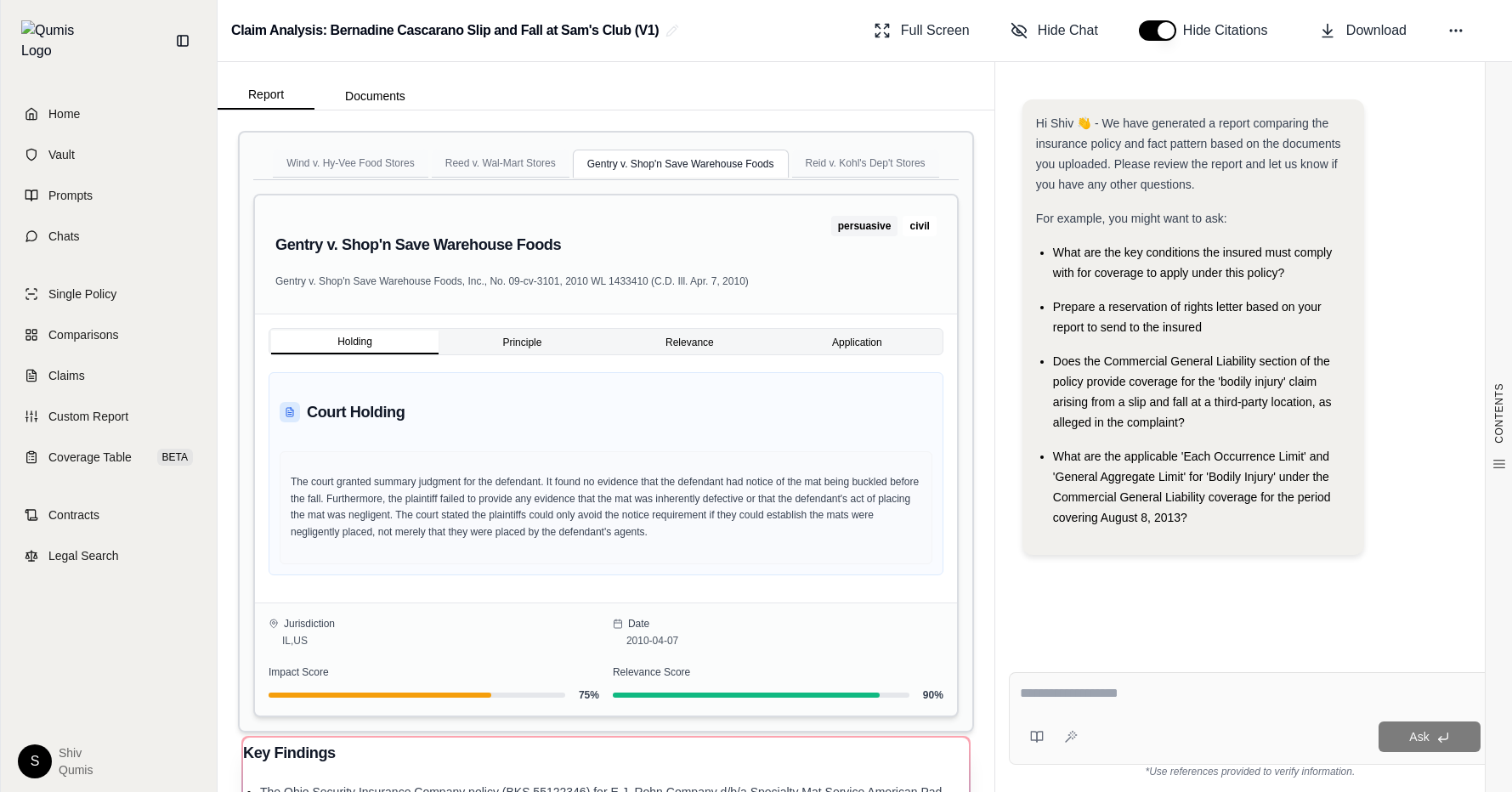 click on "Reid v. Kohl's Dep't Stores" at bounding box center (865, 163) 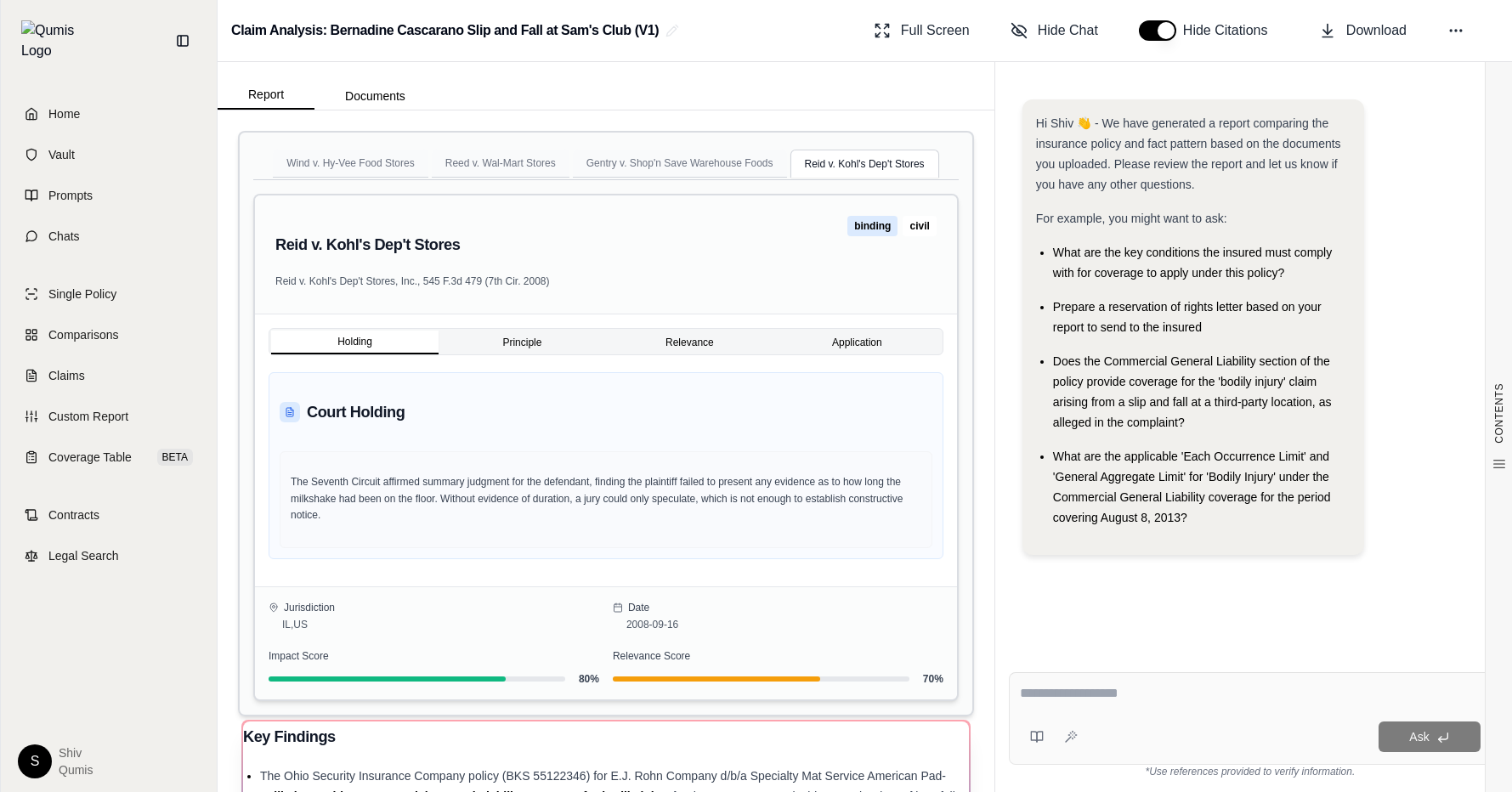 click on "Wind v. Hy-Vee Food Stores" at bounding box center [350, 163] 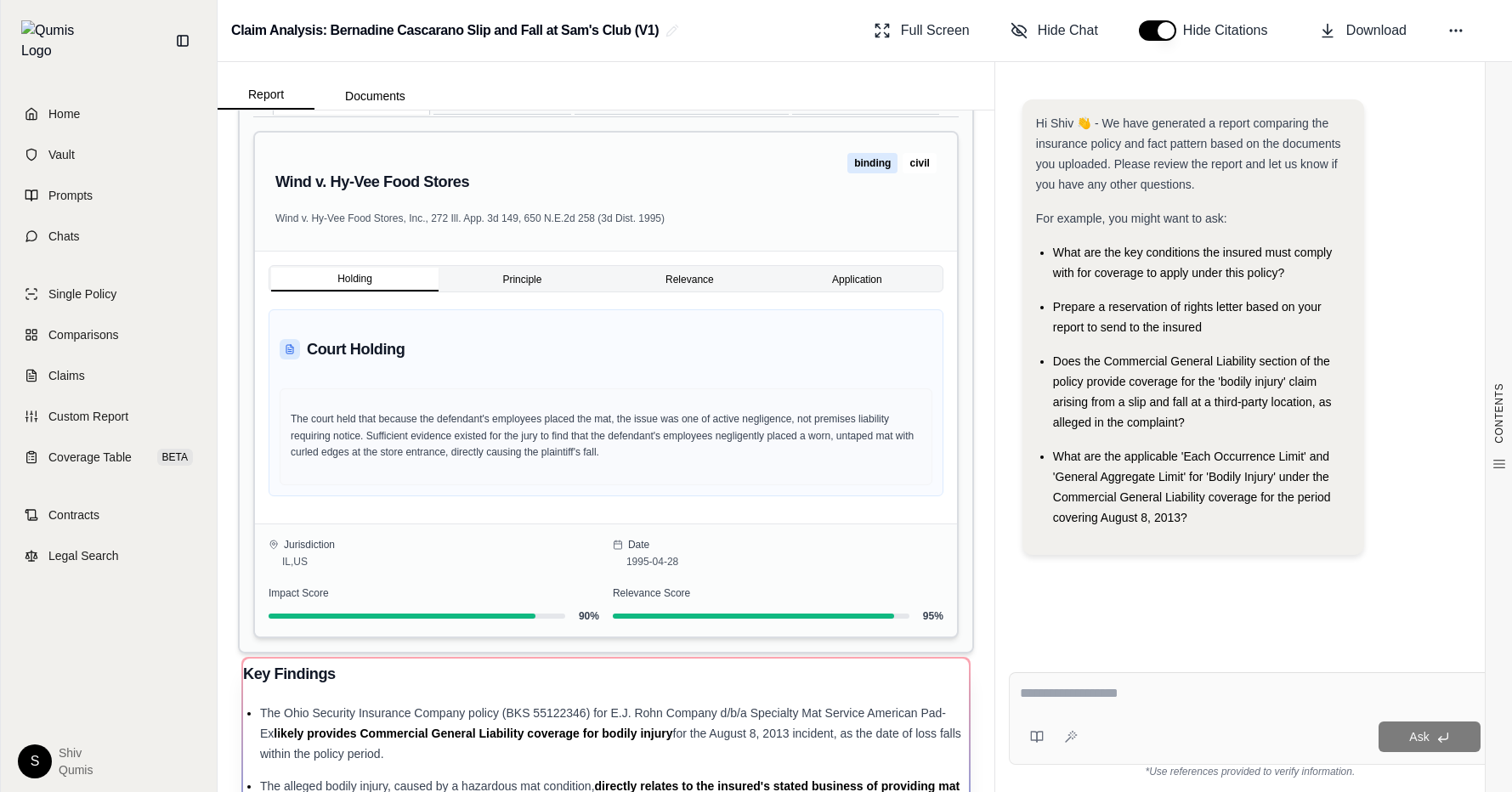 scroll, scrollTop: 0, scrollLeft: 0, axis: both 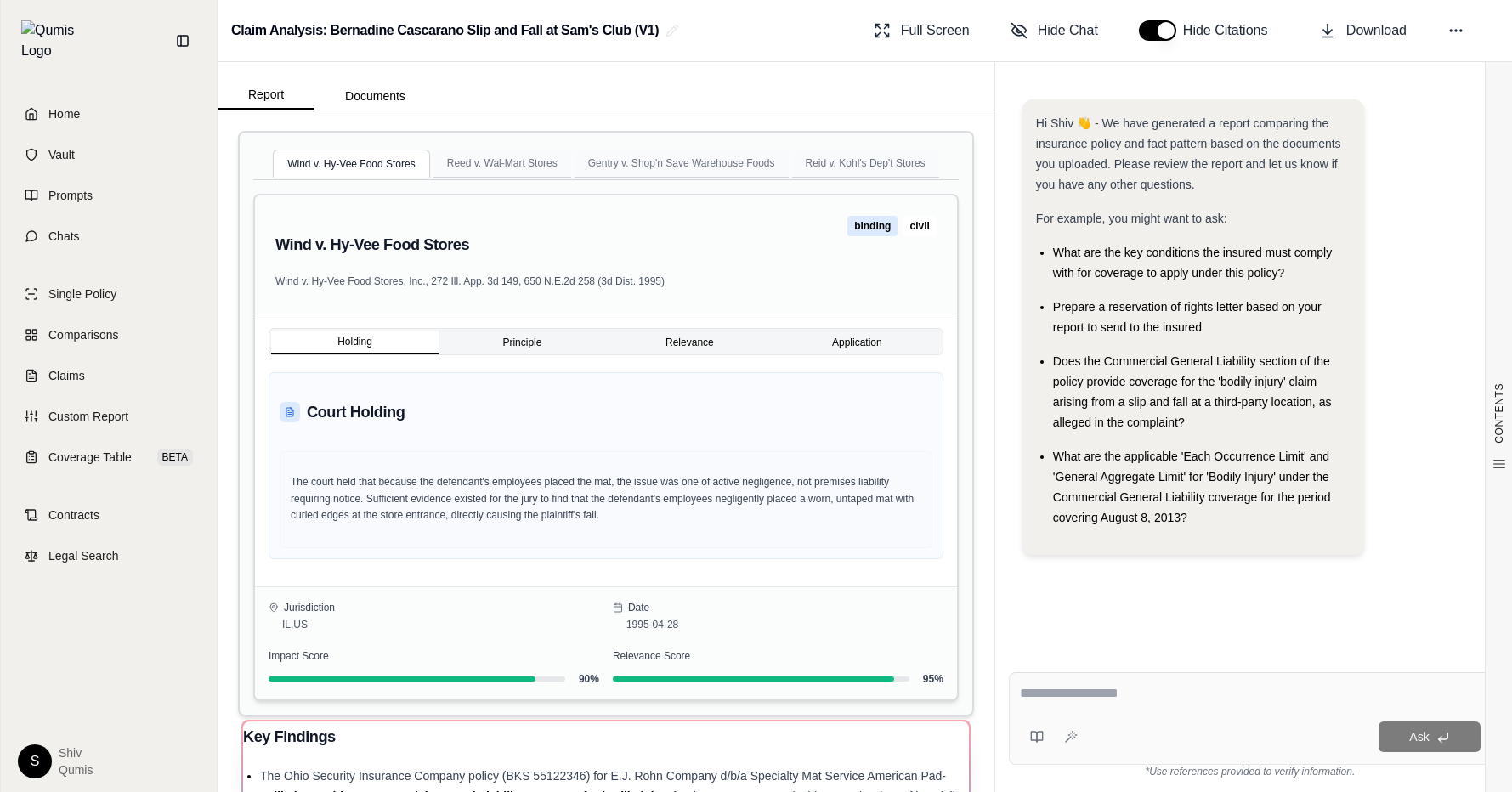 type 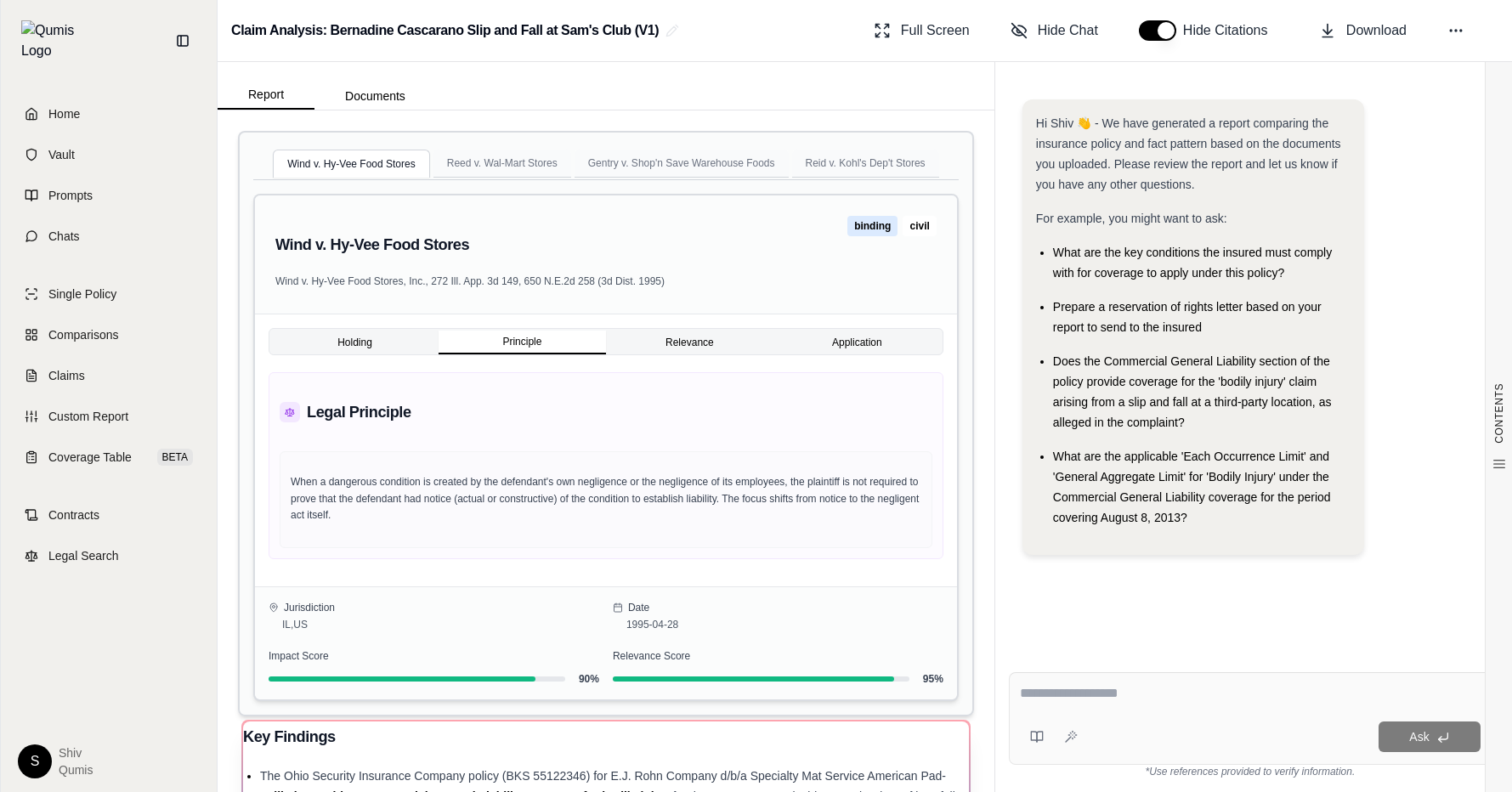 click on "Holding Principle Relevance Application" at bounding box center [606, 338] 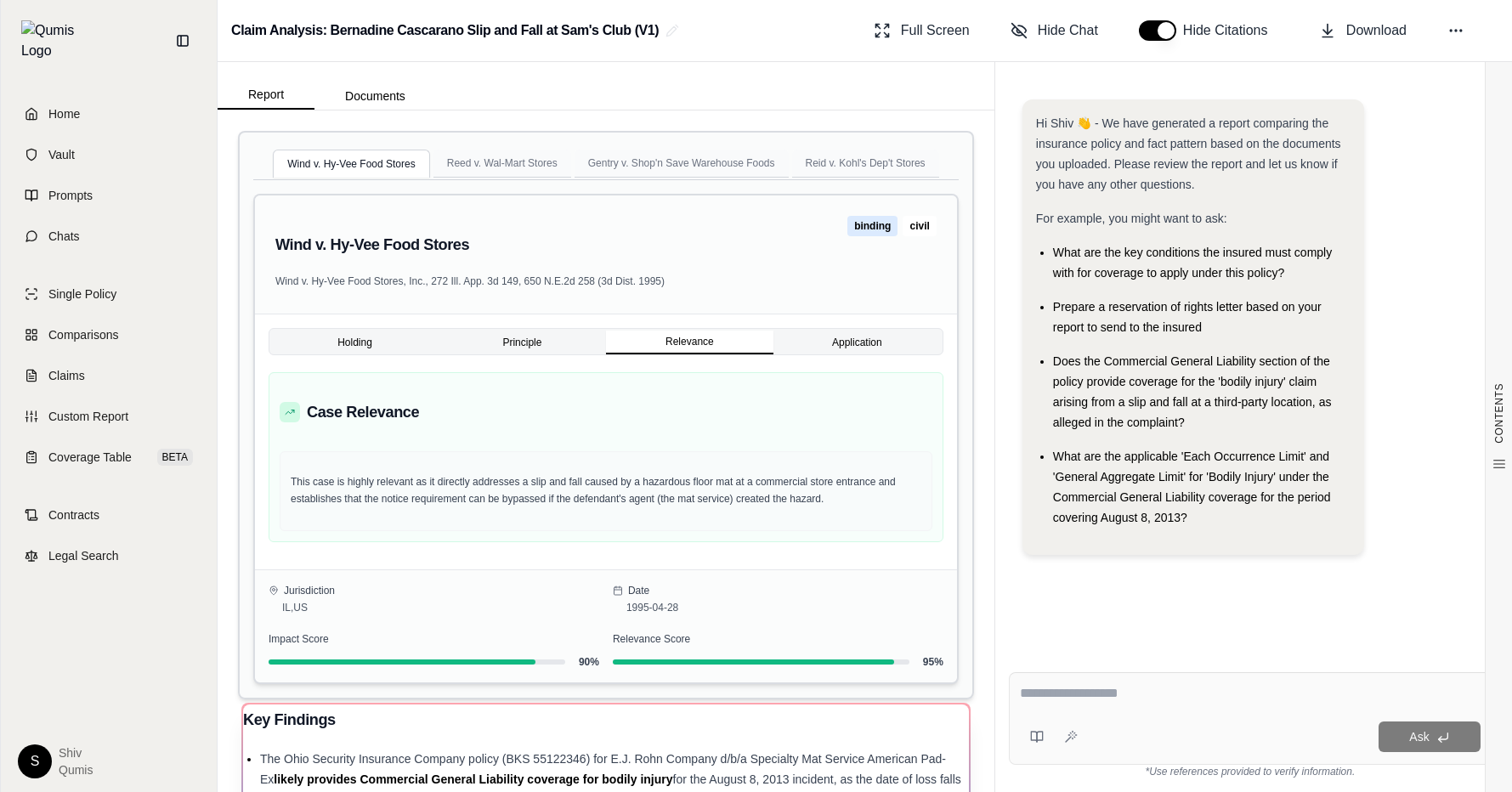 click on "Application" at bounding box center (857, 342) 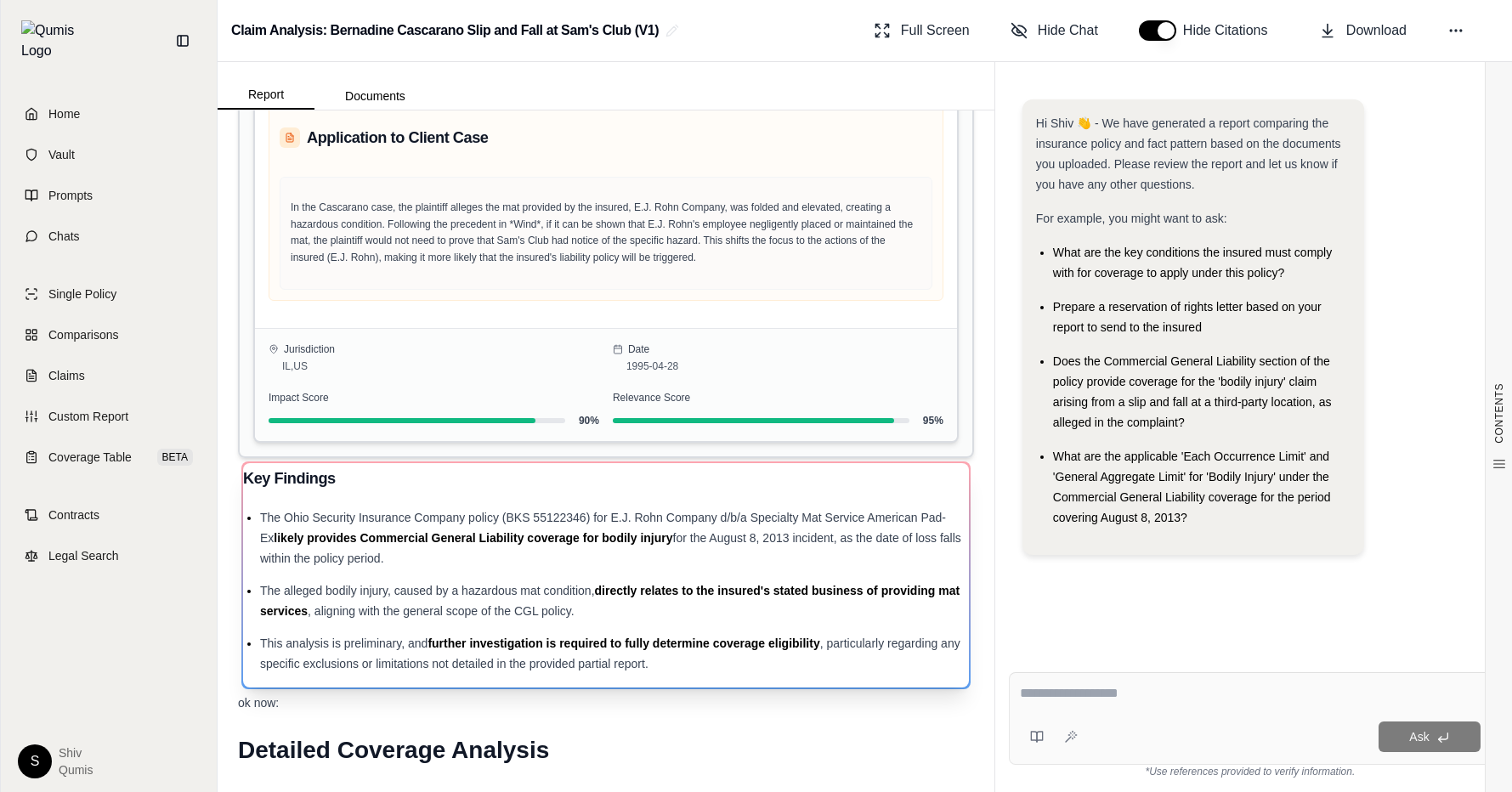 scroll, scrollTop: 0, scrollLeft: 0, axis: both 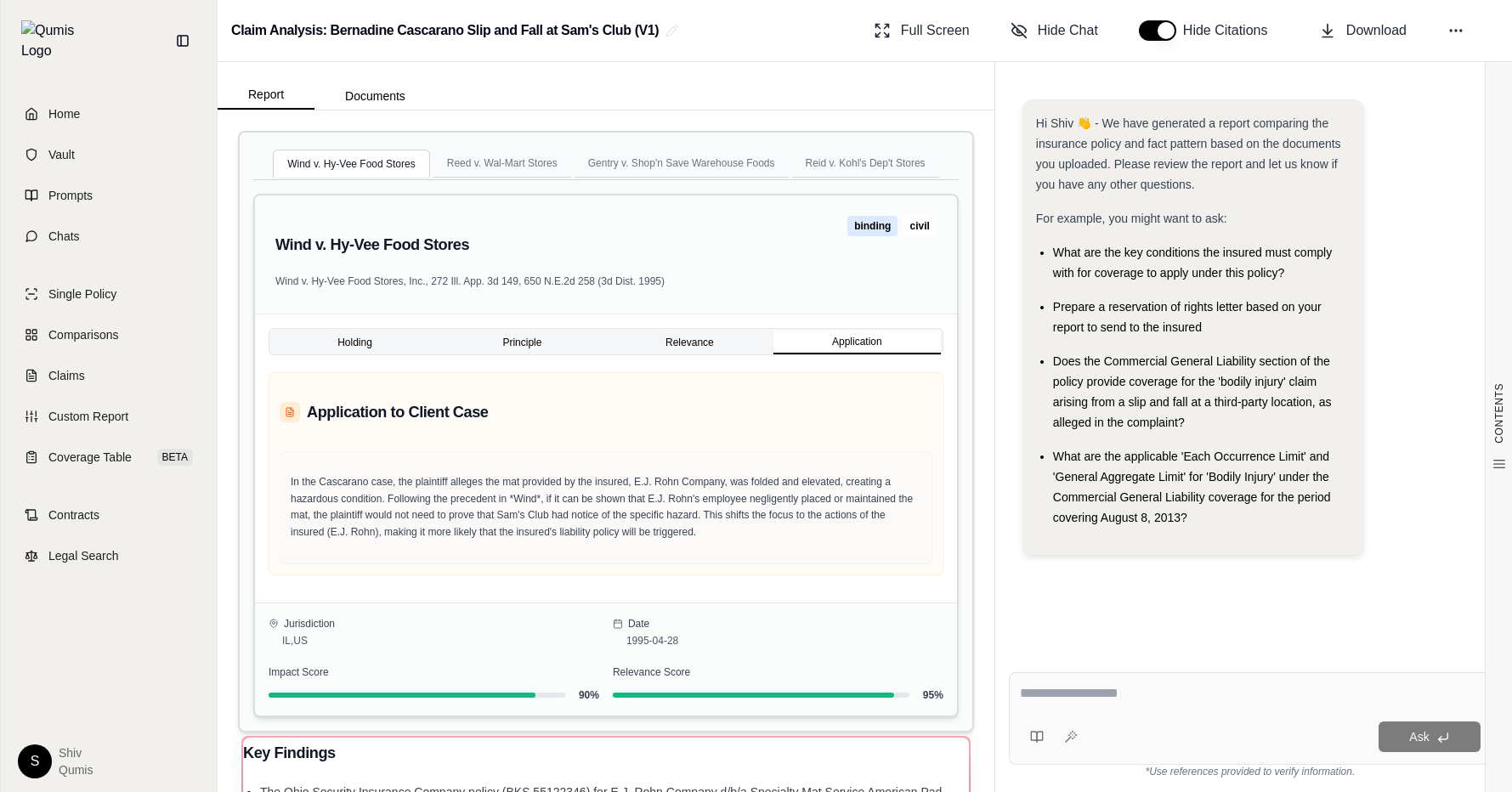 click on "Holding Principle Relevance Application" at bounding box center (606, 338) 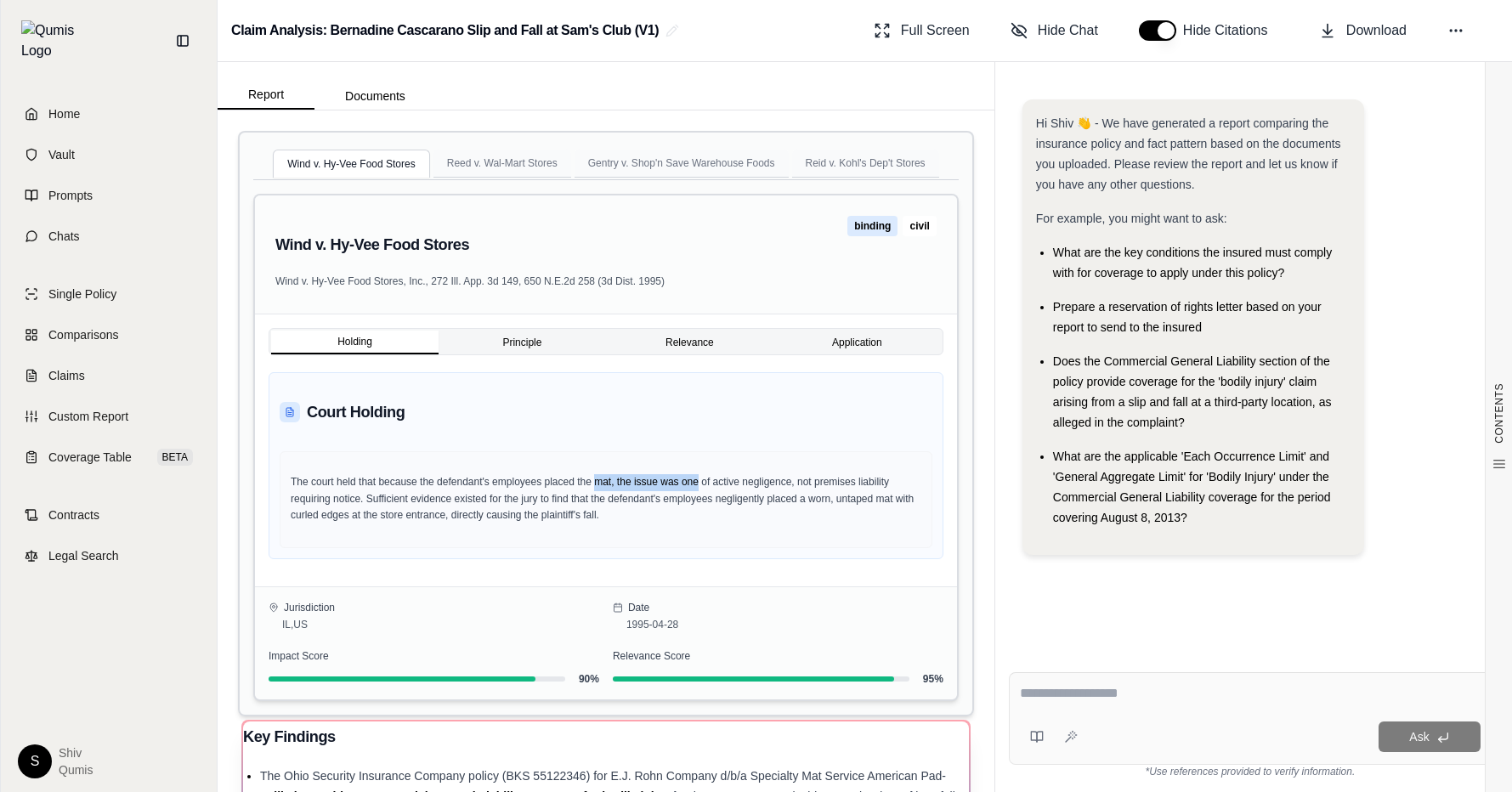 drag, startPoint x: 597, startPoint y: 484, endPoint x: 699, endPoint y: 484, distance: 102 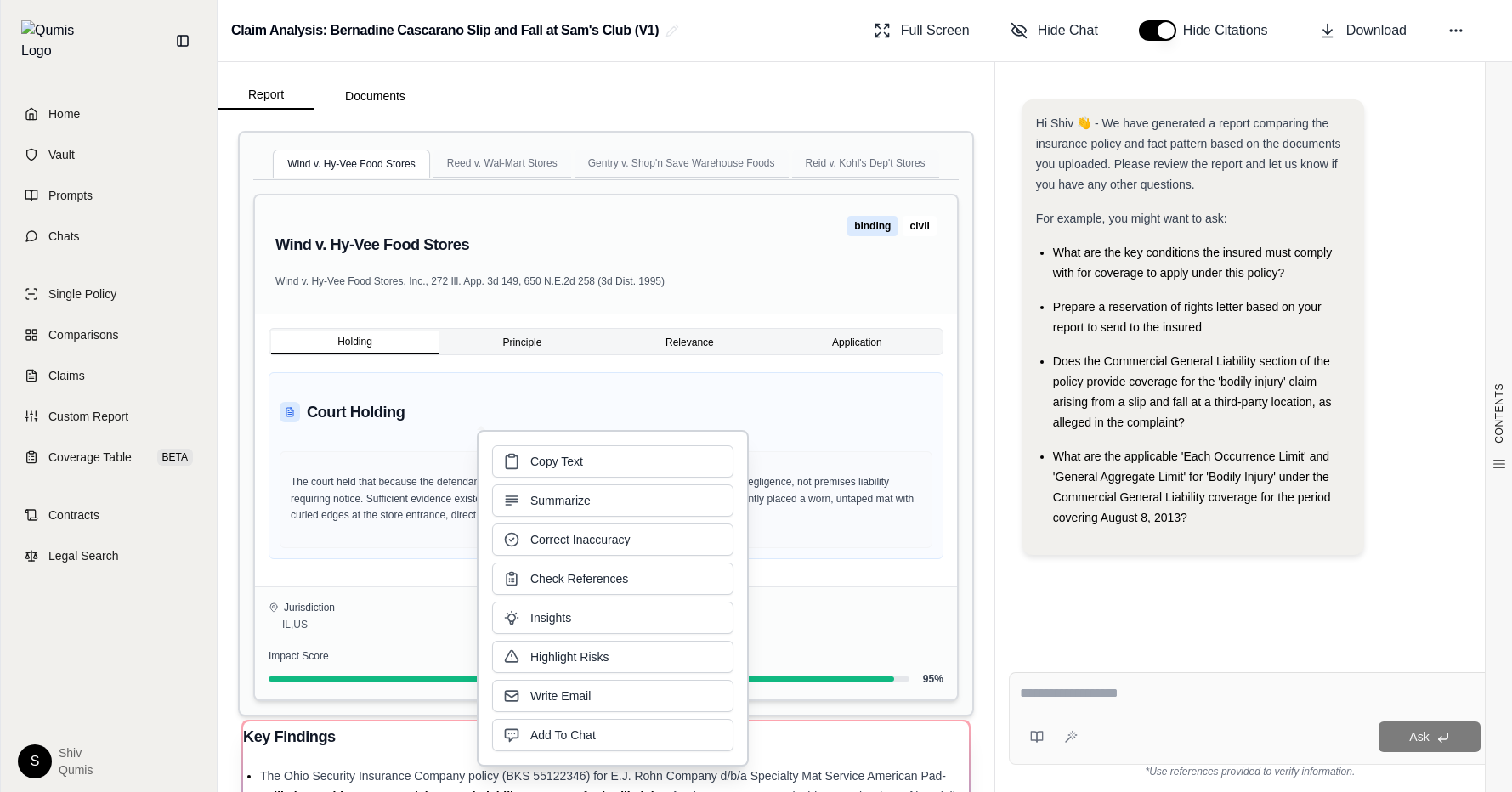 click on "The court held that because the defendant's employees placed the mat, the issue was one of active negligence, not premises liability requiring notice. Sufficient evidence existed for the jury to find that the defendant's employees negligently placed a worn, untaped mat with curled edges at the store entrance, directly causing the plaintiff's fall." at bounding box center [606, 499] 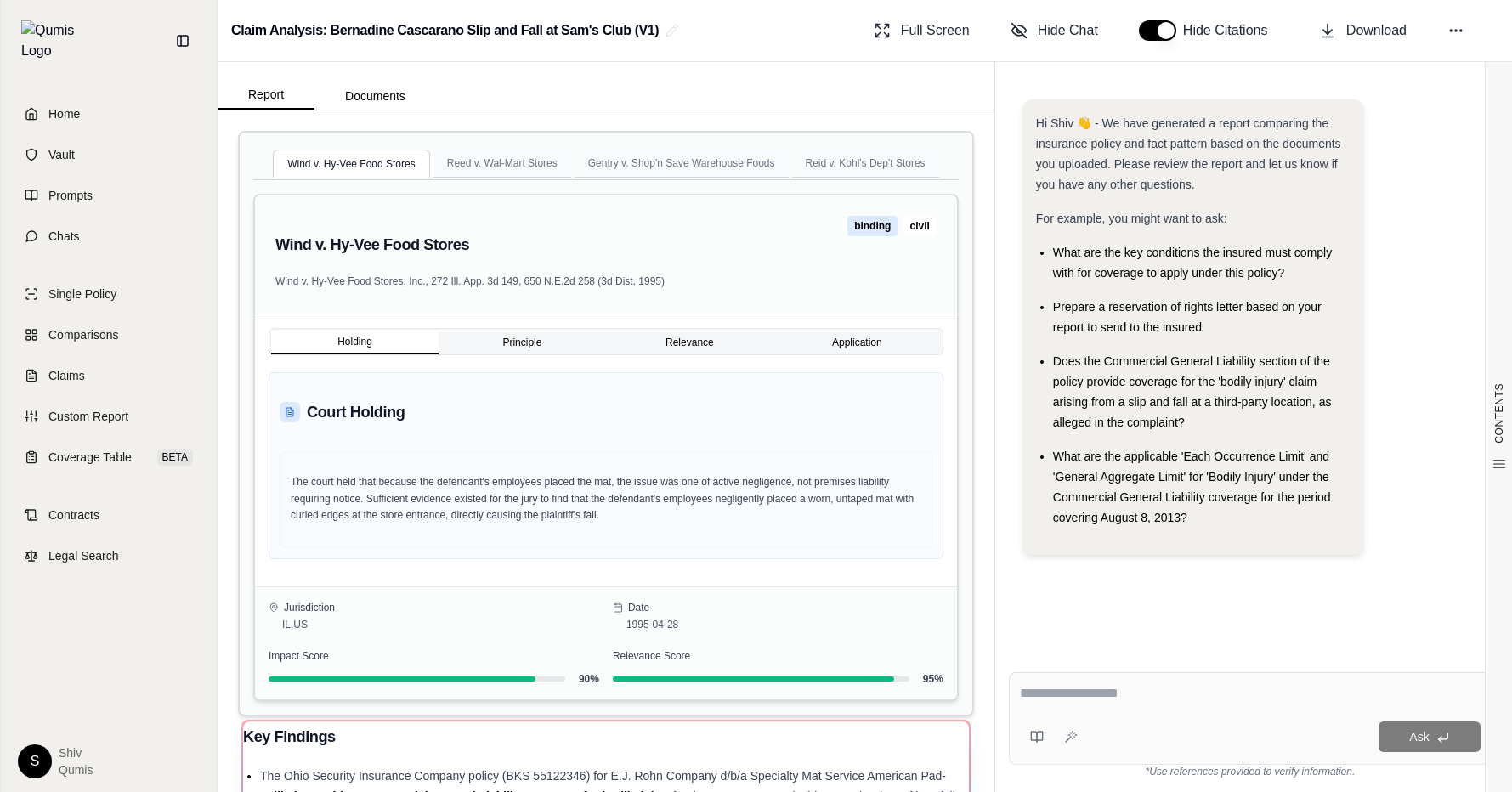 click on "Principle" at bounding box center (522, 342) 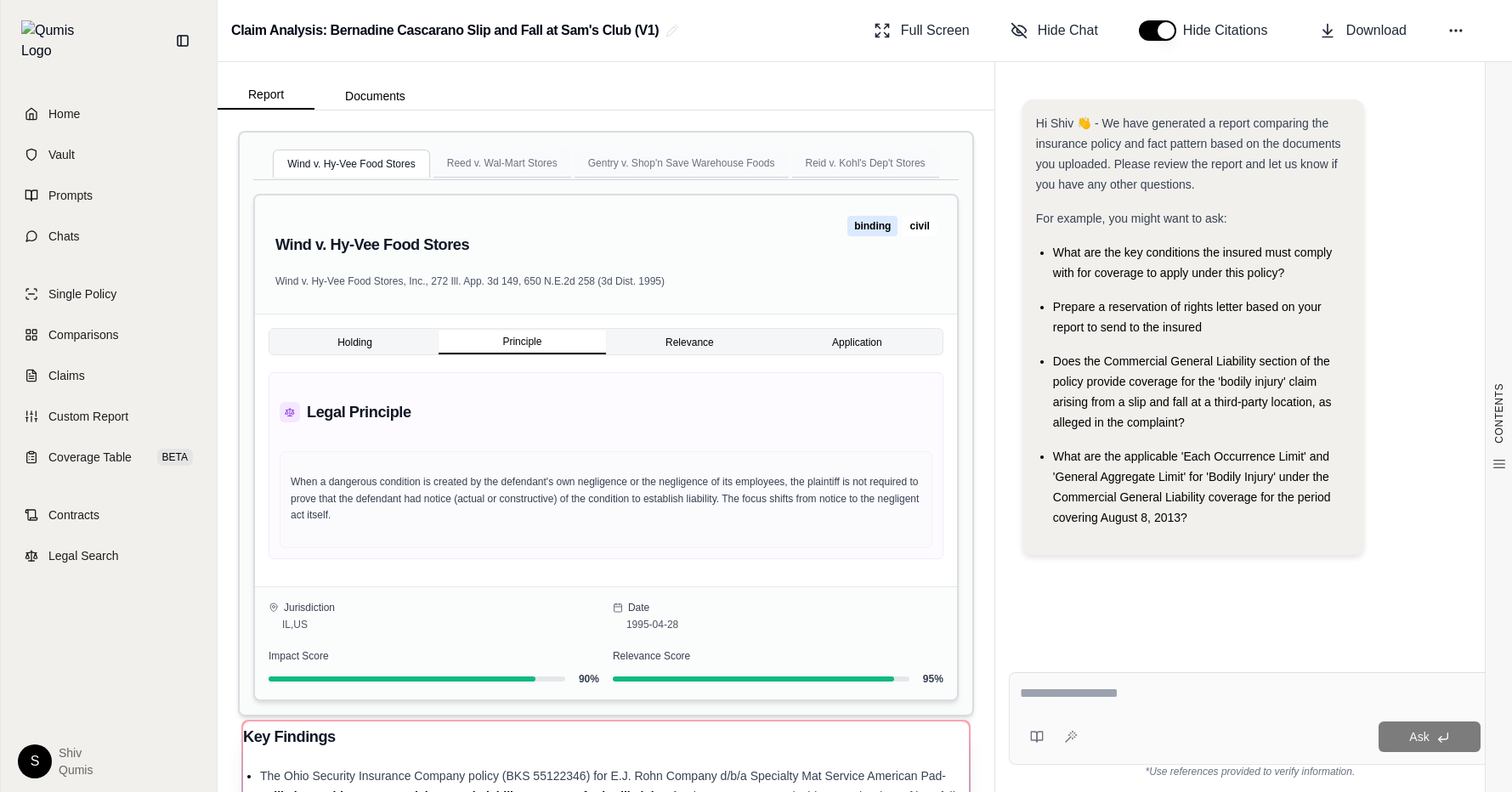 click on "Relevance" at bounding box center (689, 342) 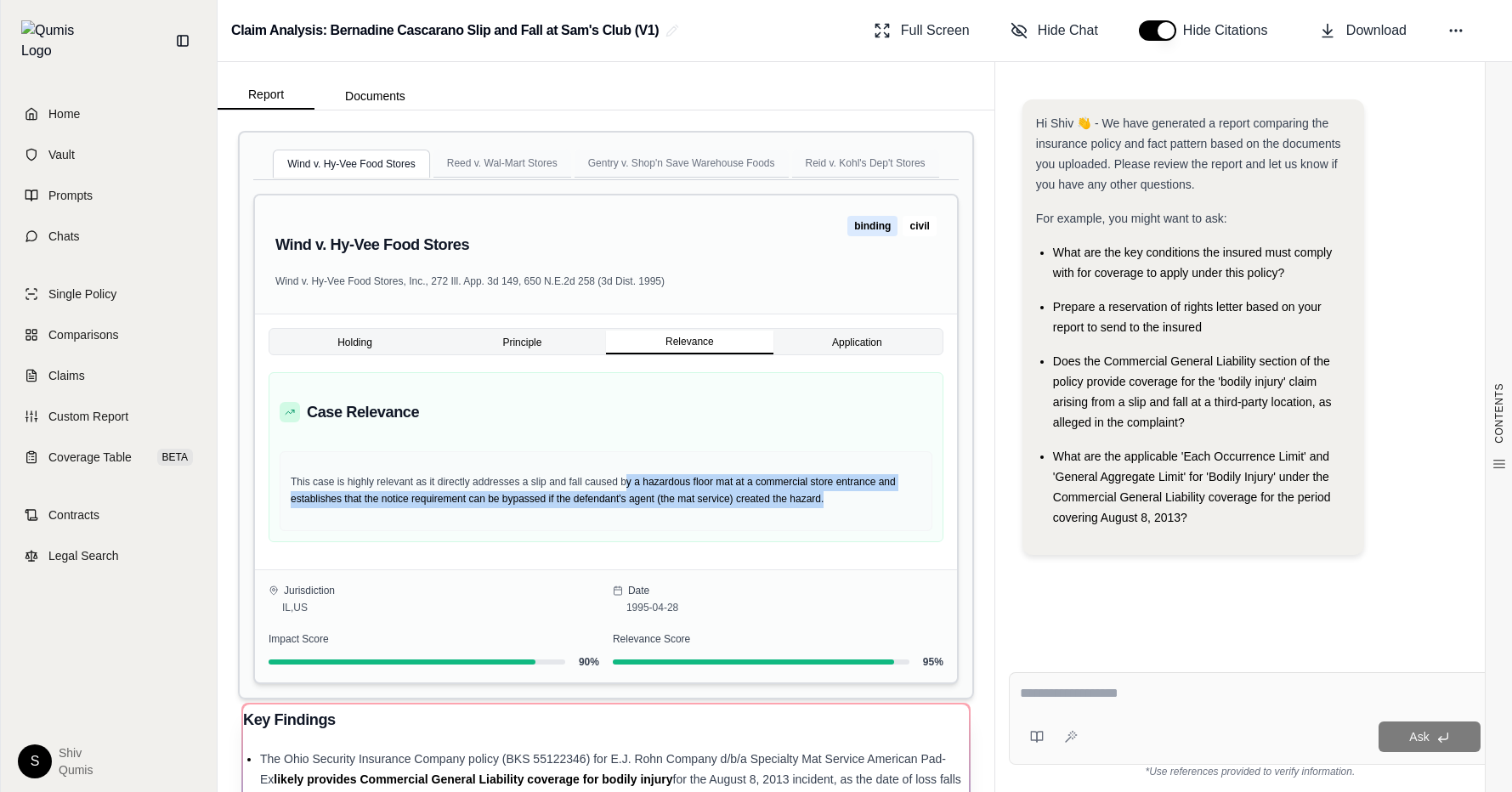 drag, startPoint x: 626, startPoint y: 484, endPoint x: 563, endPoint y: 519, distance: 72.06941 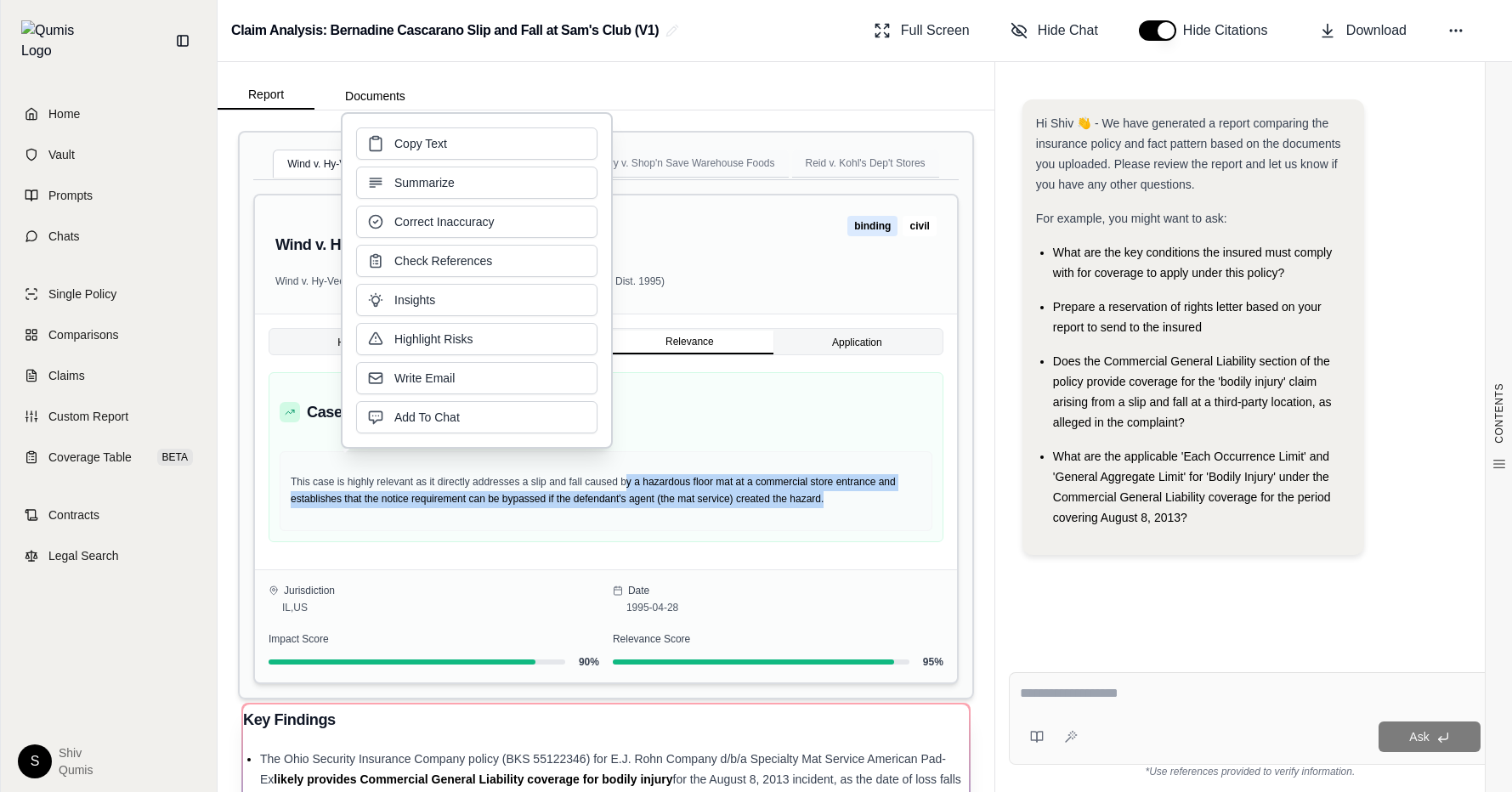 click on "Application" at bounding box center (857, 342) 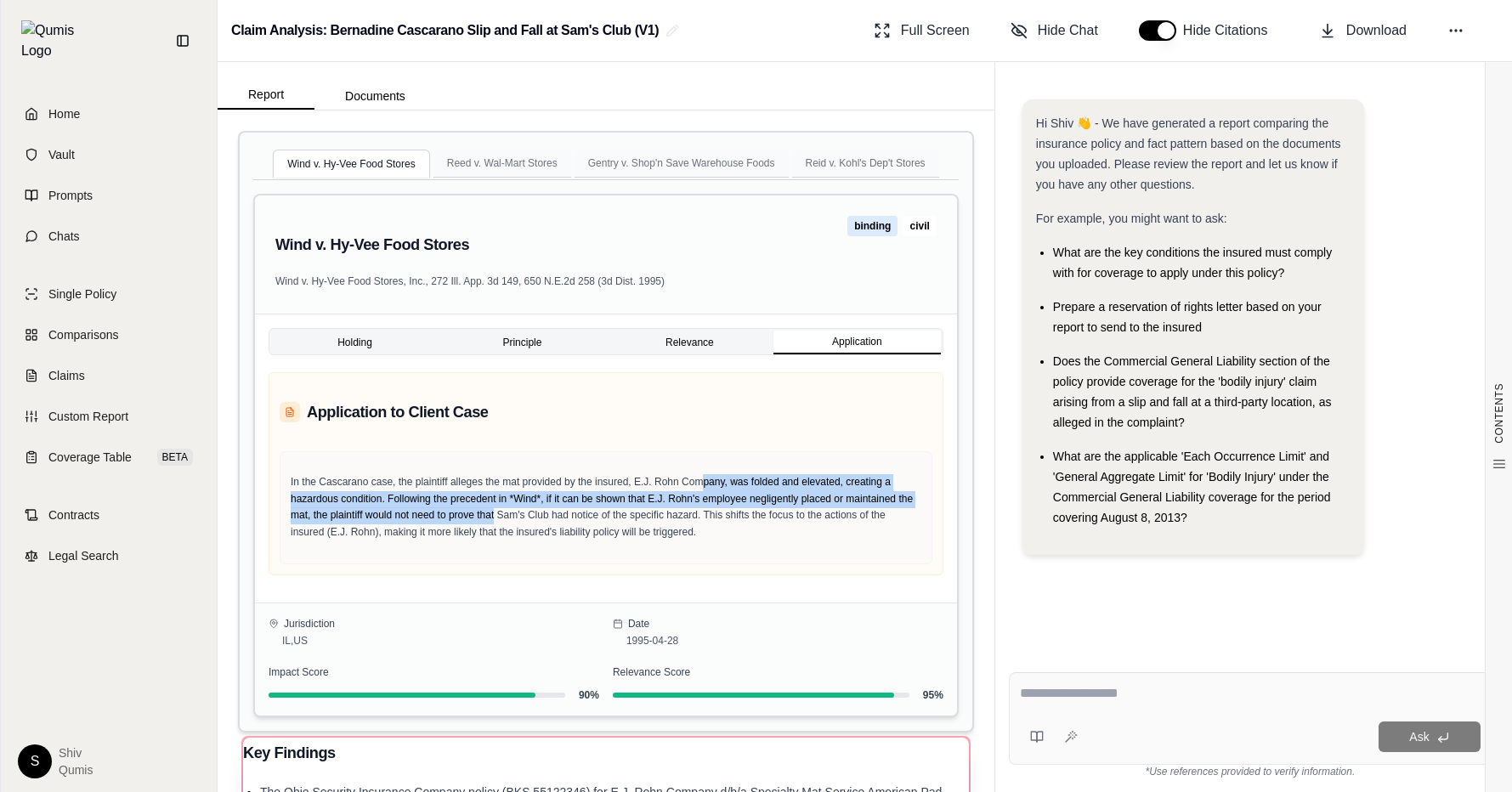 drag, startPoint x: 705, startPoint y: 484, endPoint x: 495, endPoint y: 508, distance: 211.367 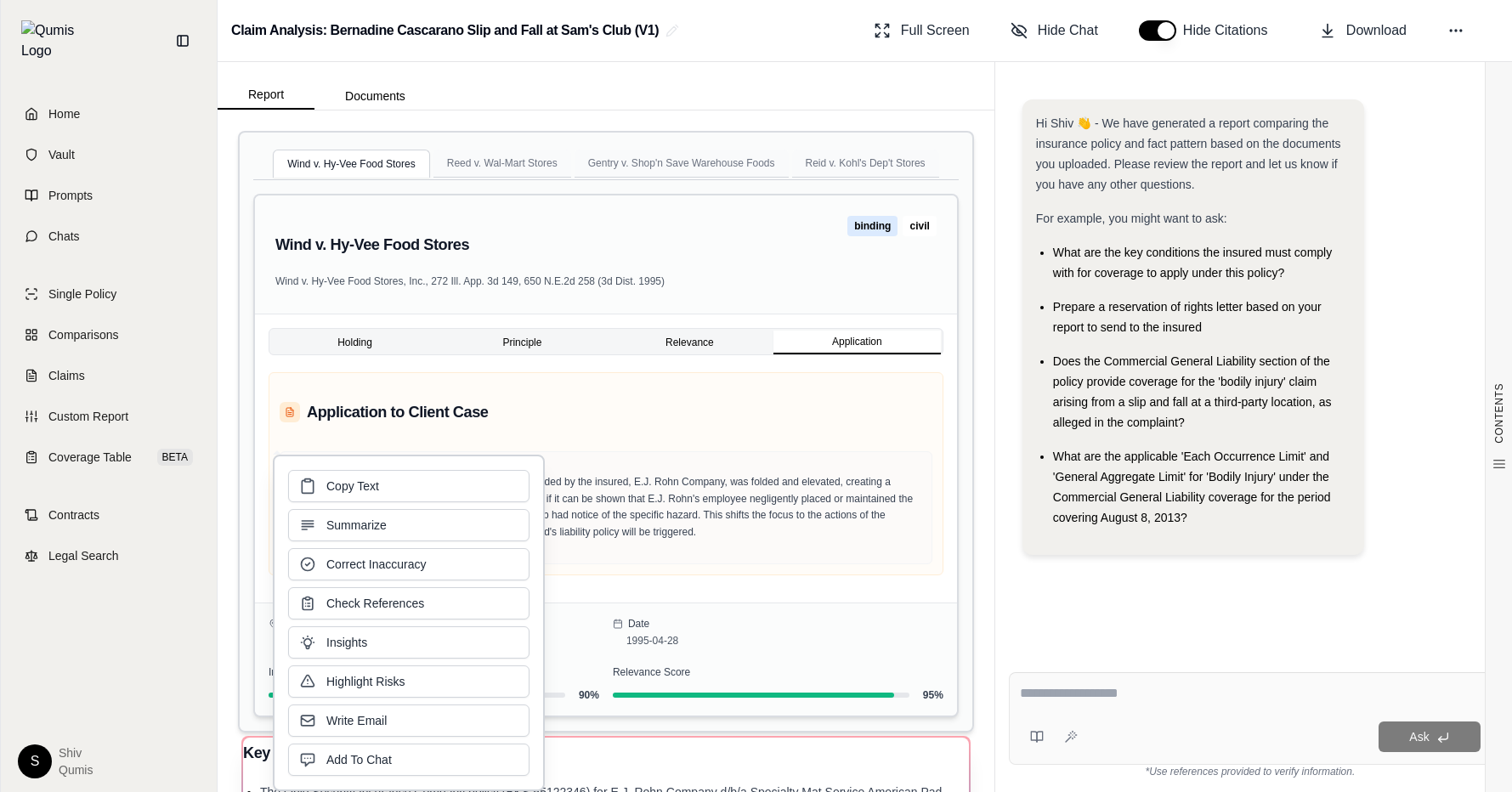 click on "Copy Text Summarize Correct Inaccuracy Check References Insights Highlight Risks Write Email Add To Chat" at bounding box center [409, 623] 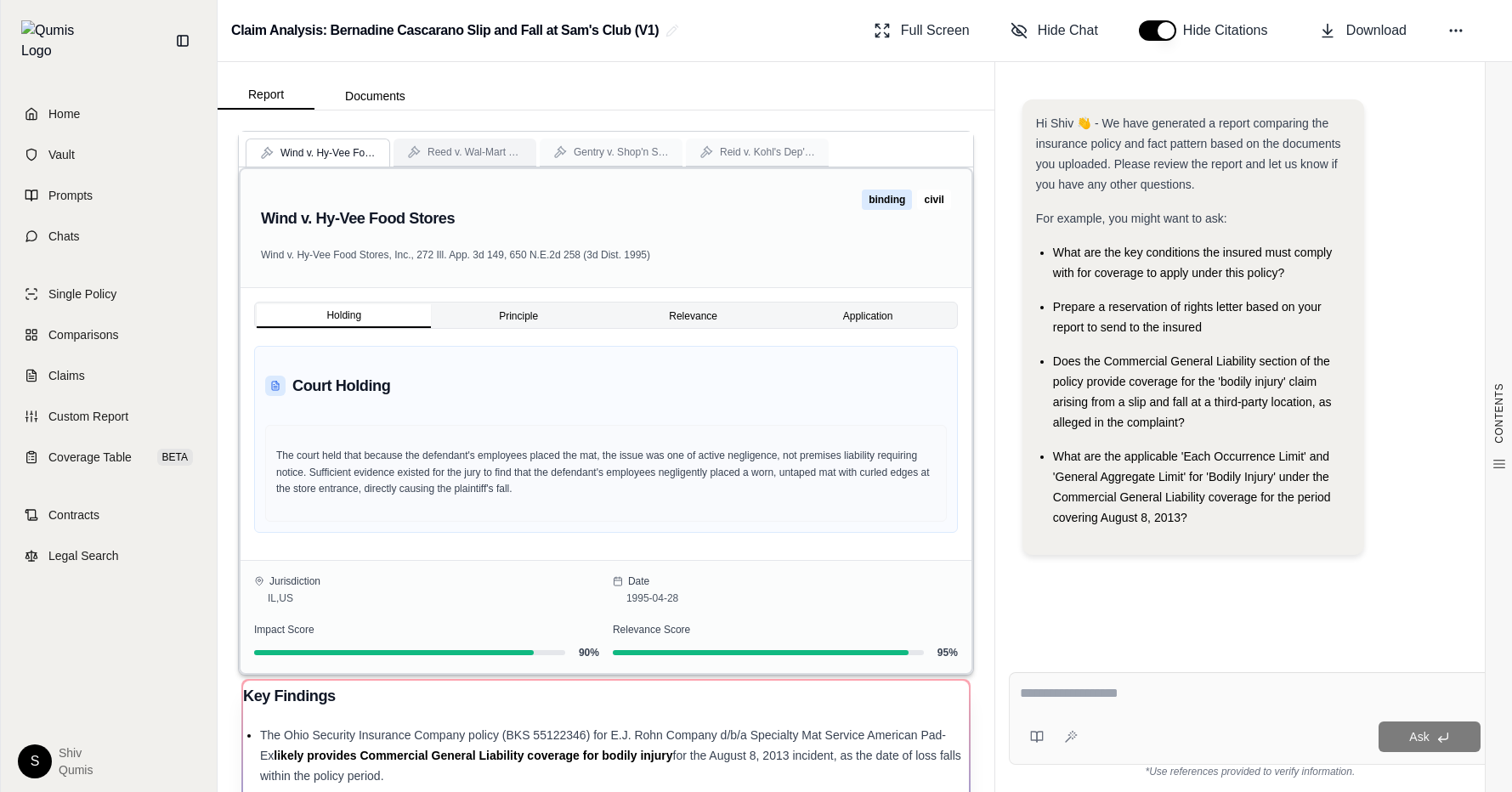 click on "Reed v. Wal-Mart Stores" at bounding box center [475, 152] 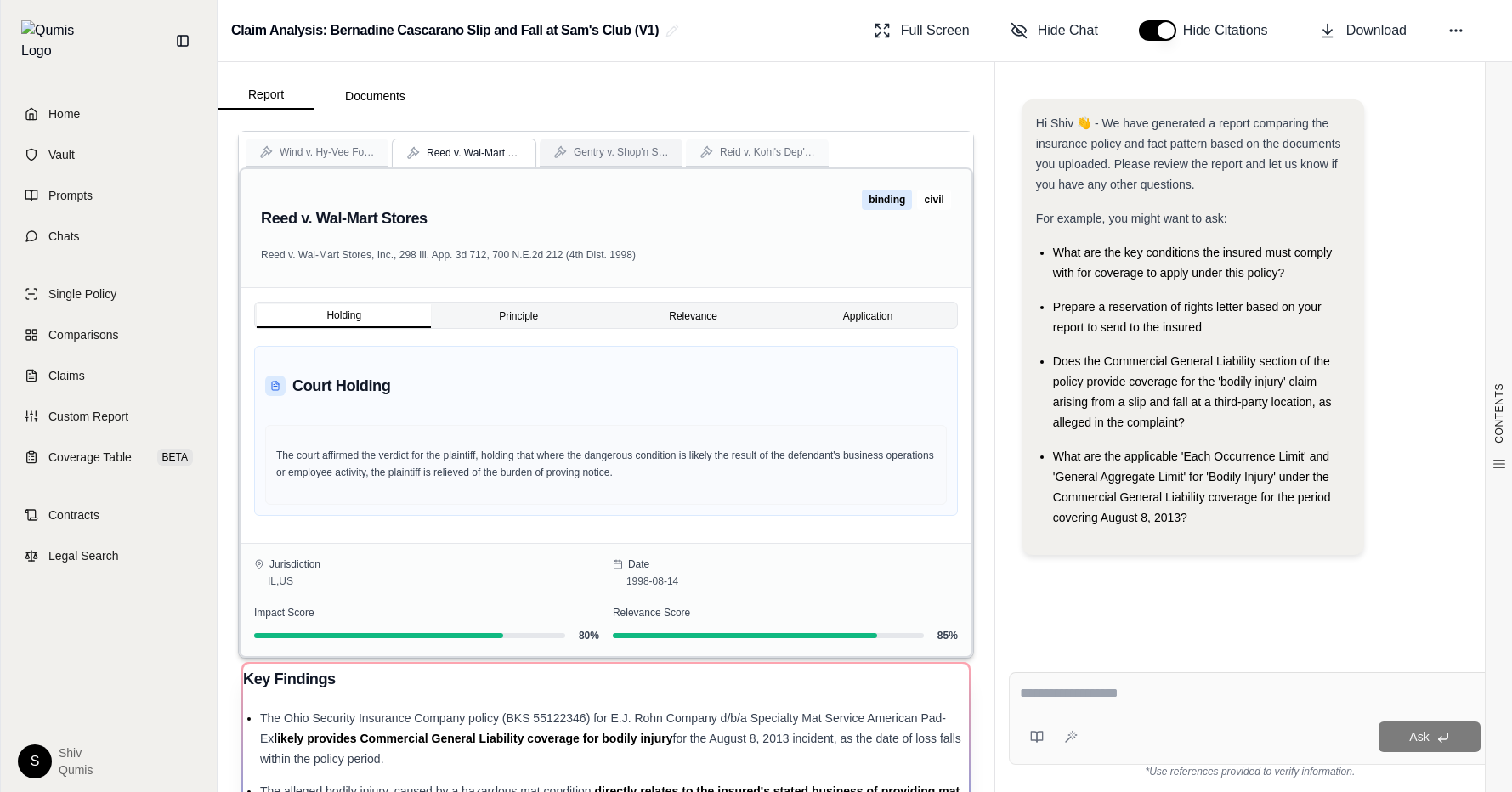 click on "Gentry v. Shop'n Save Warehouse Foods" at bounding box center (621, 152) 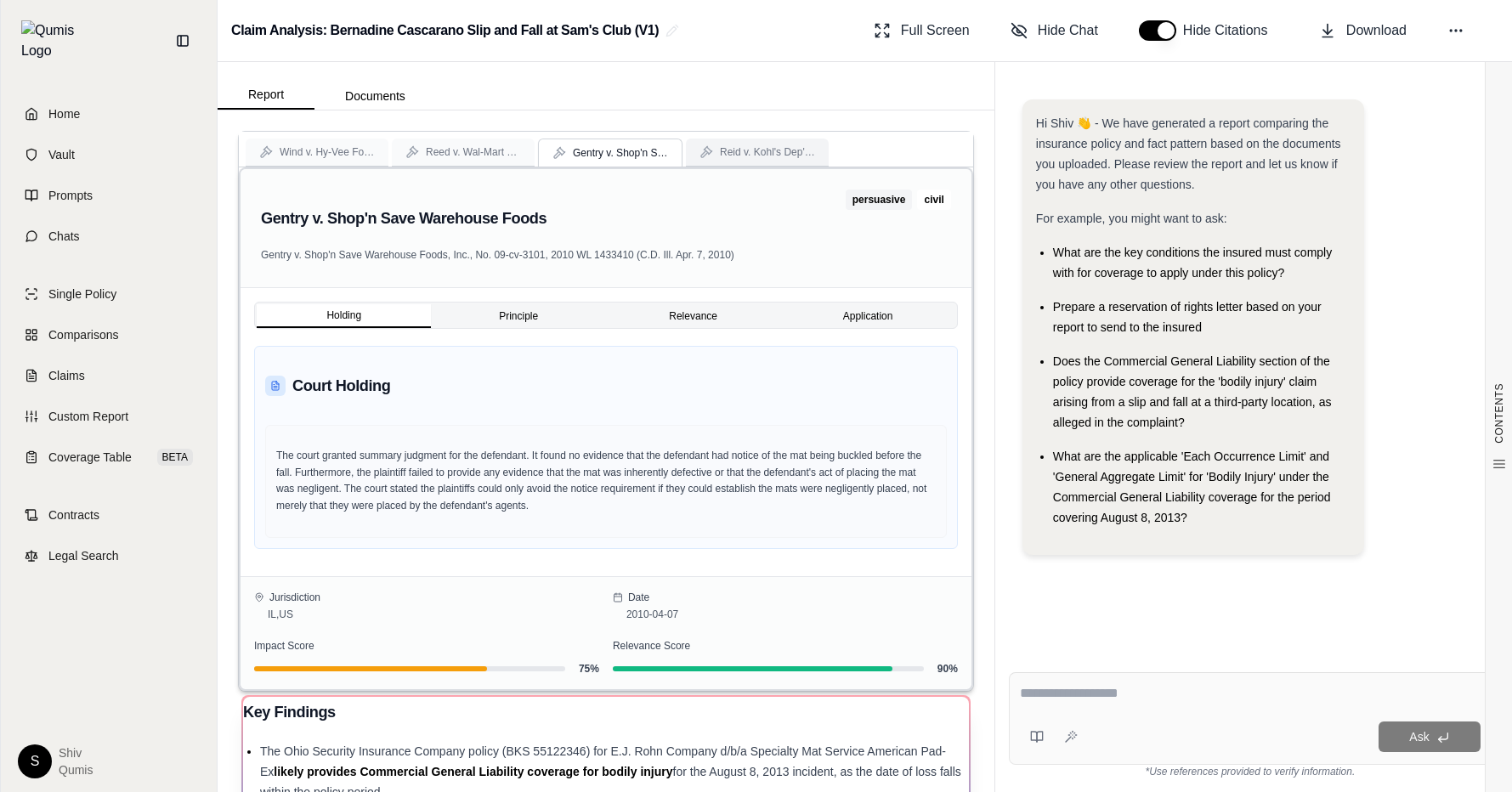 click on "Reid v. Kohl's Dep't Stores" at bounding box center [767, 152] 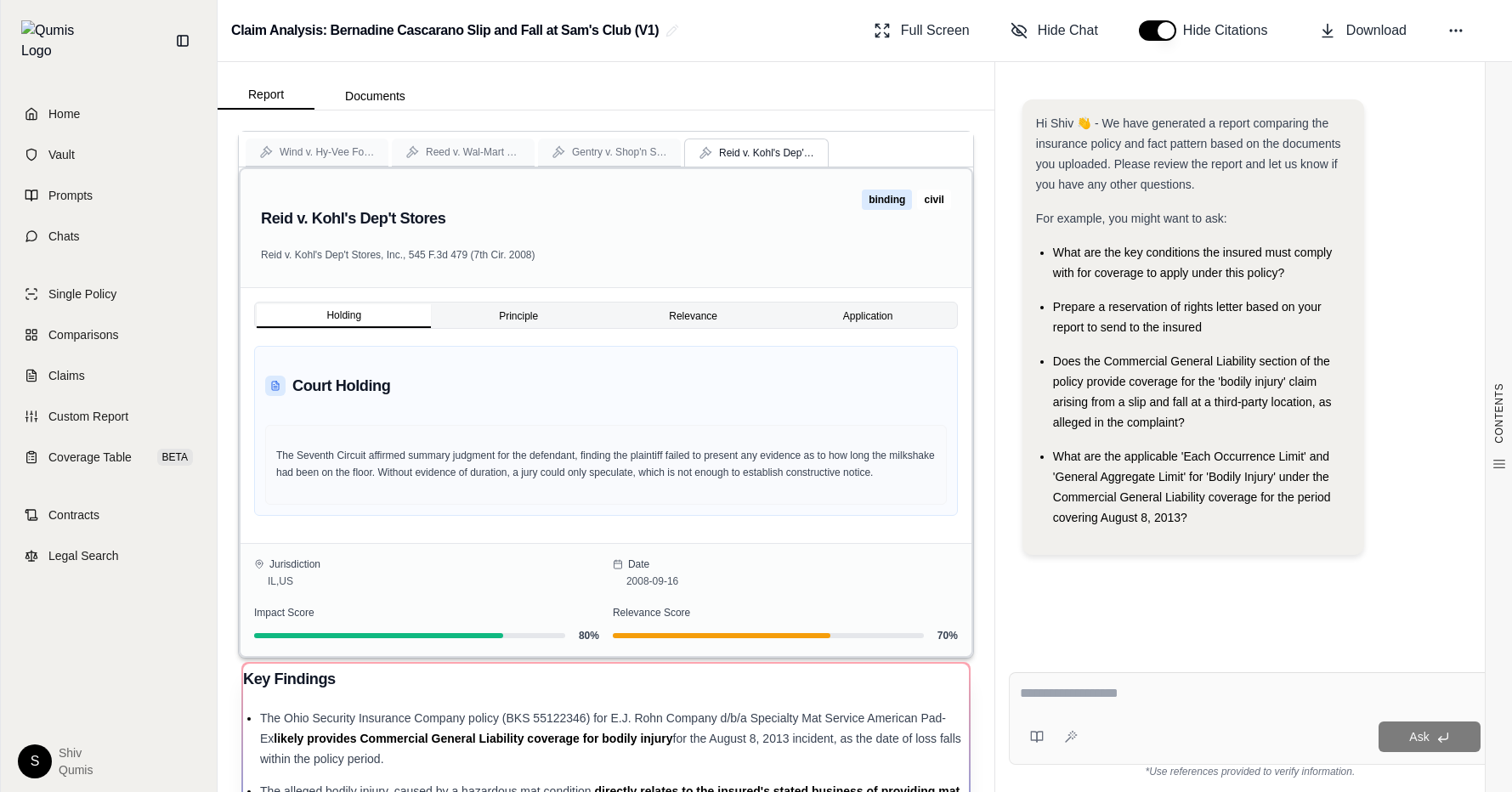 click on "Hi Shiv 👋   - We have generated a report comparing the insurance policy and fact pattern based on the documents you uploaded. Please review the report and let us know if you have any other questions.
For example, you might want to ask:
What are the key conditions the insured must comply with for coverage to apply under this policy?
Prepare a reservation of rights letter based on your report to send to the insured
Does the Commercial General Liability section of the policy provide coverage for the 'bodily injury' claim arising from a slip and fall at a third-party location, as alleged in the complaint?
What are the applicable 'Each Occurrence Limit' and 'General Aggregate Limit' for 'Bodily Injury' under the Commercial General Liability coverage for the period covering August 8, 2013?" at bounding box center (1250, 365) 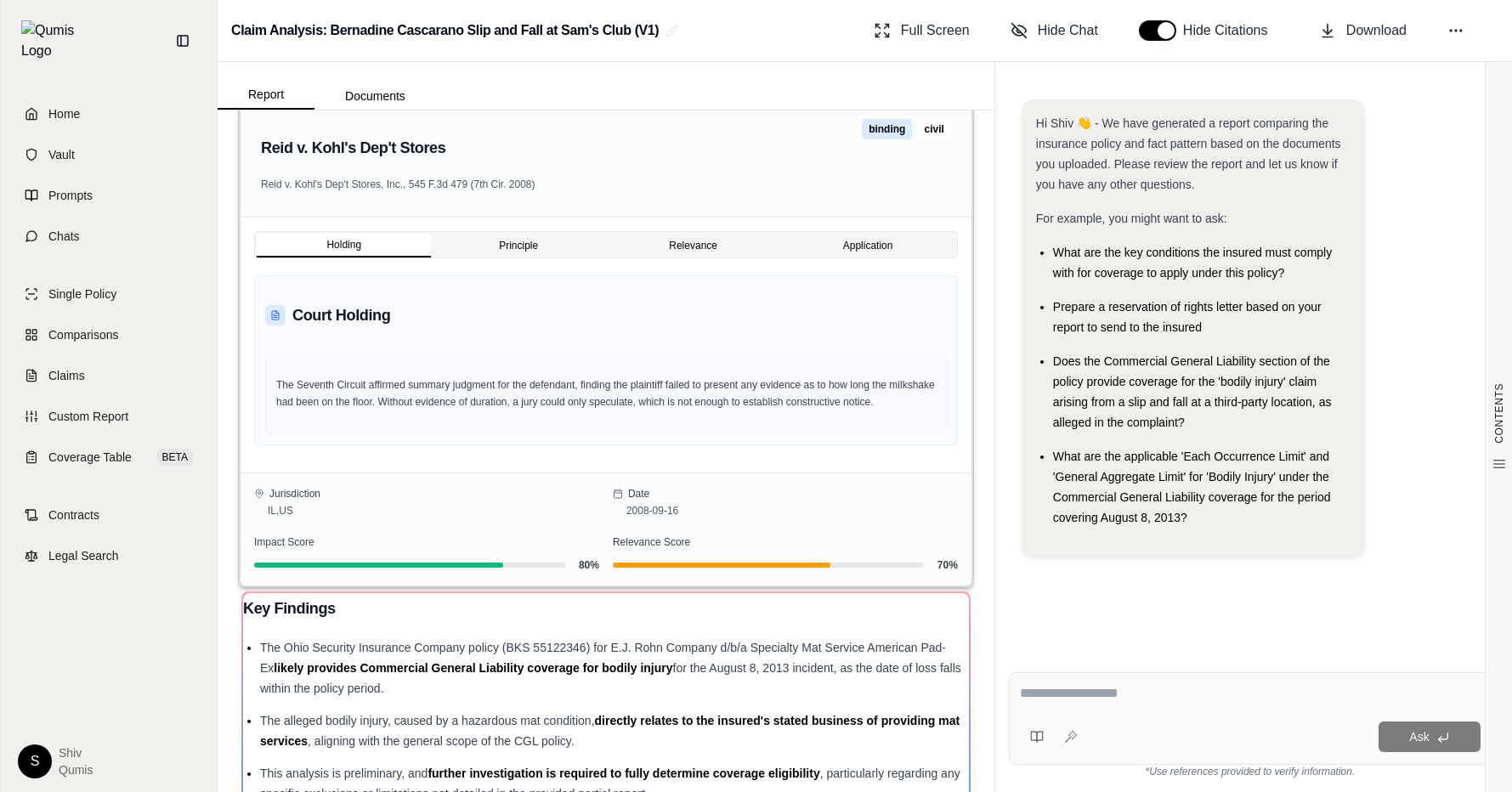 scroll, scrollTop: 0, scrollLeft: 0, axis: both 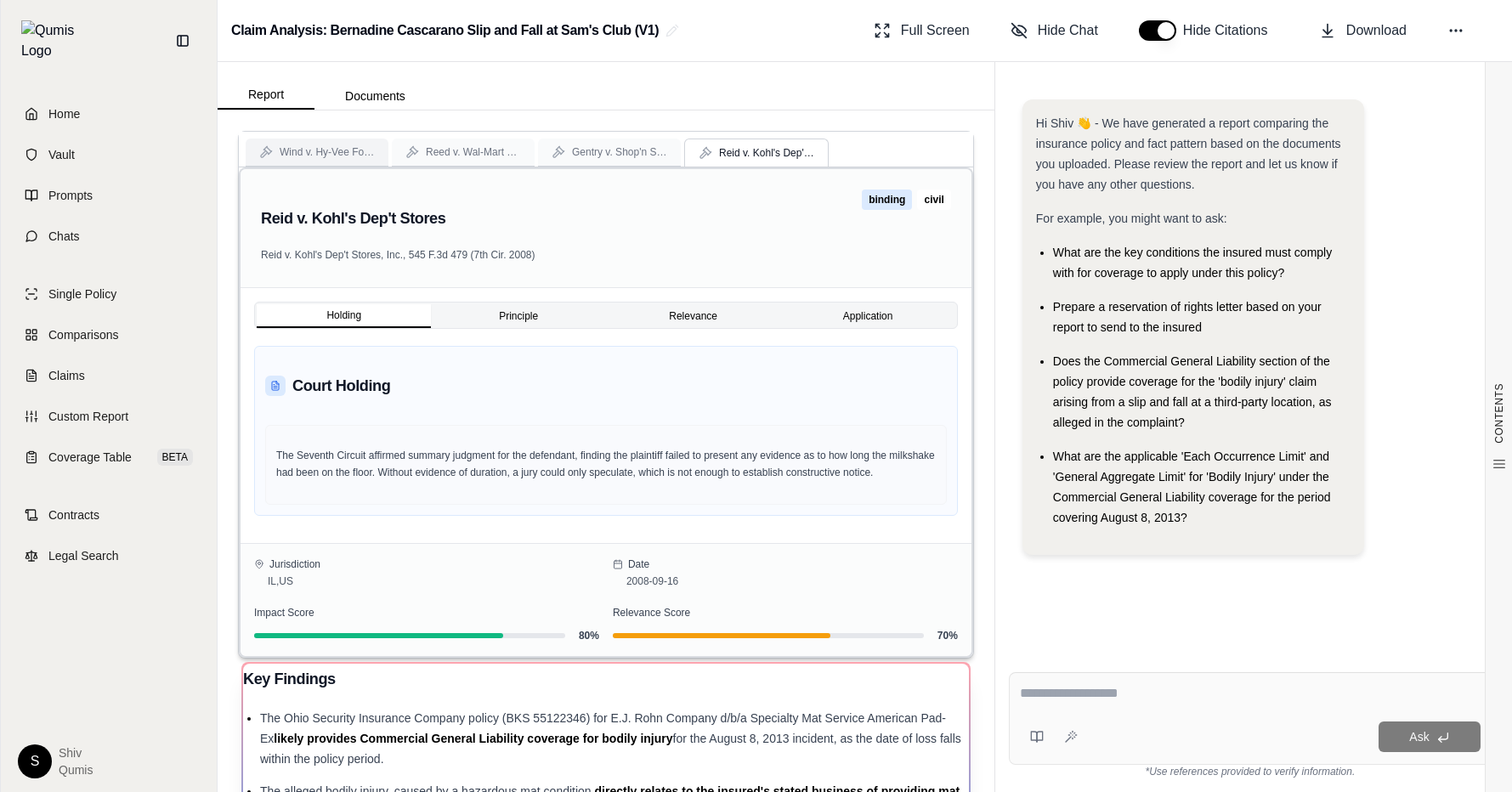 click on "Wind v. Hy-Vee Food Stores" at bounding box center [317, 152] 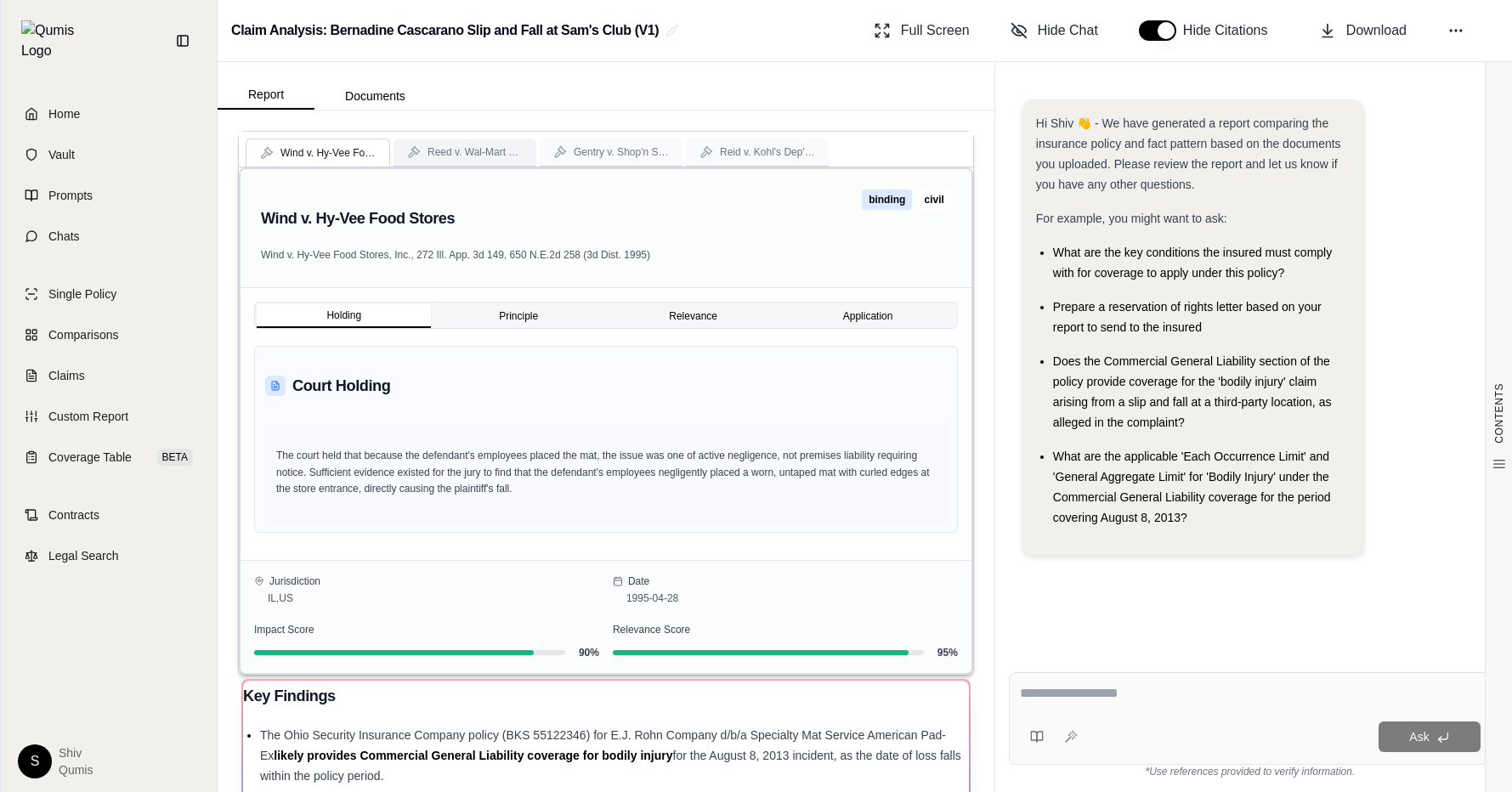 click on "Reed v. Wal-Mart Stores" at bounding box center (475, 152) 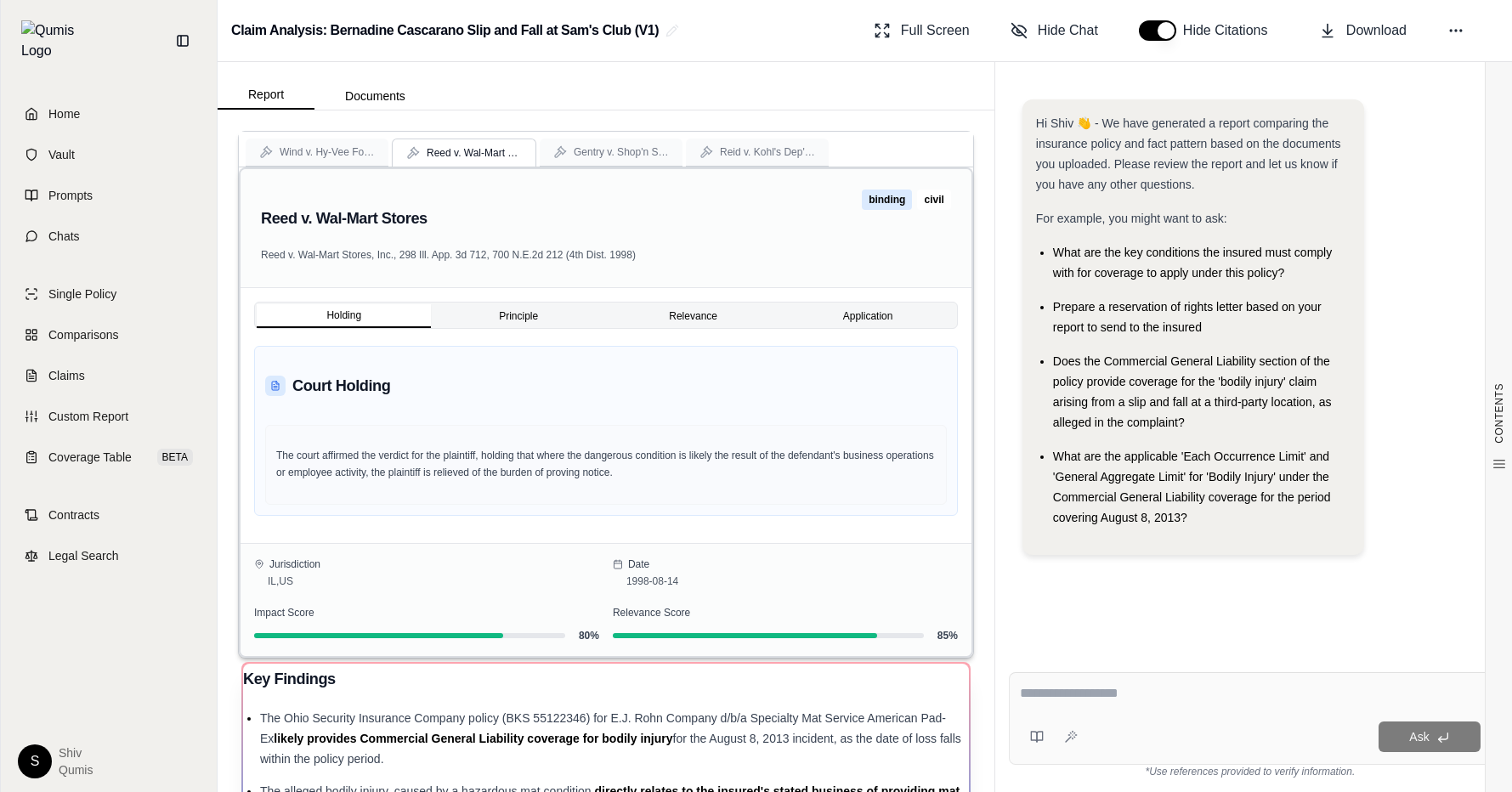 click on "Wind v. Hy-Vee Food Stores Reed v. Wal-Mart Stores Gentry v. Shop'n Save Warehouse Foods Reid v. Kohl's Dep't Stores" at bounding box center [606, 150] 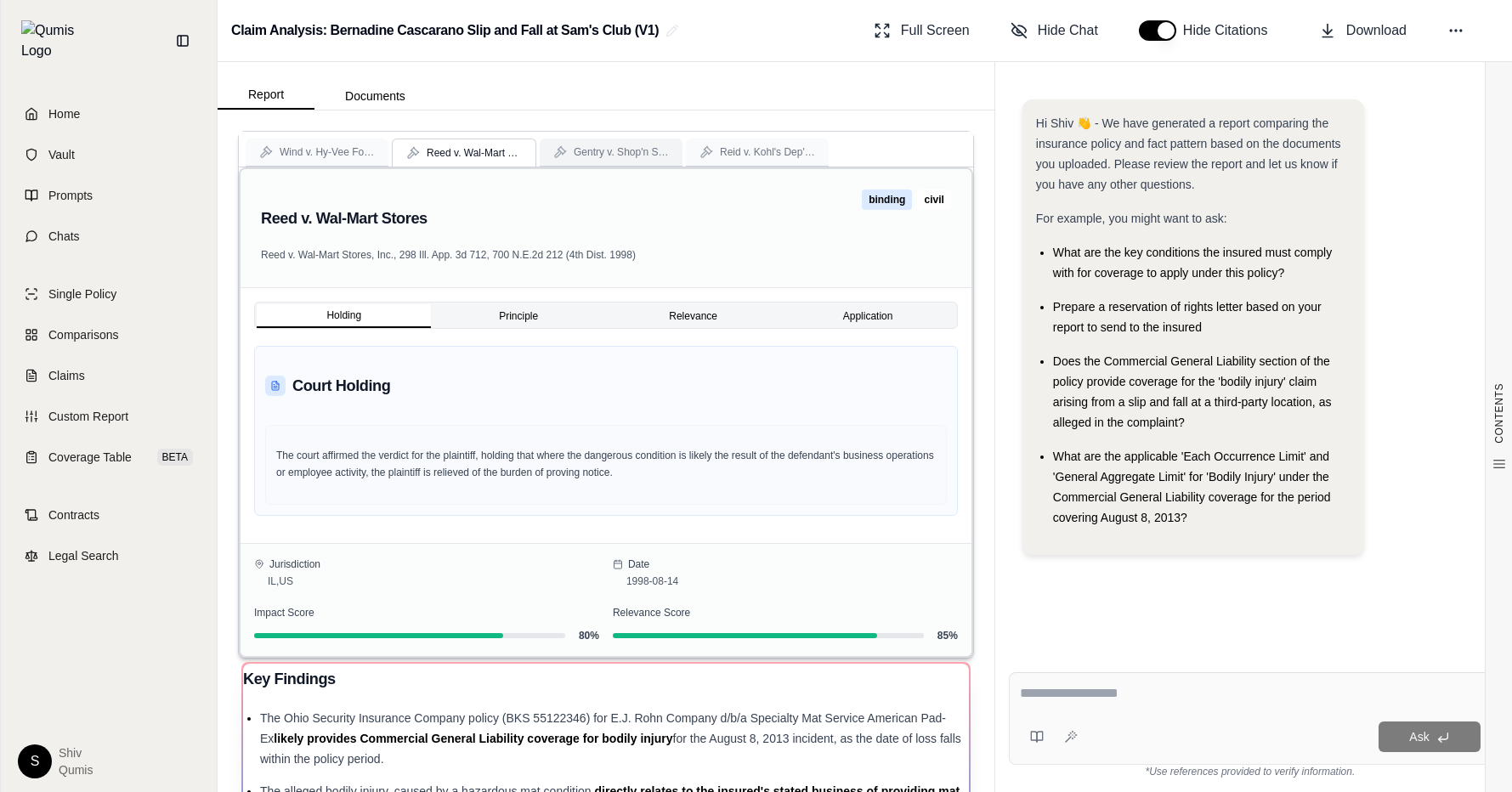 click on "Gentry v. Shop'n Save Warehouse Foods" at bounding box center [611, 152] 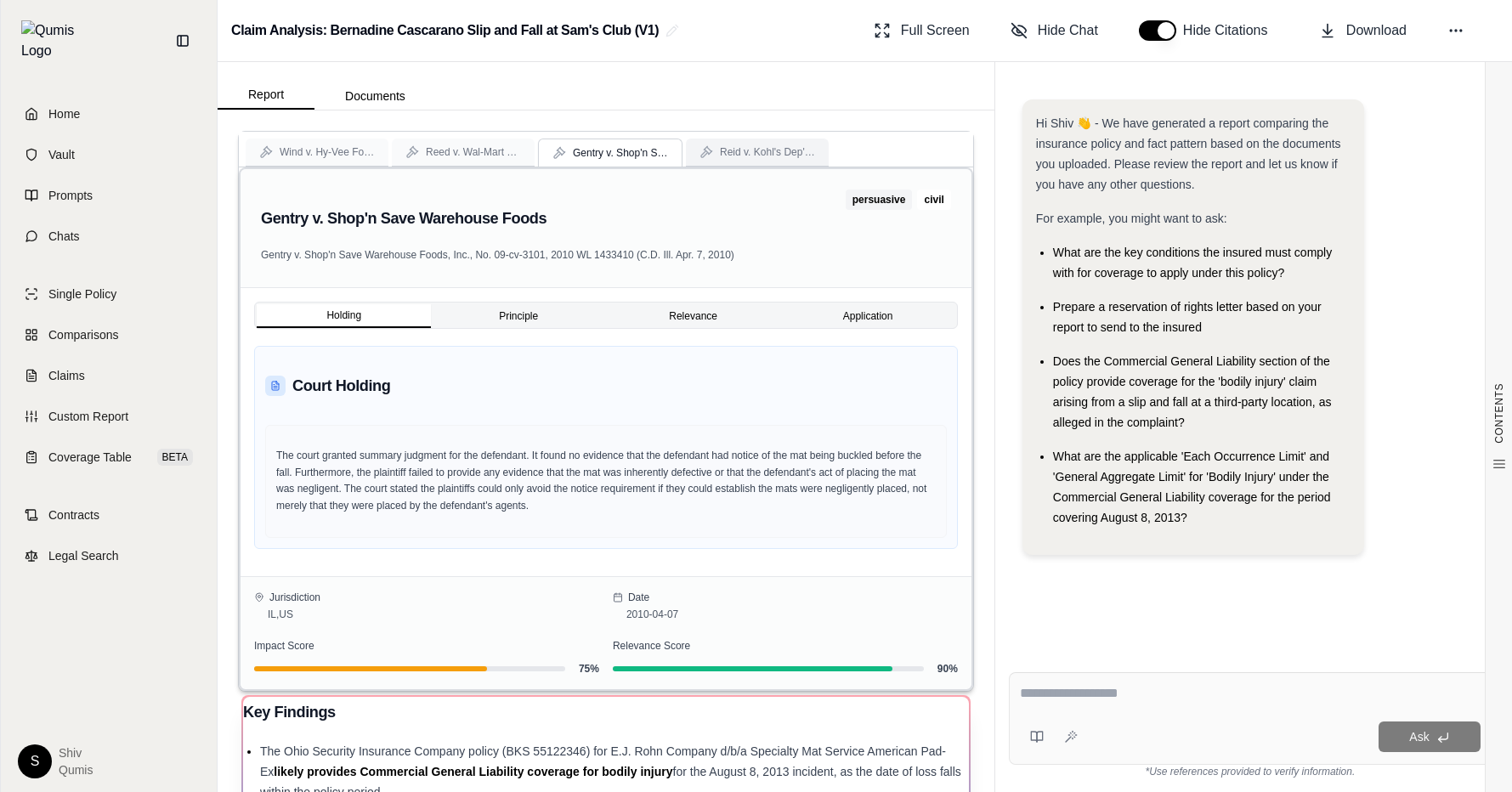 click on "Reid v. Kohl's Dep't Stores" at bounding box center (757, 152) 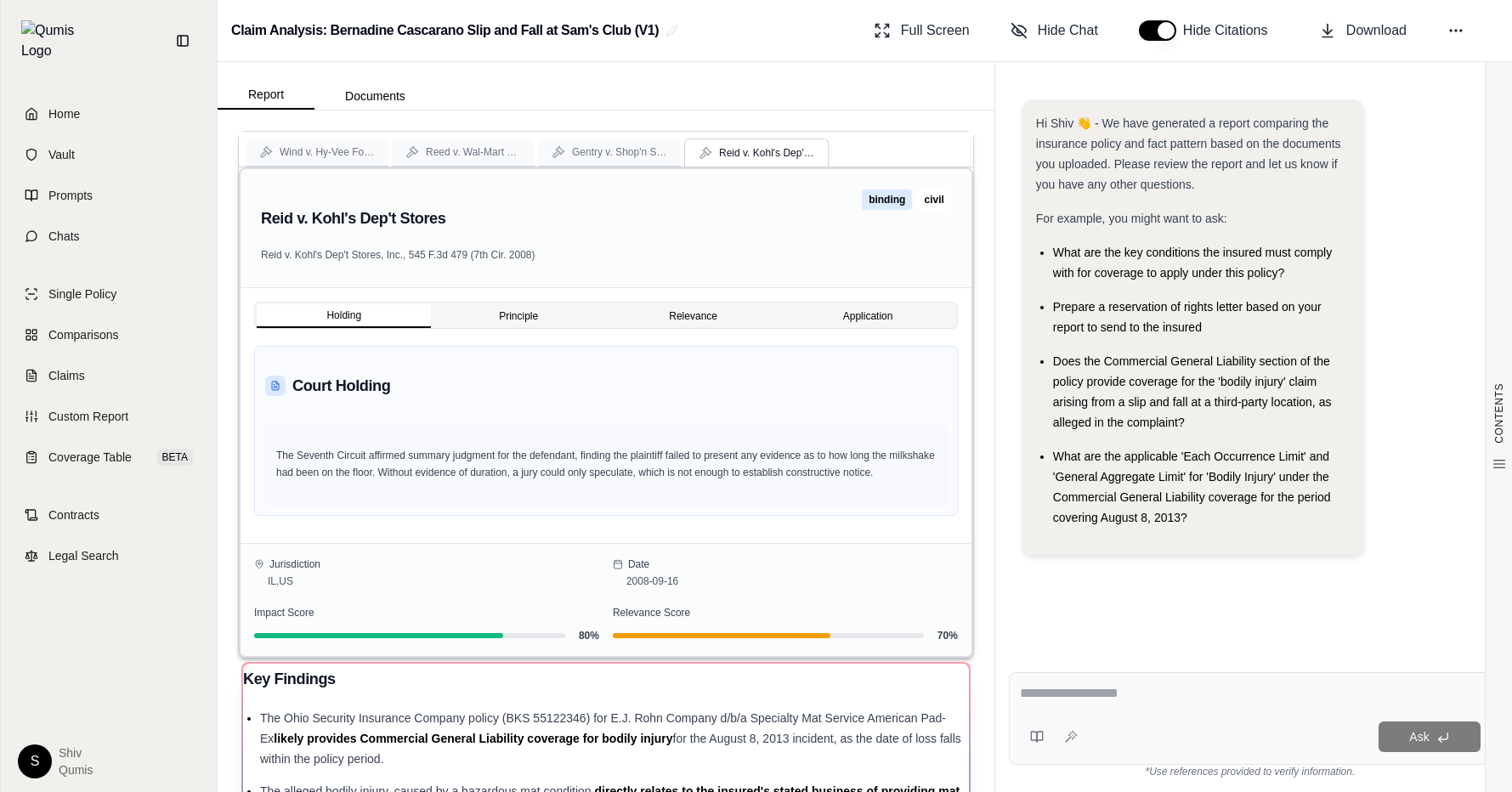 click on "Principle" at bounding box center [518, 316] 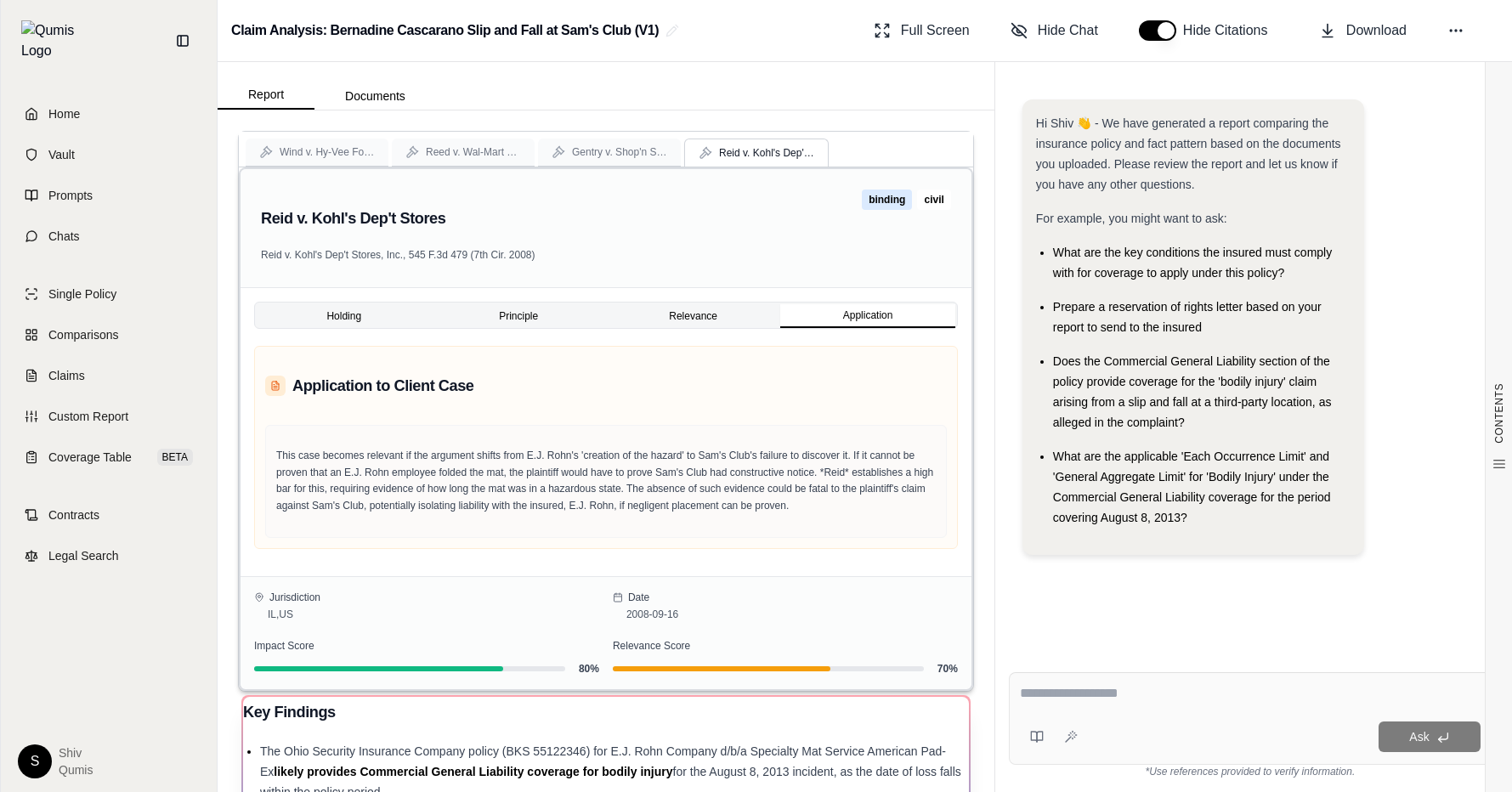 click on "Application" at bounding box center (867, 316) 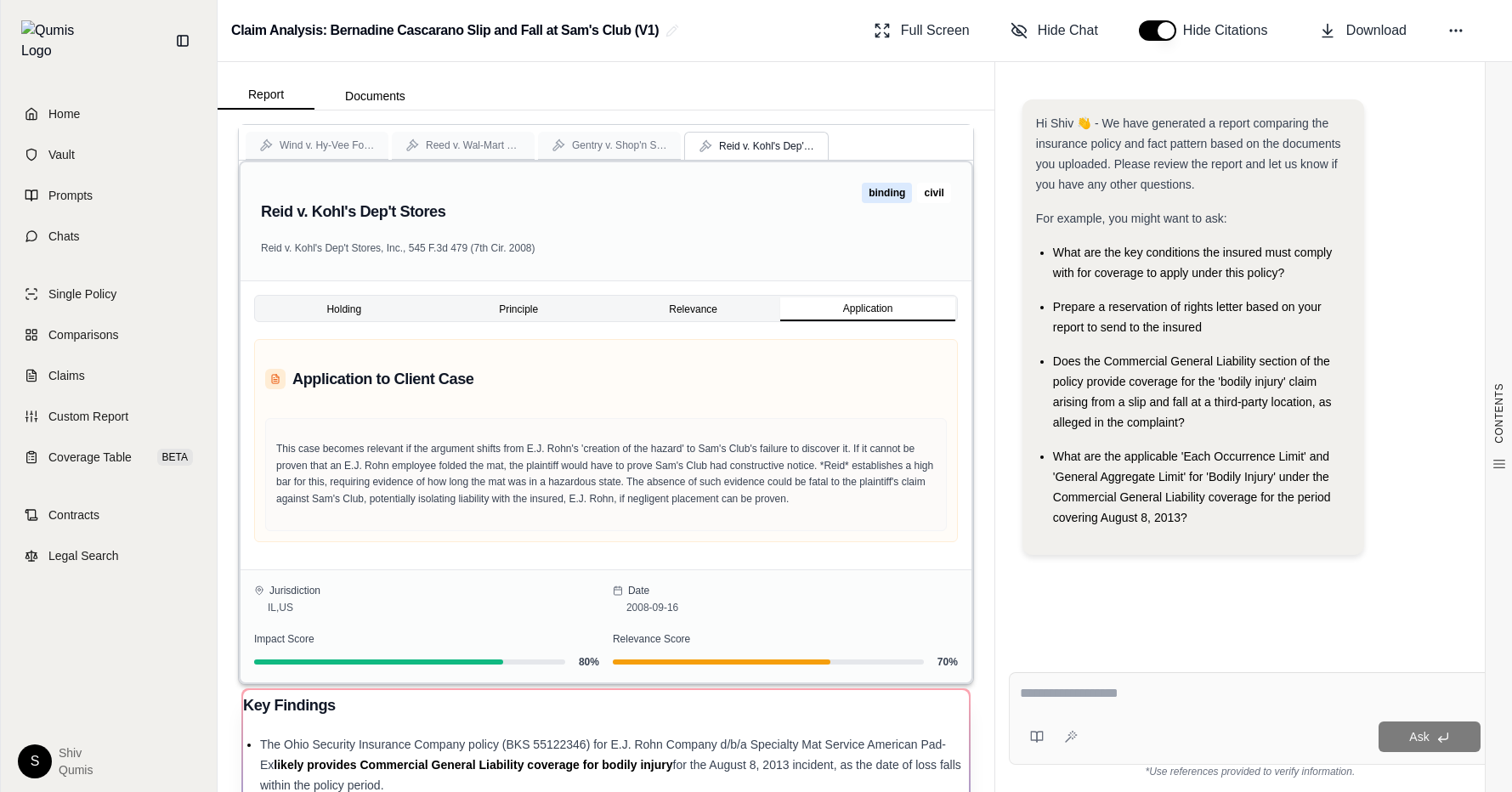 scroll, scrollTop: 0, scrollLeft: 0, axis: both 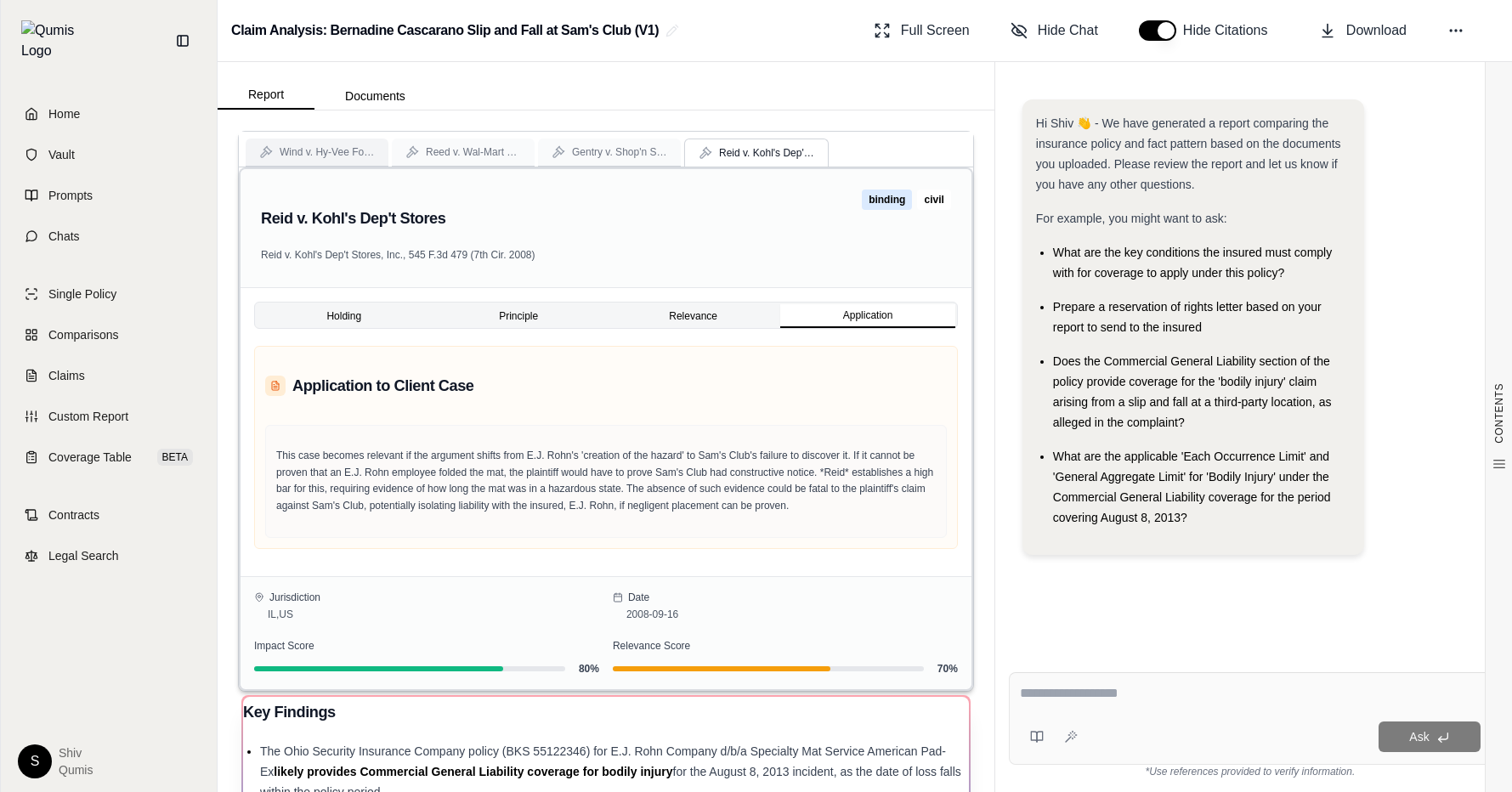 click on "Wind v. Hy-Vee Food Stores" at bounding box center [327, 152] 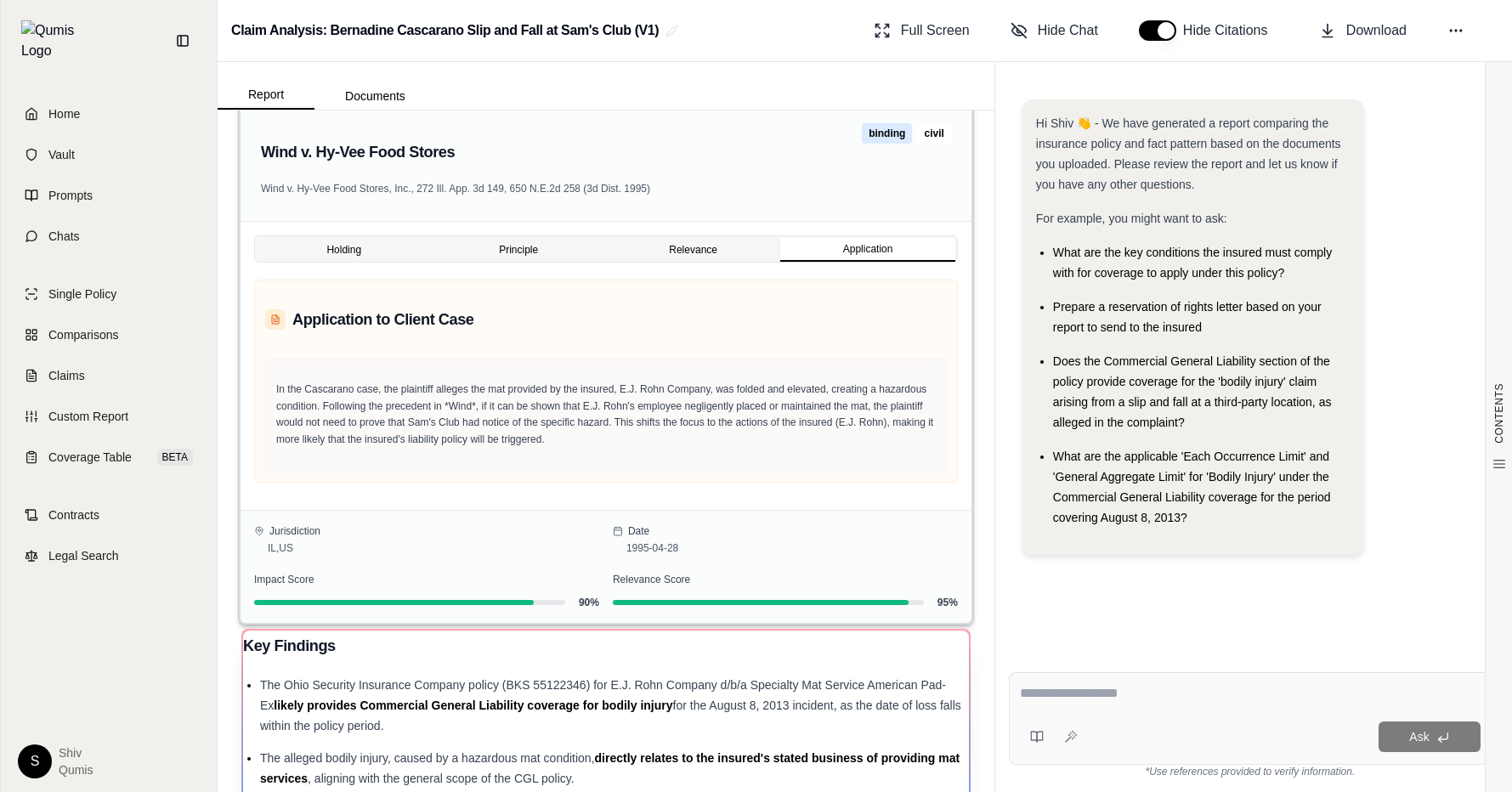 scroll, scrollTop: 0, scrollLeft: 0, axis: both 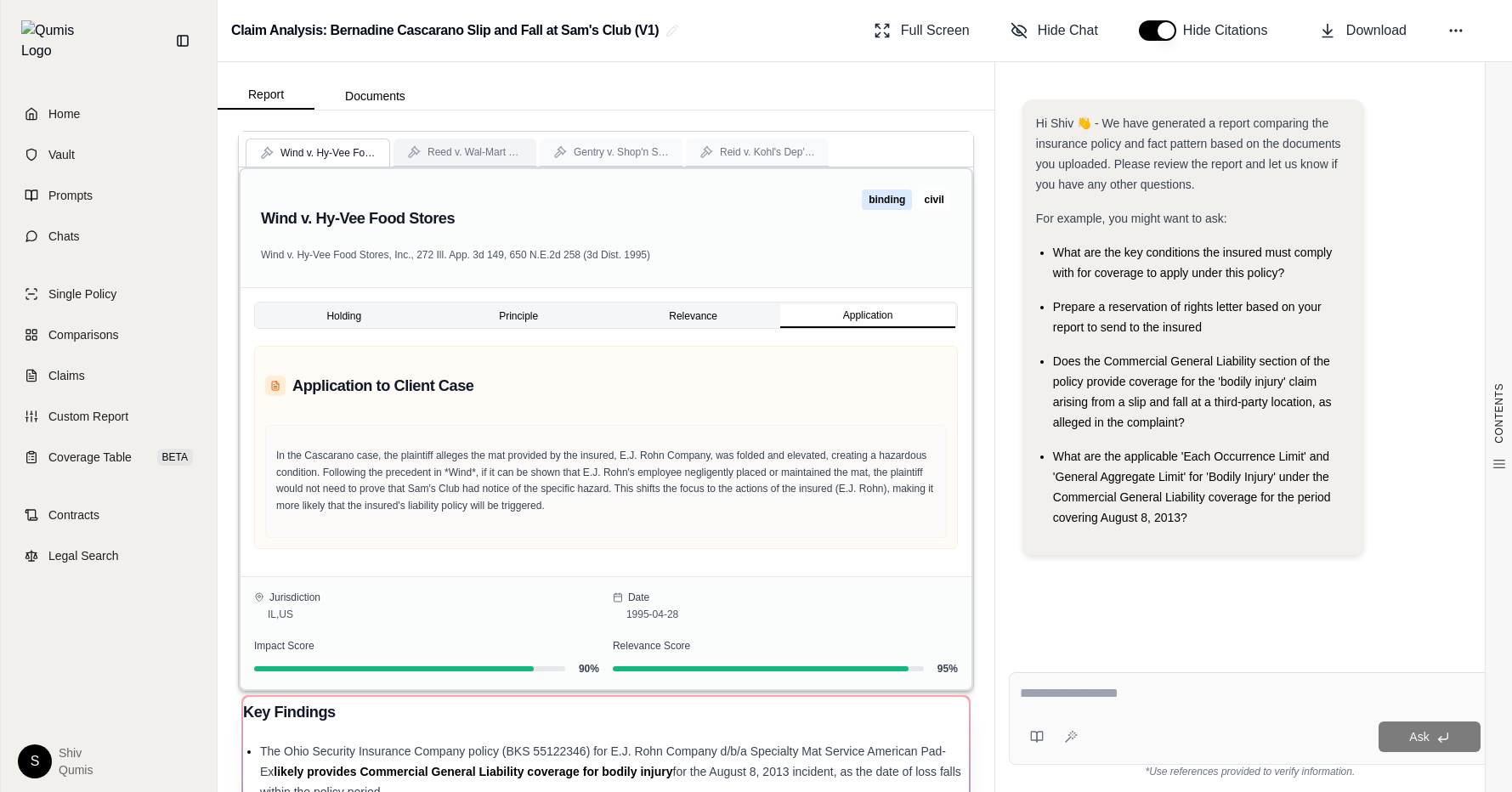 click on "Reed v. Wal-Mart Stores" at bounding box center [465, 152] 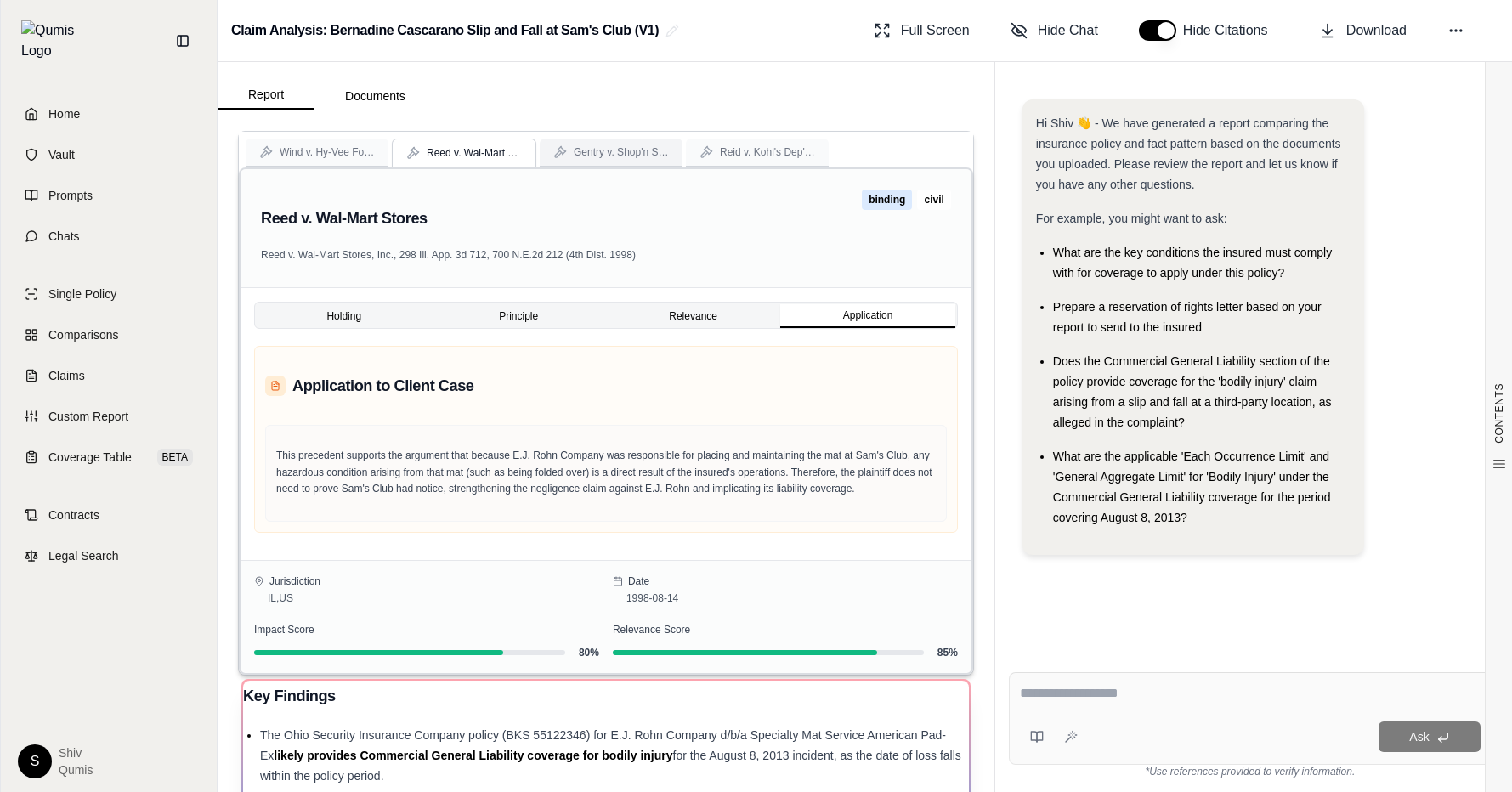 click on "Gentry v. Shop'n Save Warehouse Foods" at bounding box center (621, 152) 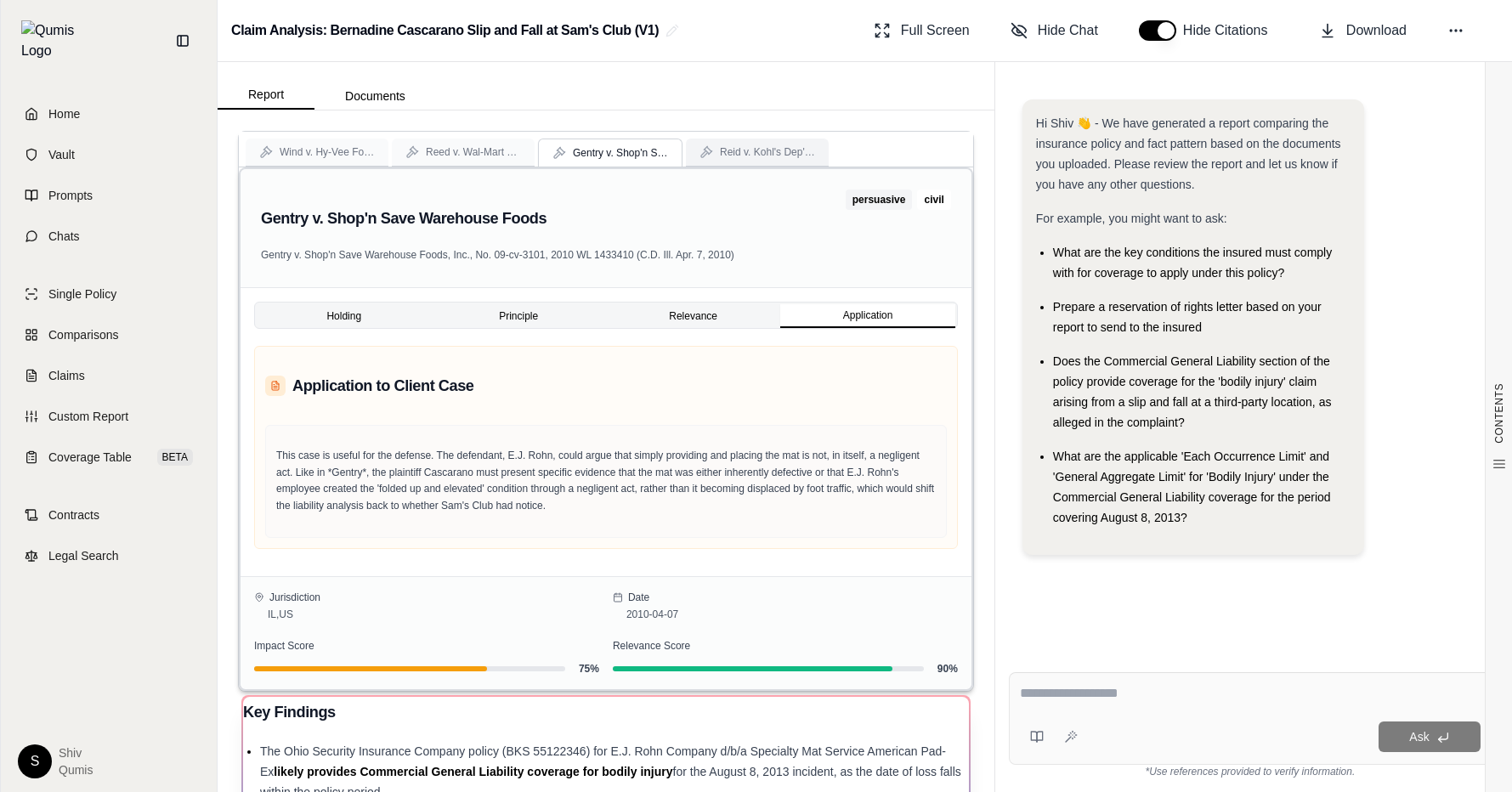 click on "Reid v. Kohl's Dep't Stores" at bounding box center [767, 152] 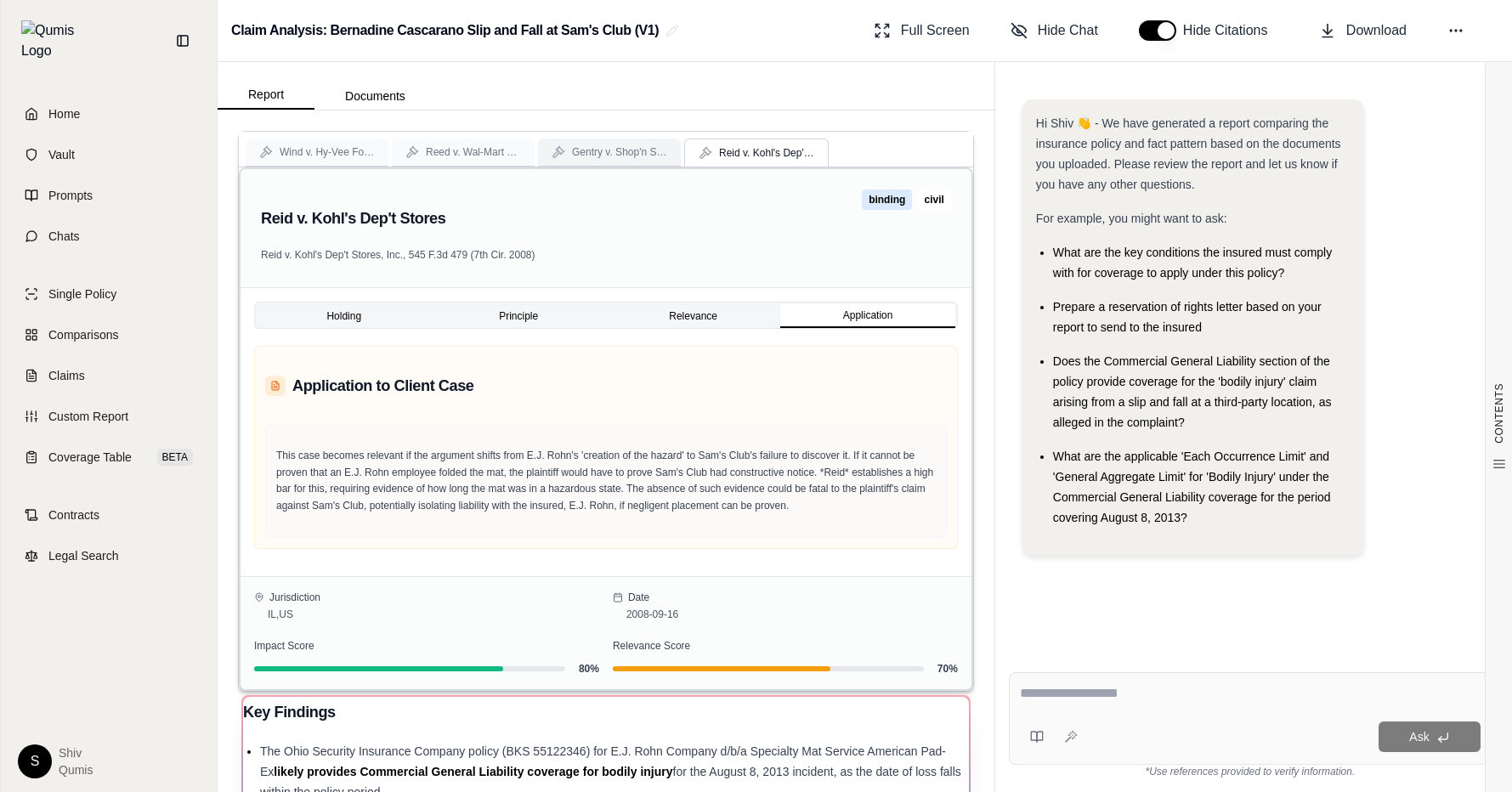 click on "Gentry v. Shop'n Save Warehouse Foods" at bounding box center [620, 152] 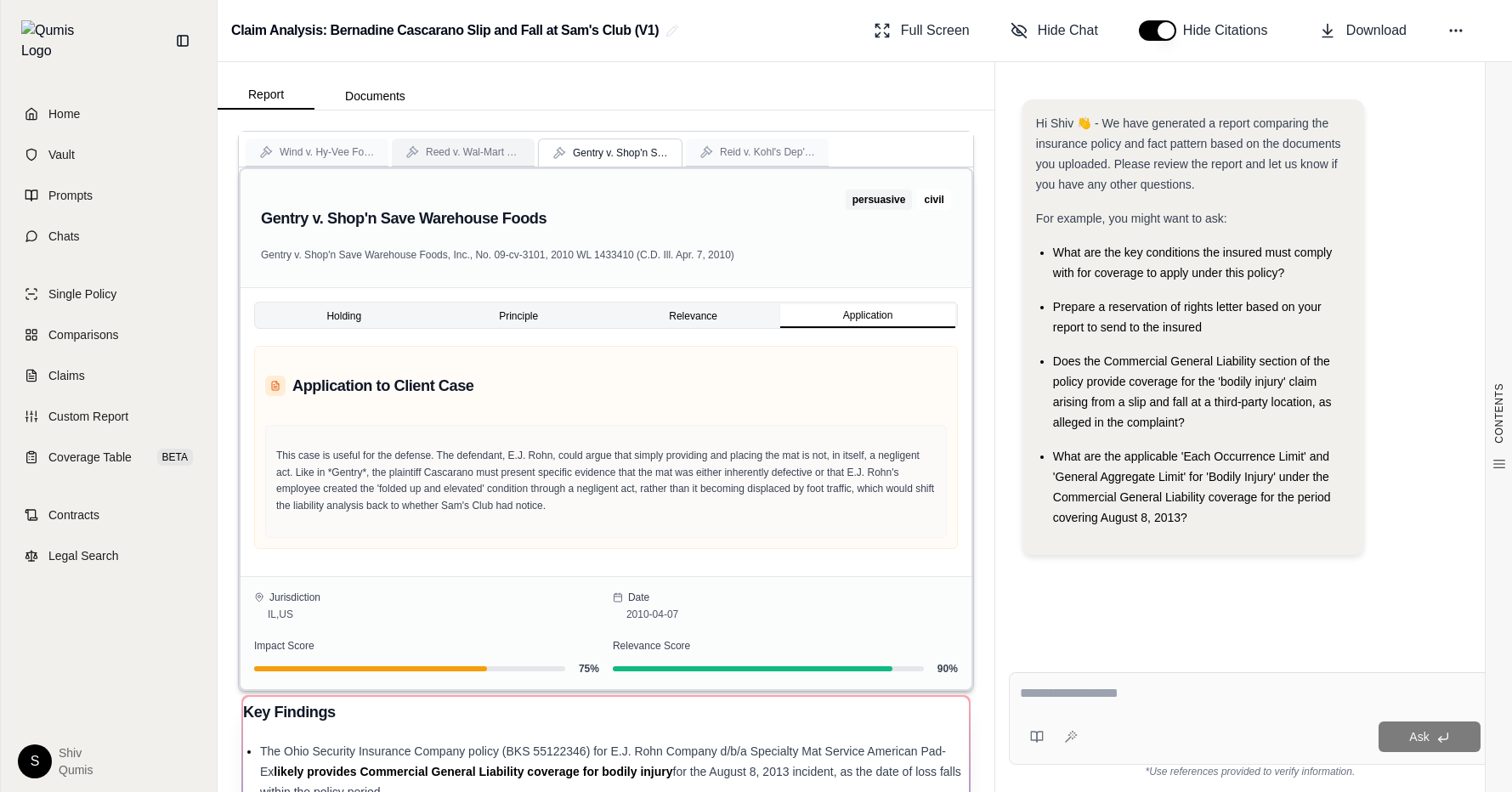 click on "Reed v. Wal-Mart Stores" at bounding box center (463, 152) 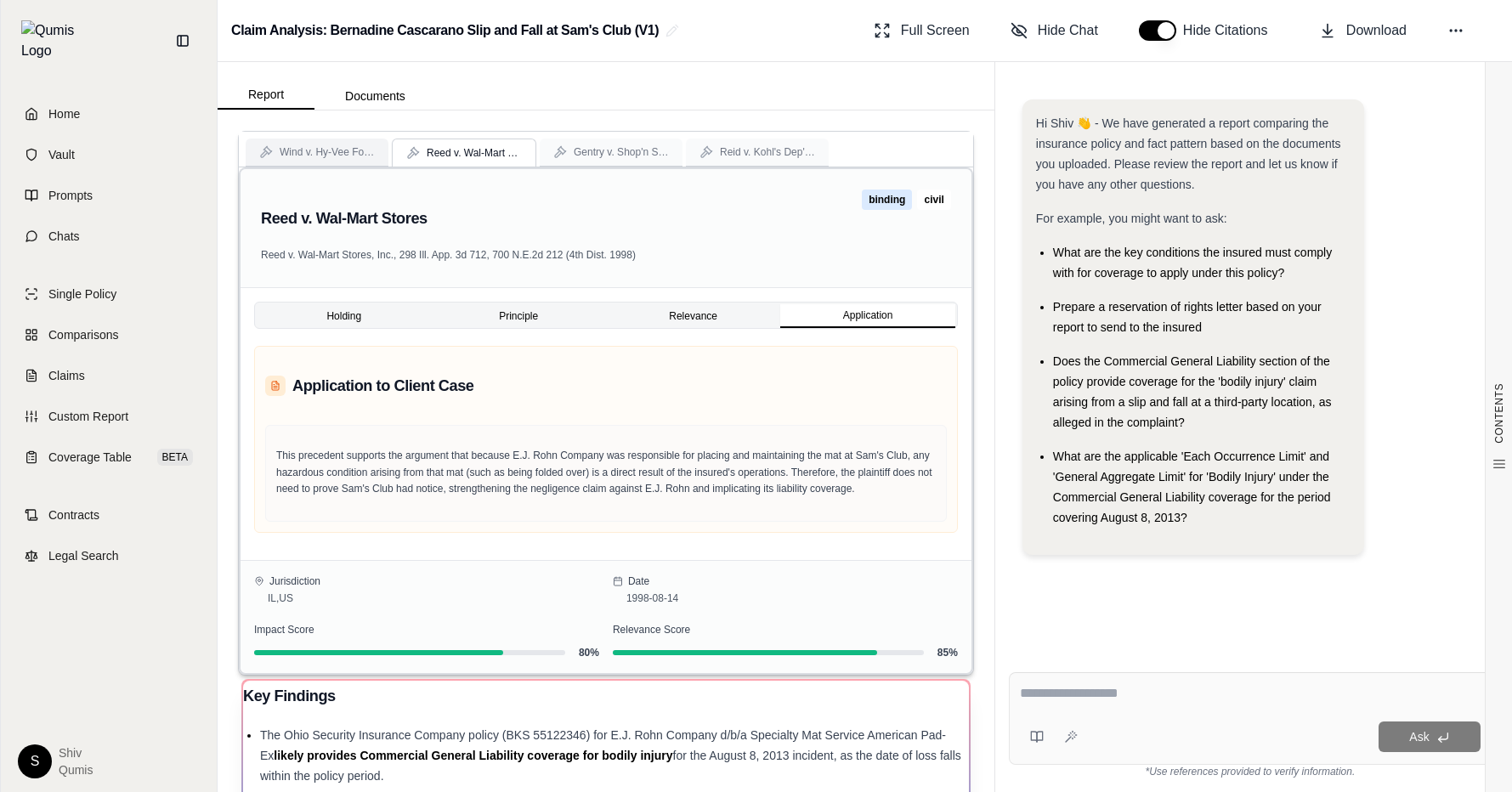 click on "Wind v. Hy-Vee Food Stores" at bounding box center [327, 152] 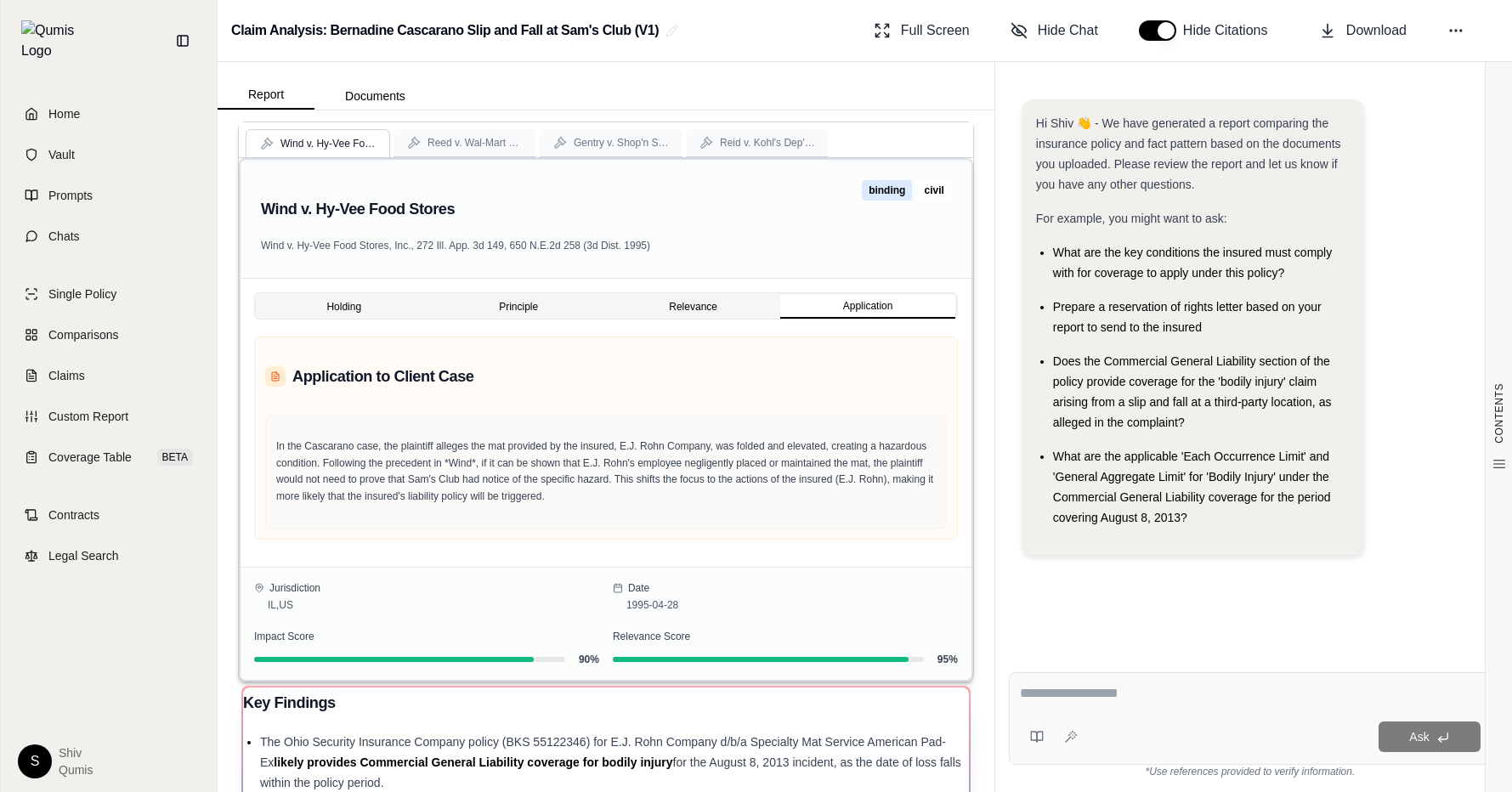 scroll, scrollTop: 0, scrollLeft: 0, axis: both 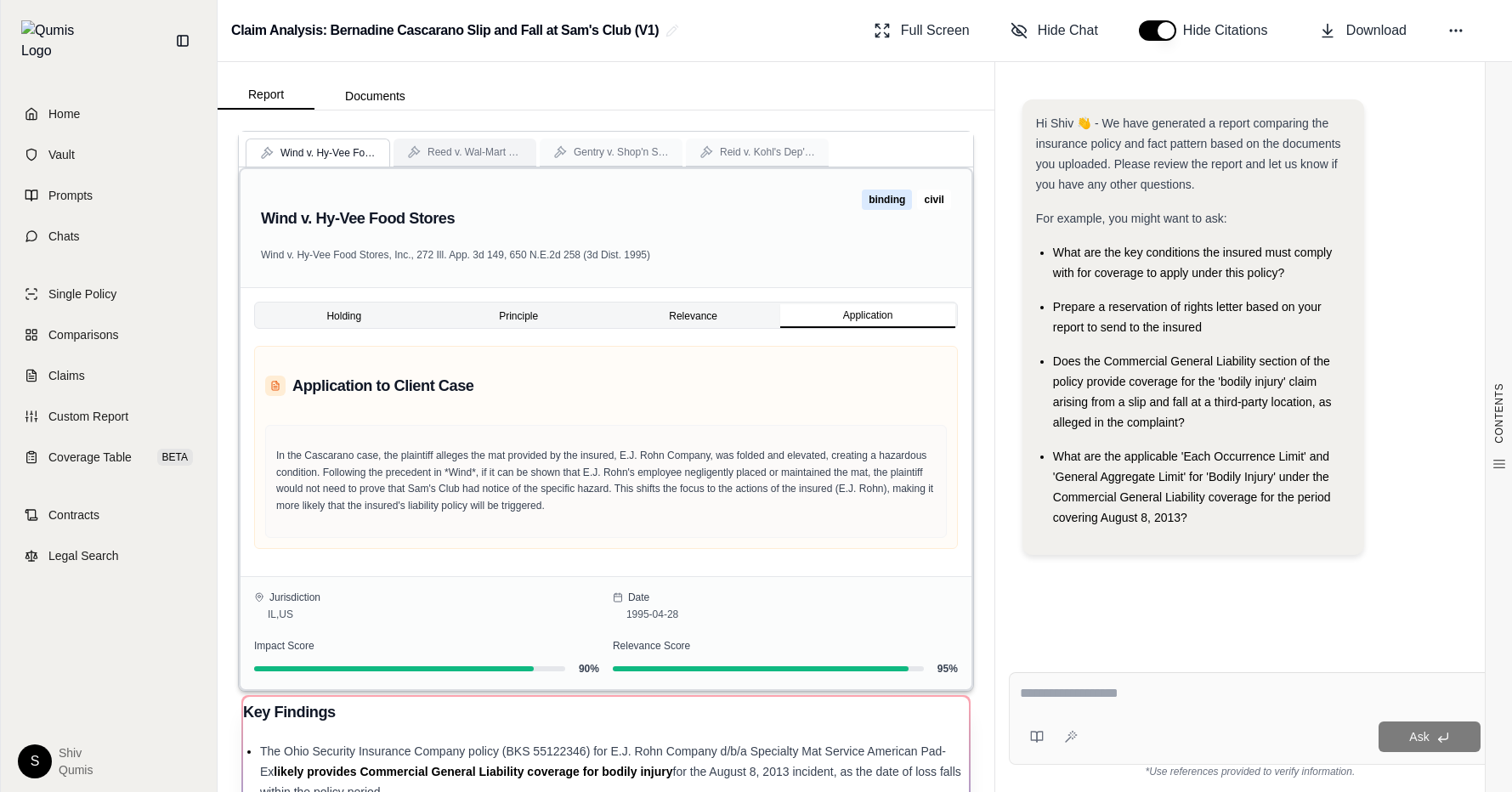 click on "Reed v. Wal-Mart Stores" at bounding box center [465, 152] 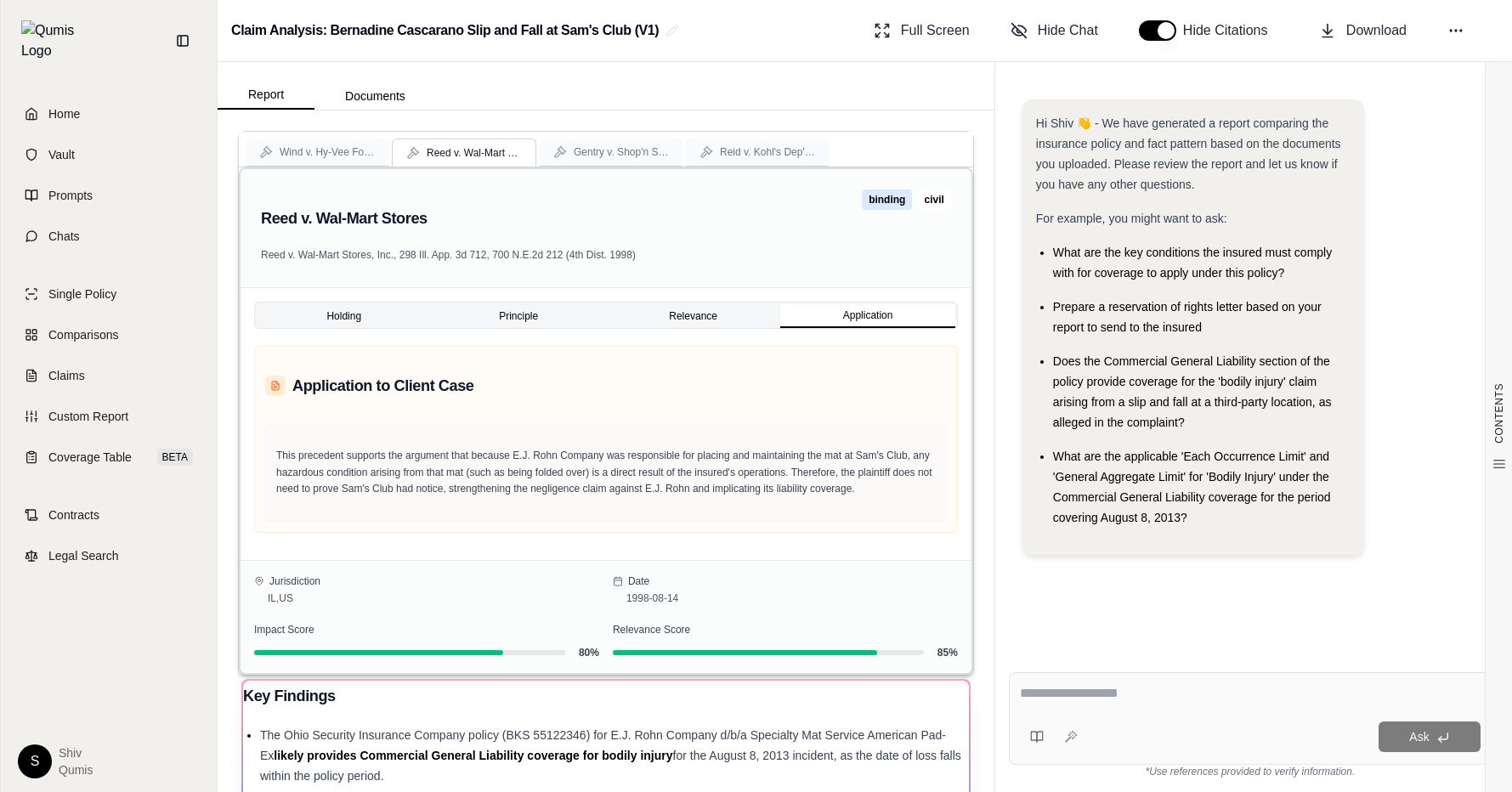click on "Wind v. Hy-Vee Food Stores Reed v. Wal-Mart Stores Gentry v. Shop'n Save Warehouse Foods Reid v. Kohl's Dep't Stores Reed v. Wal-Mart Stores Reed v. Wal-Mart Stores, Inc., 298 Ill. App. 3d 712, 700 N.E.2d 212 (4th Dist. 1998) binding civil Holding Principle Relevance Application Application to Client Case This precedent supports the argument that because E.J. Rohn Company was responsible for placing and maintaining the mat at Sam's Club, any hazardous condition arising from that mat (such as being folded over) is a direct result of the insured's operations. Therefore, the plaintiff does not need to prove Sam's Club had notice, strengthening the negligence claim against E.J. Rohn and implicating its liability coverage. Jurisdiction IL ,  US Date 1998-08-14 Impact Score 80 % Relevance Score 85 % CONTENTS Table of Contents DETAILED COVERAGE ANALYSIS Parties To The Insurance Agre... DETAILED COVERAGE ANALYSIS Parties To The Insurance Agre... Potential Coverage Issues And... General Liability Coverage Fo..." at bounding box center [606, 937] 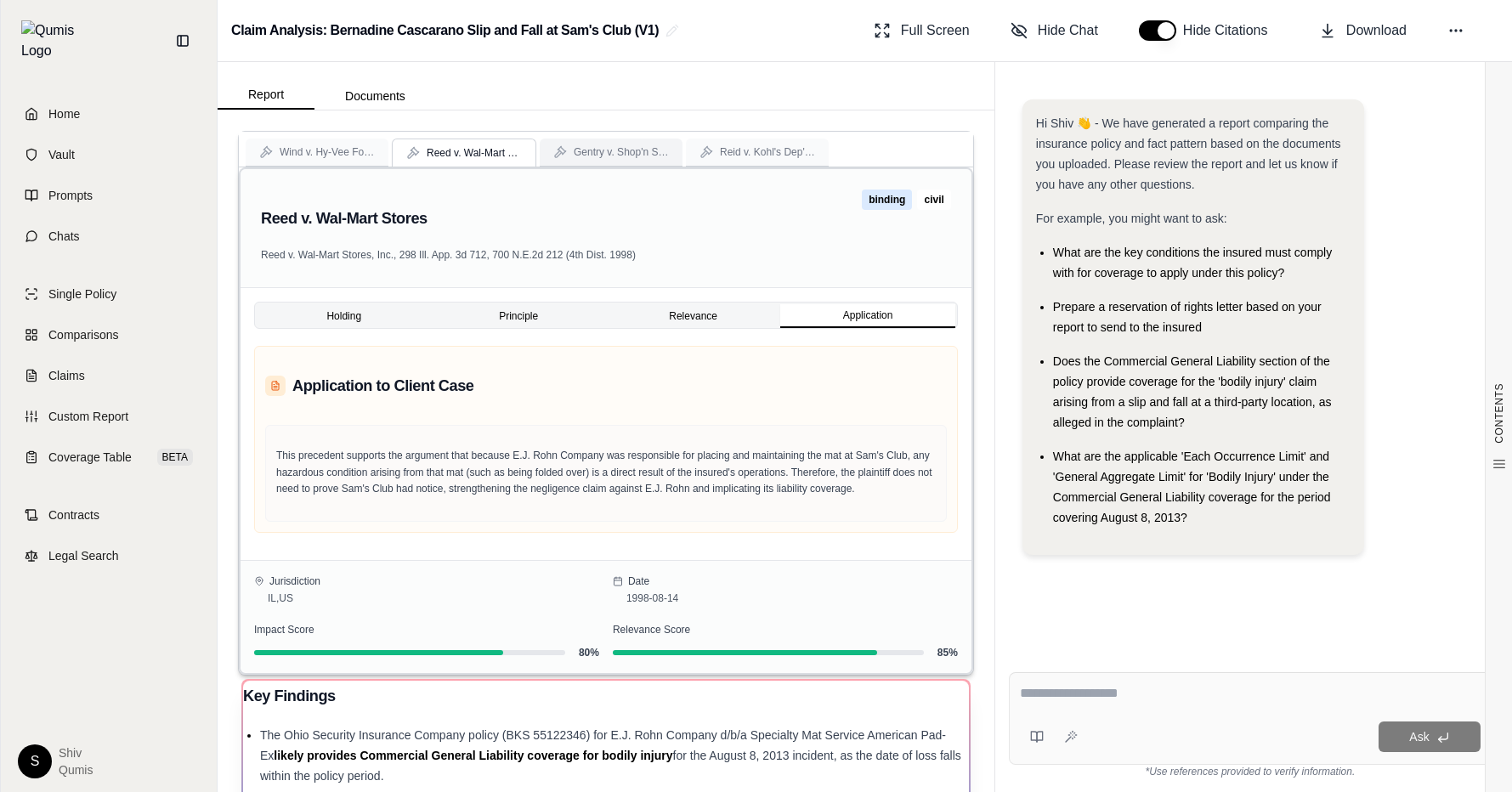 click on "Gentry v. Shop'n Save Warehouse Foods" at bounding box center [621, 152] 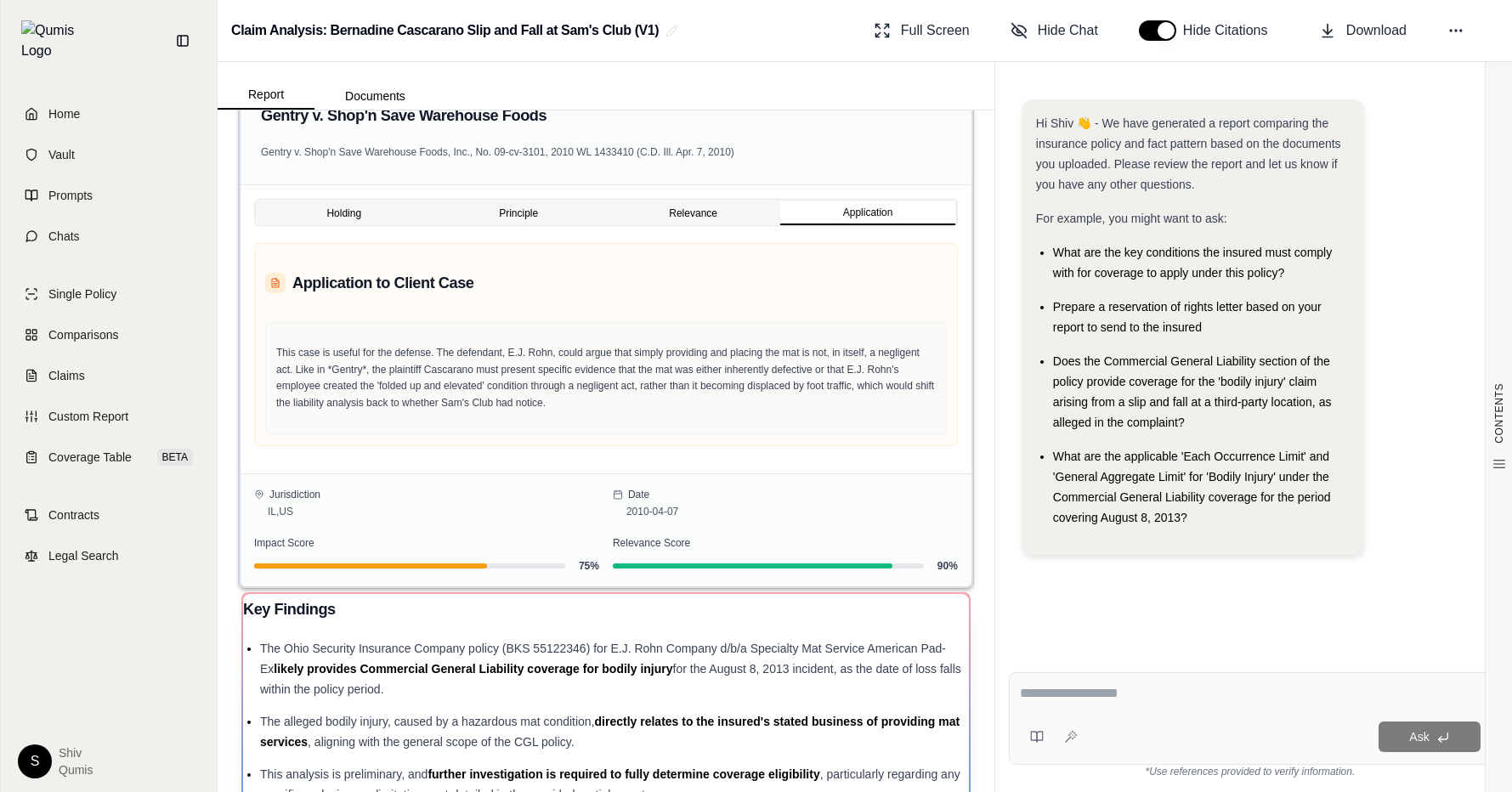 scroll, scrollTop: 0, scrollLeft: 0, axis: both 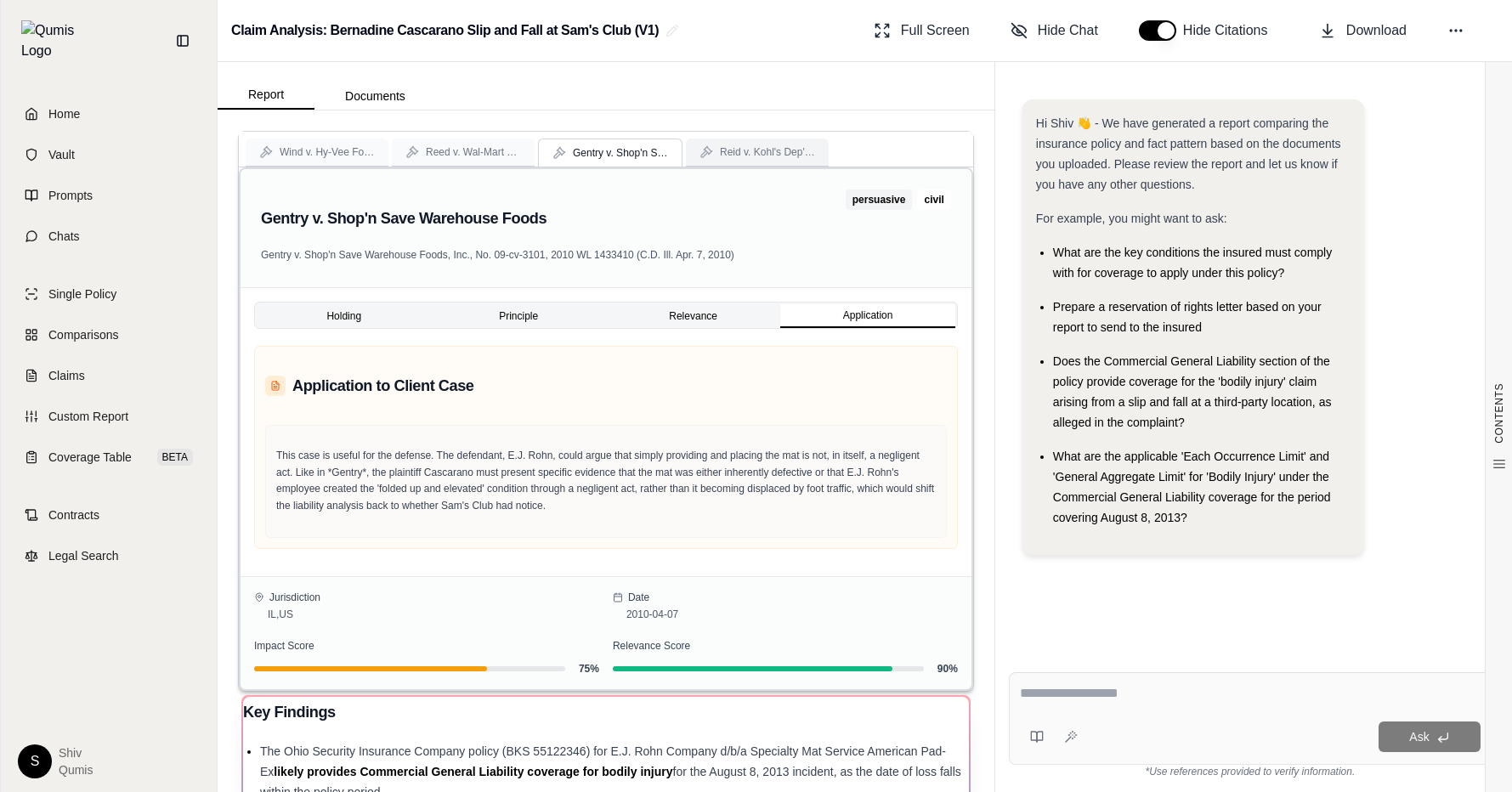 click on "Reid v. Kohl's Dep't Stores" at bounding box center [767, 152] 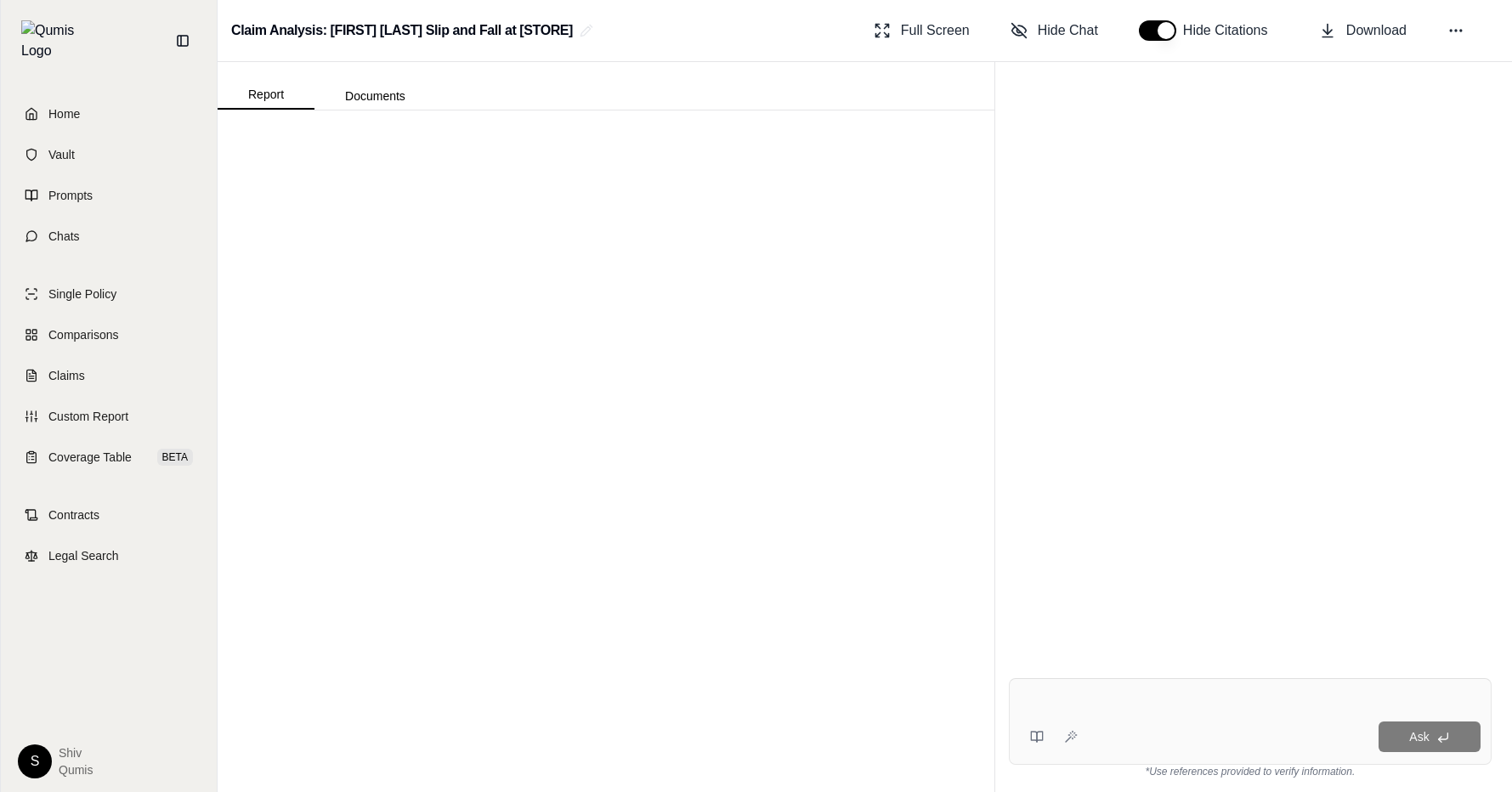 scroll, scrollTop: 0, scrollLeft: 0, axis: both 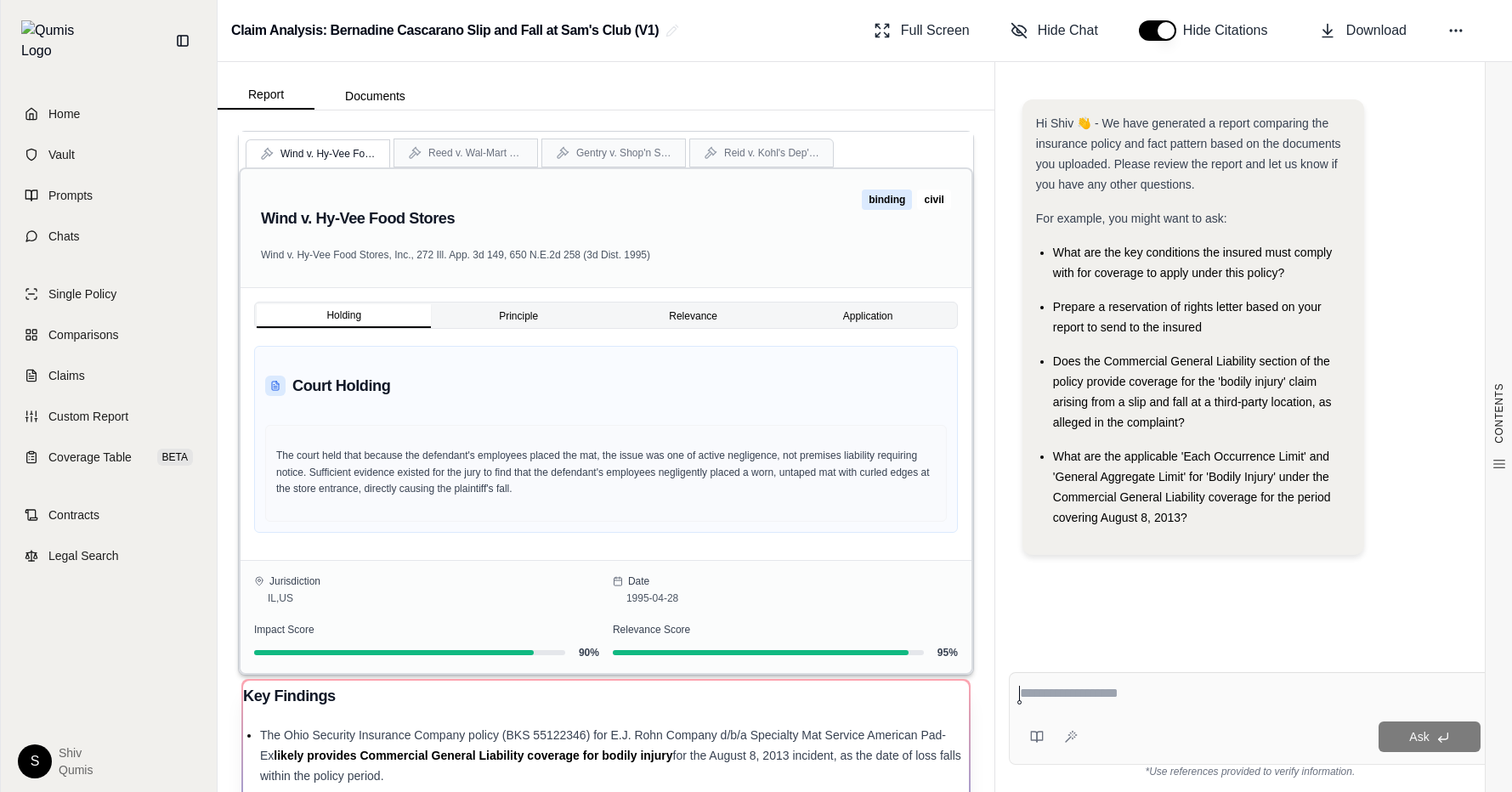 click on "Principle" at bounding box center (518, 316) 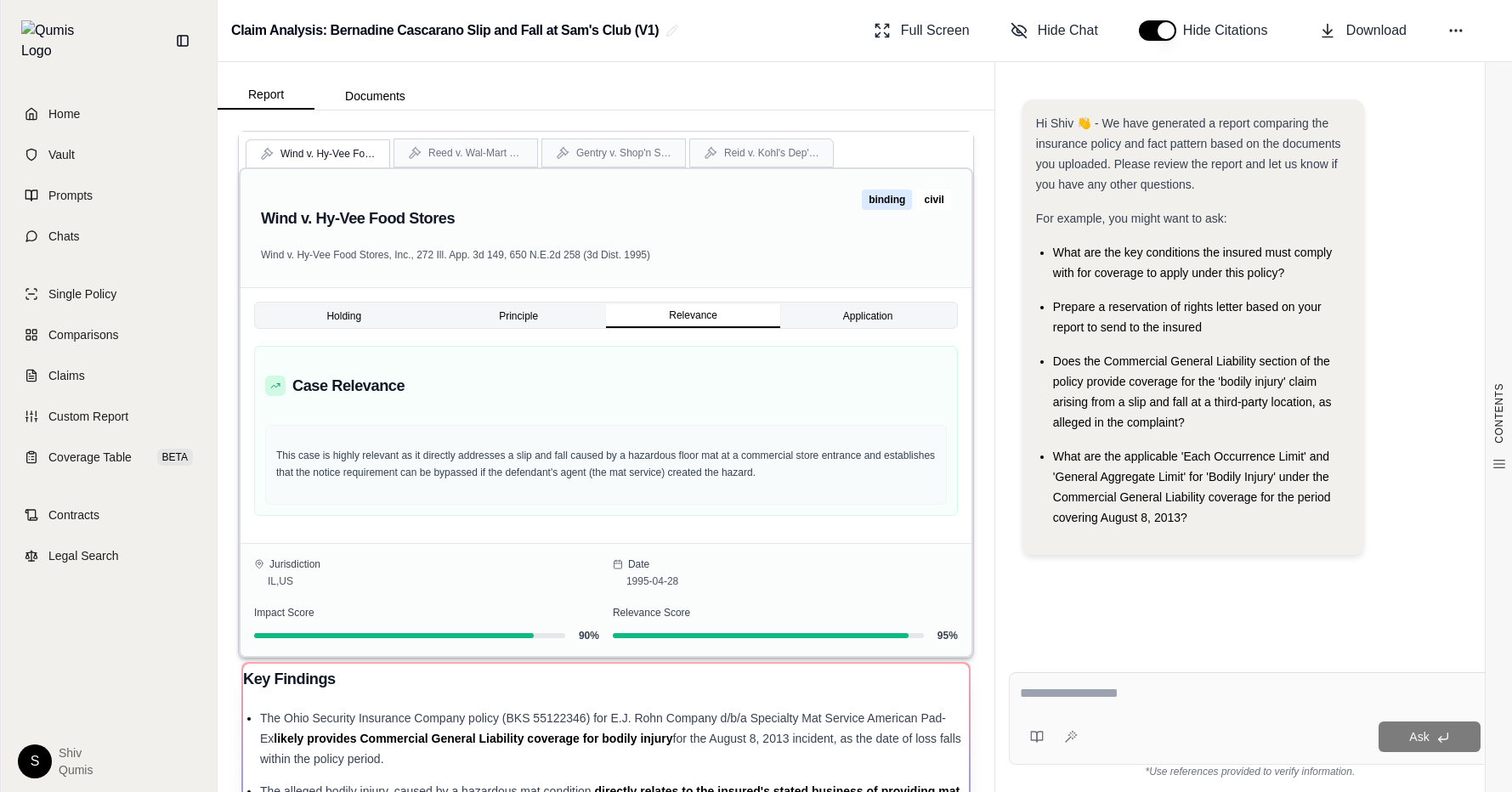click on "Relevance" at bounding box center (693, 316) 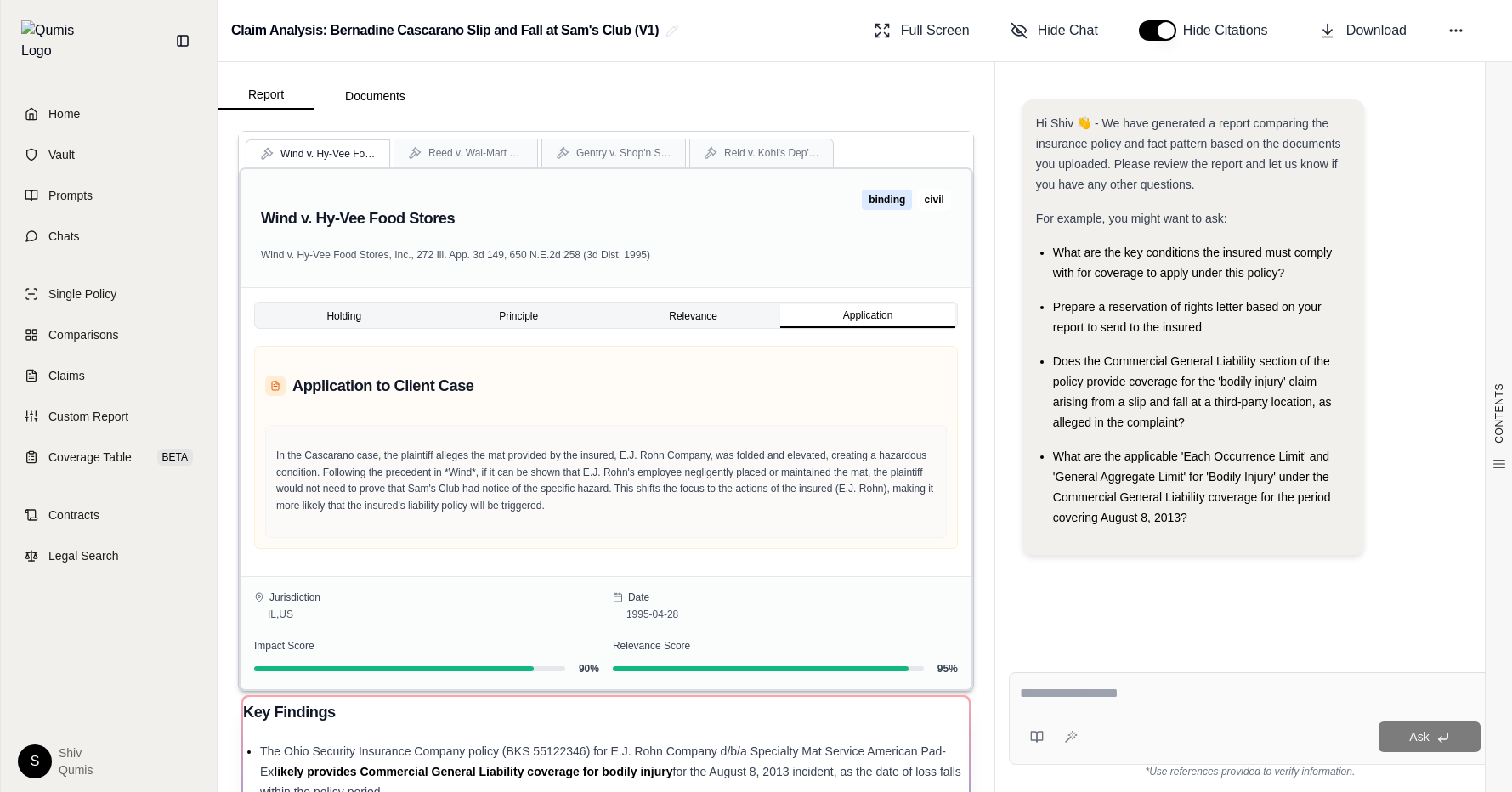 click on "Application" at bounding box center [867, 316] 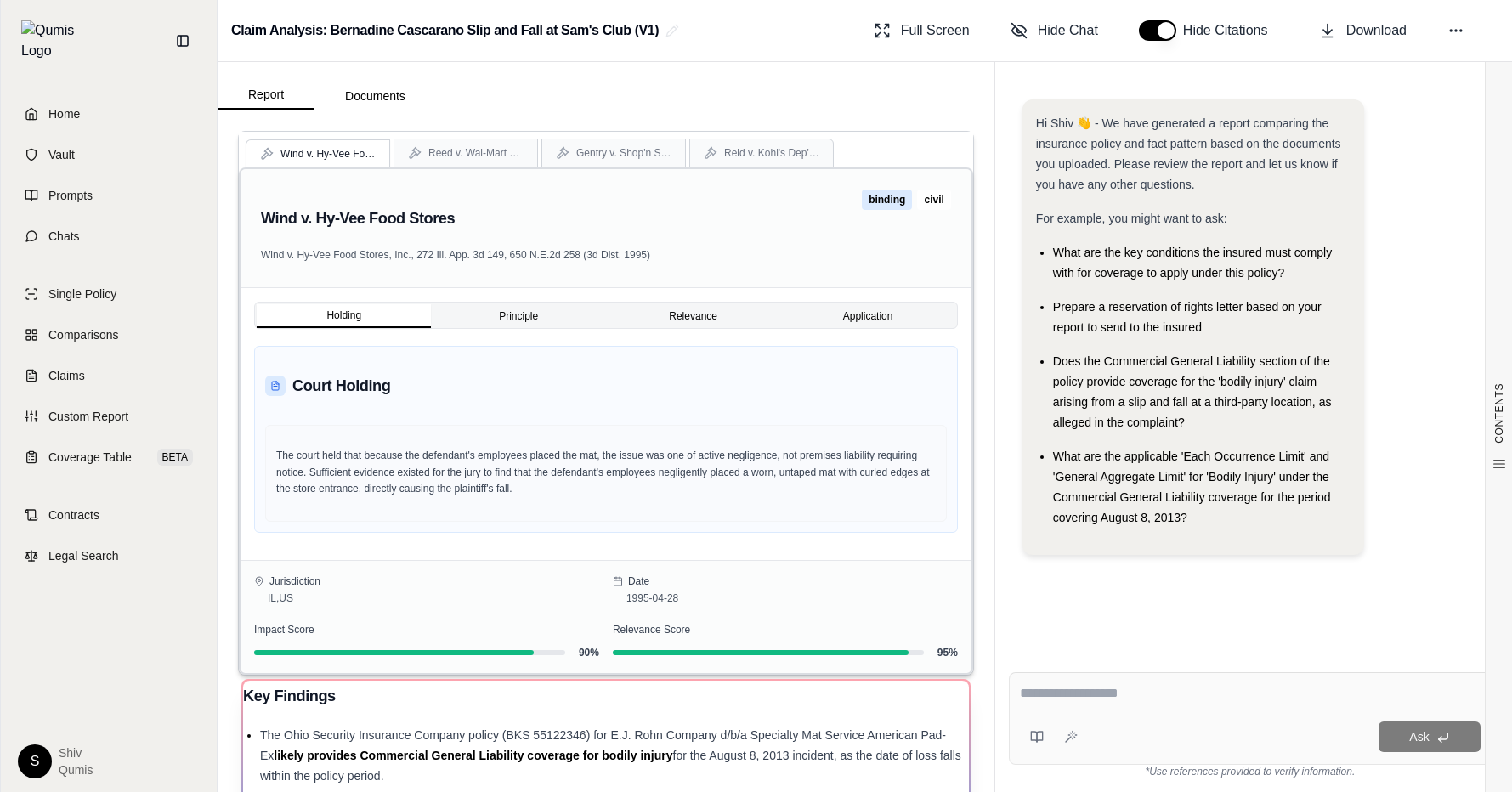 click on "Holding" at bounding box center [343, 316] 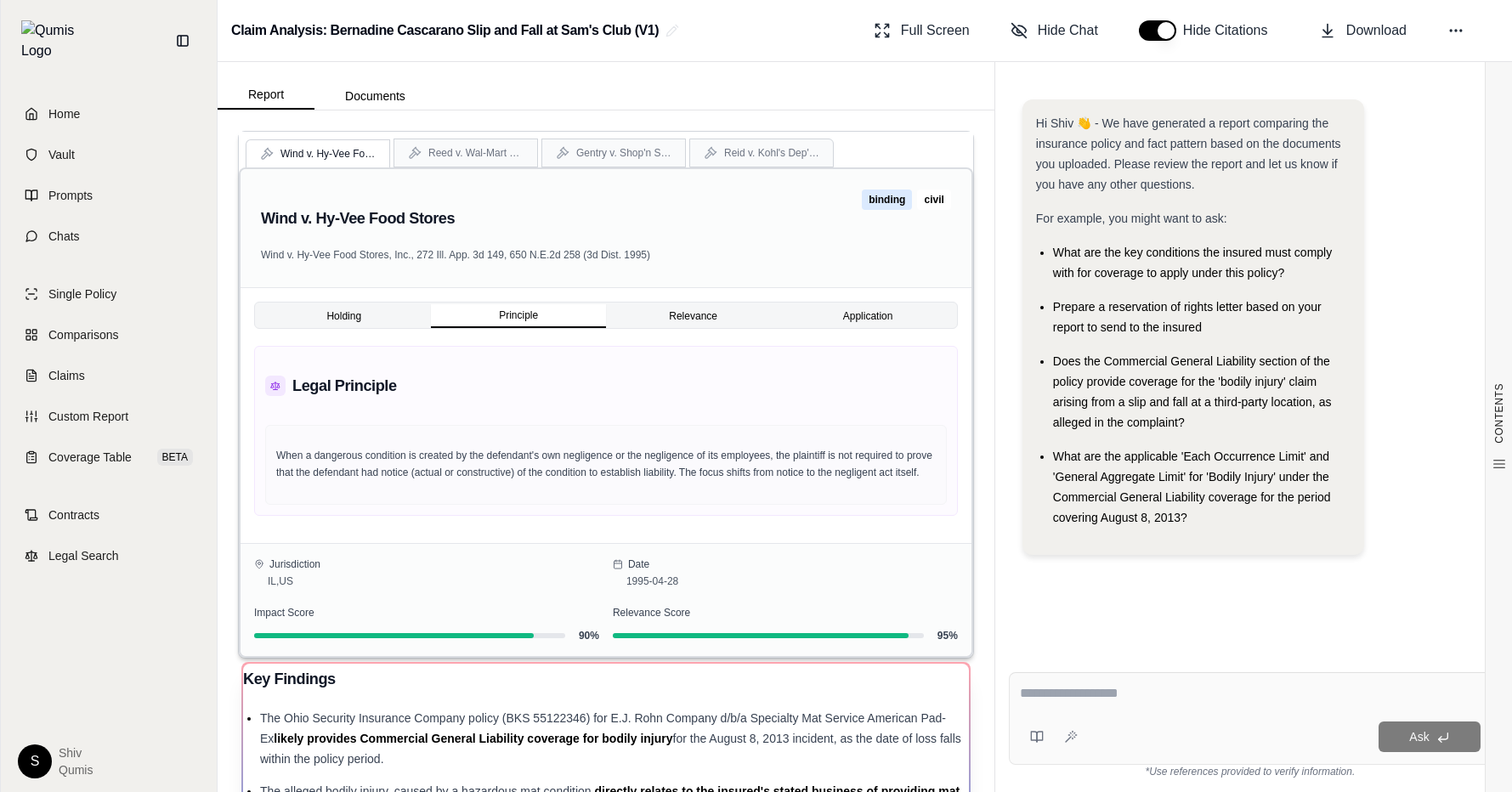 click on "Relevance" at bounding box center (693, 316) 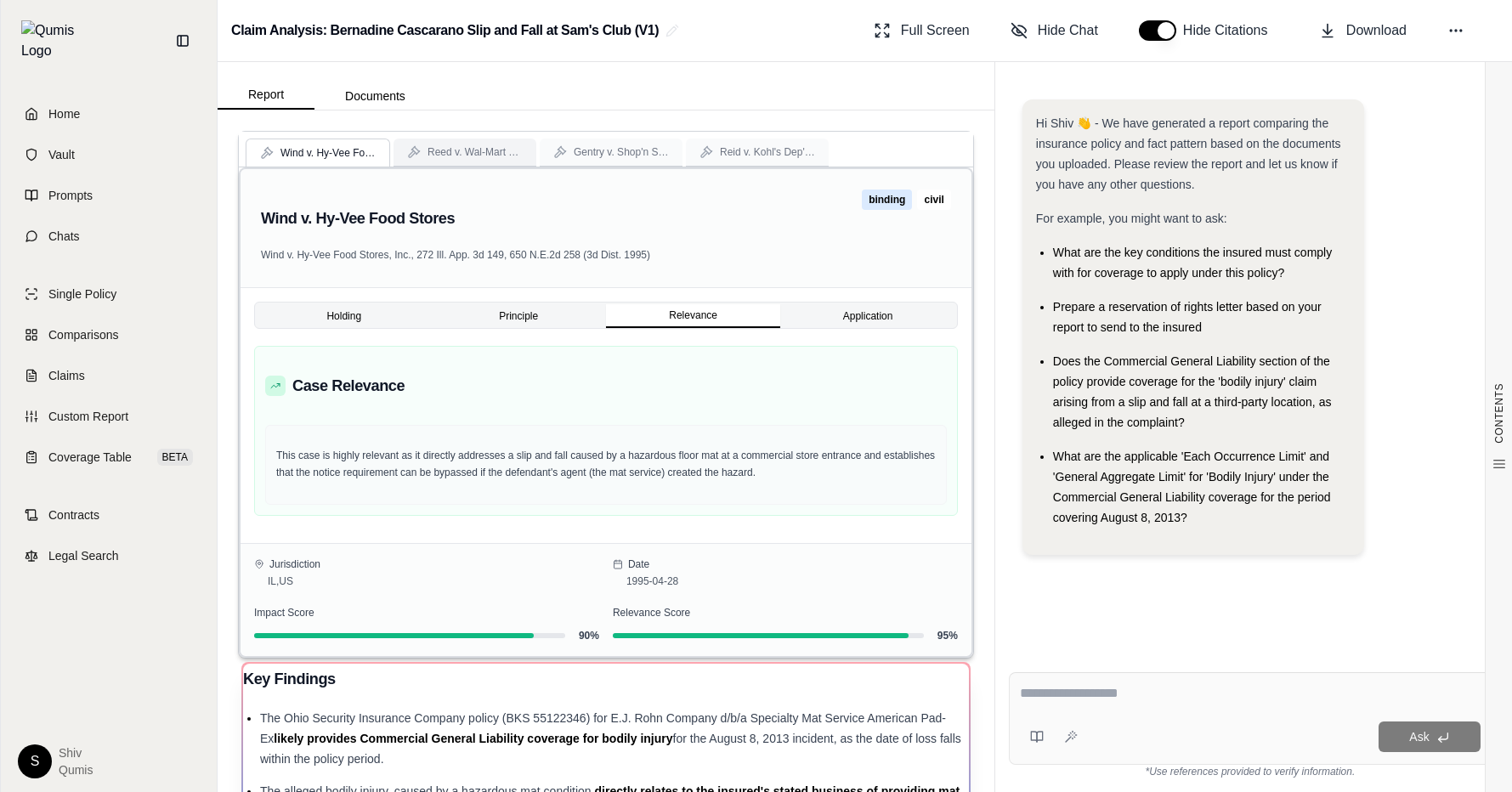click on "Reed v. Wal-Mart Stores" at bounding box center [475, 152] 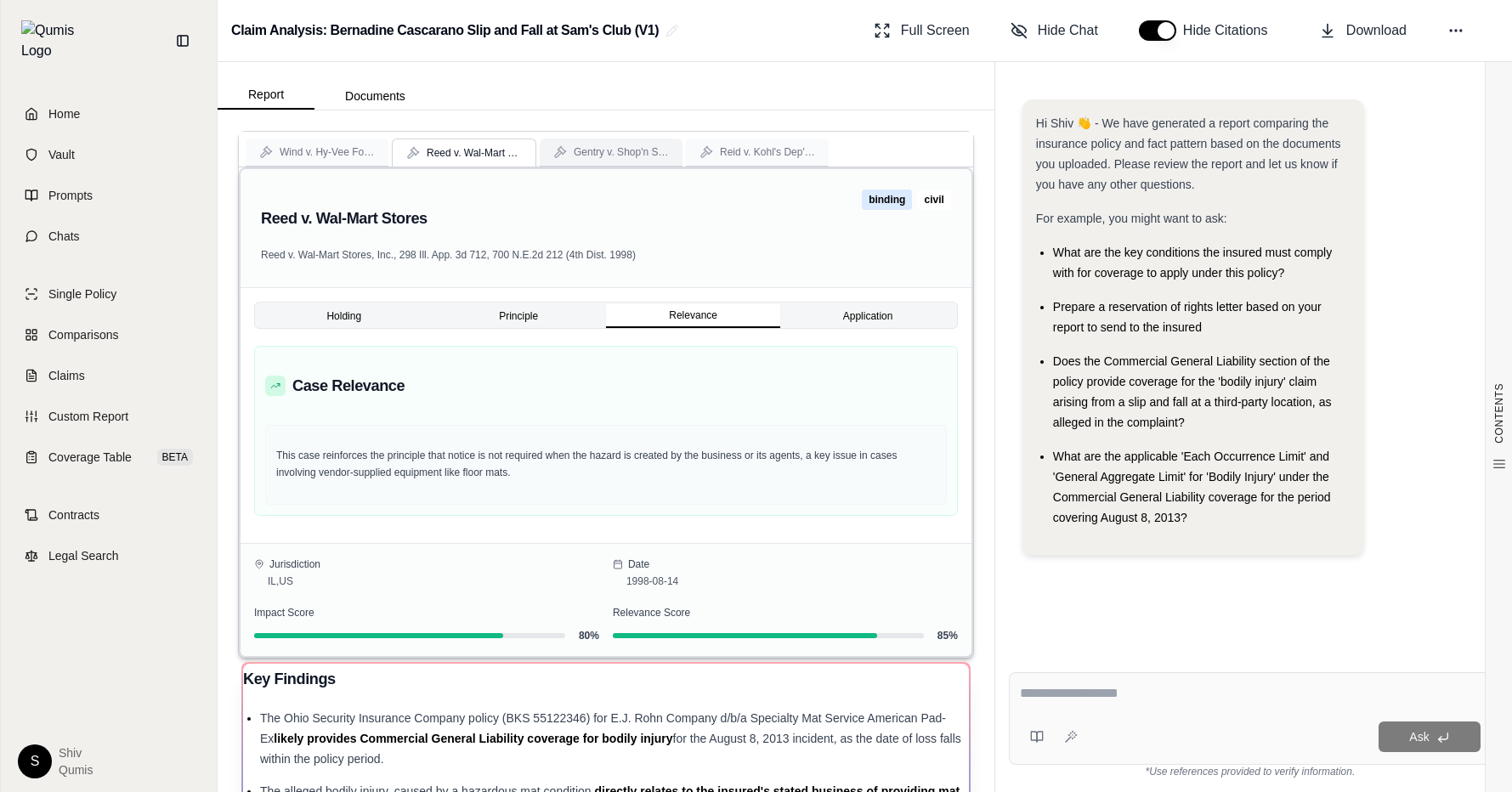 click on "Gentry v. Shop'n Save Warehouse Foods" at bounding box center (611, 152) 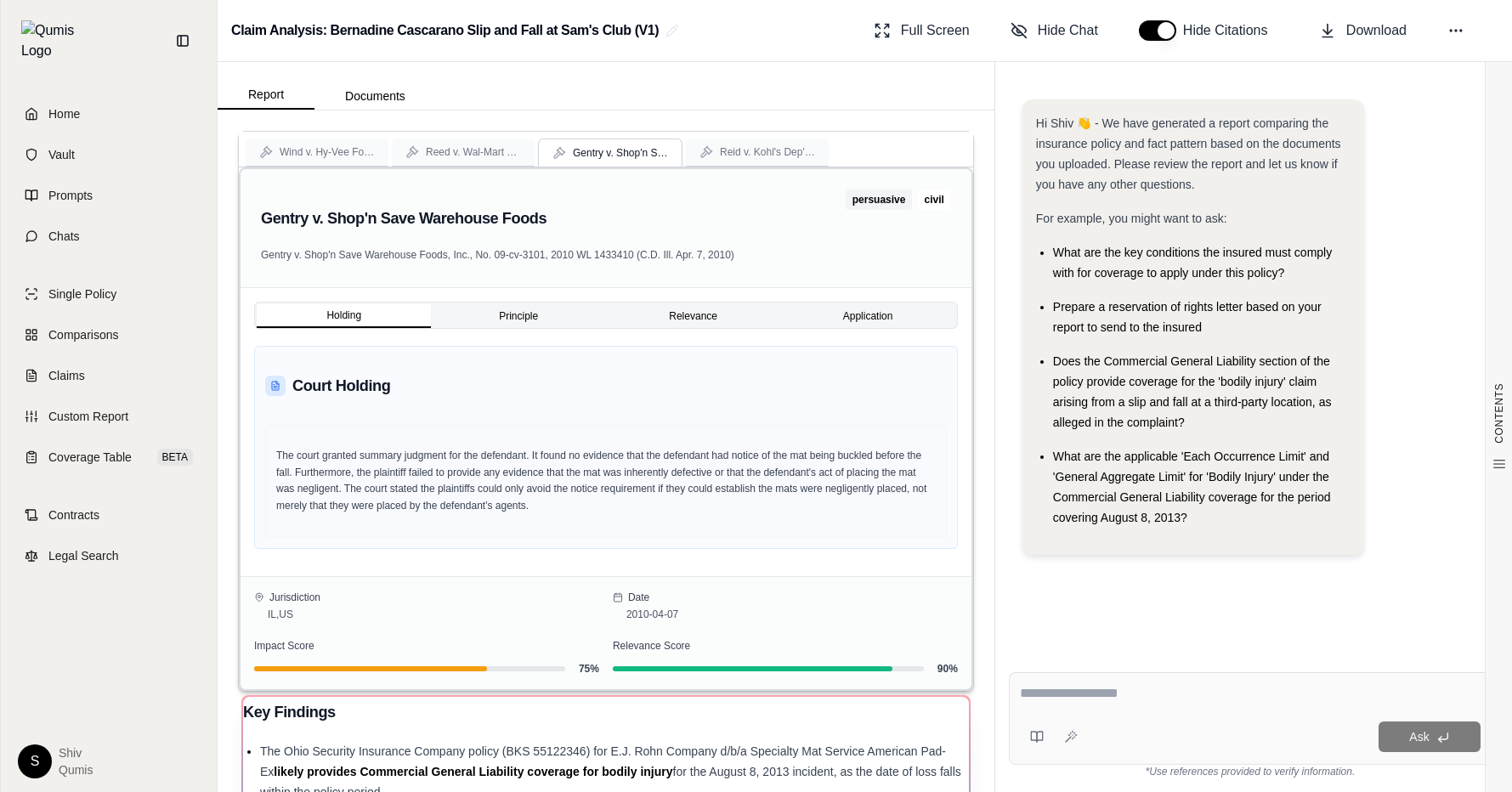 click on "Holding" at bounding box center (343, 316) 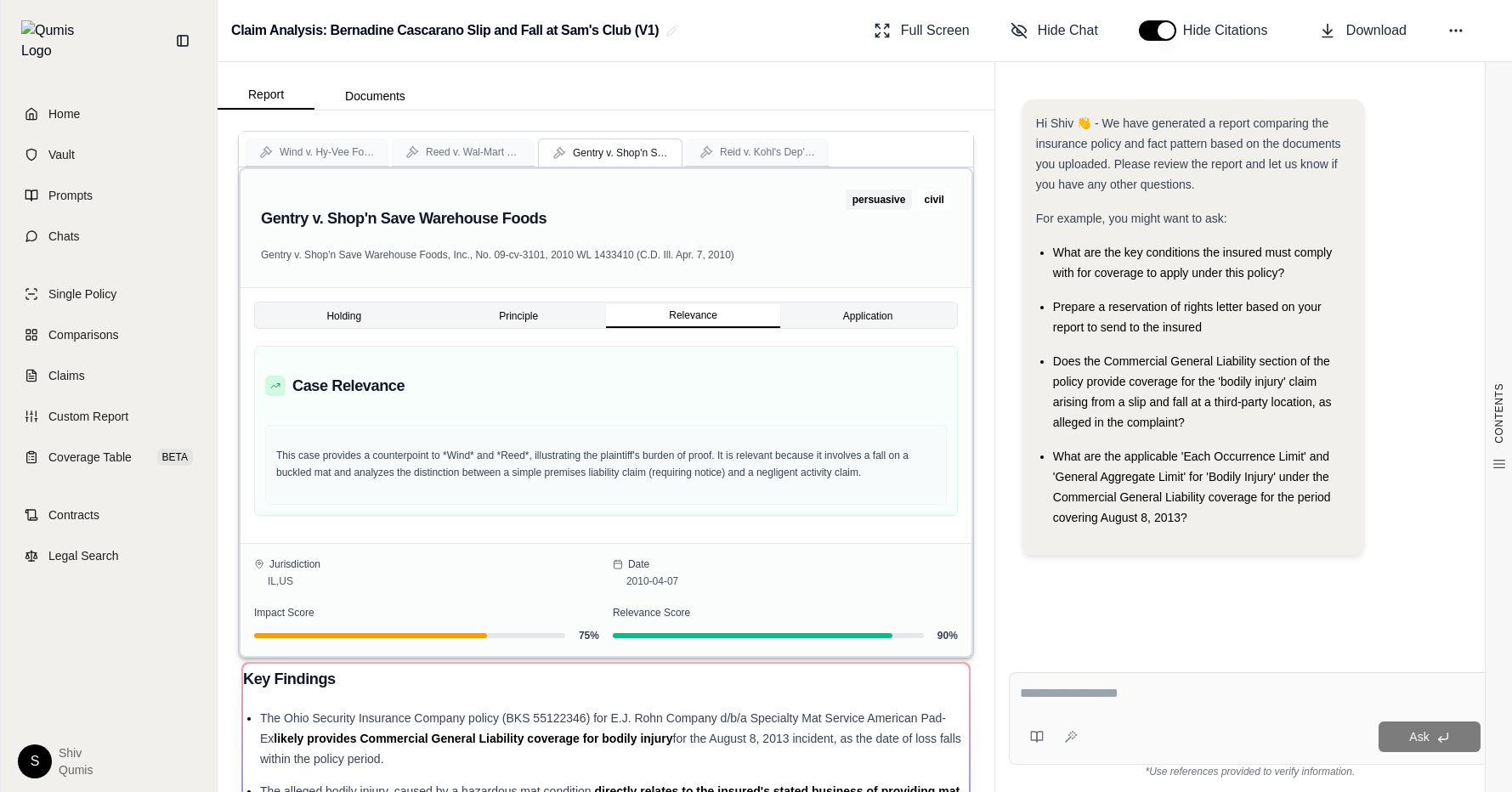 click on "Relevance" at bounding box center [693, 316] 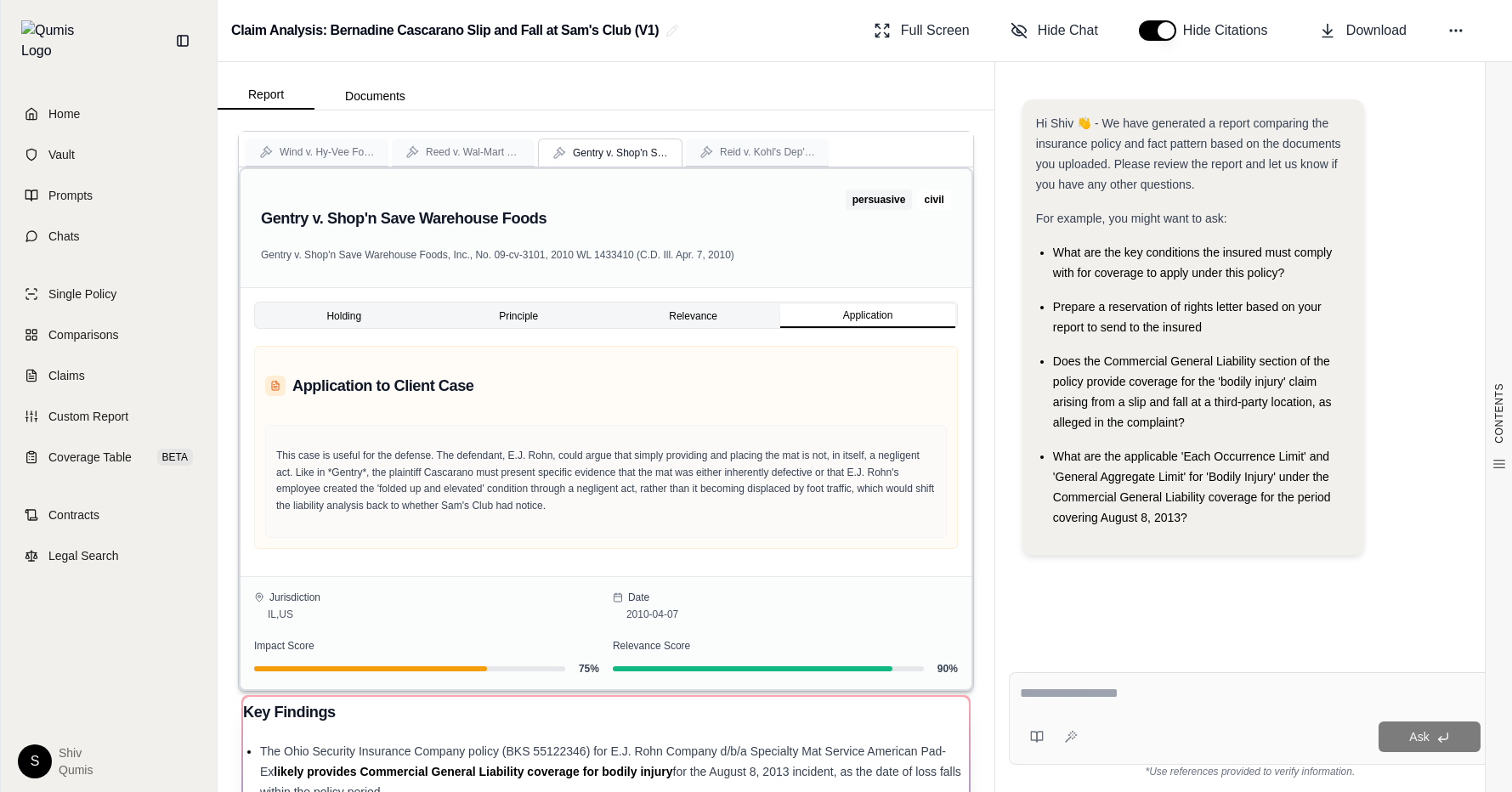 click on "Application" at bounding box center [867, 316] 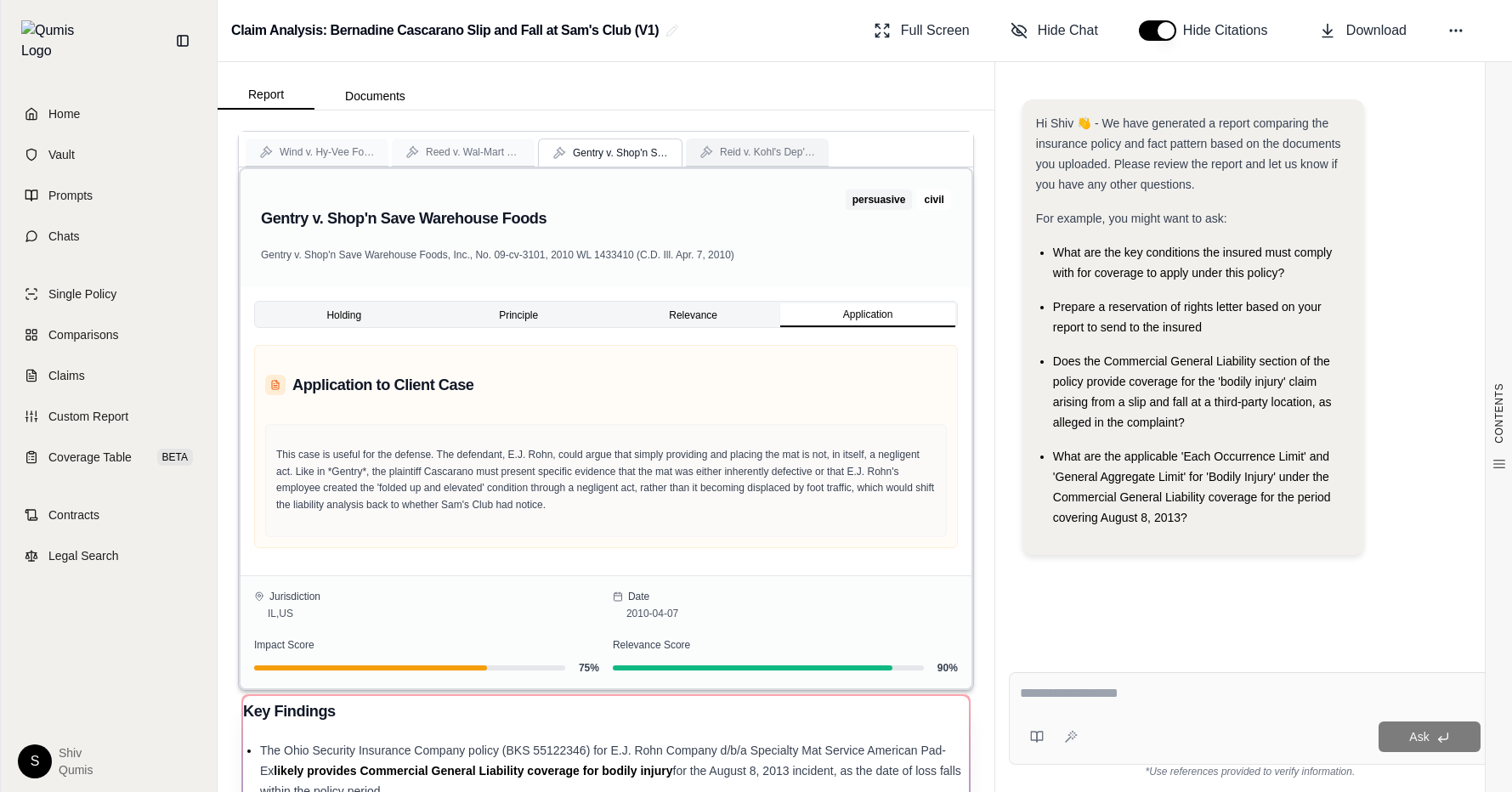 click on "Reid v. Kohl's Dep't Stores" at bounding box center (757, 152) 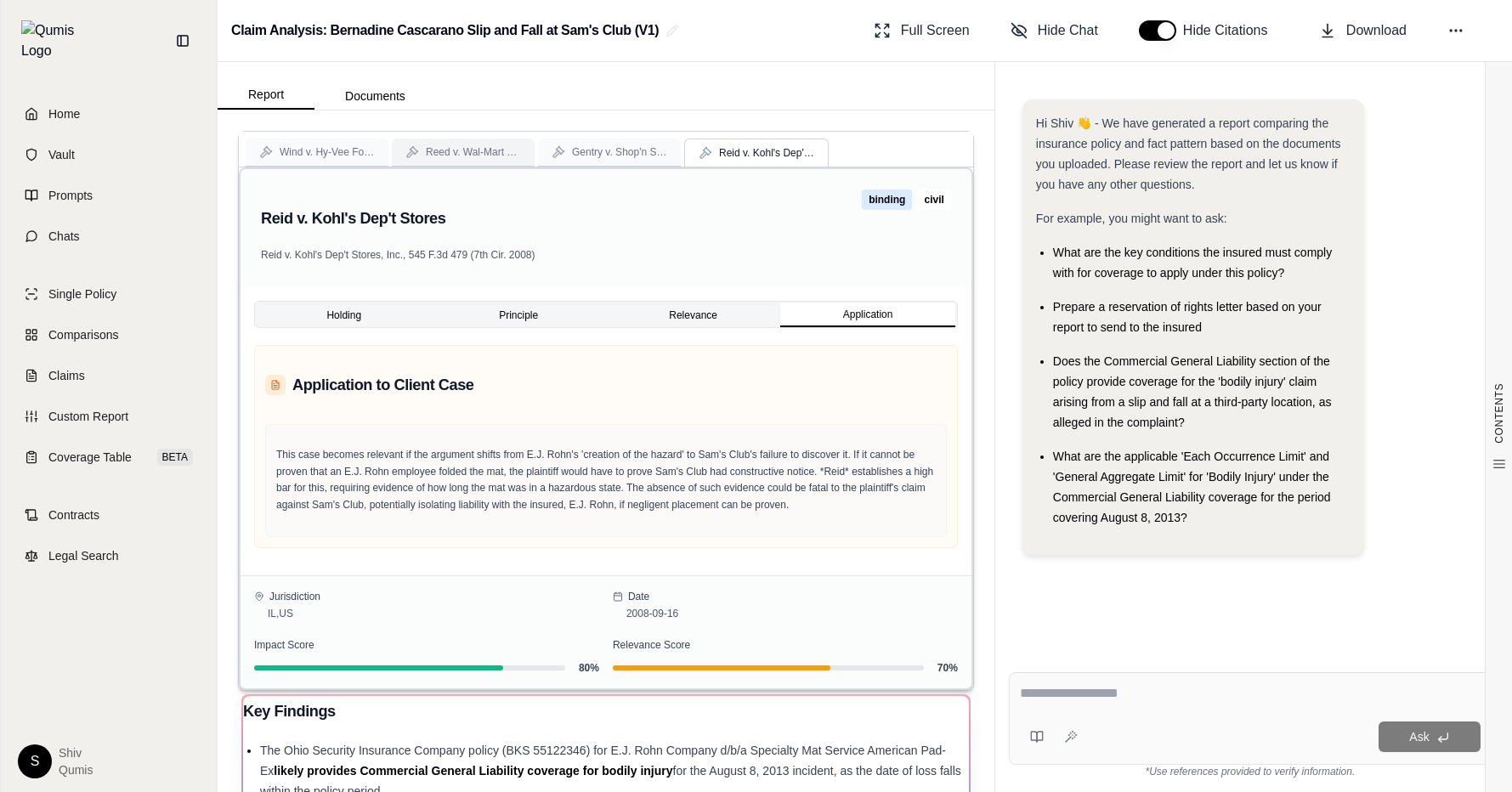 click on "Reed v. Wal-Mart Stores" at bounding box center [463, 152] 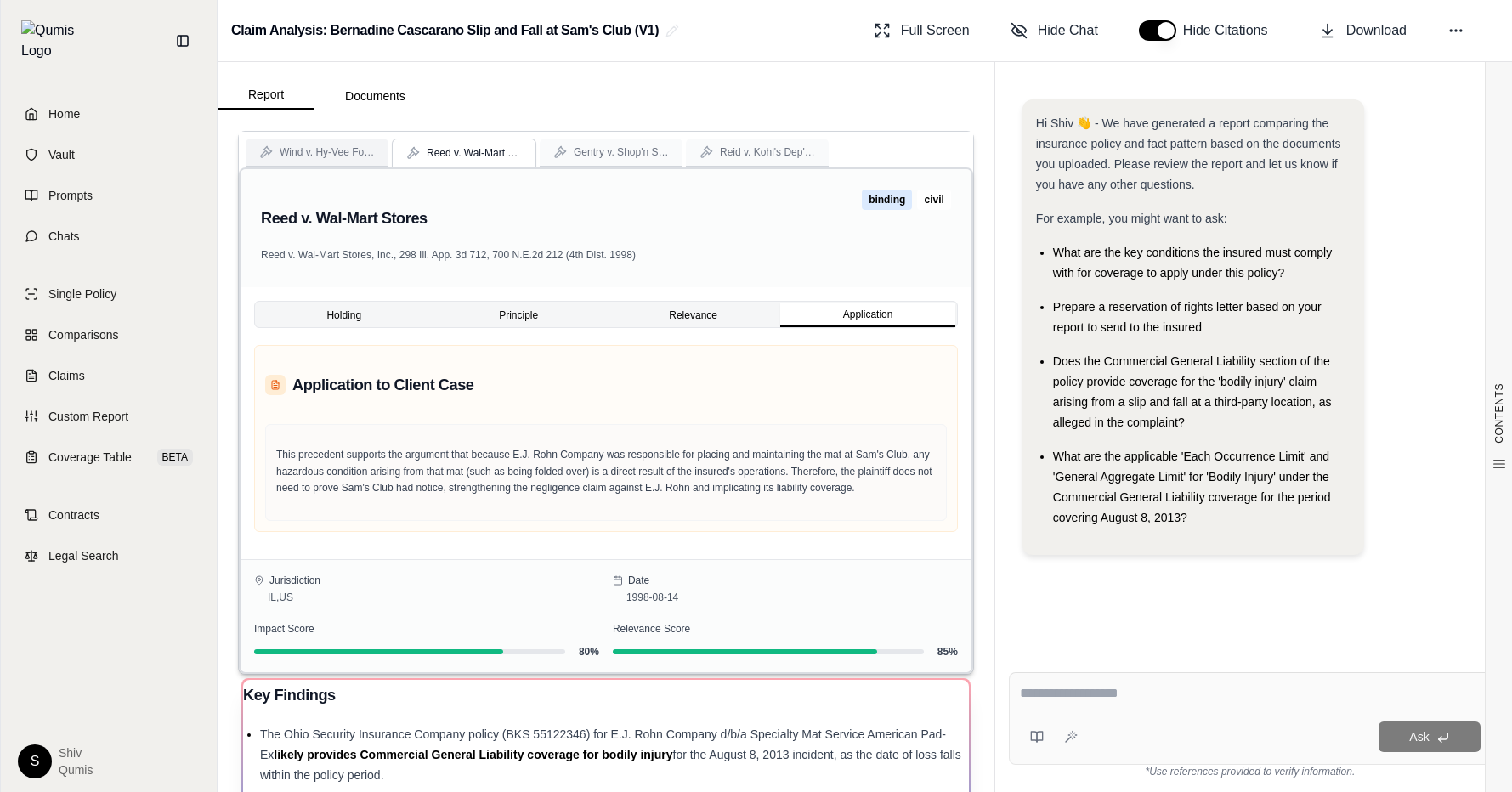 click on "Wind v. Hy-Vee Food Stores" at bounding box center [317, 152] 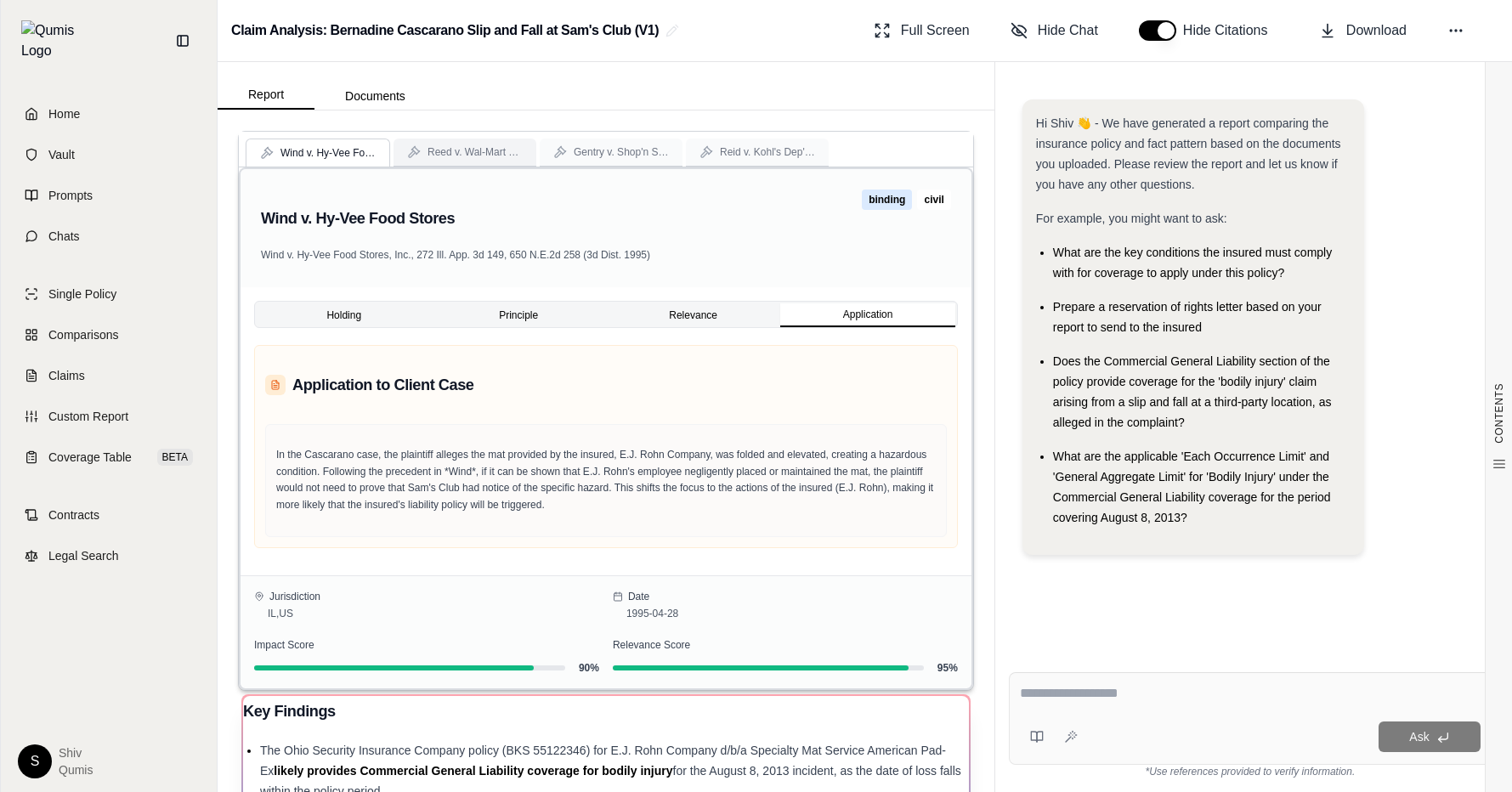 click on "Reed v. Wal-Mart Stores" at bounding box center (475, 152) 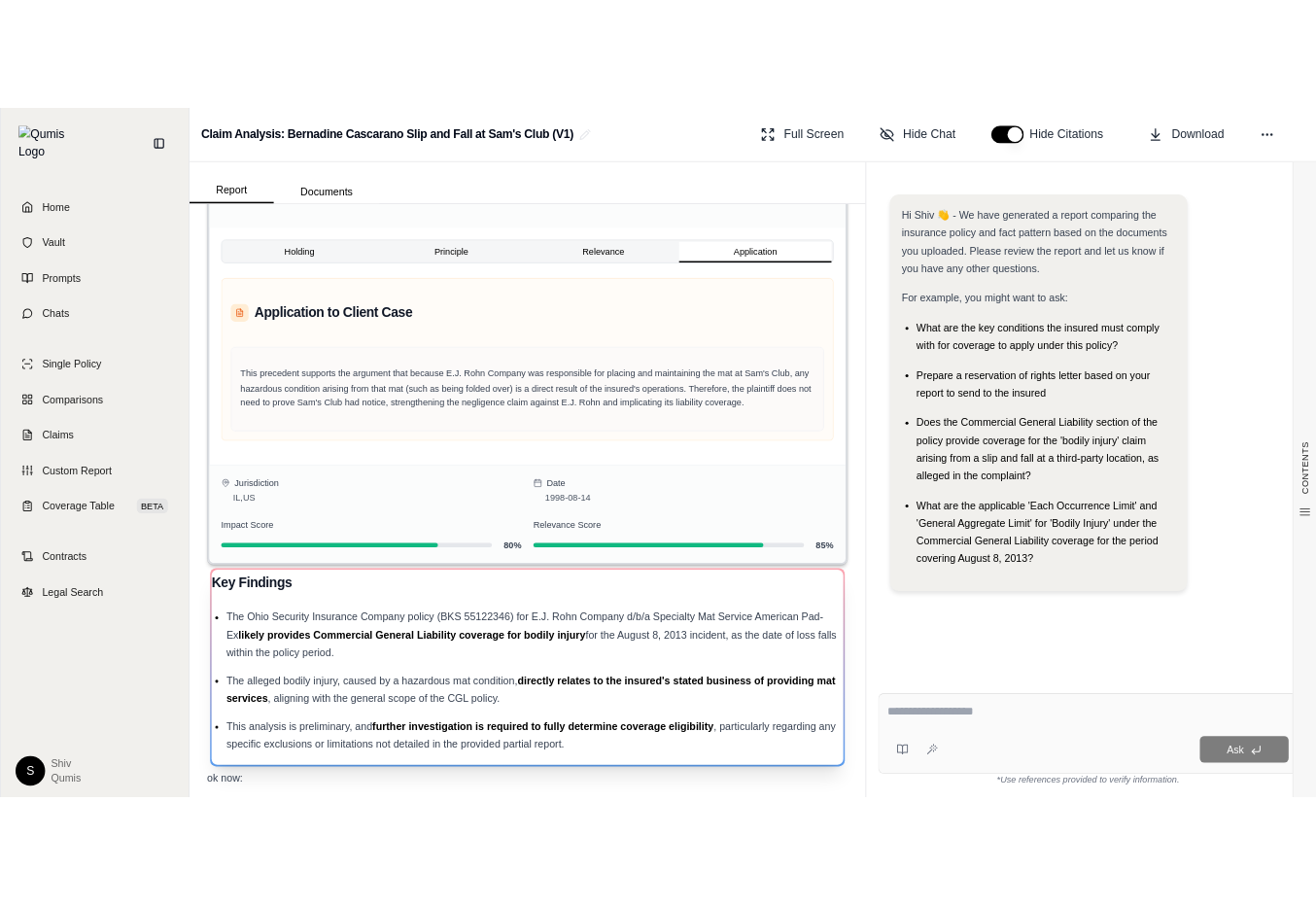 scroll, scrollTop: 0, scrollLeft: 0, axis: both 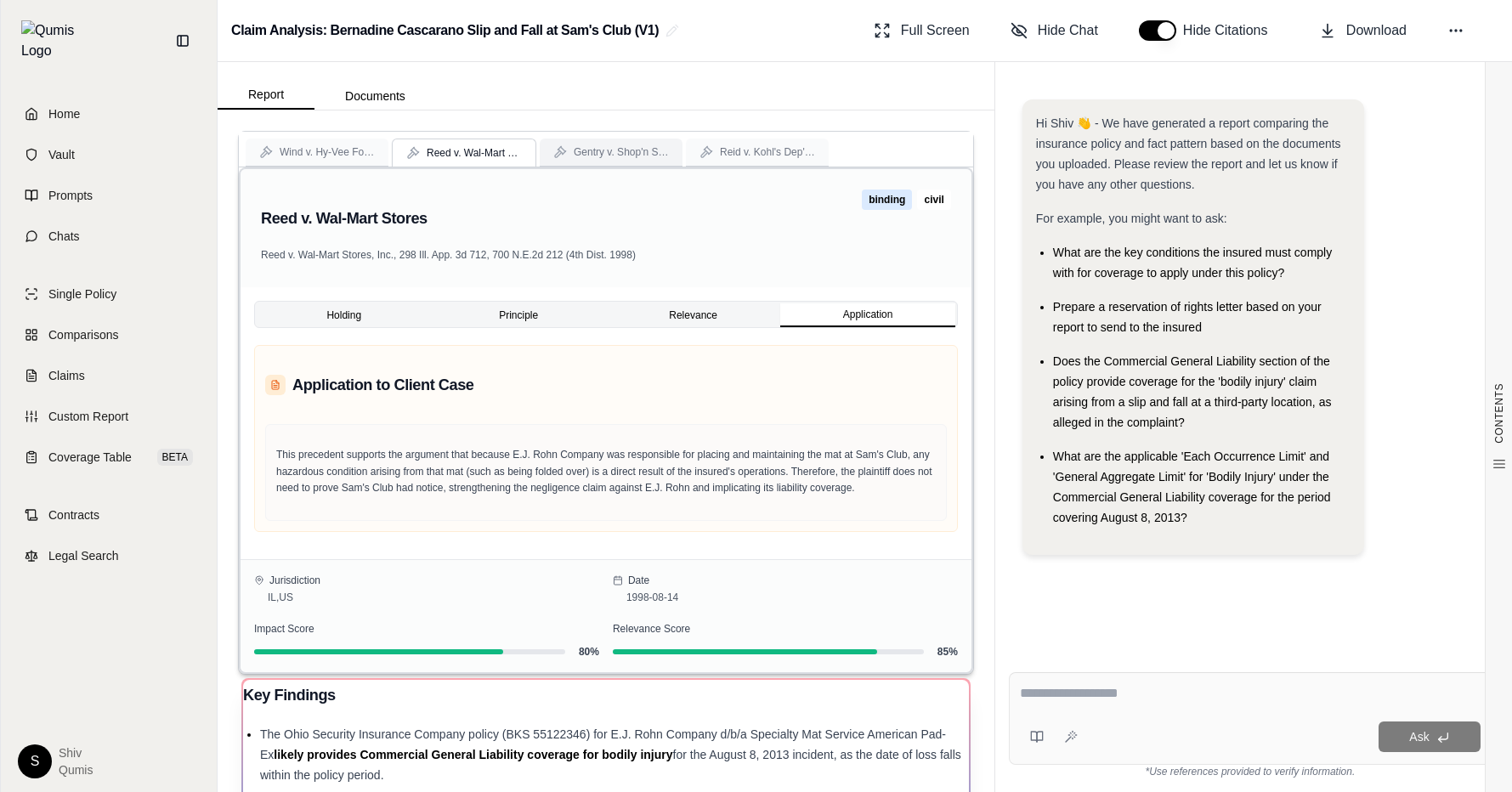 click on "Gentry v. Shop'n Save Warehouse Foods" at bounding box center (621, 152) 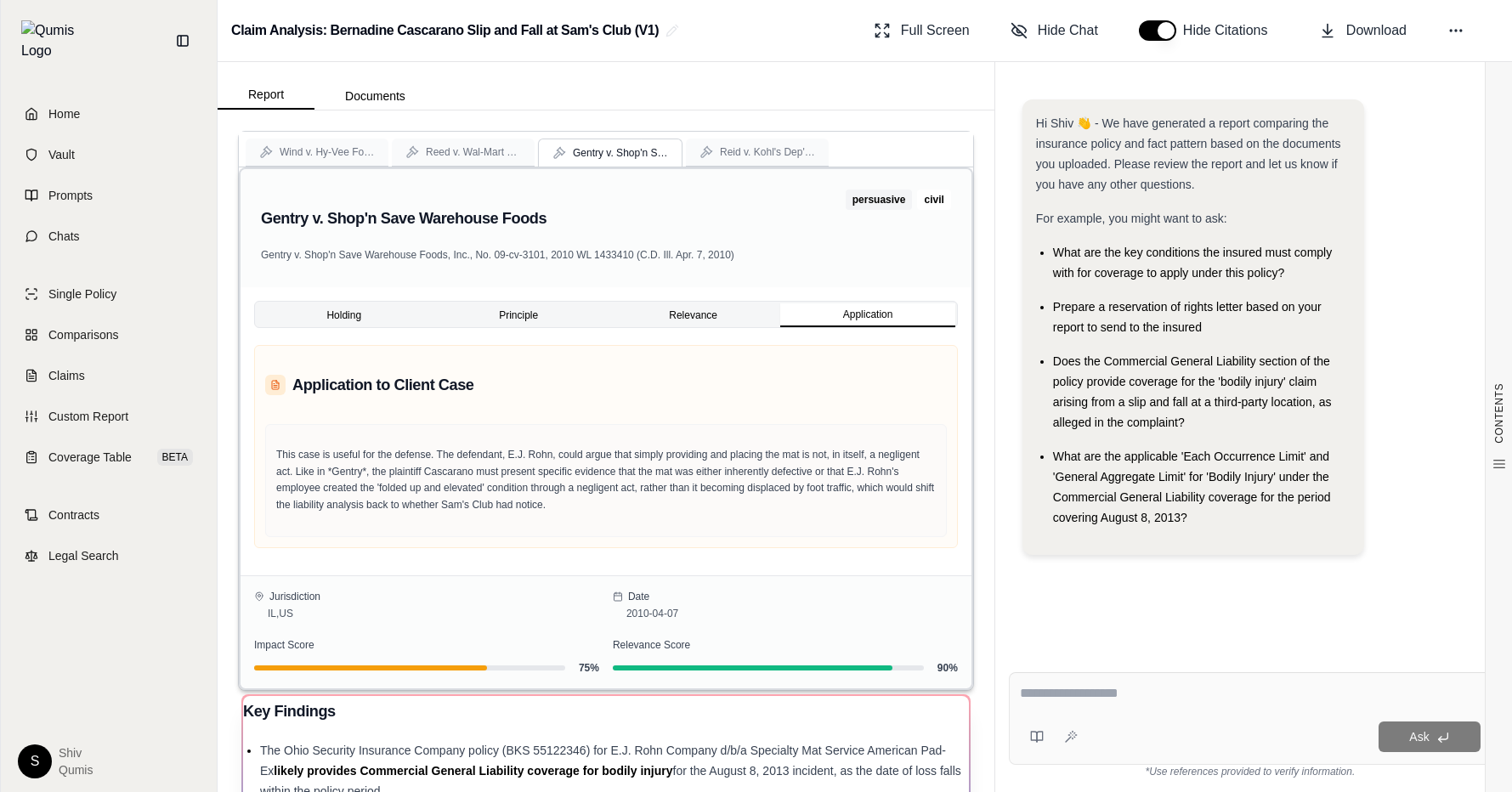 click on "Impact Score" at bounding box center (284, 645) 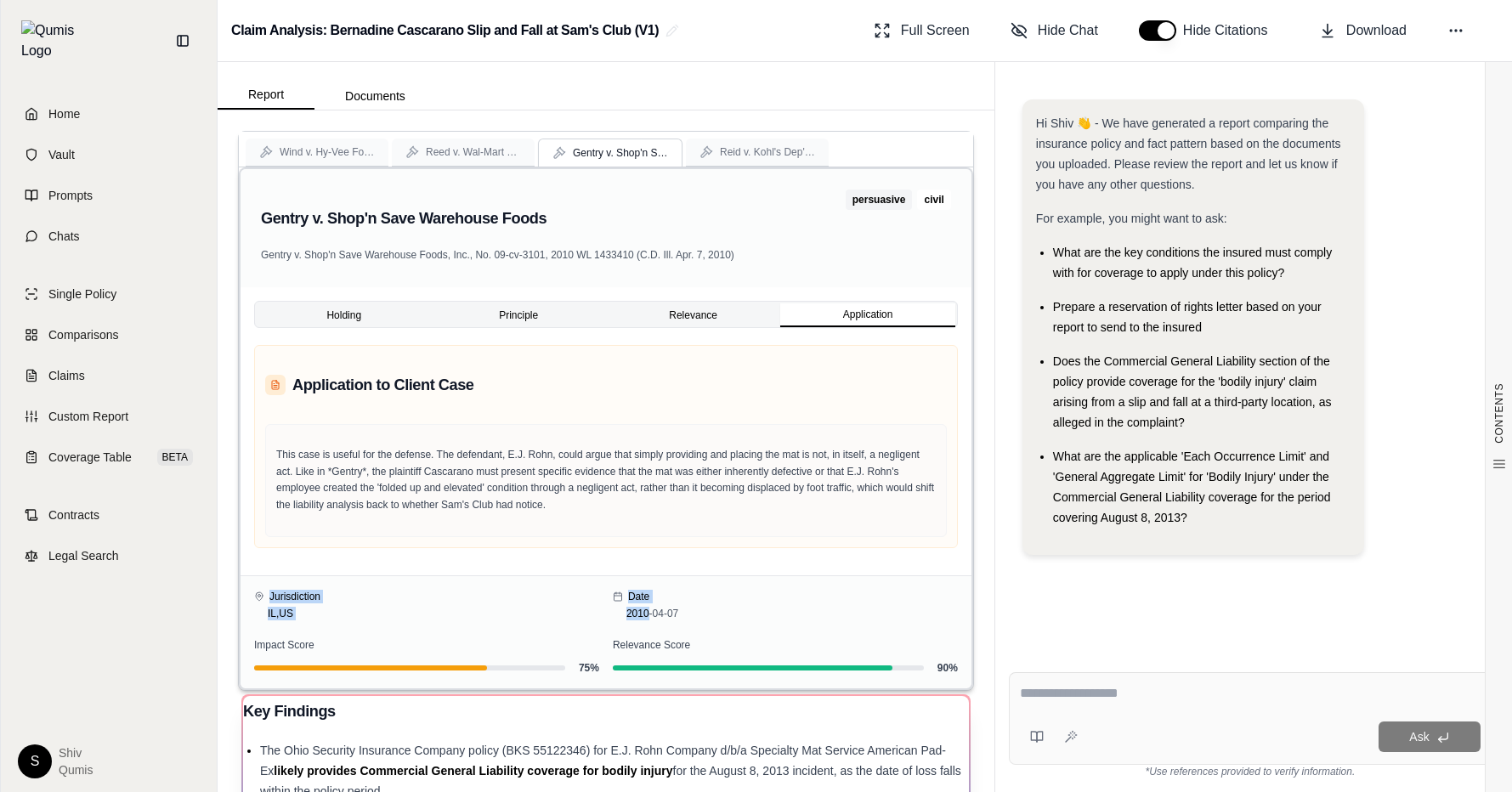 drag, startPoint x: 647, startPoint y: 614, endPoint x: 573, endPoint y: 584, distance: 79.84986 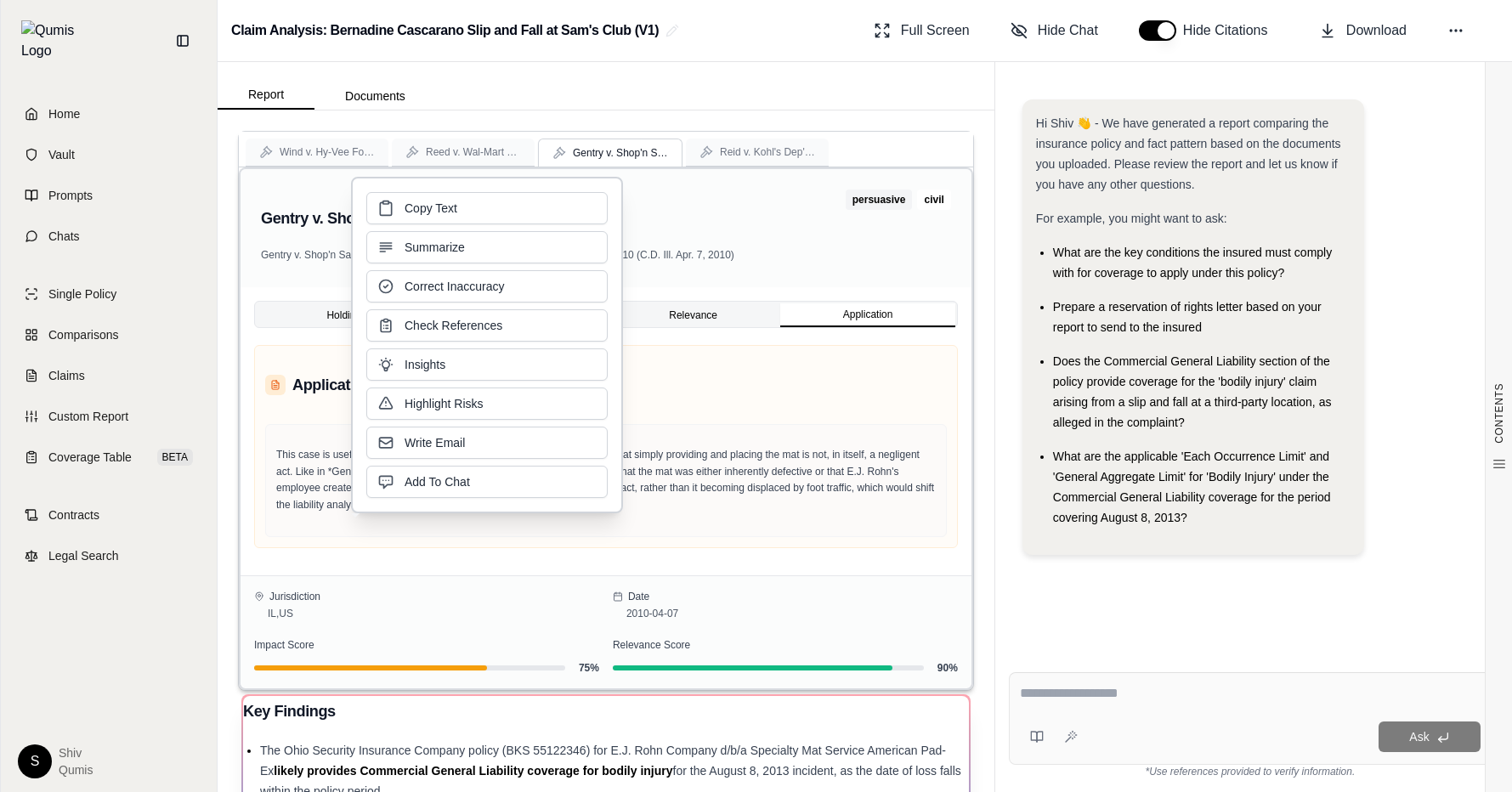 click on "Jurisdiction [STATE] , US Date 2010-04-07 Impact Score 75 % Relevance Score 90 %" at bounding box center (606, 631) 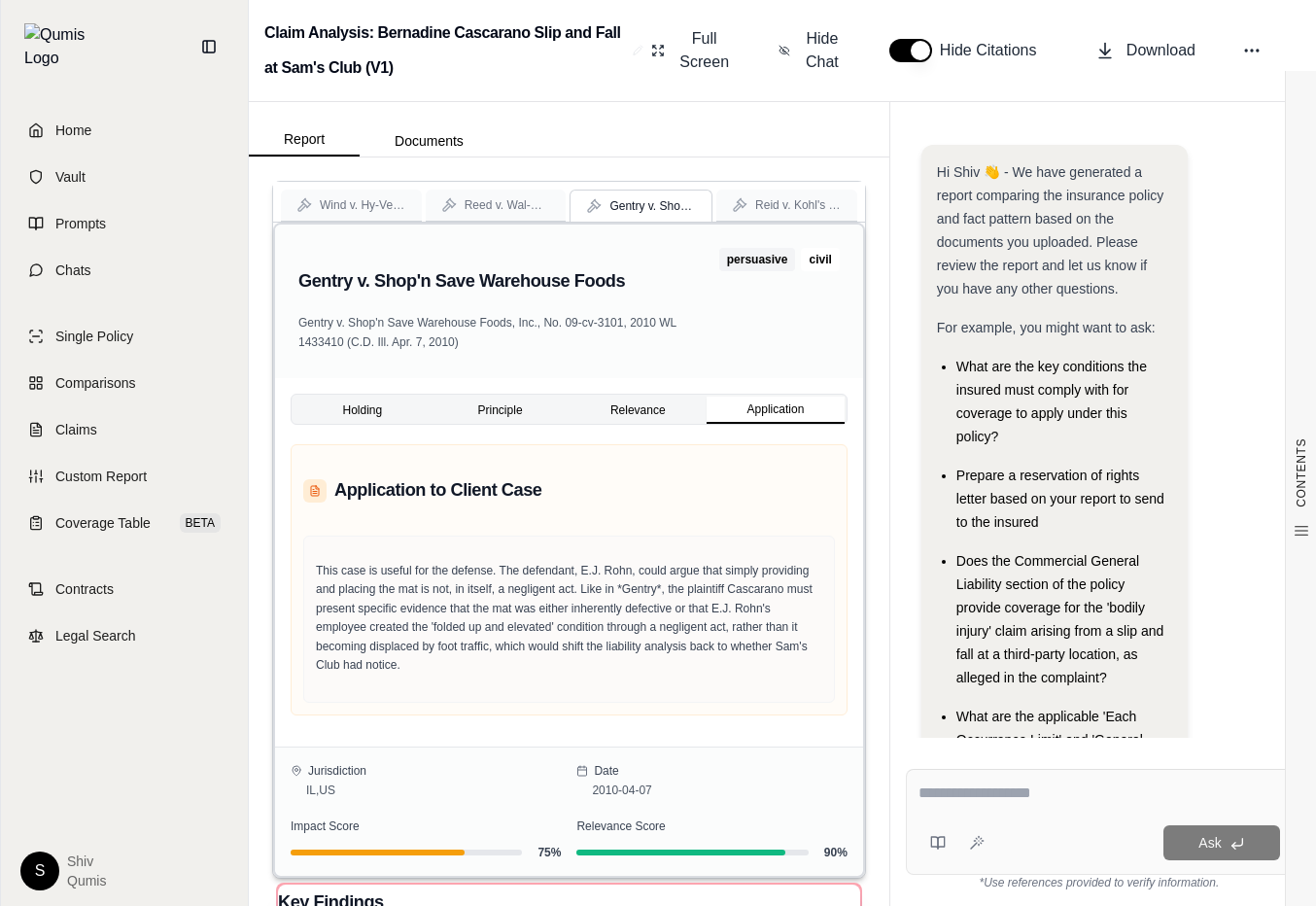 click on "This case is useful for the defense. The defendant, E.J. Rohn, could argue that simply providing and placing the mat is not, in itself, a negligent act. Like in *Gentry*, the plaintiff Cascarano must present specific evidence that the mat was either inherently defective or that E.J. Rohn's employee created the 'folded up and elevated' condition through a negligent act, rather than it becoming displaced by foot traffic, which would shift the liability analysis back to whether Sam's Club had notice." at bounding box center (569, 619) 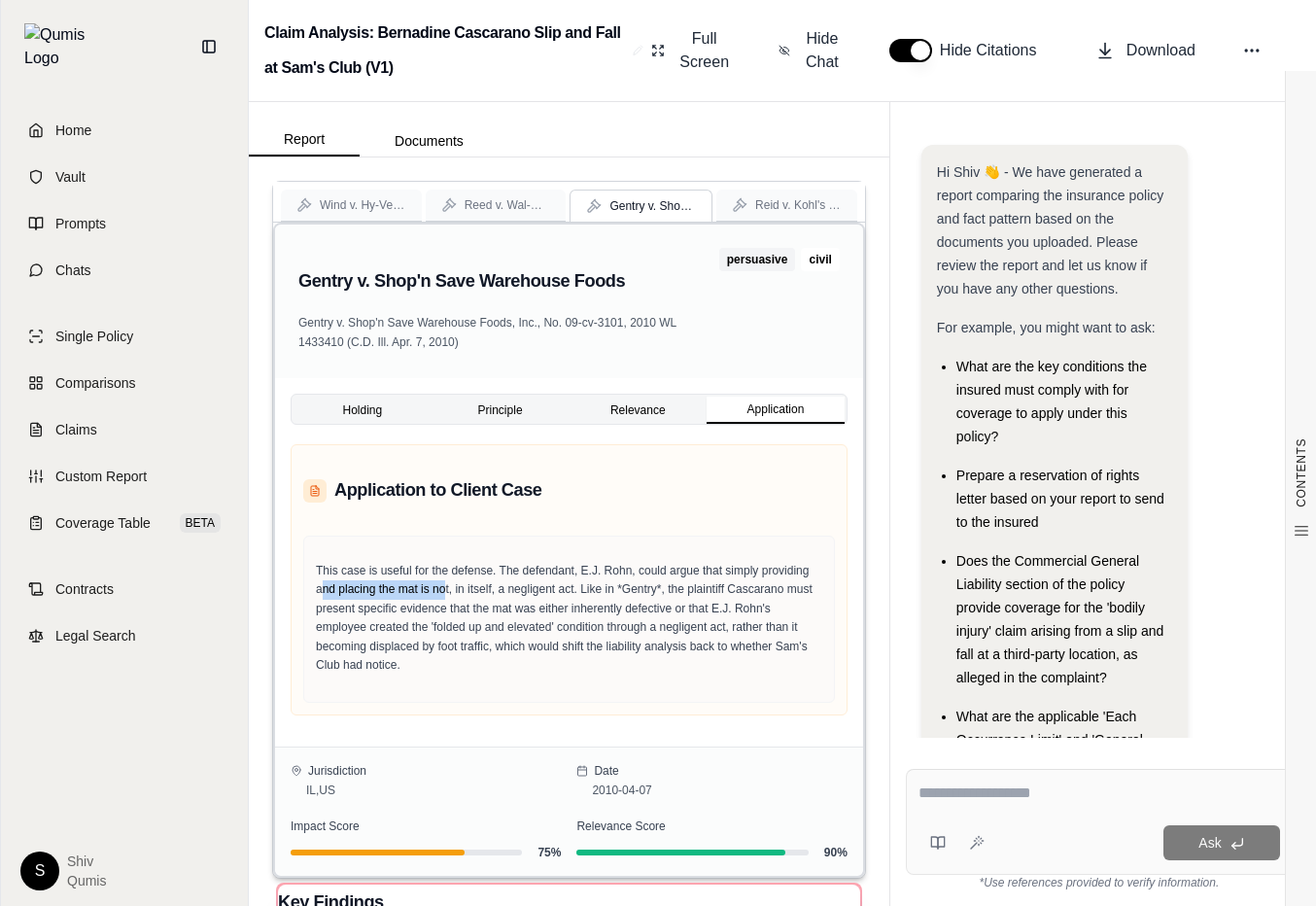 drag, startPoint x: 325, startPoint y: 580, endPoint x: 444, endPoint y: 582, distance: 119.01681 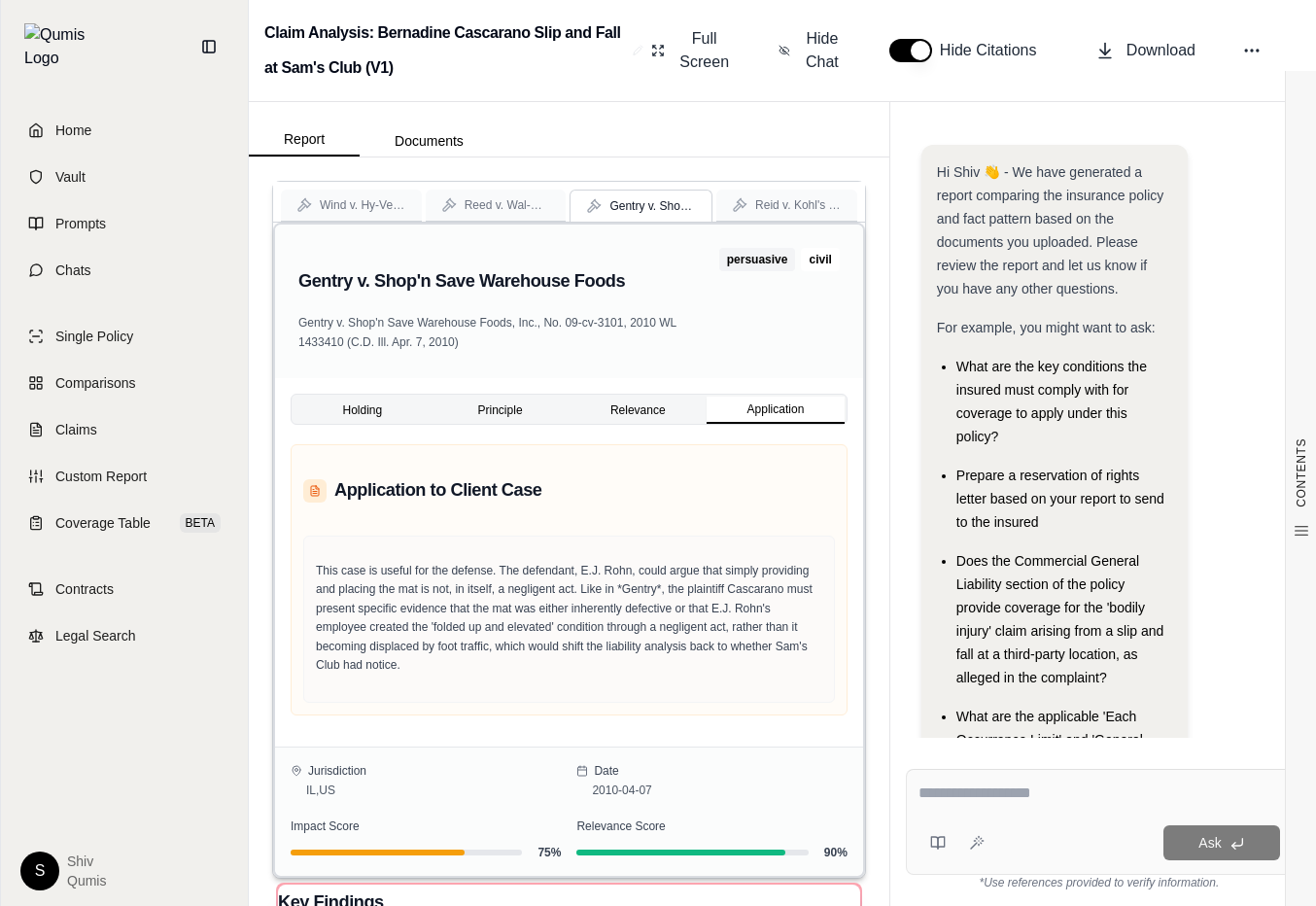 click on "This case is useful for the defense. The defendant, E.J. Rohn, could argue that simply providing and placing the mat is not, in itself, a negligent act. Like in *Gentry*, the plaintiff Cascarano must present specific evidence that the mat was either inherently defective or that E.J. Rohn's employee created the 'folded up and elevated' condition through a negligent act, rather than it becoming displaced by foot traffic, which would shift the liability analysis back to whether Sam's Club had notice." at bounding box center [569, 618] 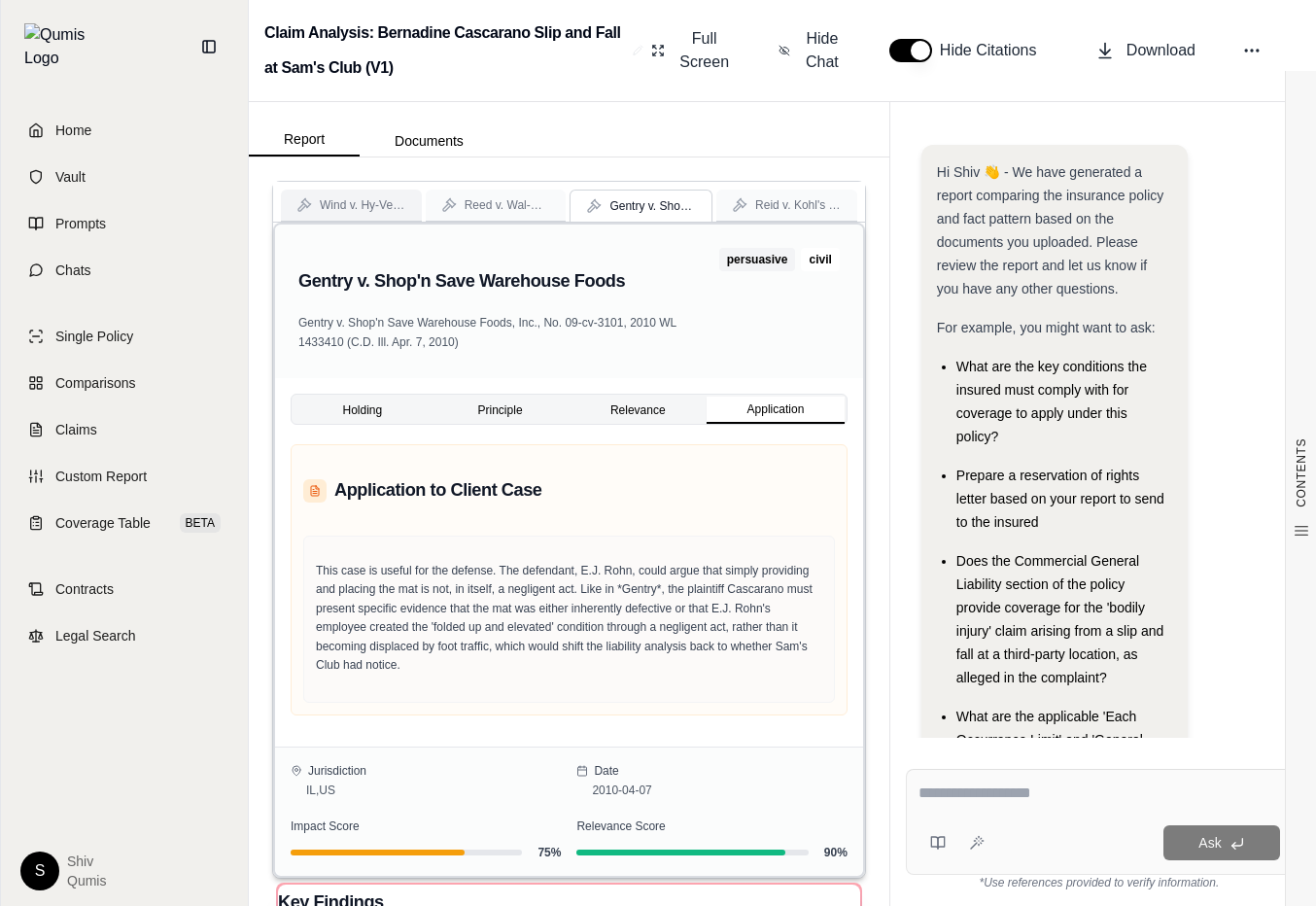 click on "Wind v. Hy-Vee Food Stores" at bounding box center (363, 205) 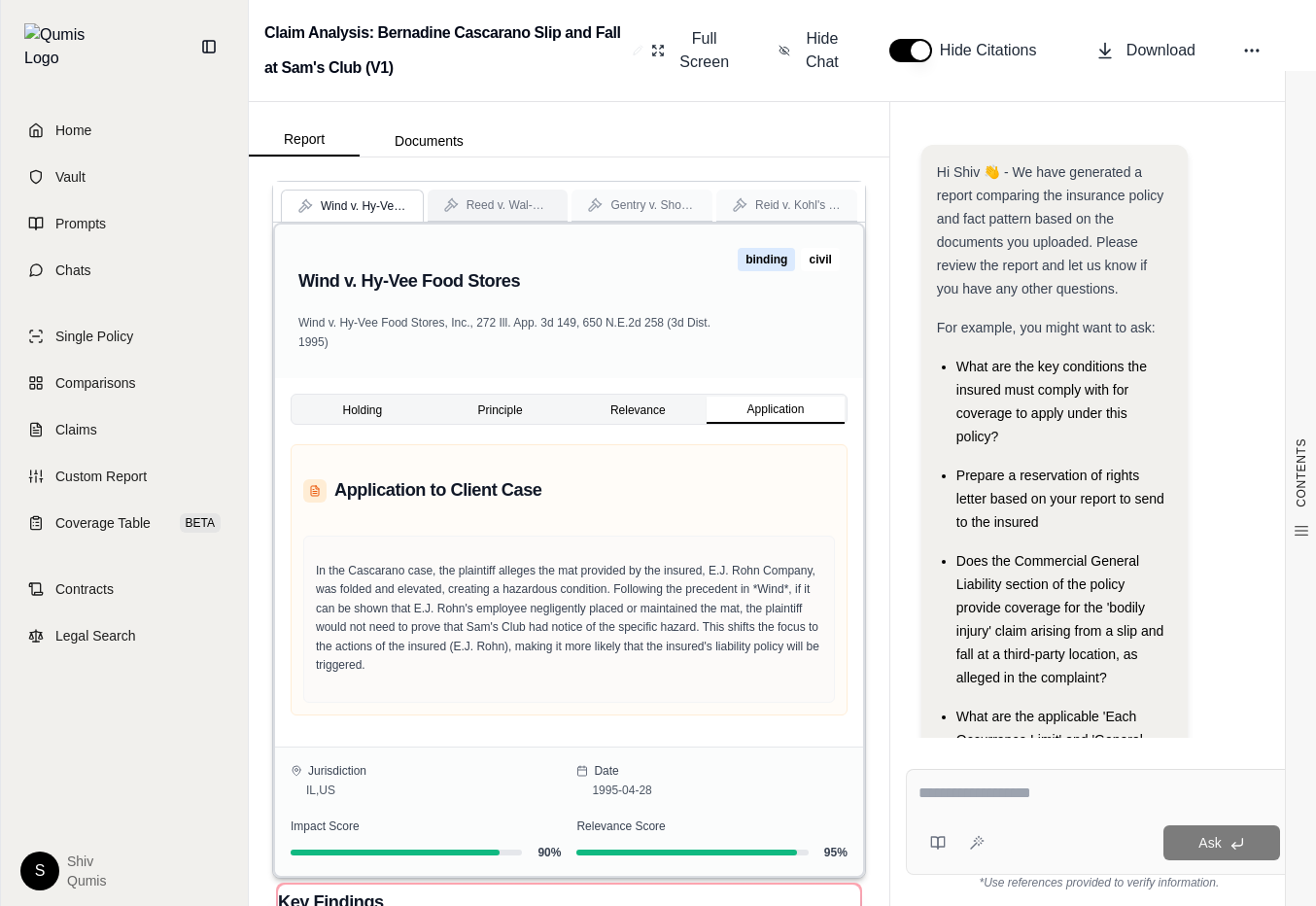 click on "Reed v. Wal-Mart Stores" at bounding box center [509, 205] 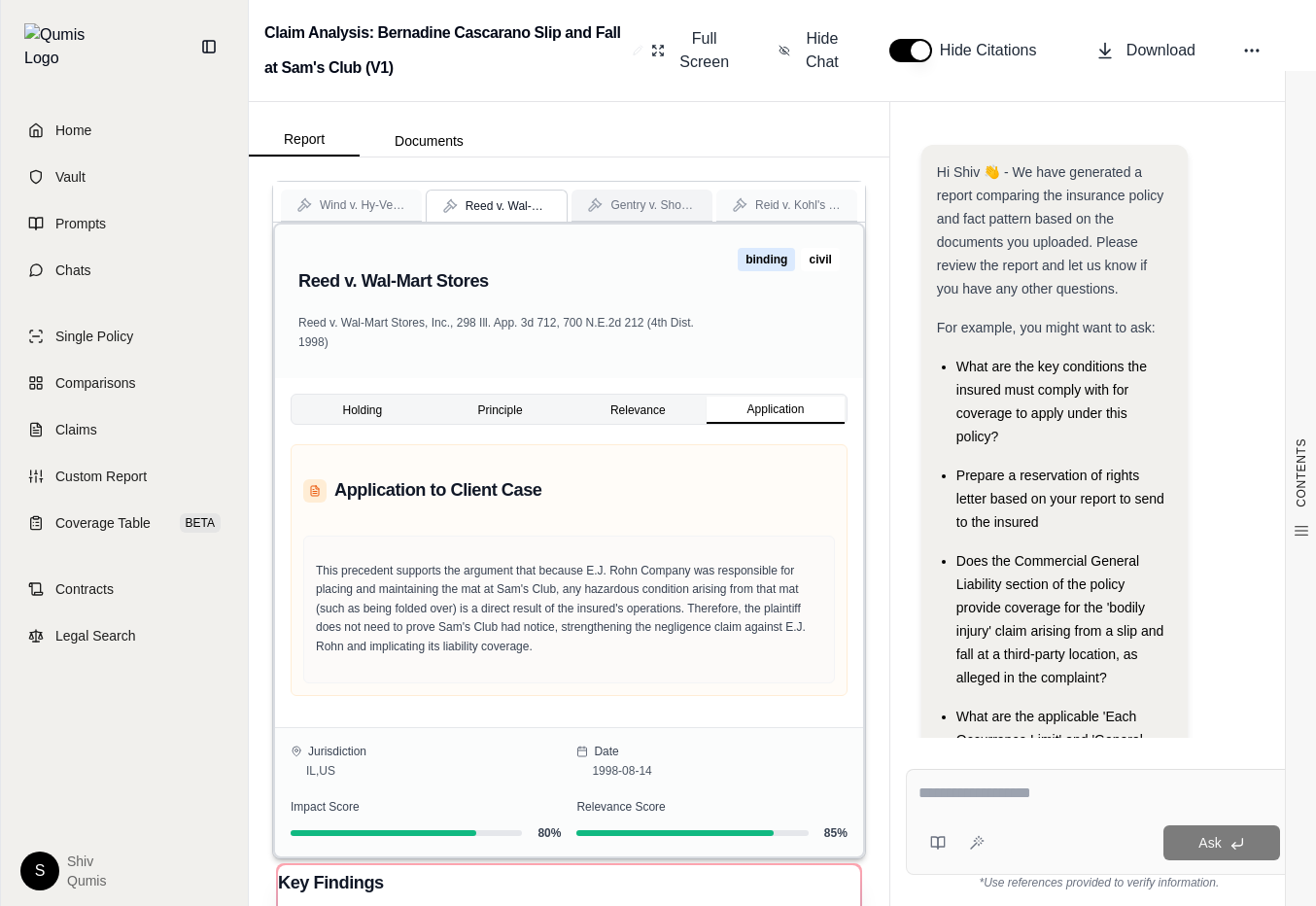 click on "Gentry v. Shop'n Save Warehouse Foods" at bounding box center (653, 205) 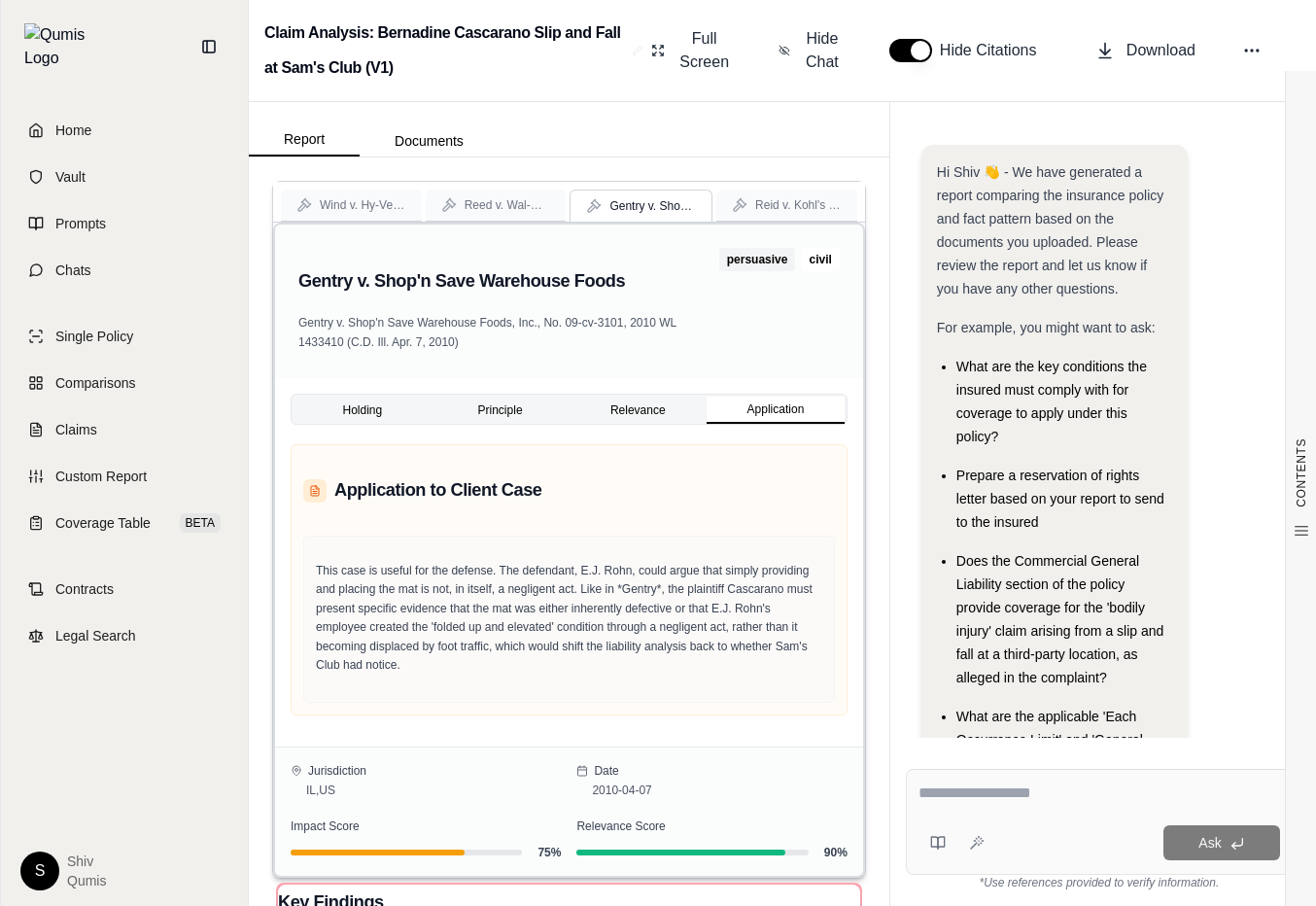 click on "Principle" at bounding box center (501, 410) 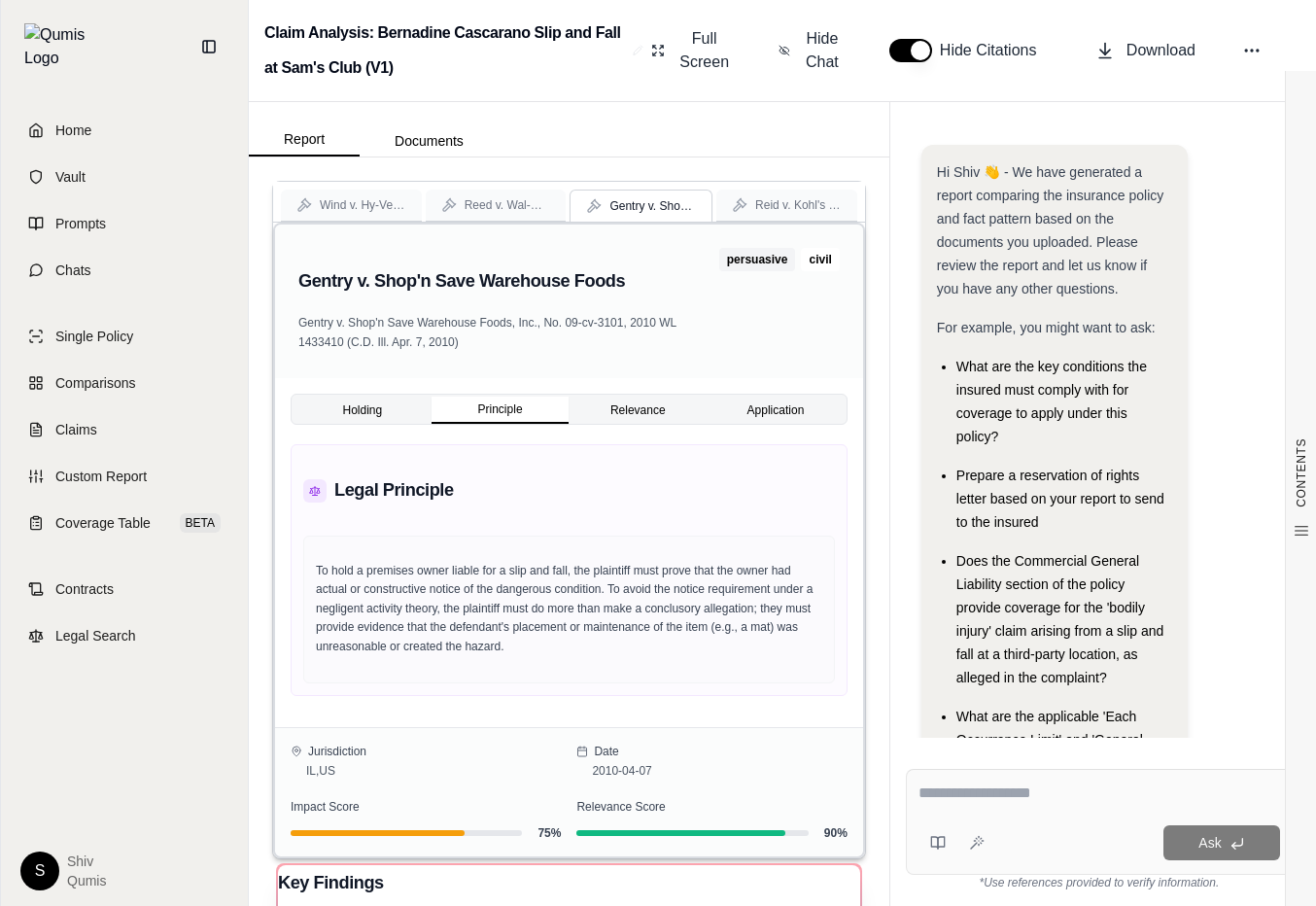 click on "Relevance" at bounding box center (638, 410) 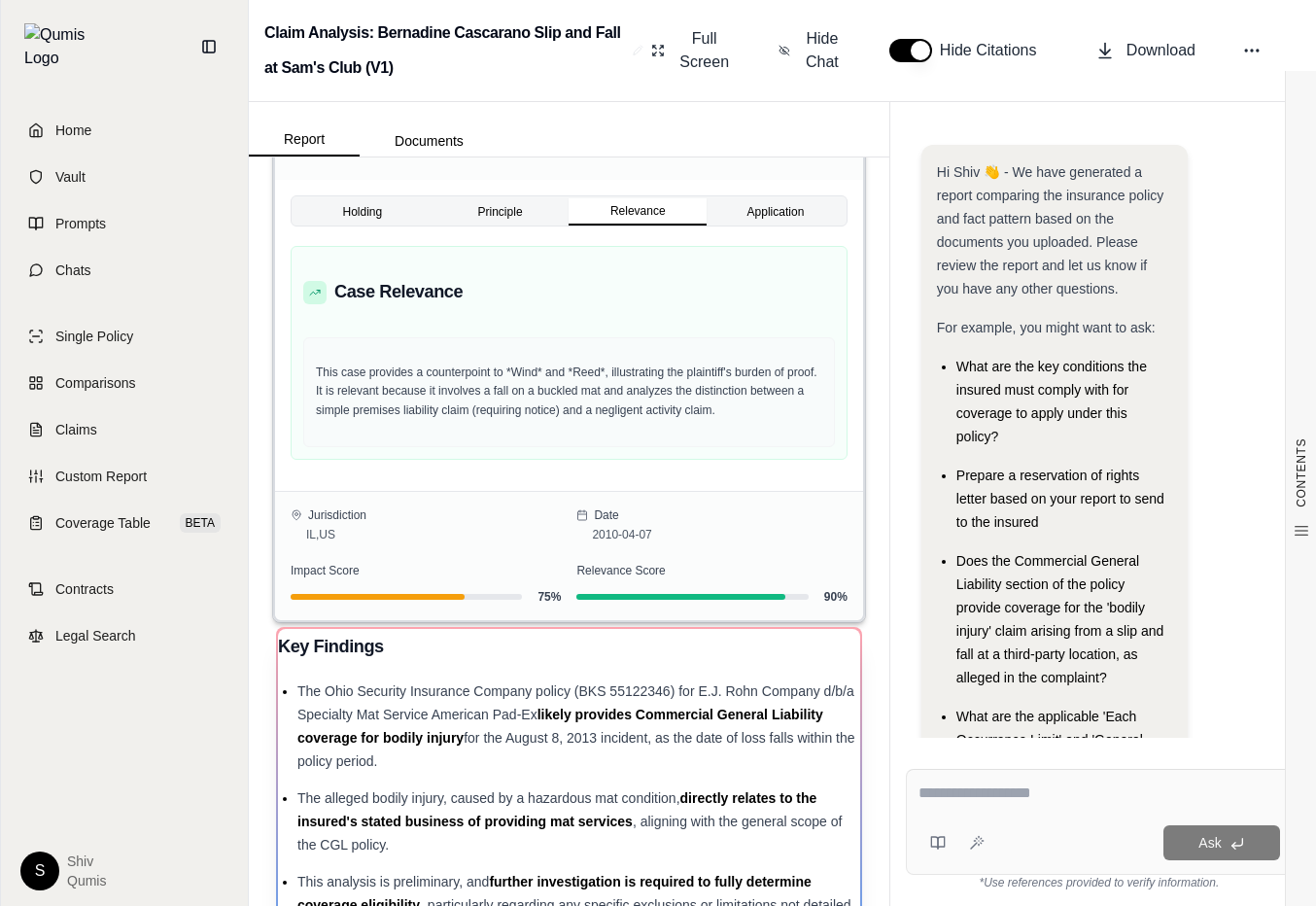 scroll, scrollTop: 0, scrollLeft: 0, axis: both 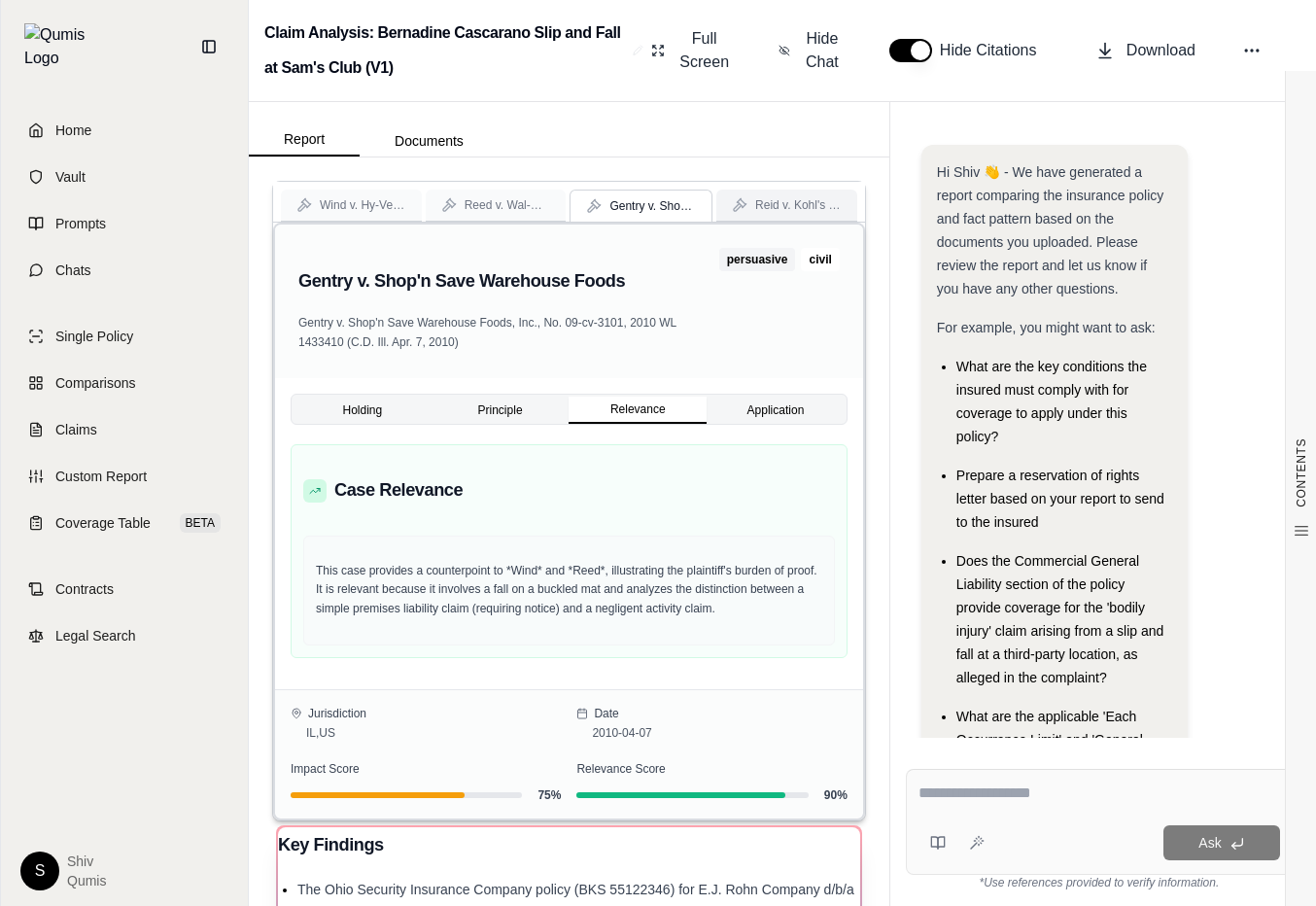 click on "Reid v. Kohl's Dep't Stores" at bounding box center [798, 205] 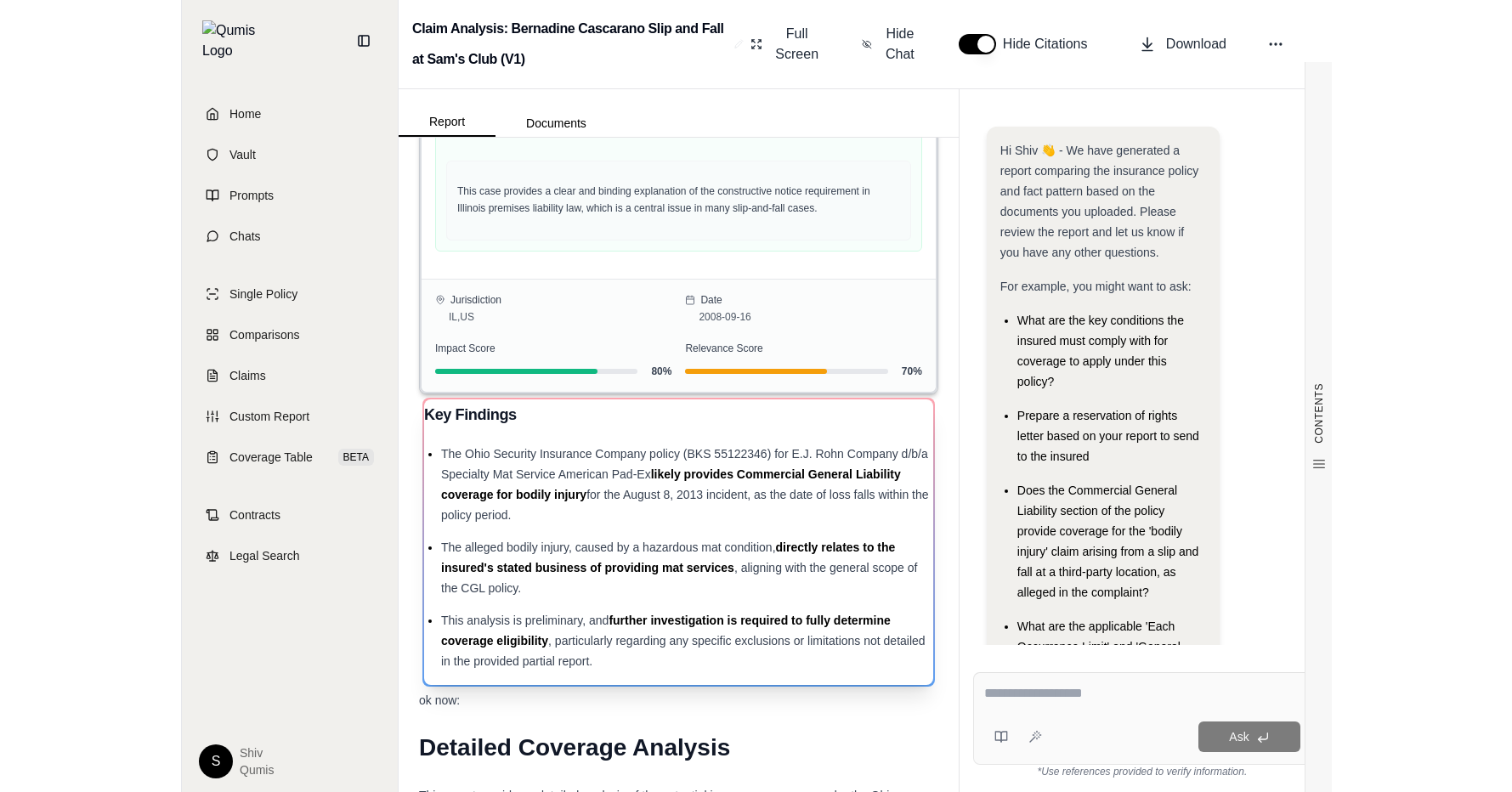 scroll, scrollTop: 0, scrollLeft: 0, axis: both 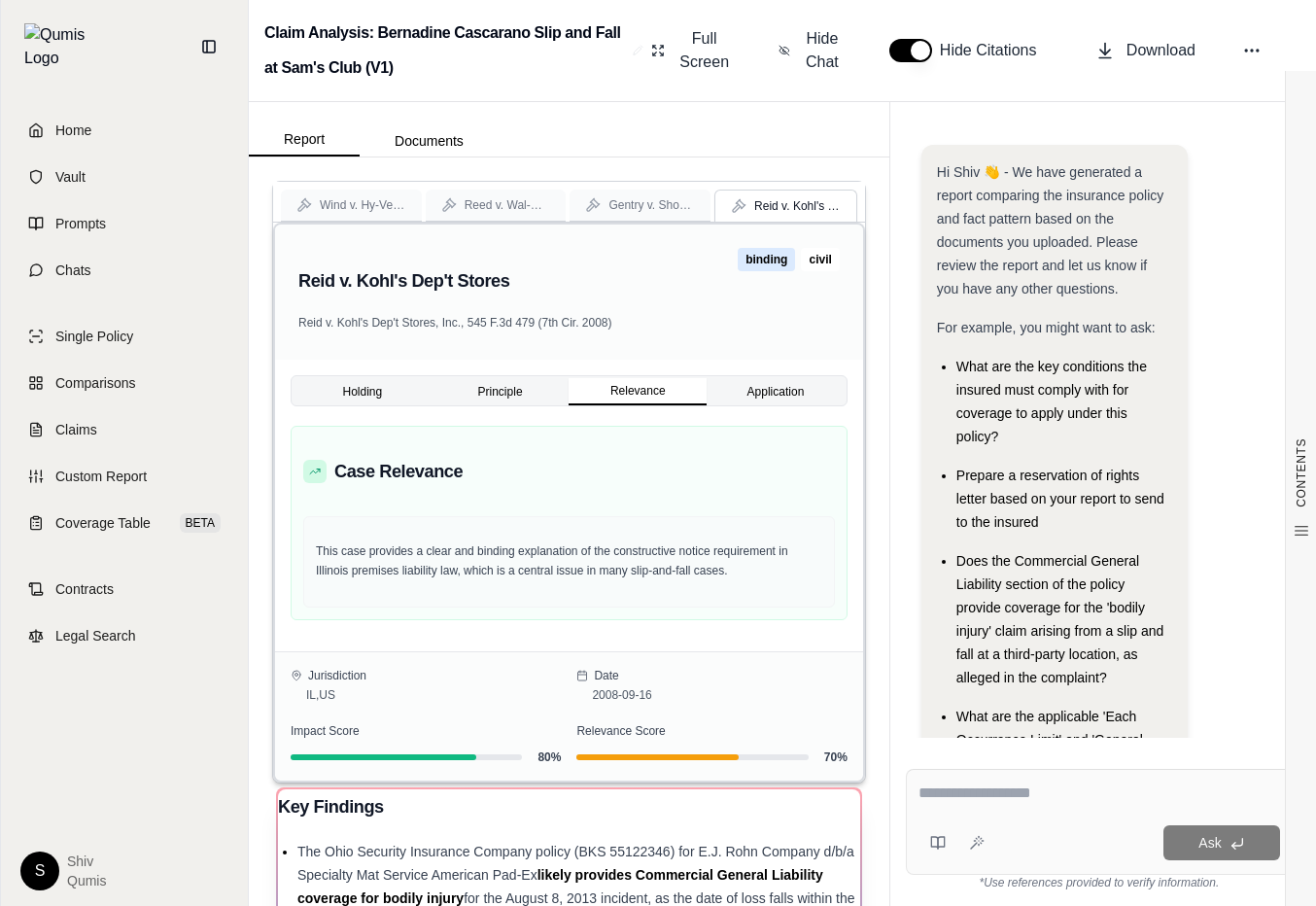 click on "Holding Principle Relevance Application" at bounding box center [569, 391] 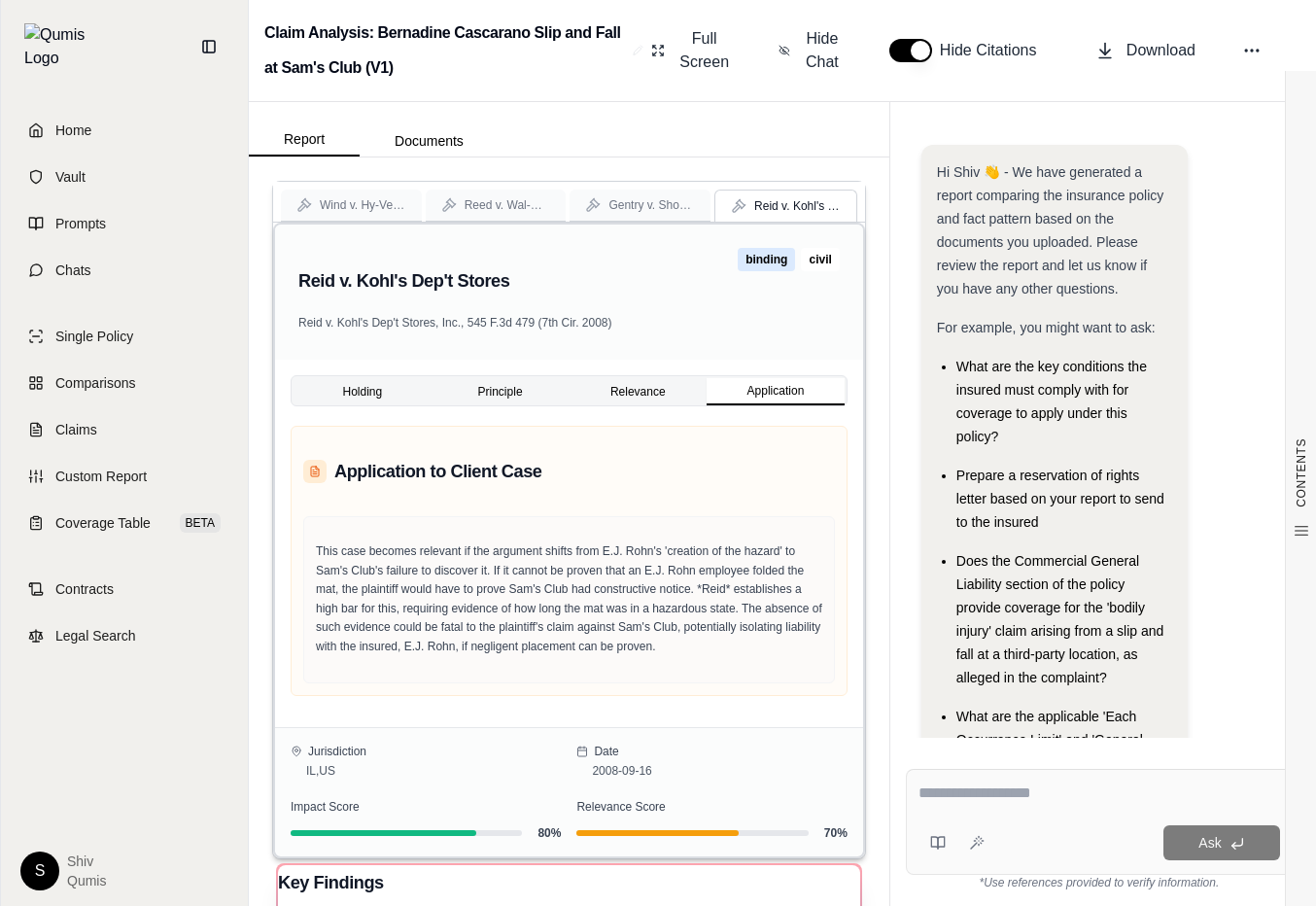 click on "Application" at bounding box center [776, 392] 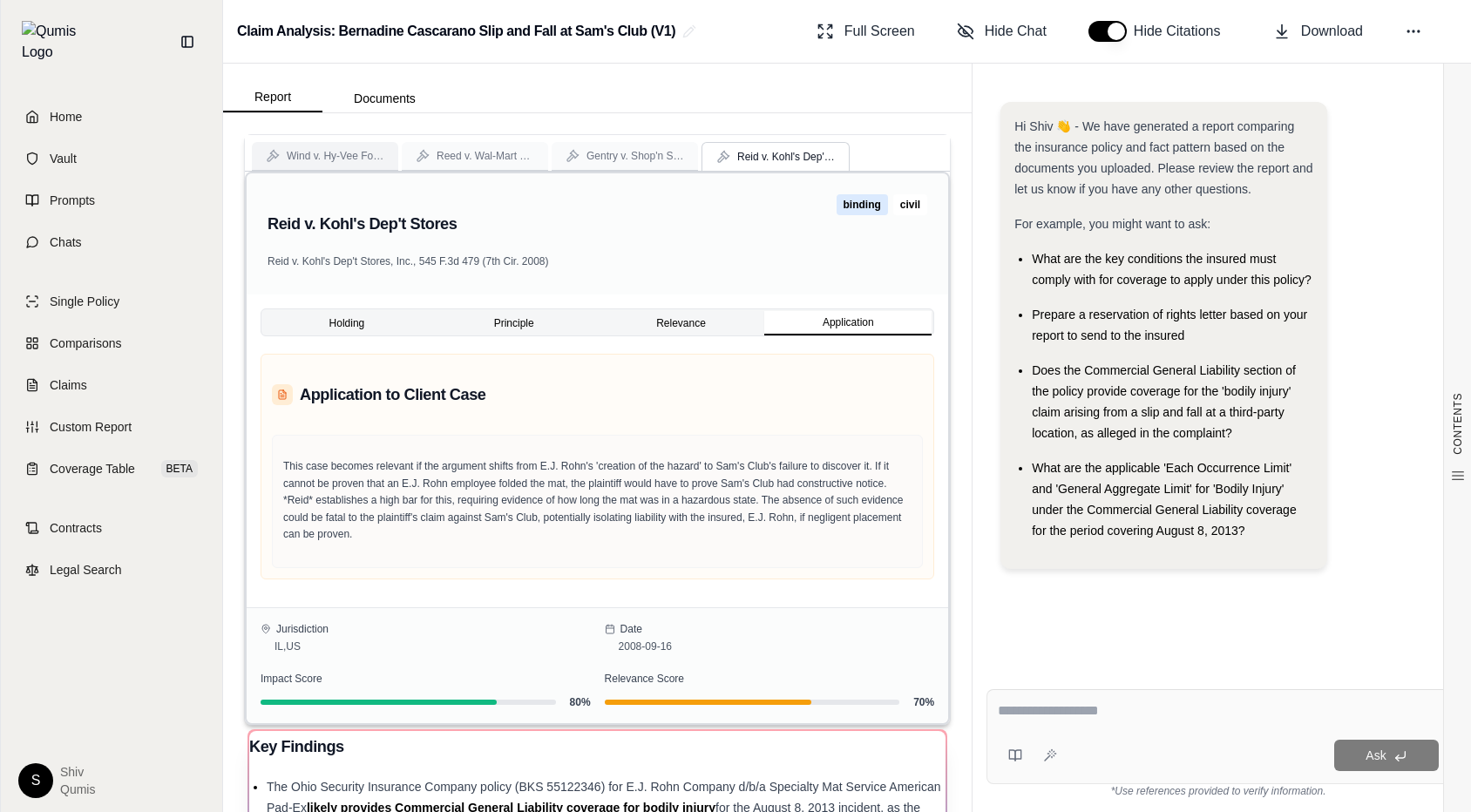 click on "Wind v. Hy-Vee Food Stores" at bounding box center (336, 156) 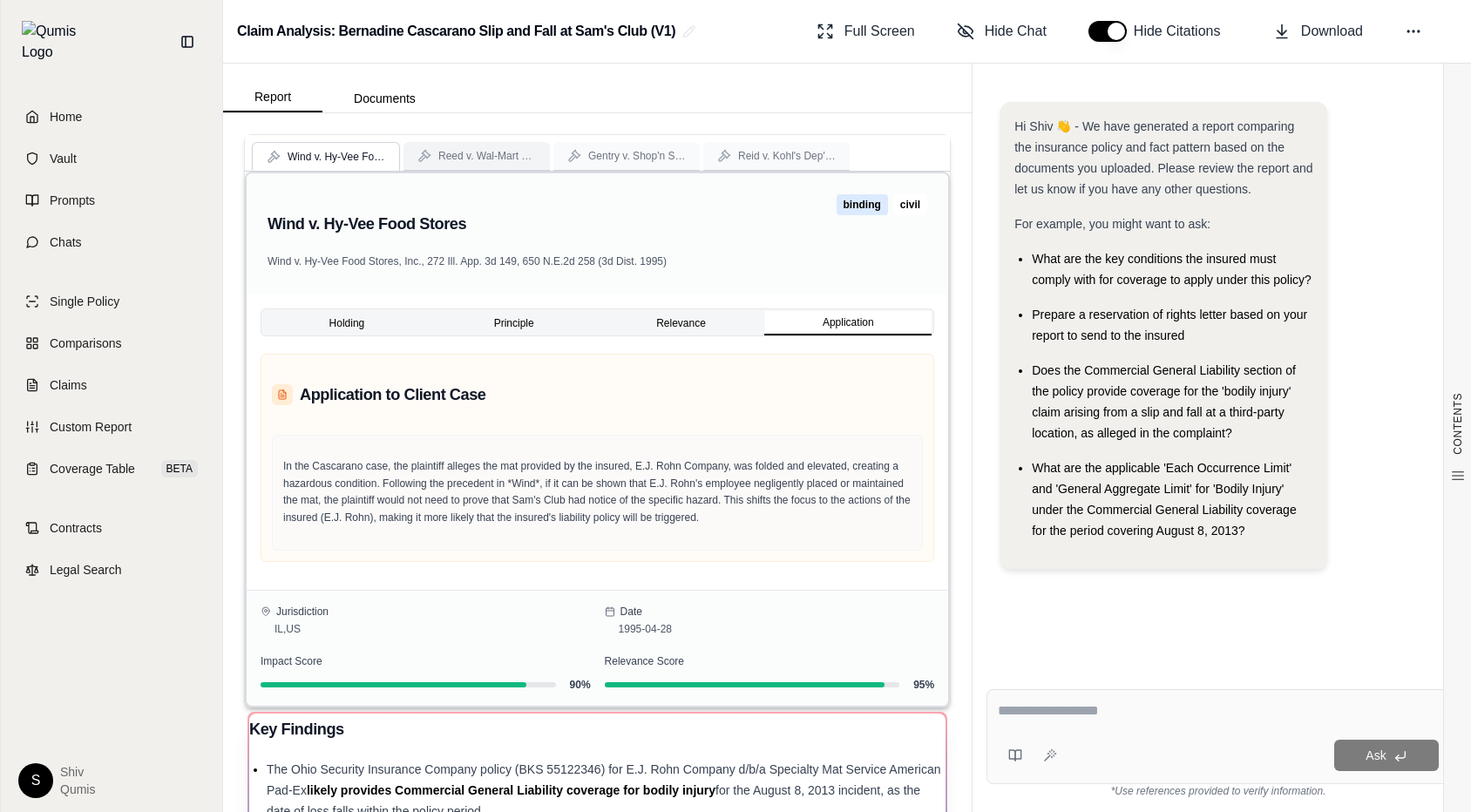 click on "Reed v. Wal-Mart Stores" at bounding box center [477, 156] 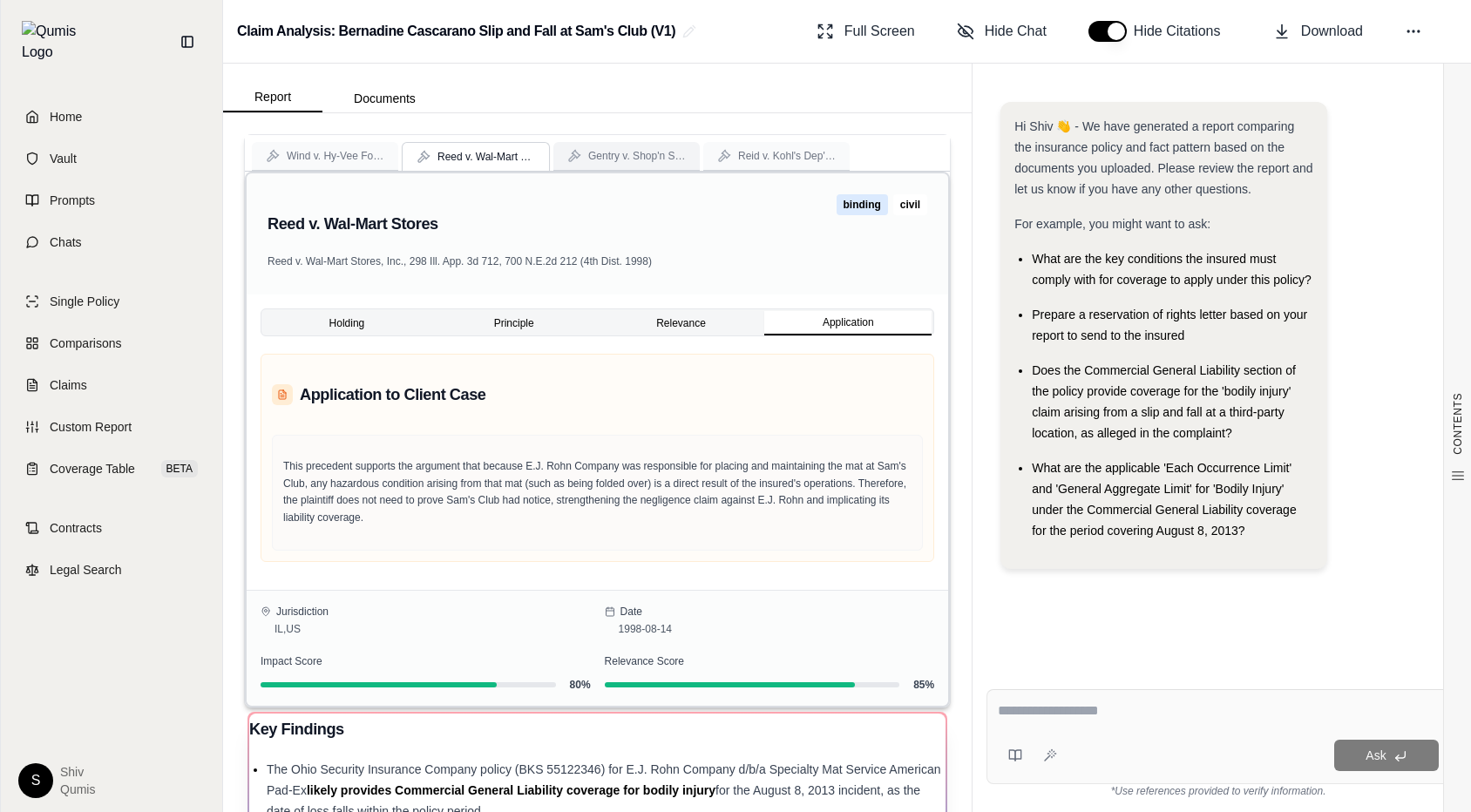 click on "Gentry v. Shop'n Save Warehouse Foods" at bounding box center [637, 156] 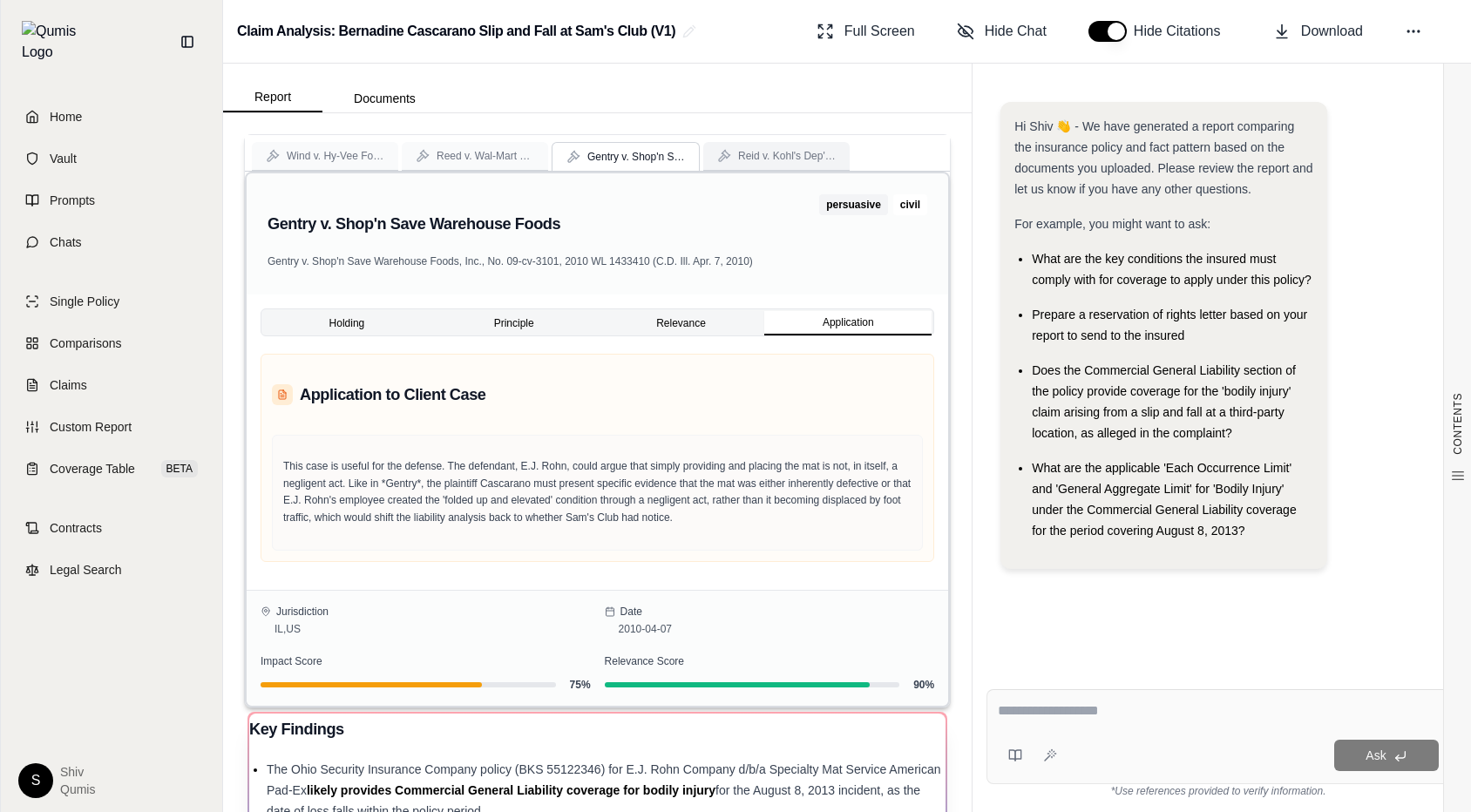 click on "Reid v. Kohl's Dep't Stores" at bounding box center (776, 156) 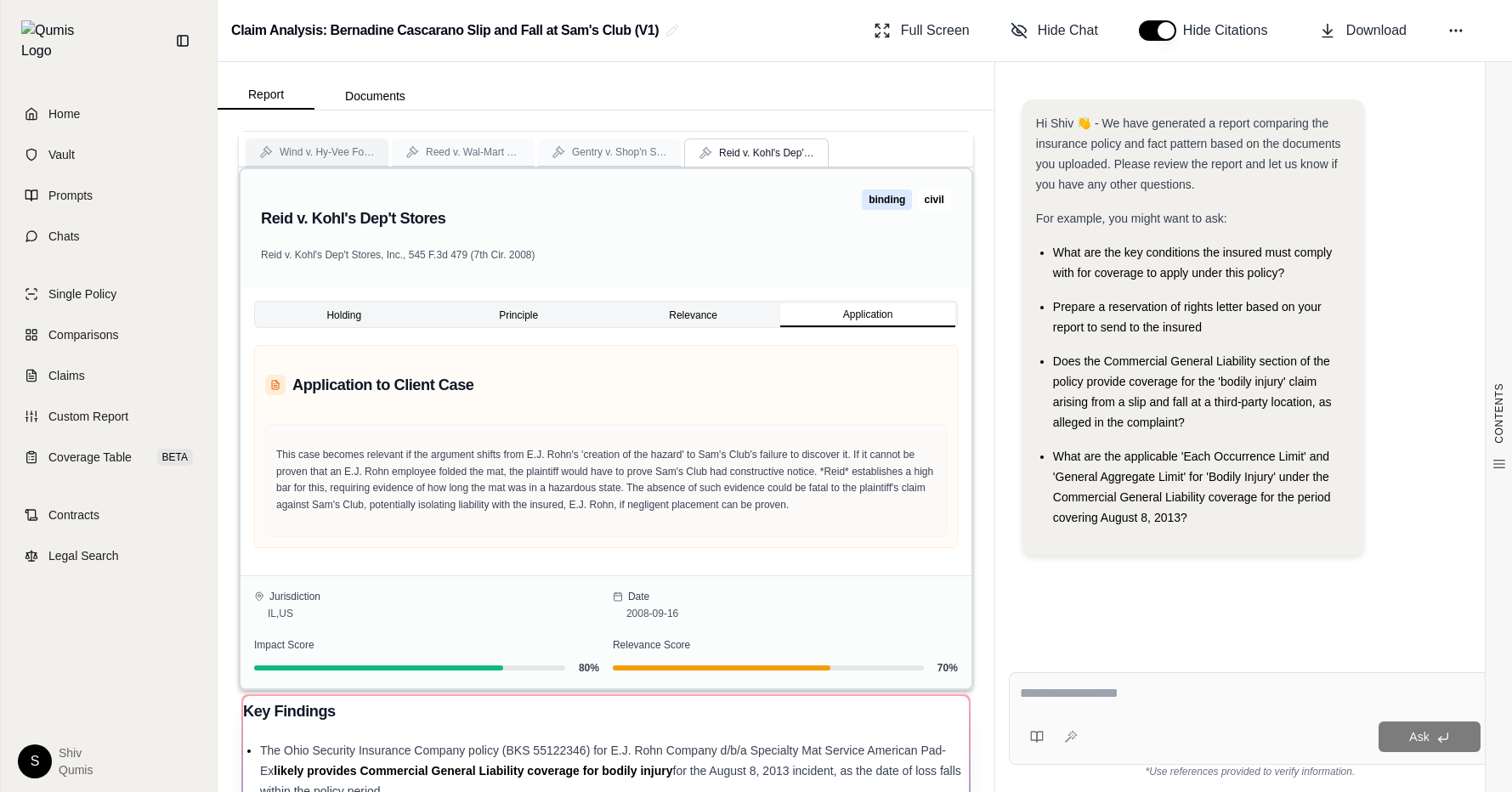 click on "Wind v. Hy-Vee Food Stores" at bounding box center [317, 152] 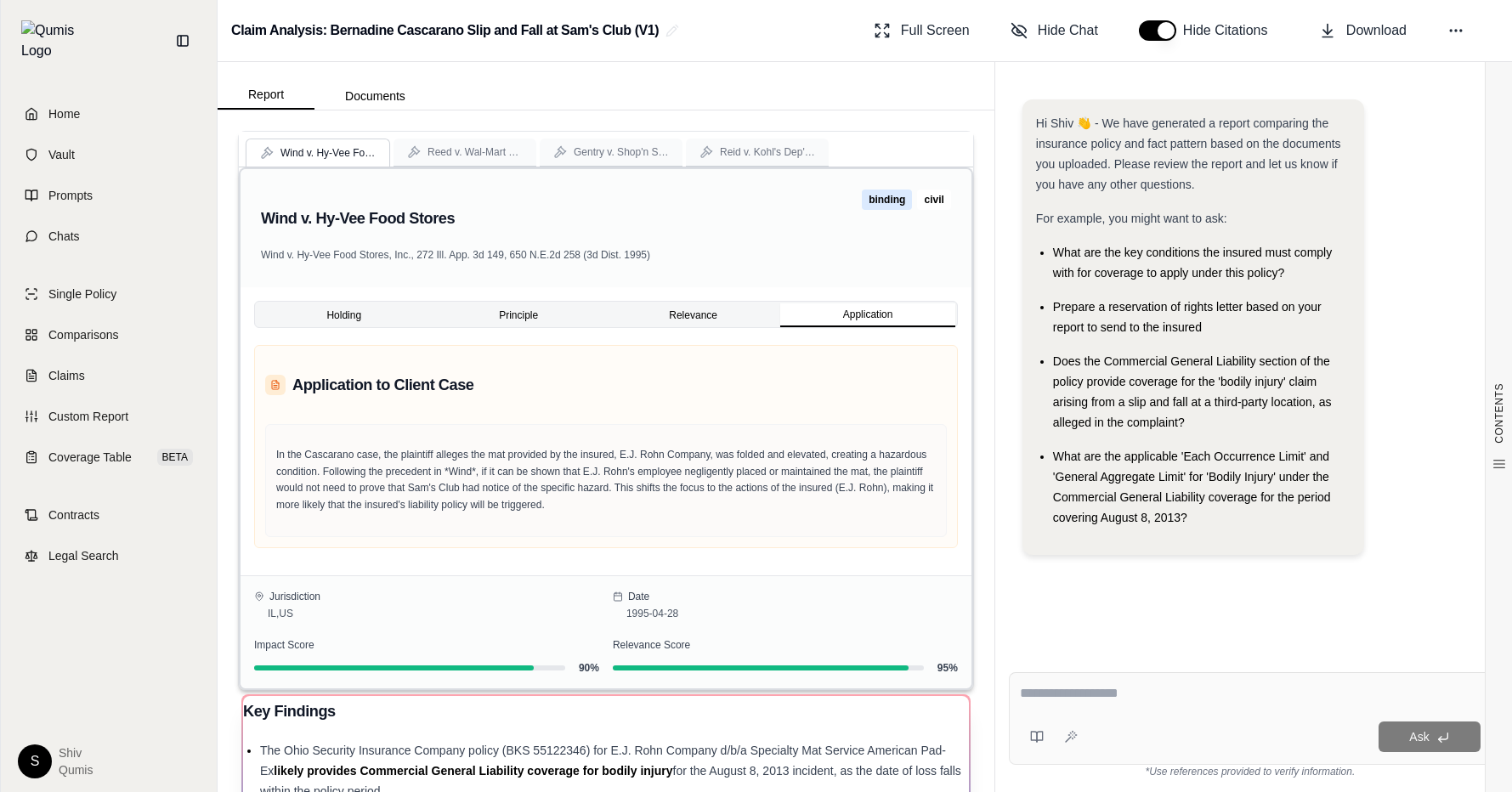 click on "Holding" at bounding box center (343, 315) 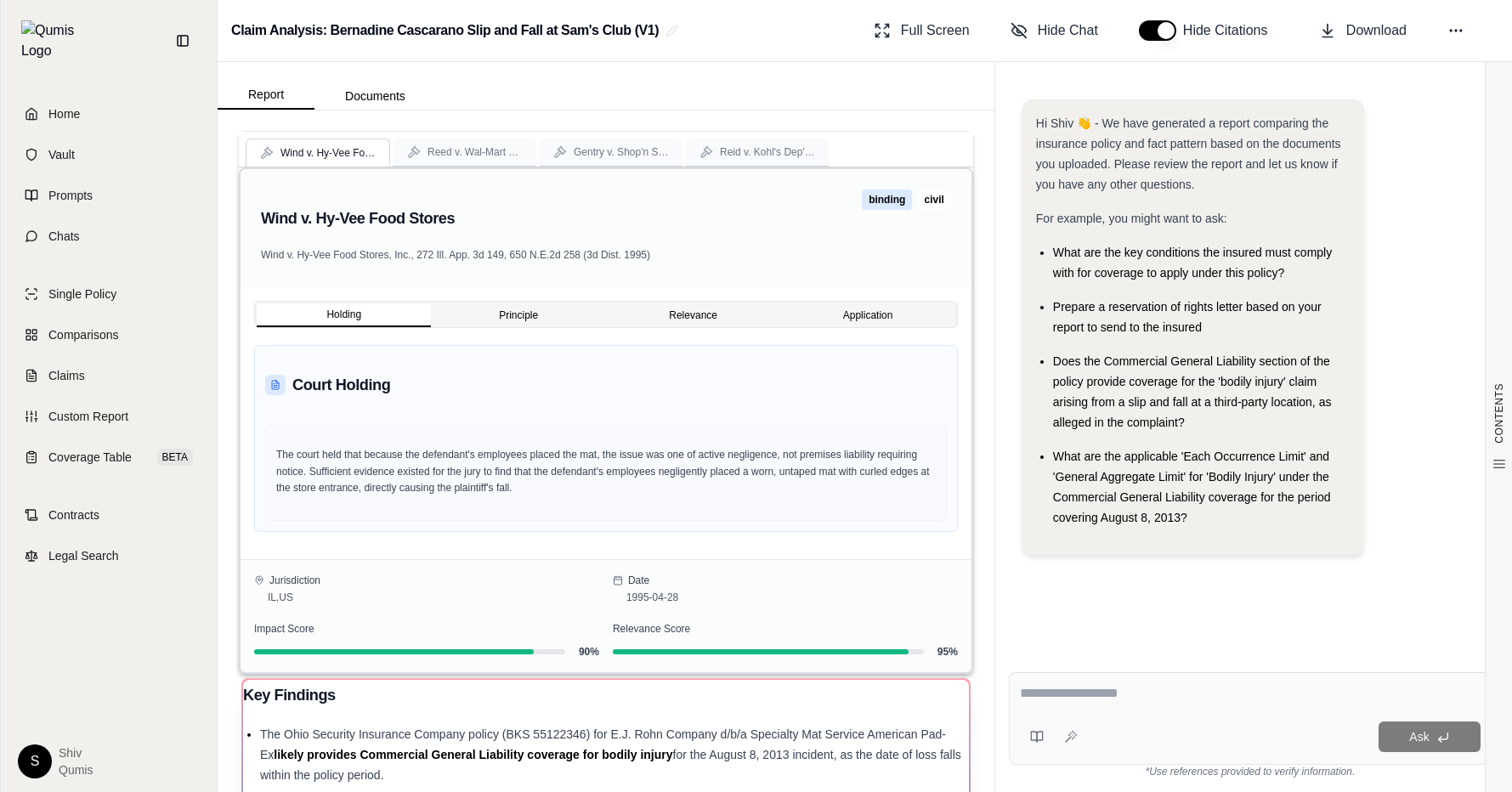 click on "Principle" at bounding box center [518, 315] 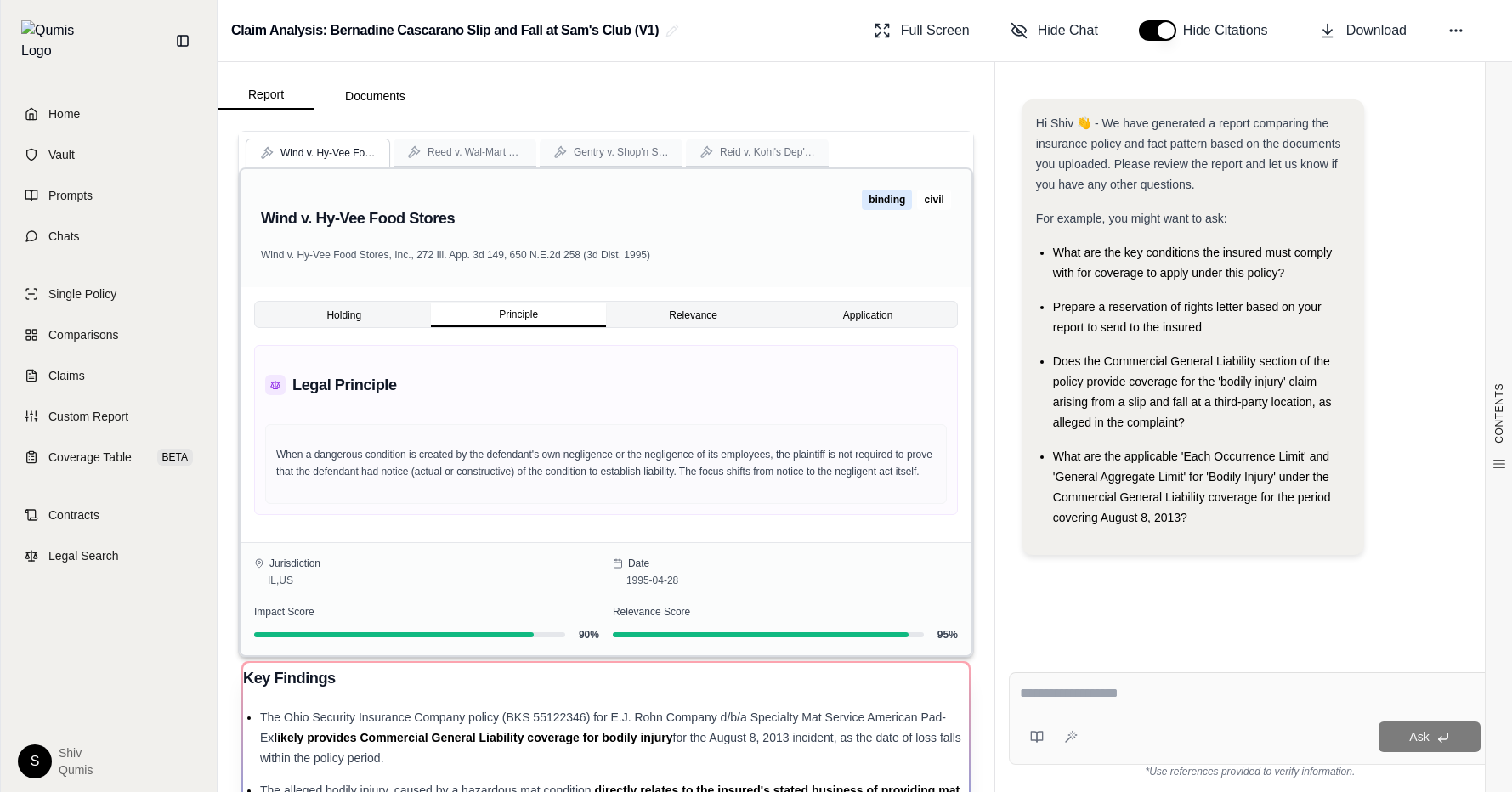 click on "Holding Principle Relevance Application" at bounding box center [606, 311] 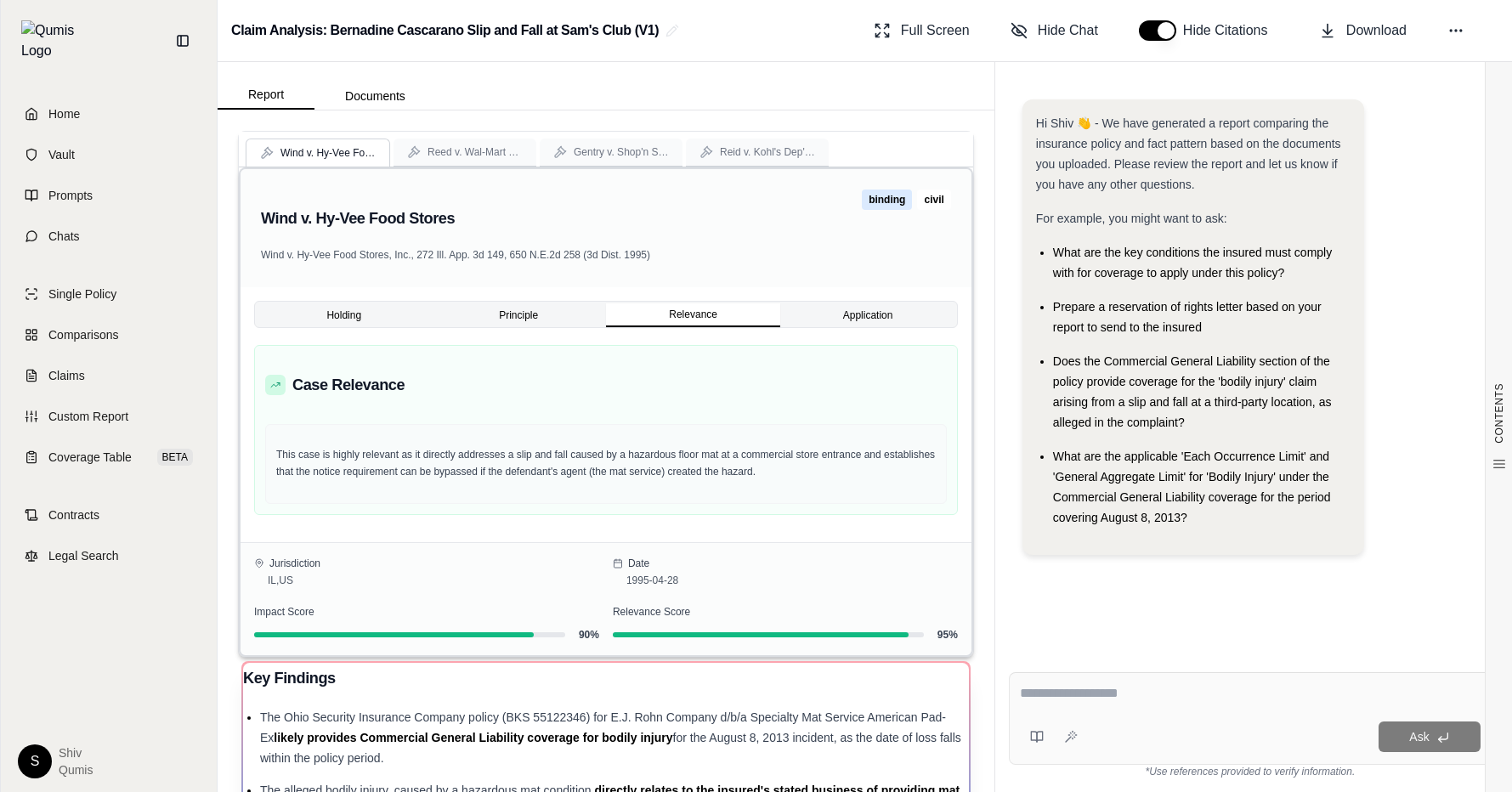 click on "Relevance" at bounding box center (693, 315) 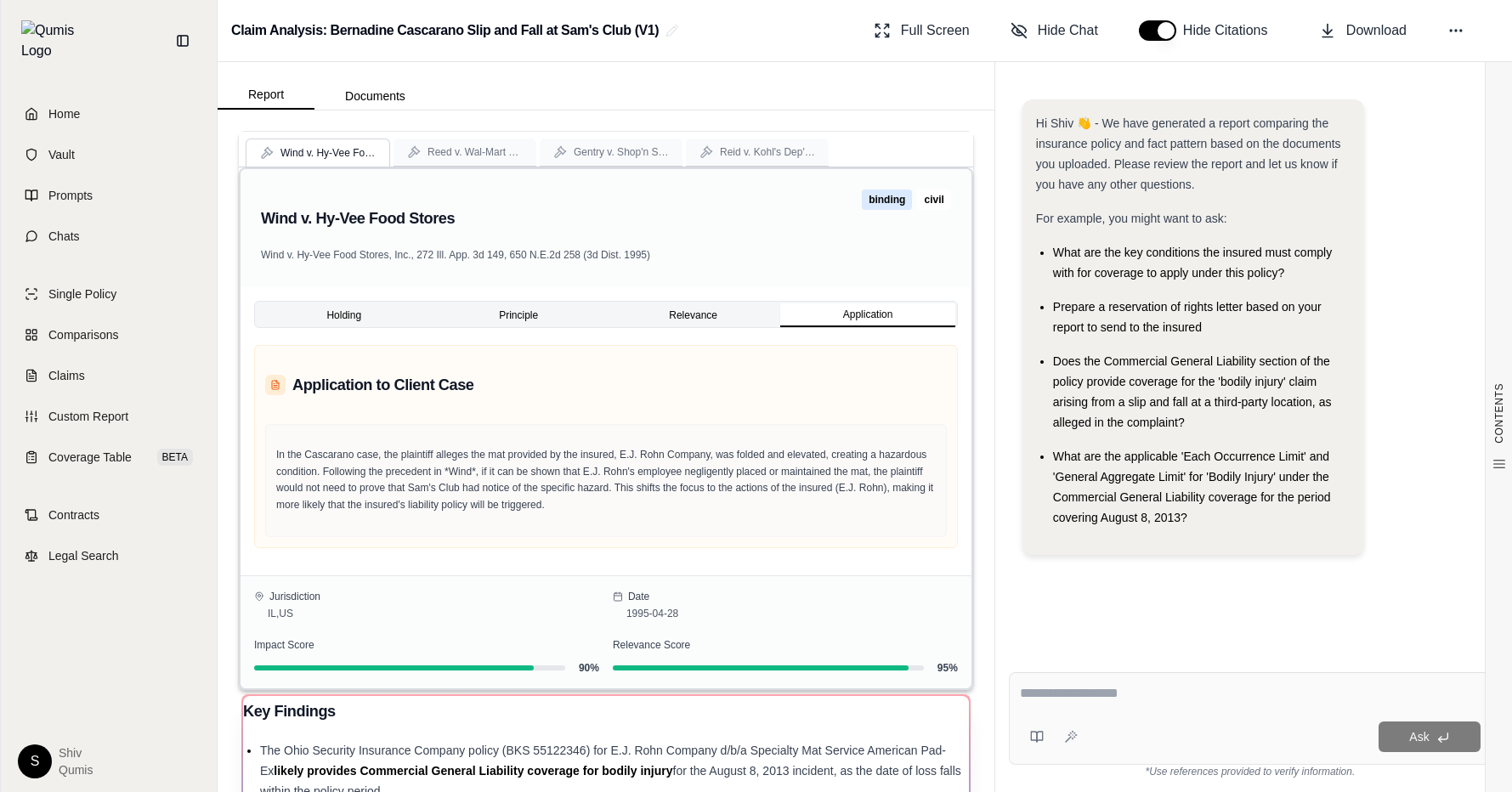 type 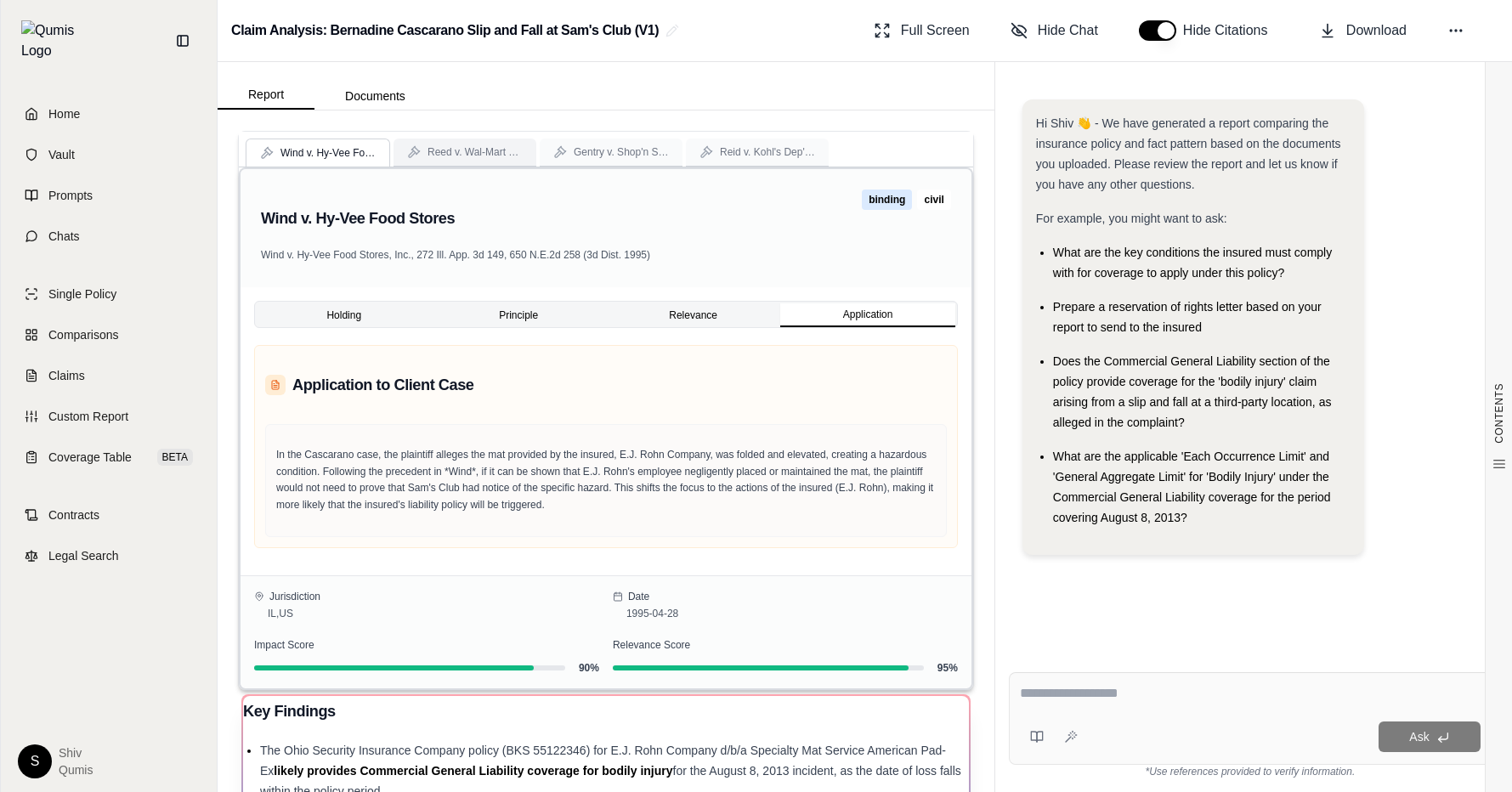 click on "Reed v. Wal-Mart Stores" at bounding box center [475, 152] 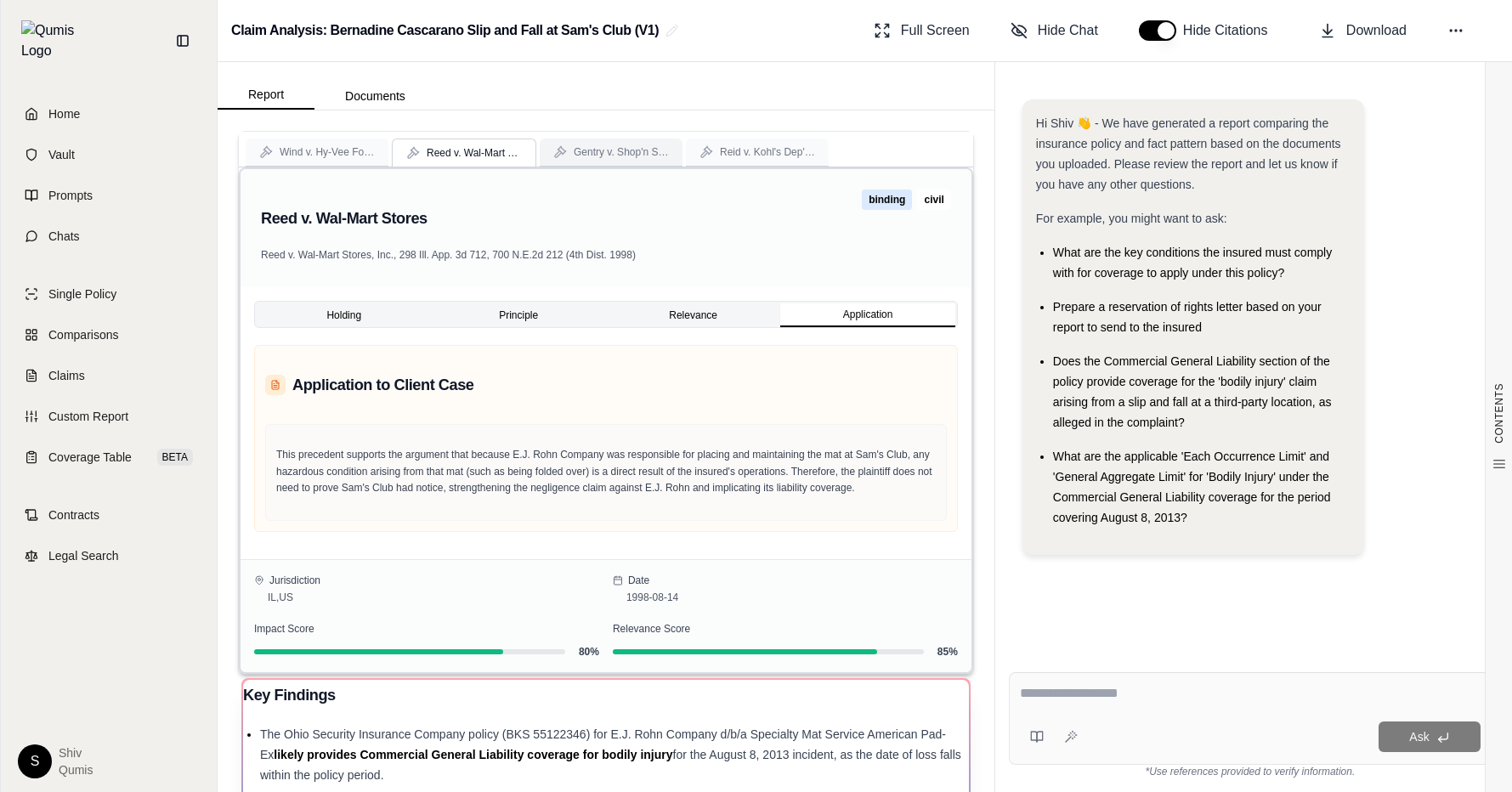 click on "Gentry v. Shop'n Save Warehouse Foods" at bounding box center [611, 152] 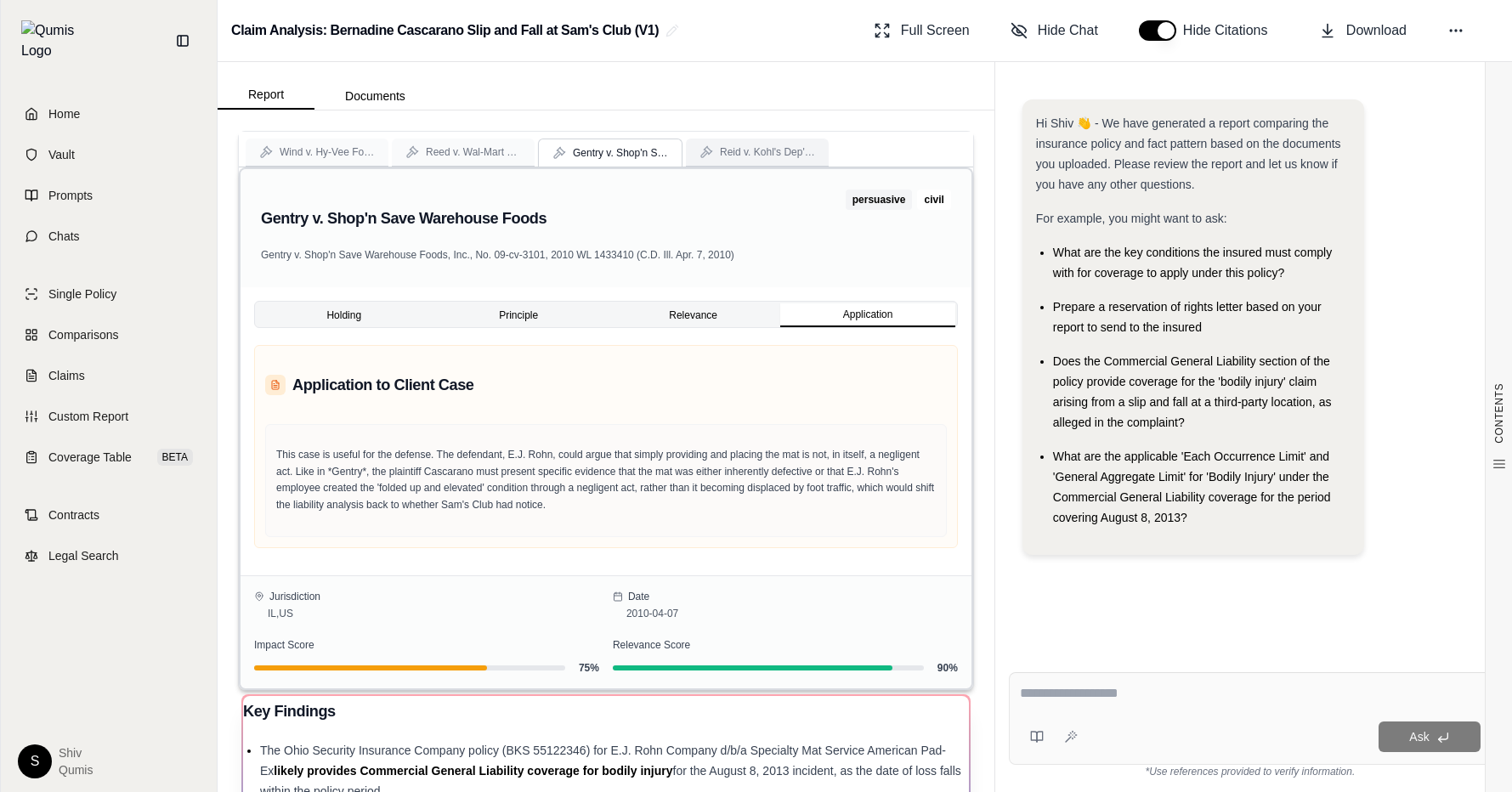 click on "Reid v. Kohl's Dep't Stores" at bounding box center [767, 152] 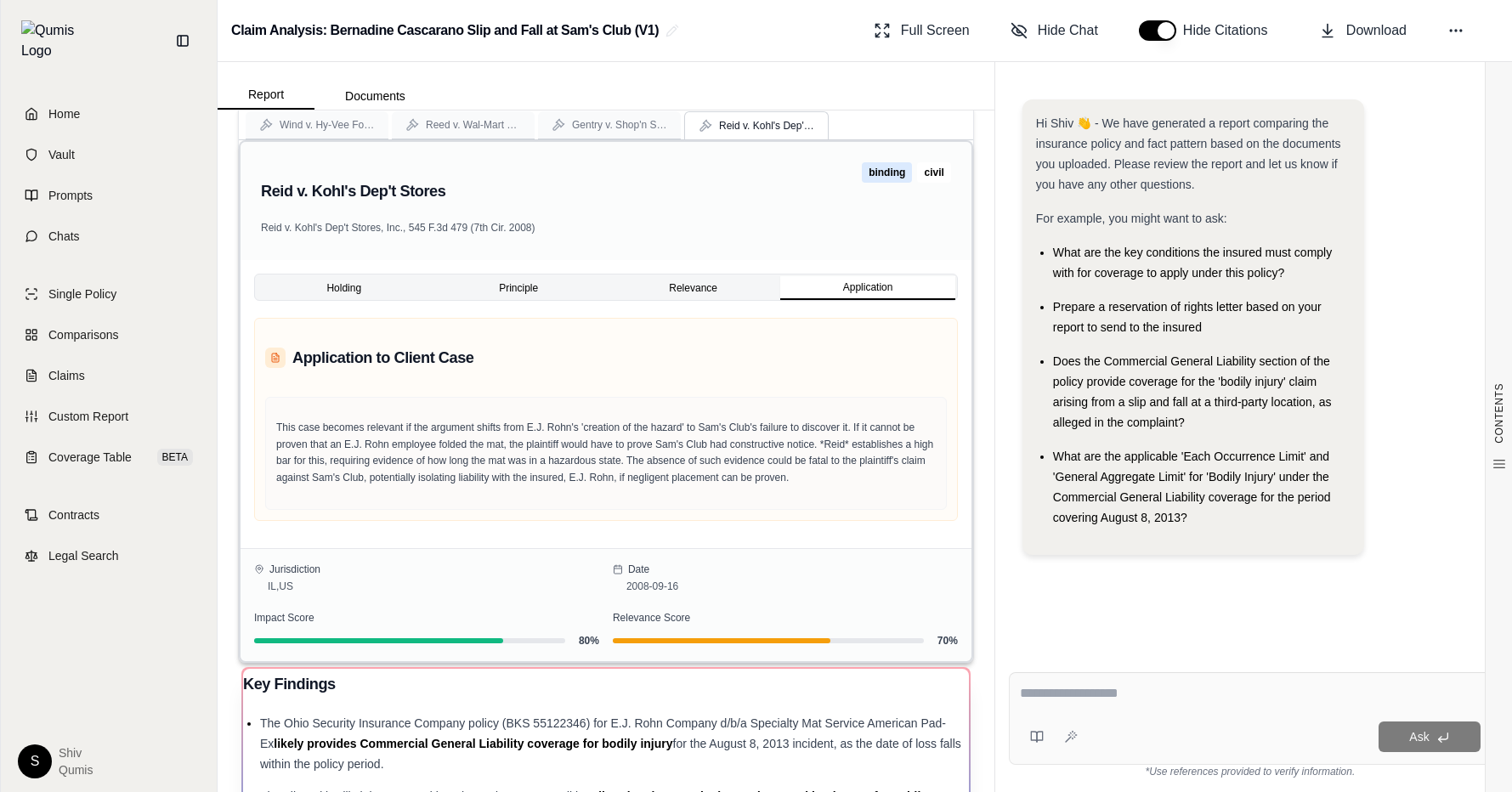 scroll, scrollTop: 31, scrollLeft: 0, axis: vertical 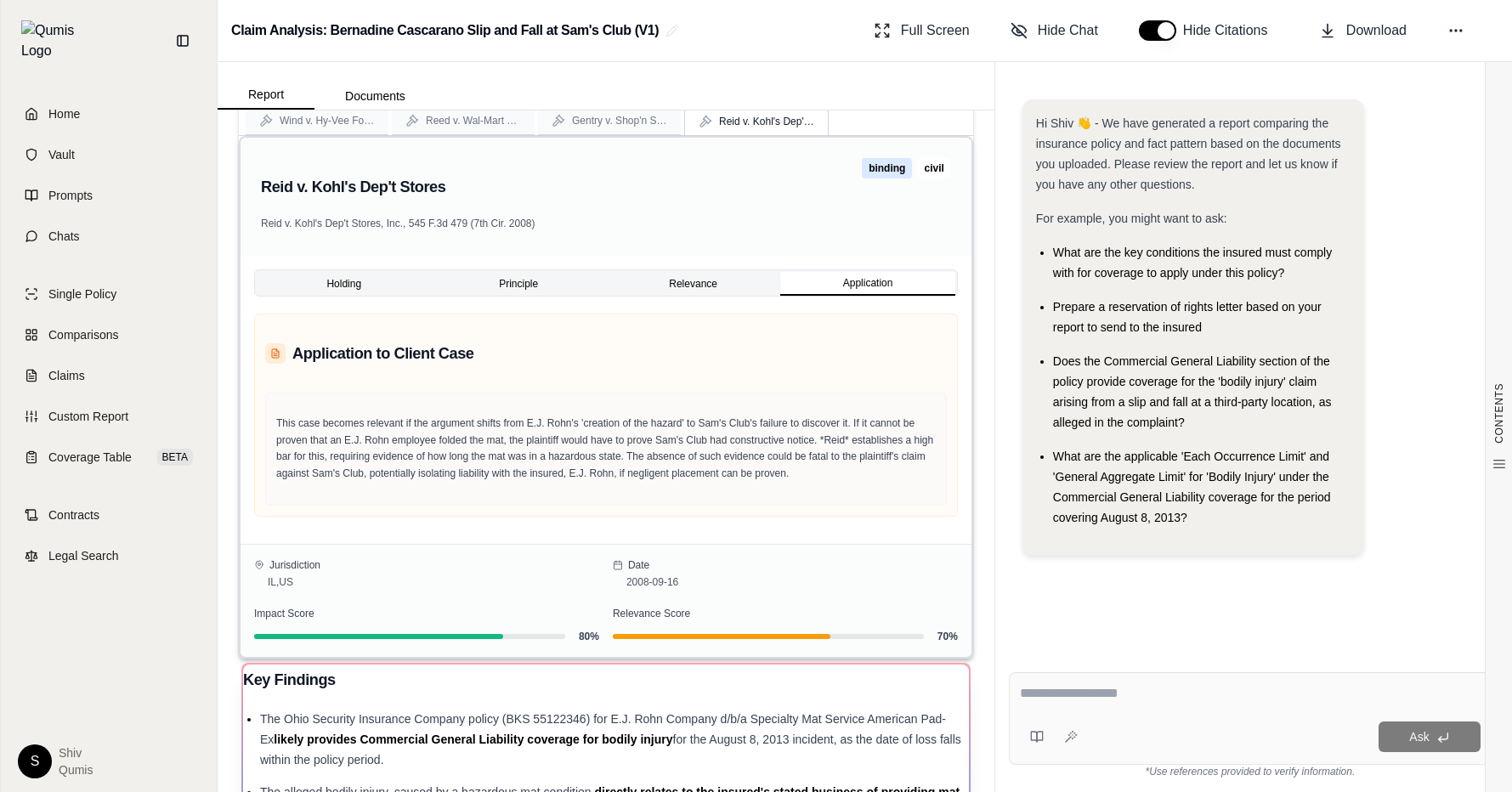 click on "Holding" at bounding box center (343, 284) 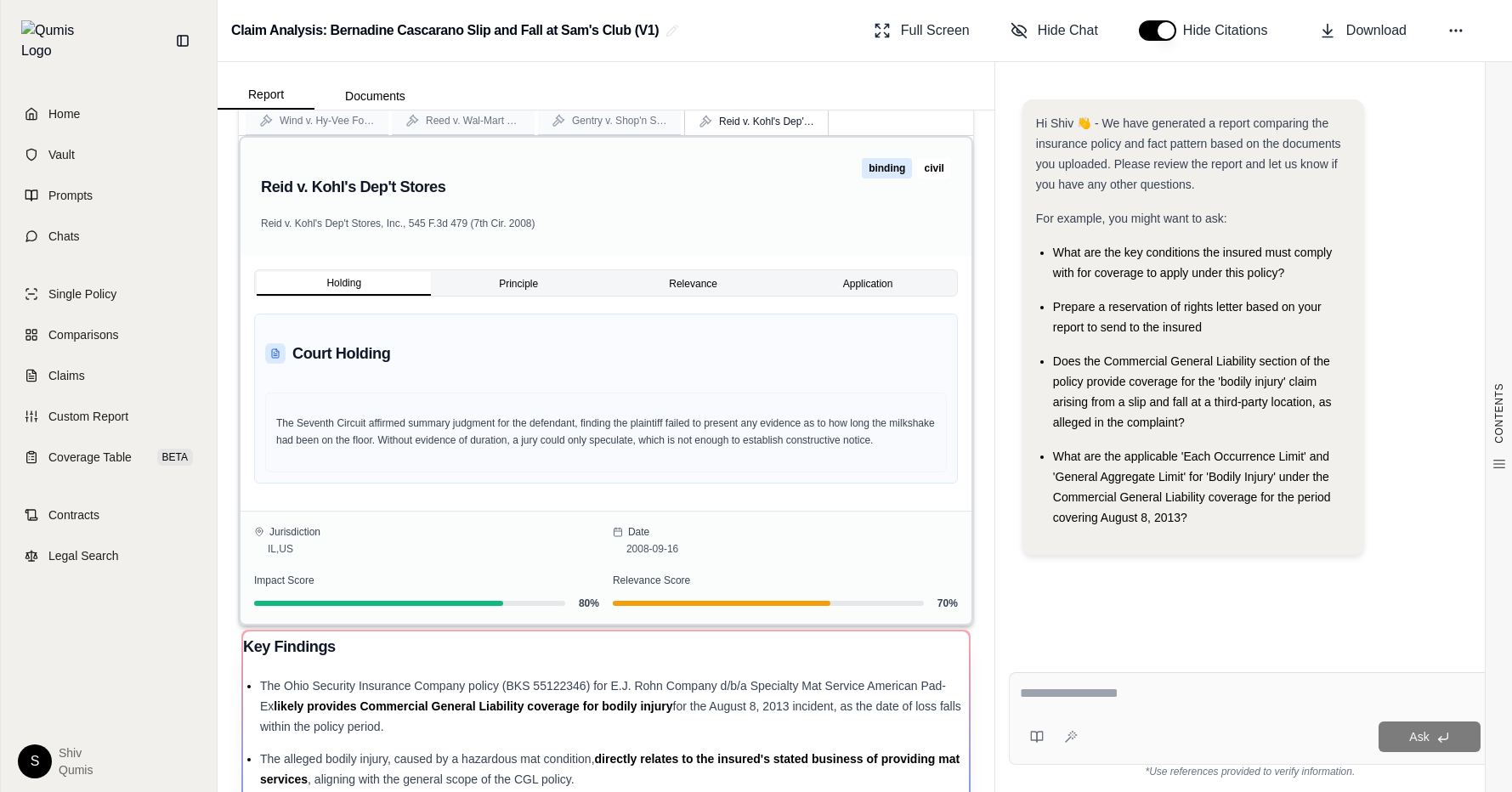 click on "Principle" at bounding box center (518, 284) 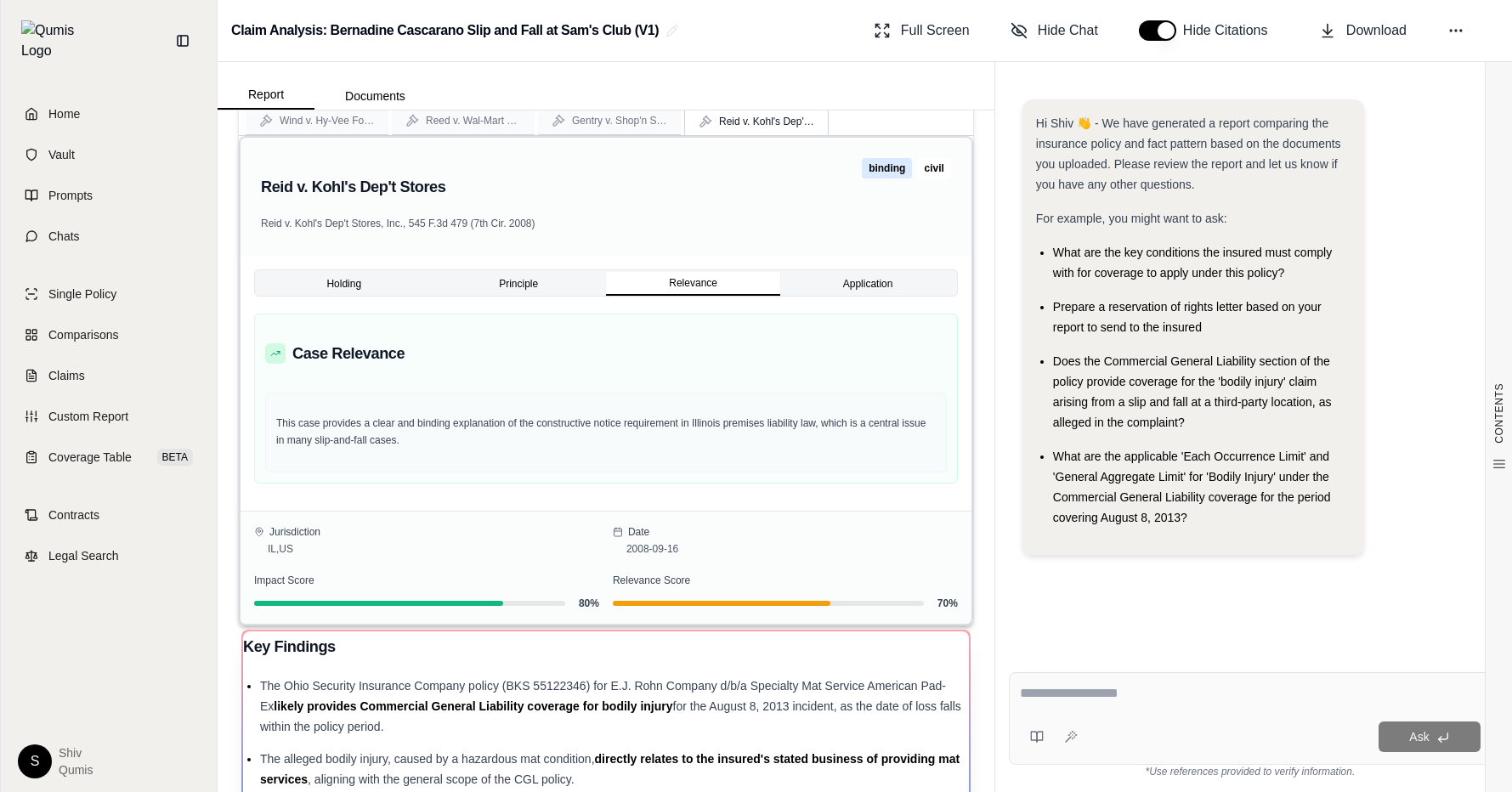 click on "Relevance" at bounding box center (693, 284) 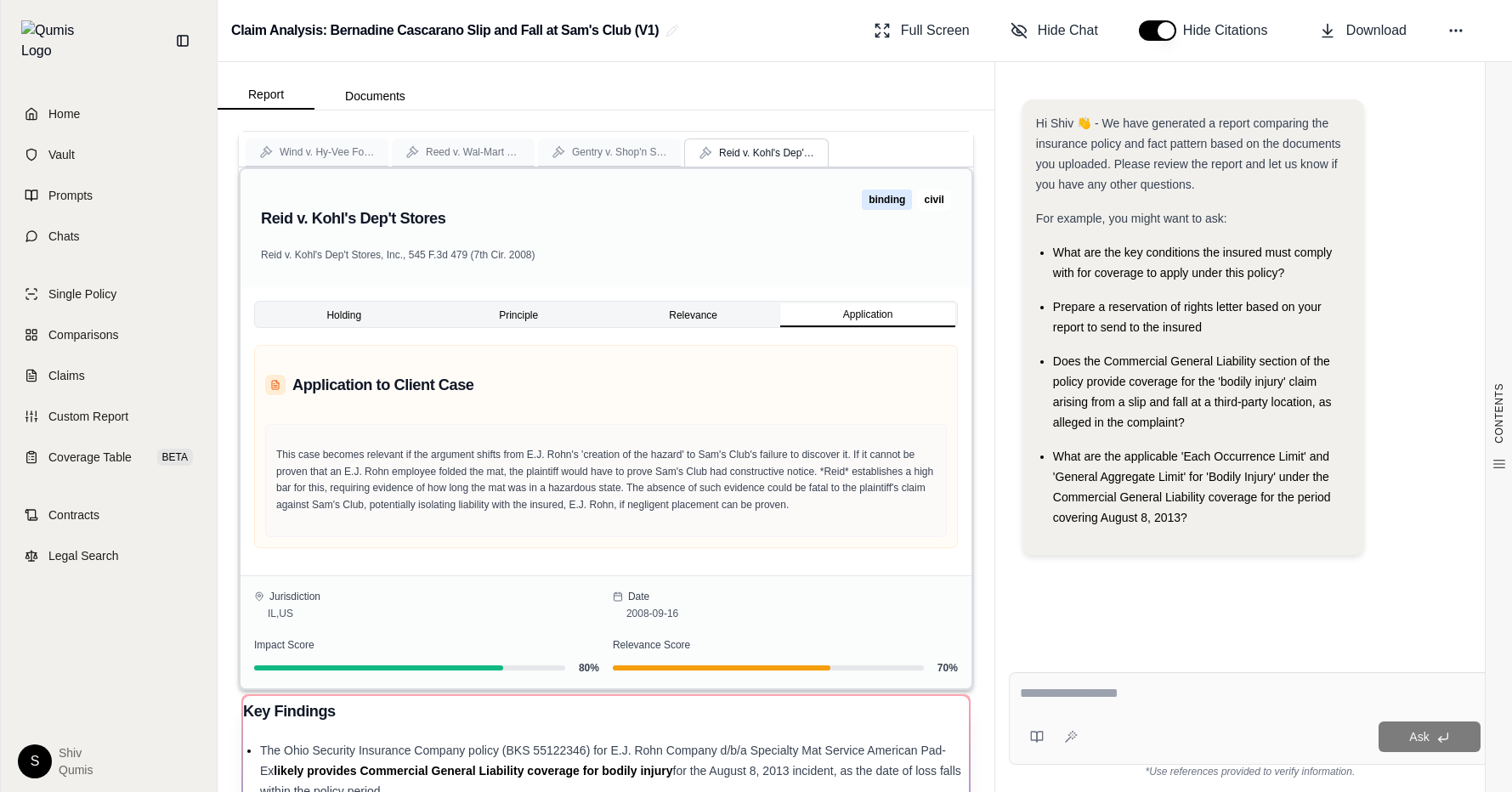 scroll, scrollTop: 4, scrollLeft: 0, axis: vertical 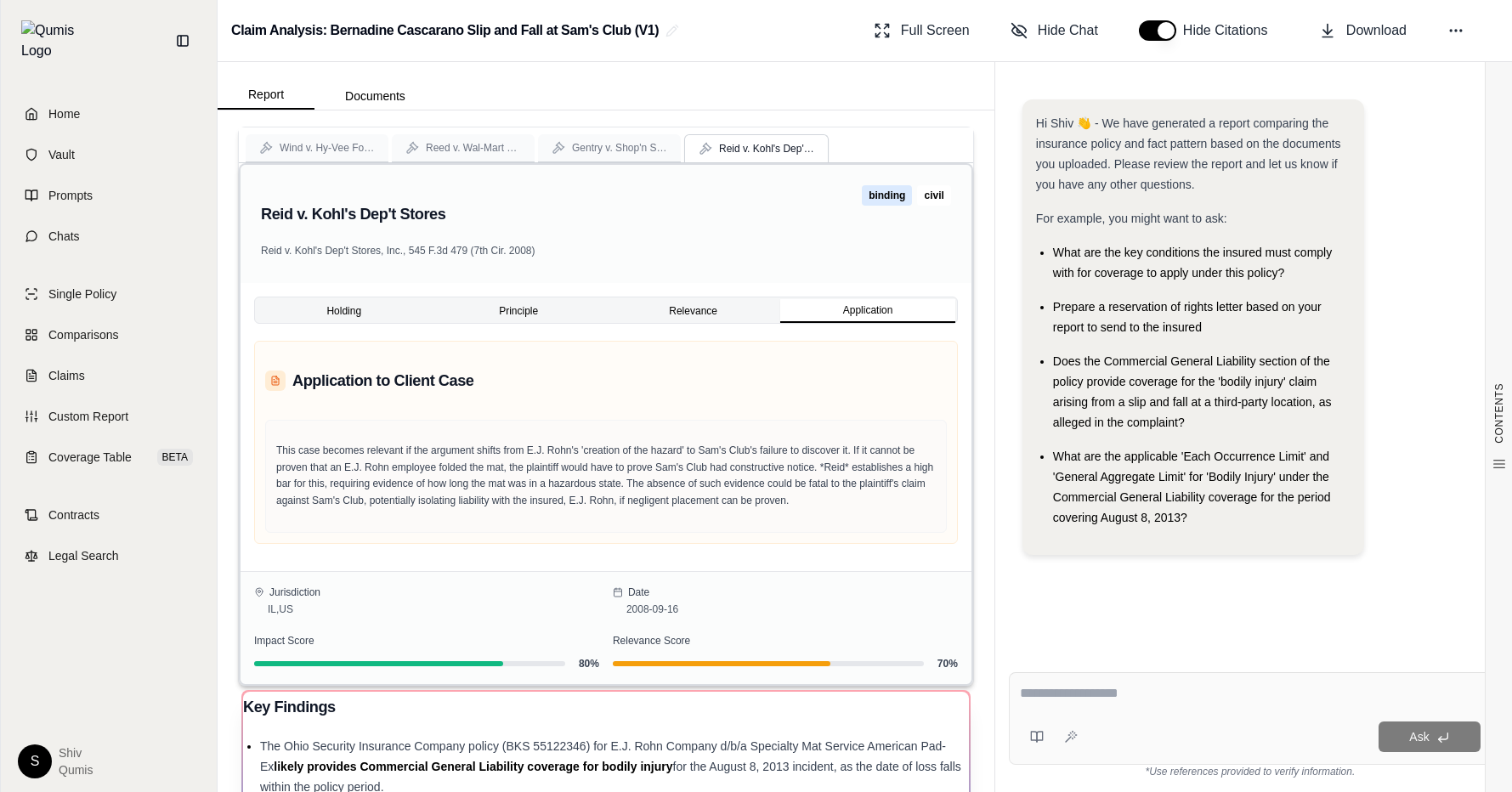 click on "Application to Client Case" at bounding box center (606, 381) 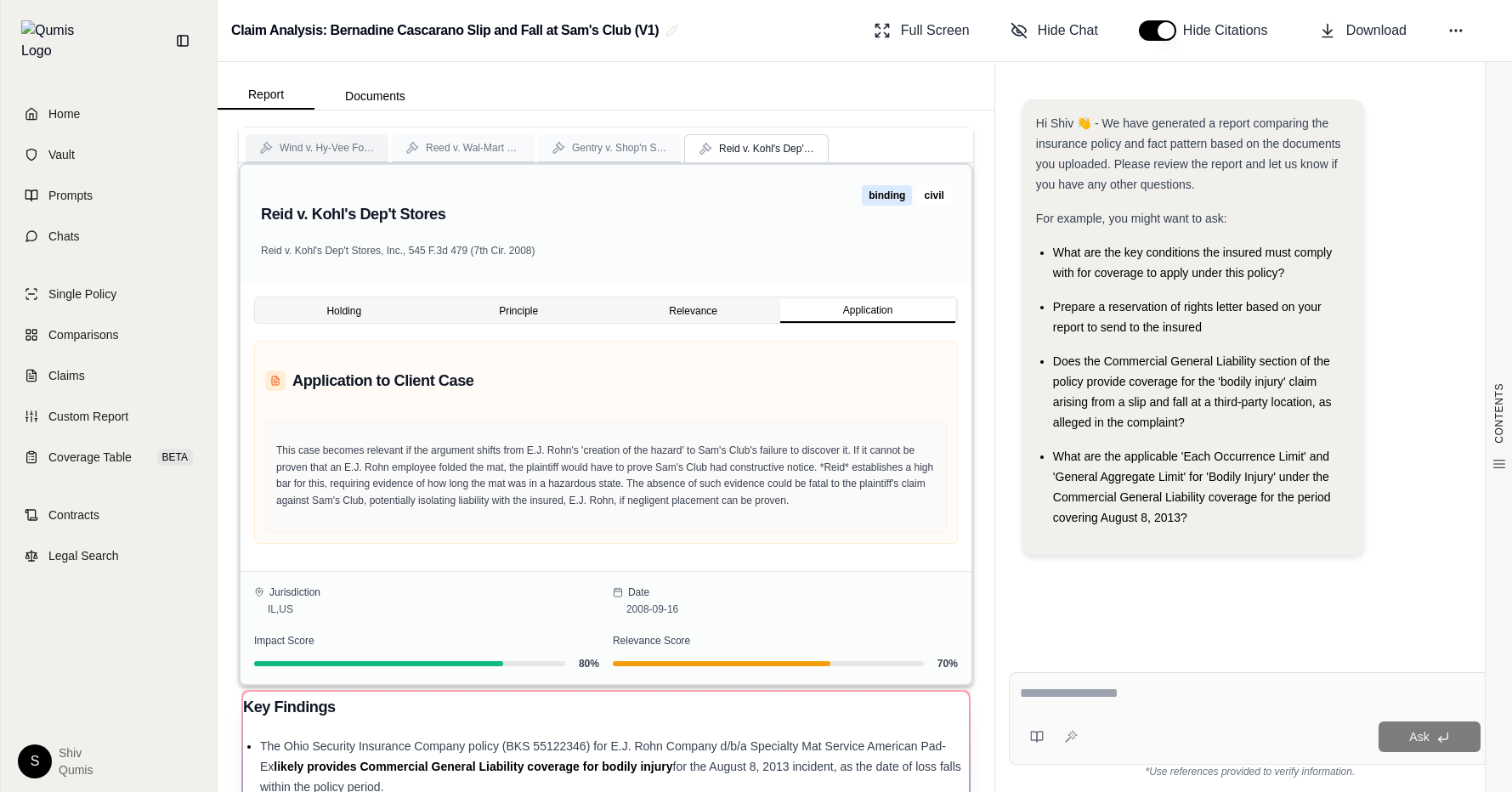 click on "Wind v. Hy-Vee Food Stores" at bounding box center (317, 148) 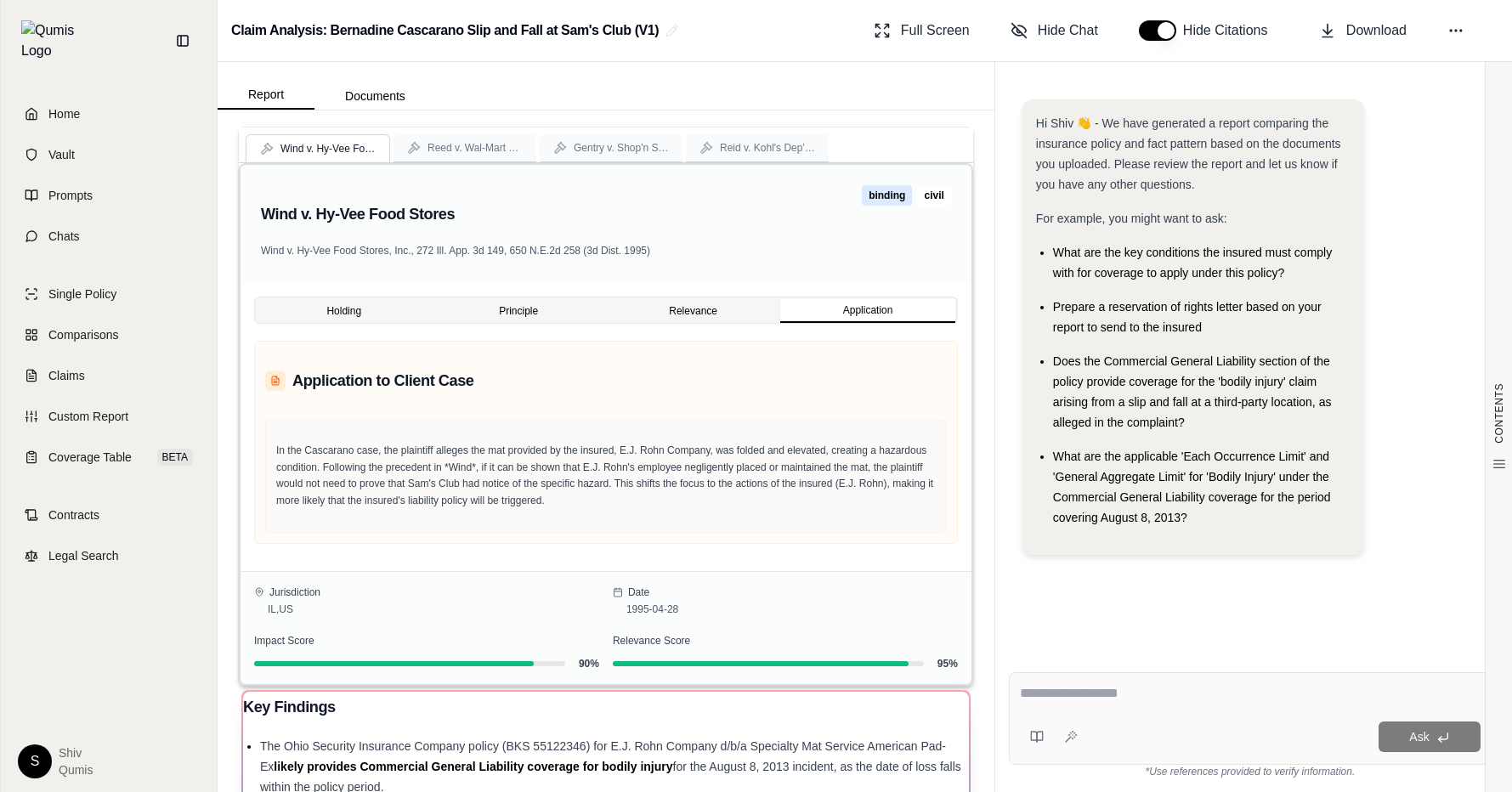 click on "Wind v. Hy-Vee Food Stores Wind v. Hy-Vee Food Stores, Inc., 272 Ill. App. 3d 149, 650 N.E.2d 258 (3d Dist. 1995) binding civil" at bounding box center (606, 223) 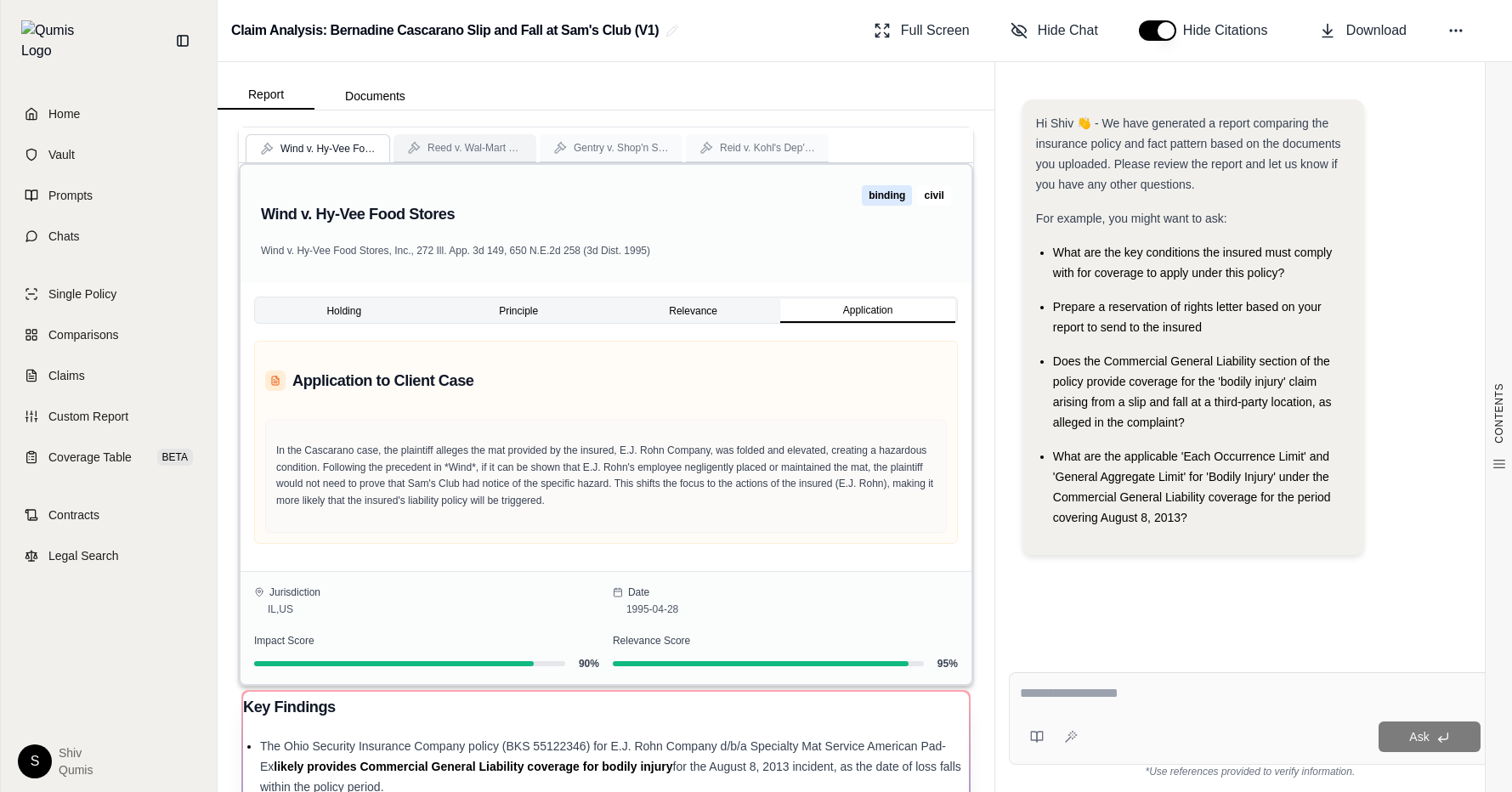 click on "Reed v. Wal-Mart Stores" at bounding box center (475, 148) 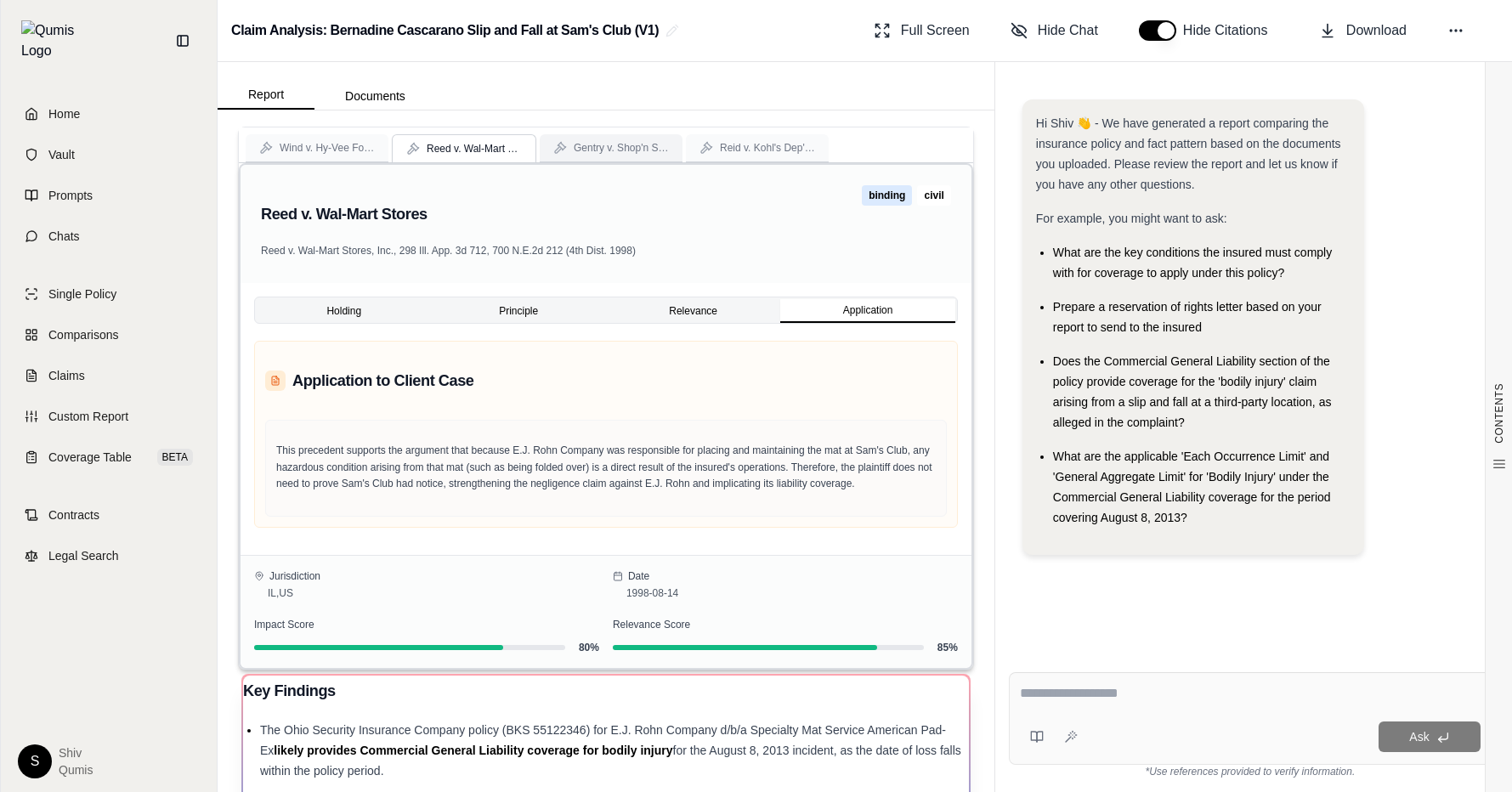 click on "Gentry v. Shop'n Save Warehouse Foods" at bounding box center [611, 148] 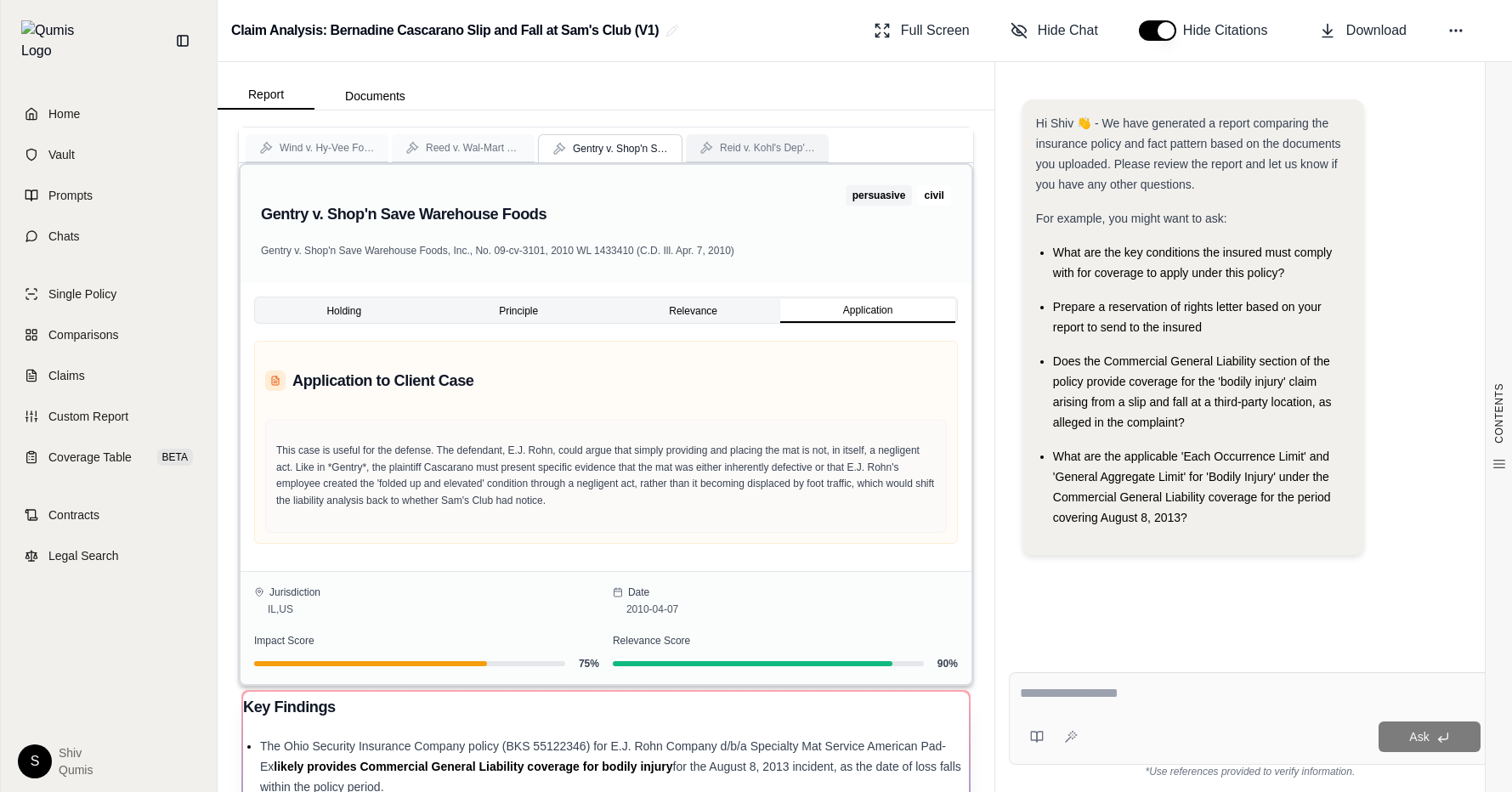 click on "Reid v. Kohl's Dep't Stores" at bounding box center [767, 148] 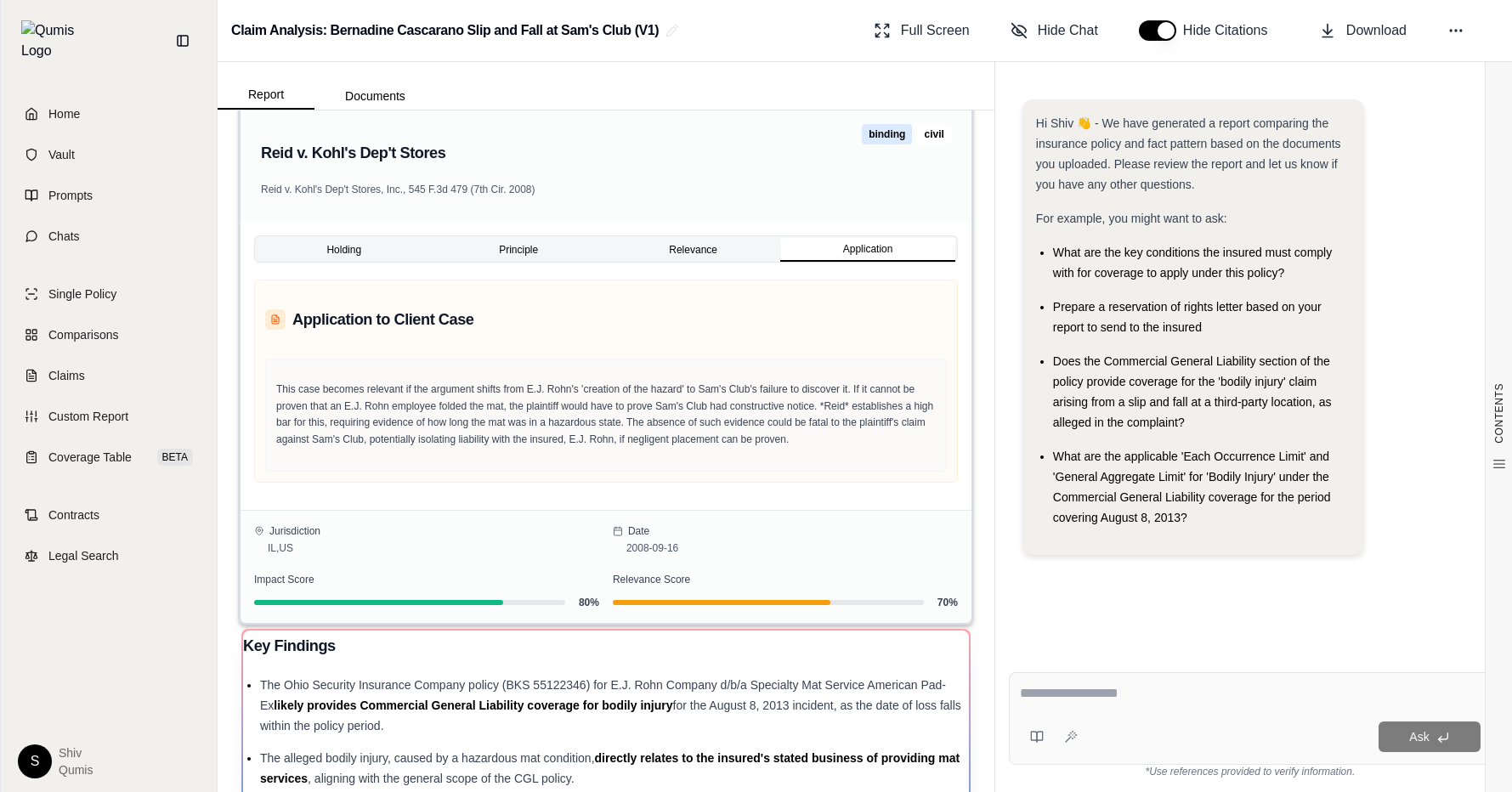 scroll, scrollTop: 0, scrollLeft: 0, axis: both 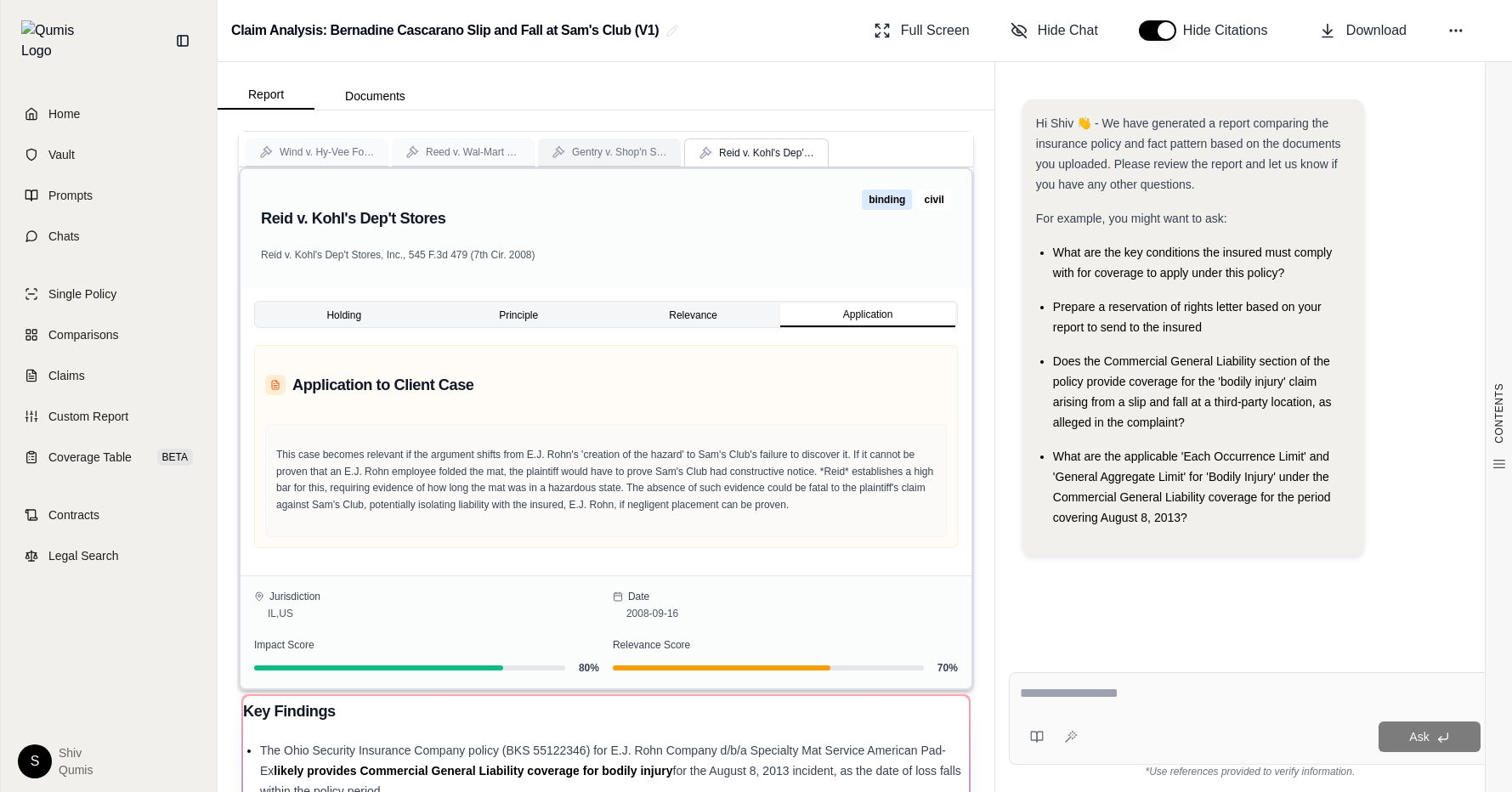 click on "Gentry v. Shop'n Save Warehouse Foods" at bounding box center [620, 152] 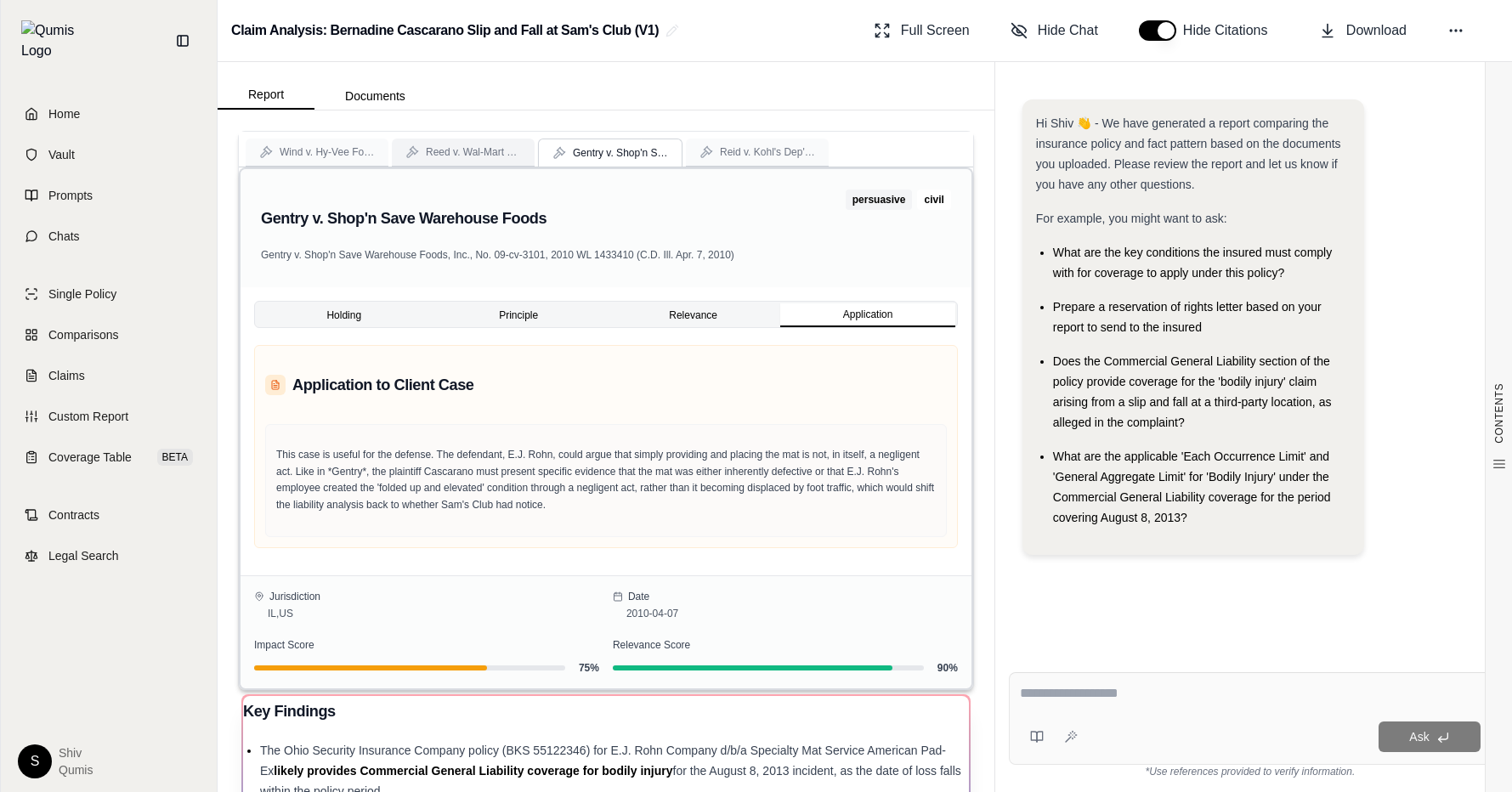 click on "Reed v. Wal-Mart Stores" at bounding box center [473, 152] 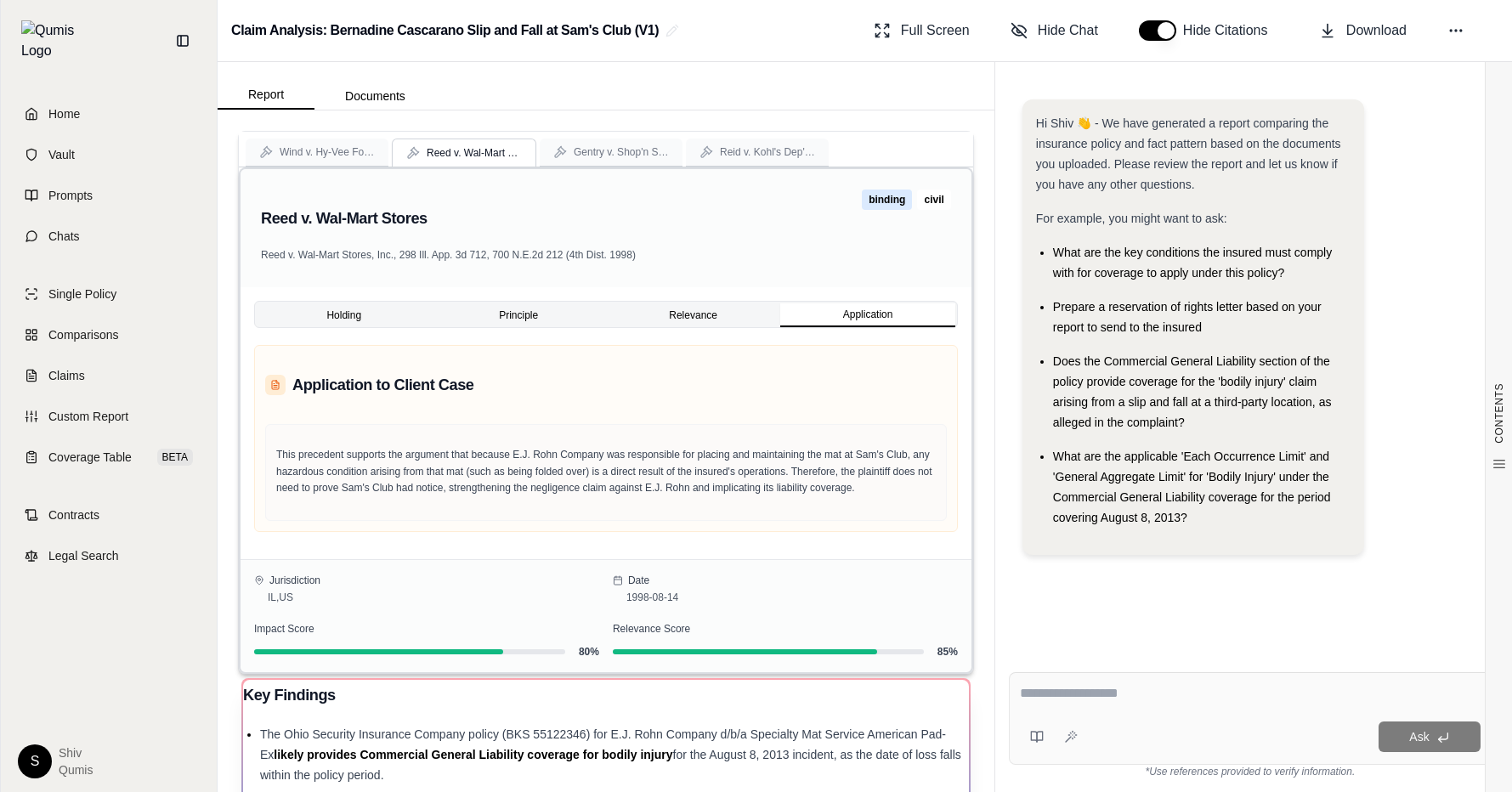 type 